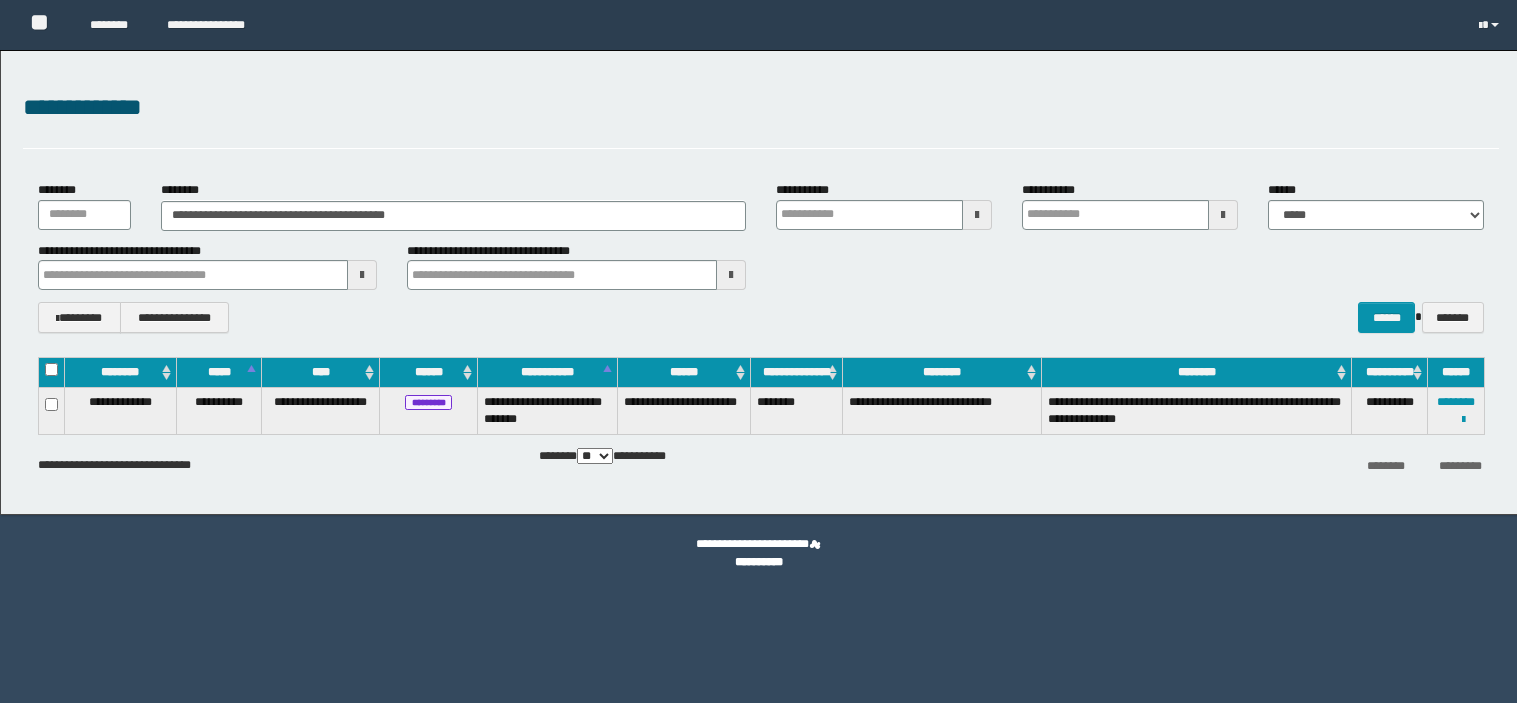 scroll, scrollTop: 0, scrollLeft: 0, axis: both 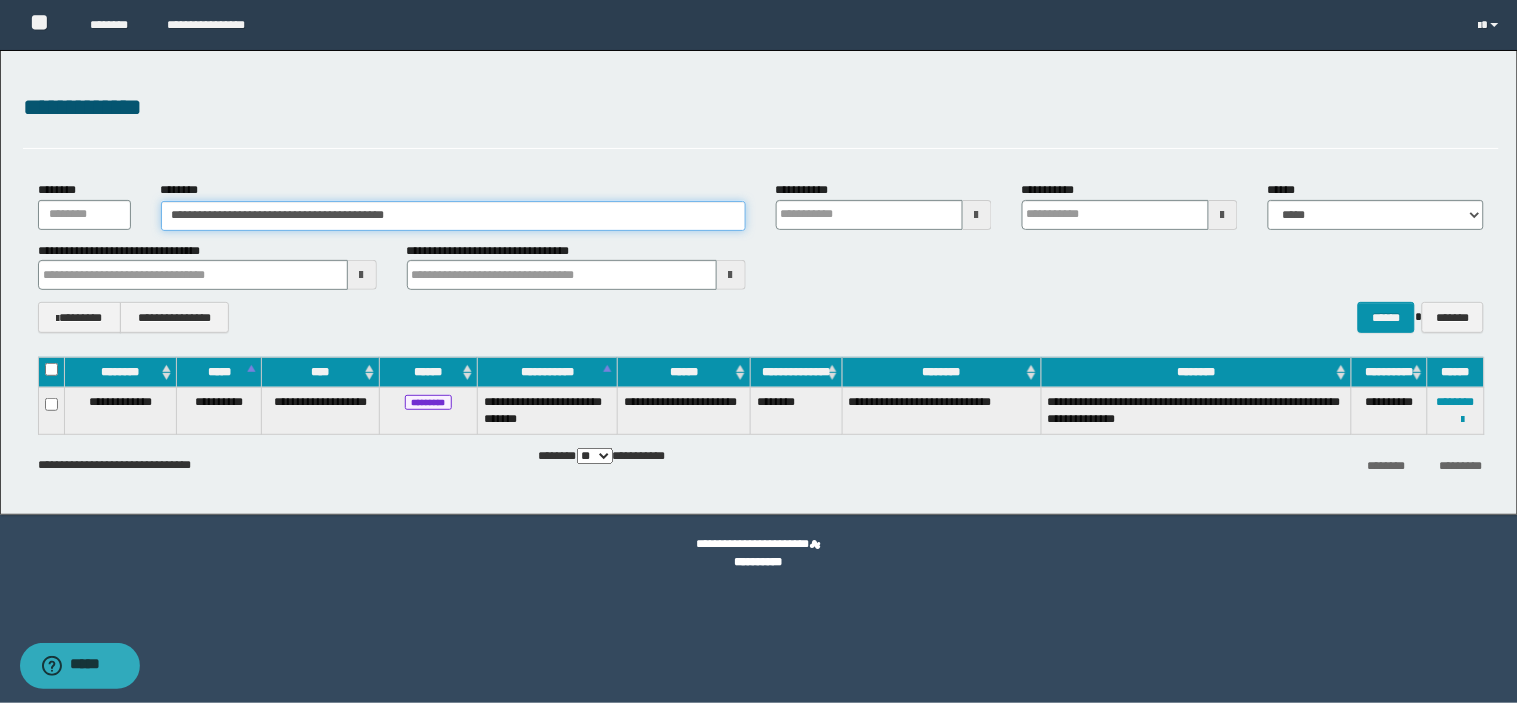 click on "**********" at bounding box center (453, 216) 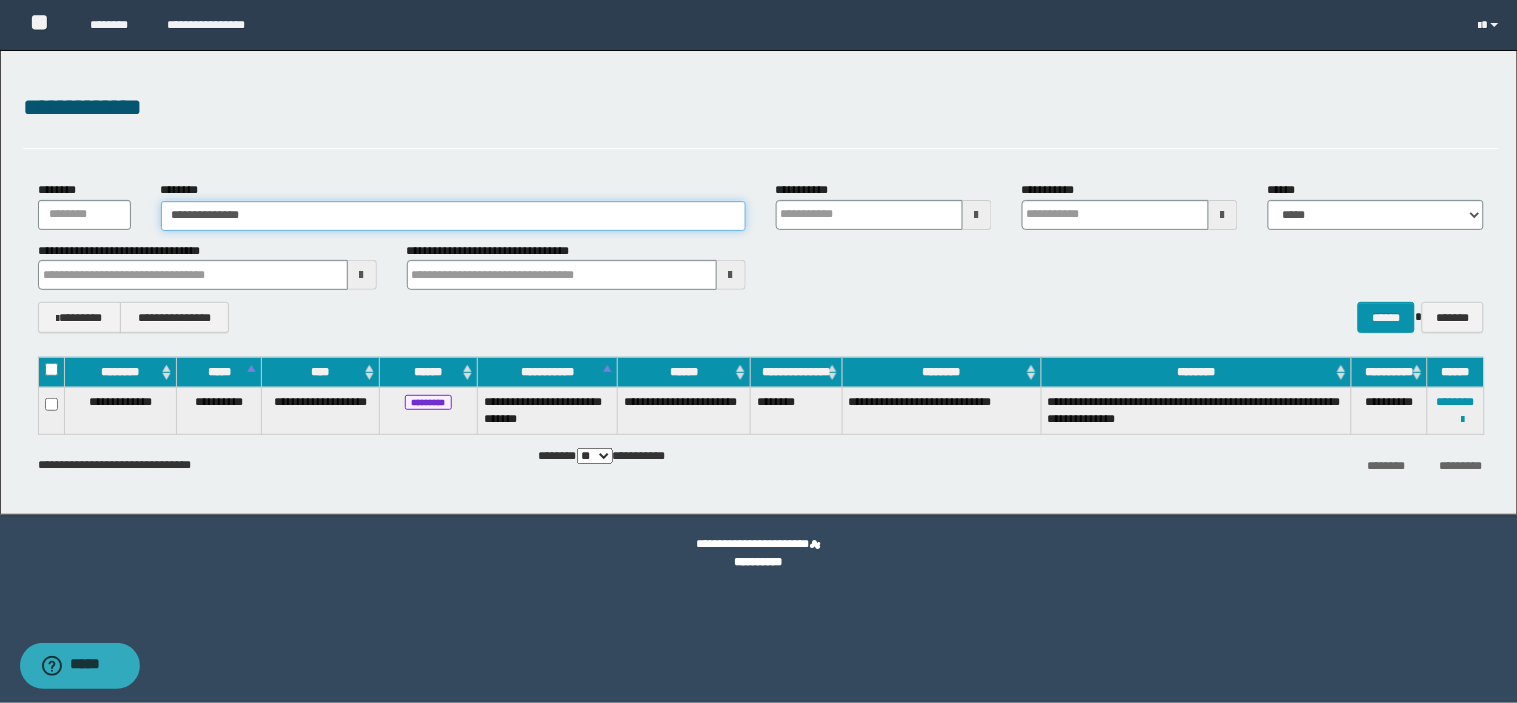 click on "**********" at bounding box center [453, 216] 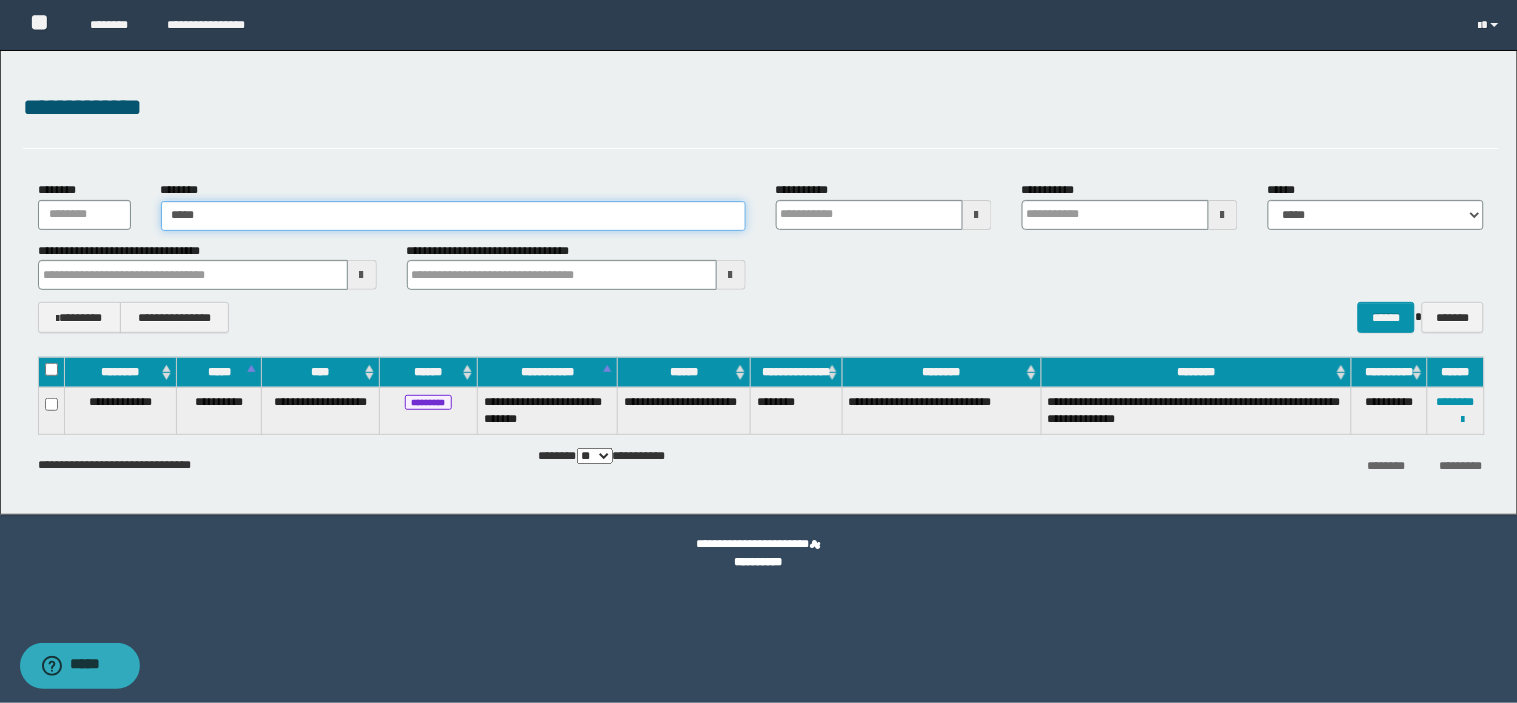 type on "******" 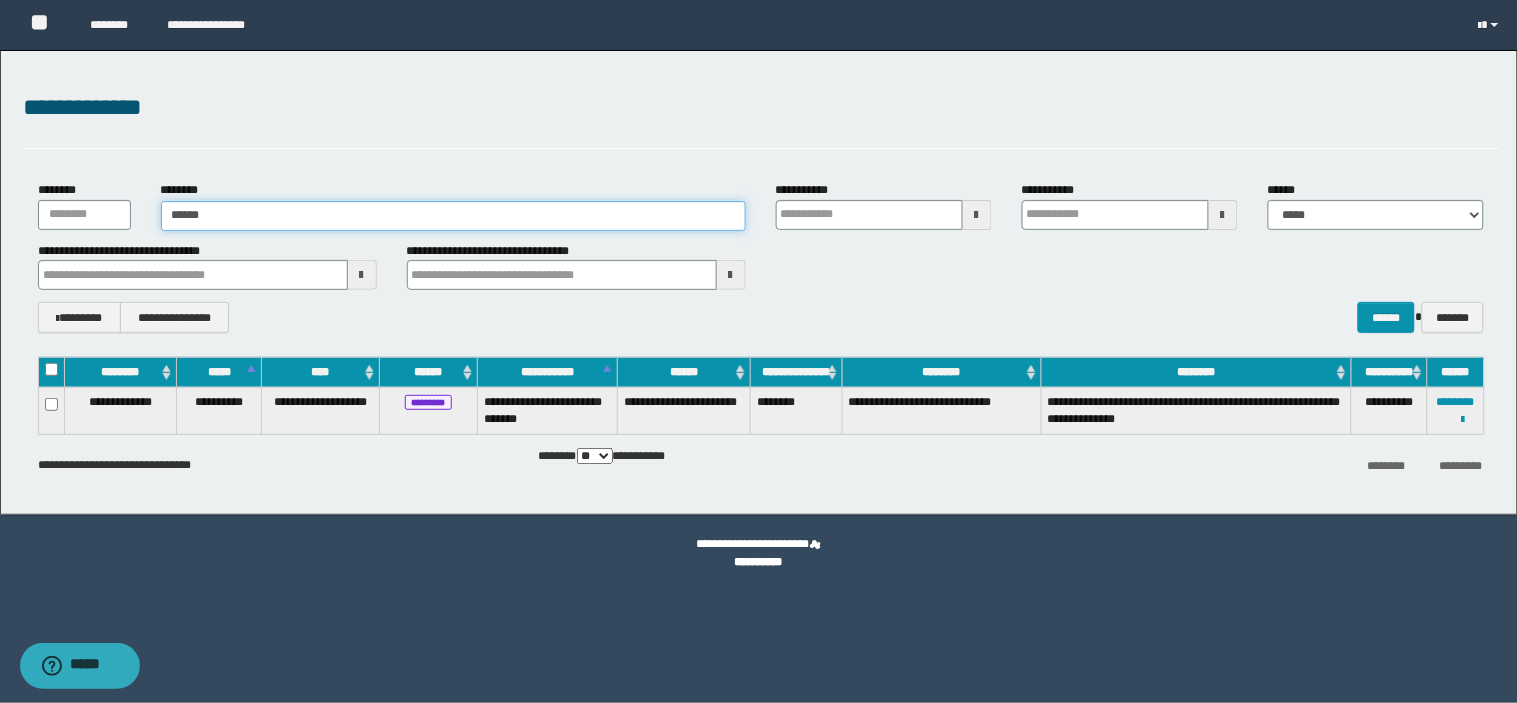 type 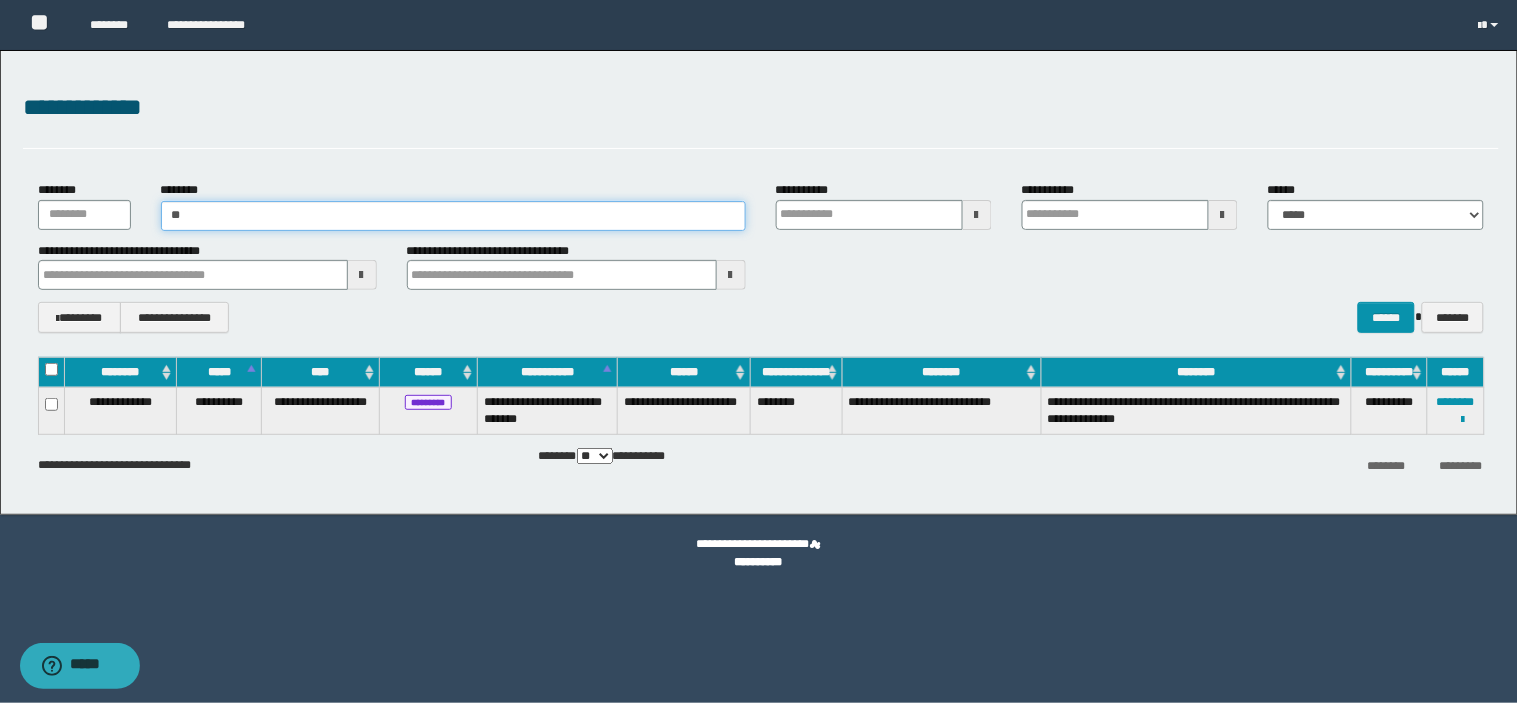 type on "*" 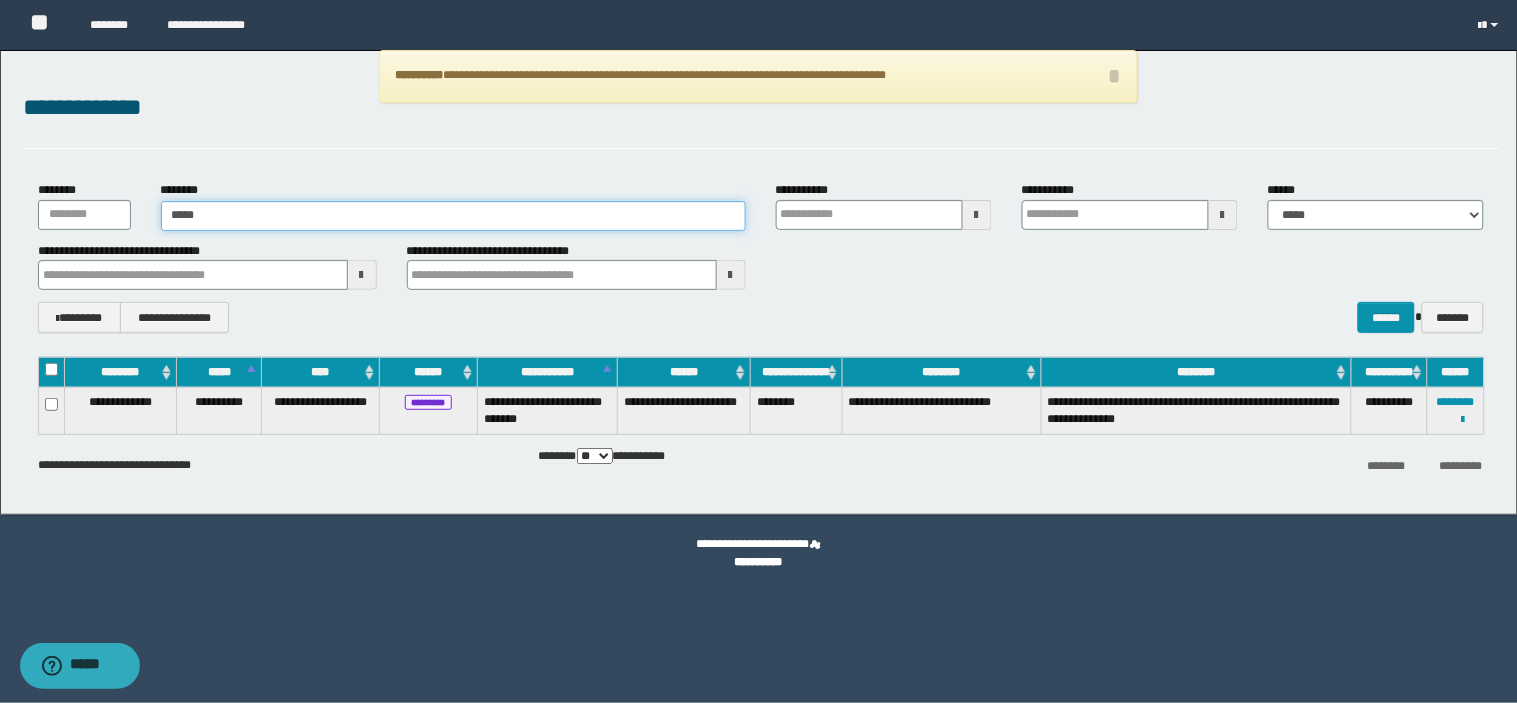 type on "******" 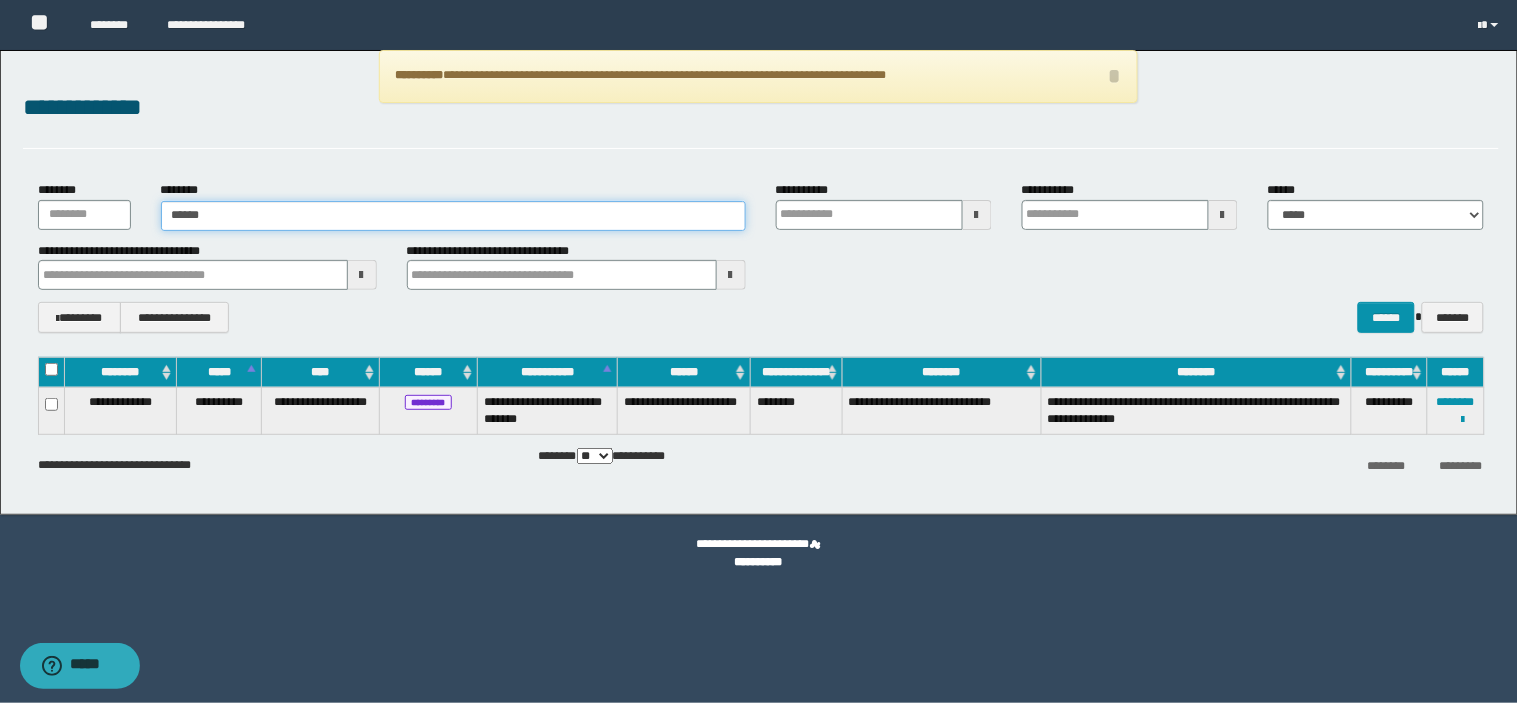 type on "******" 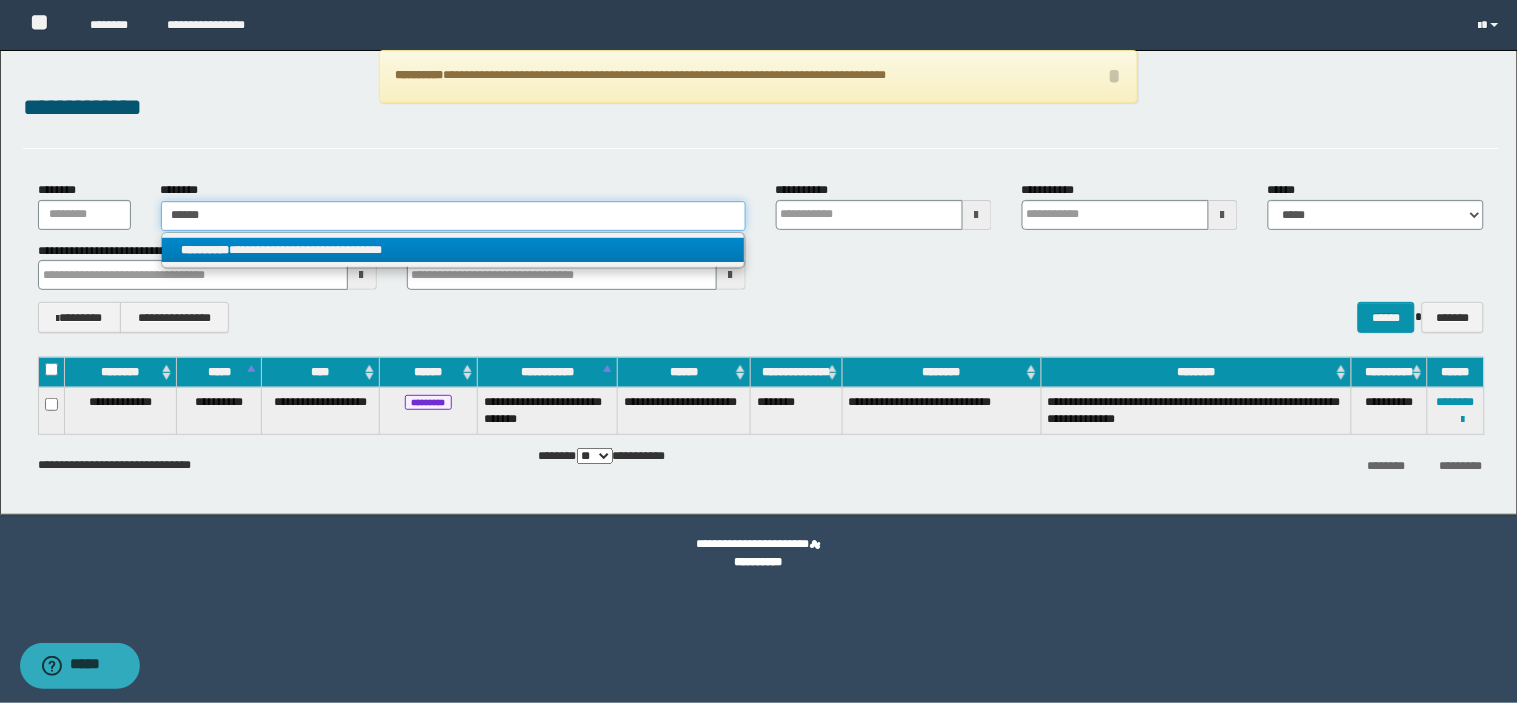 type on "******" 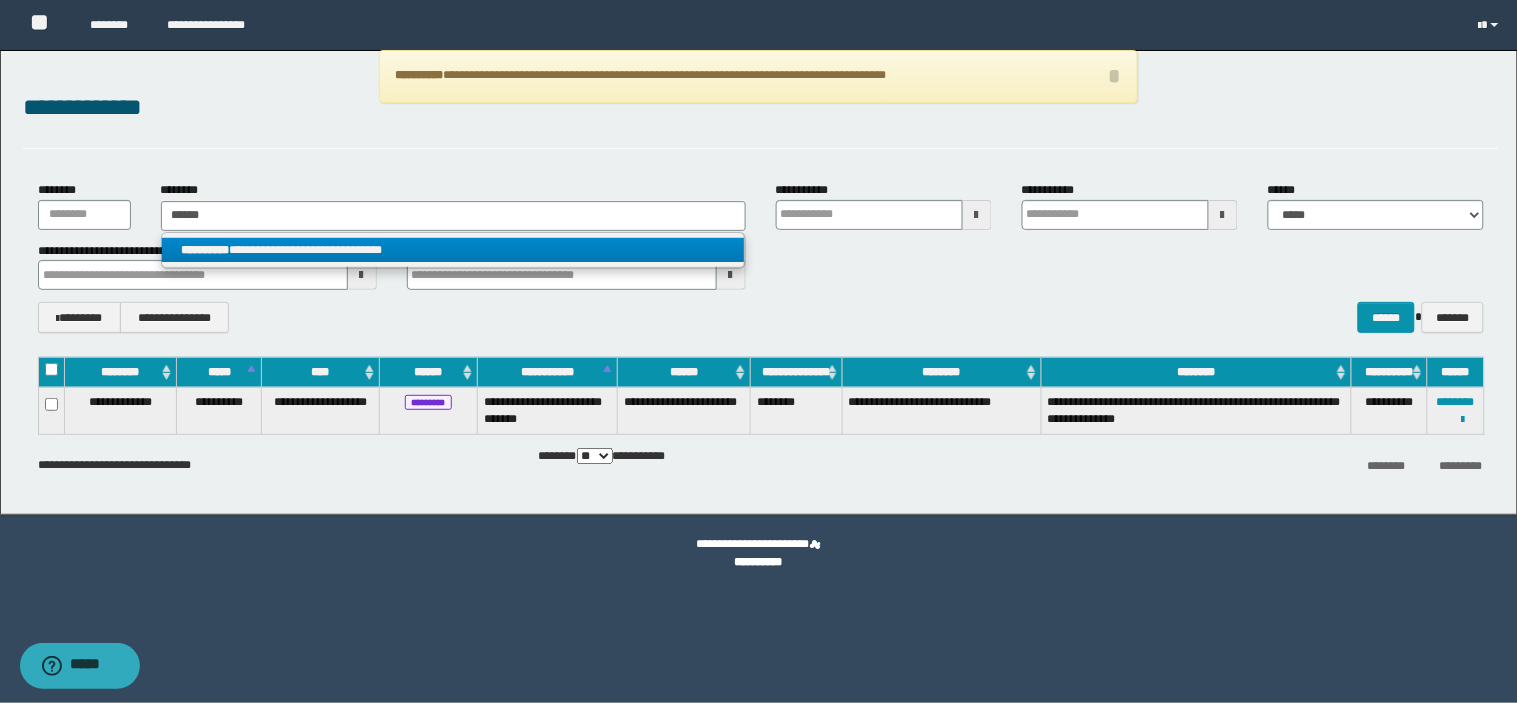click on "**********" at bounding box center (453, 250) 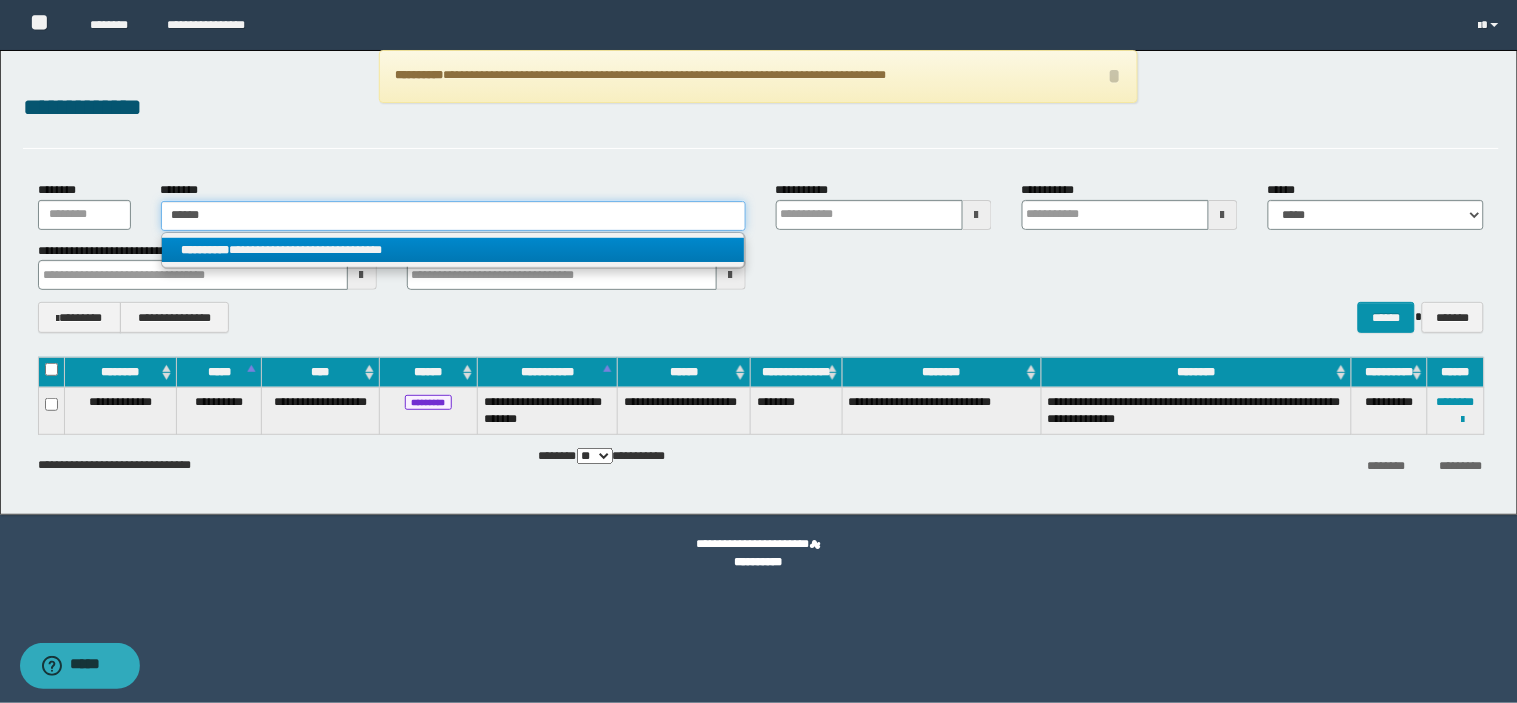type 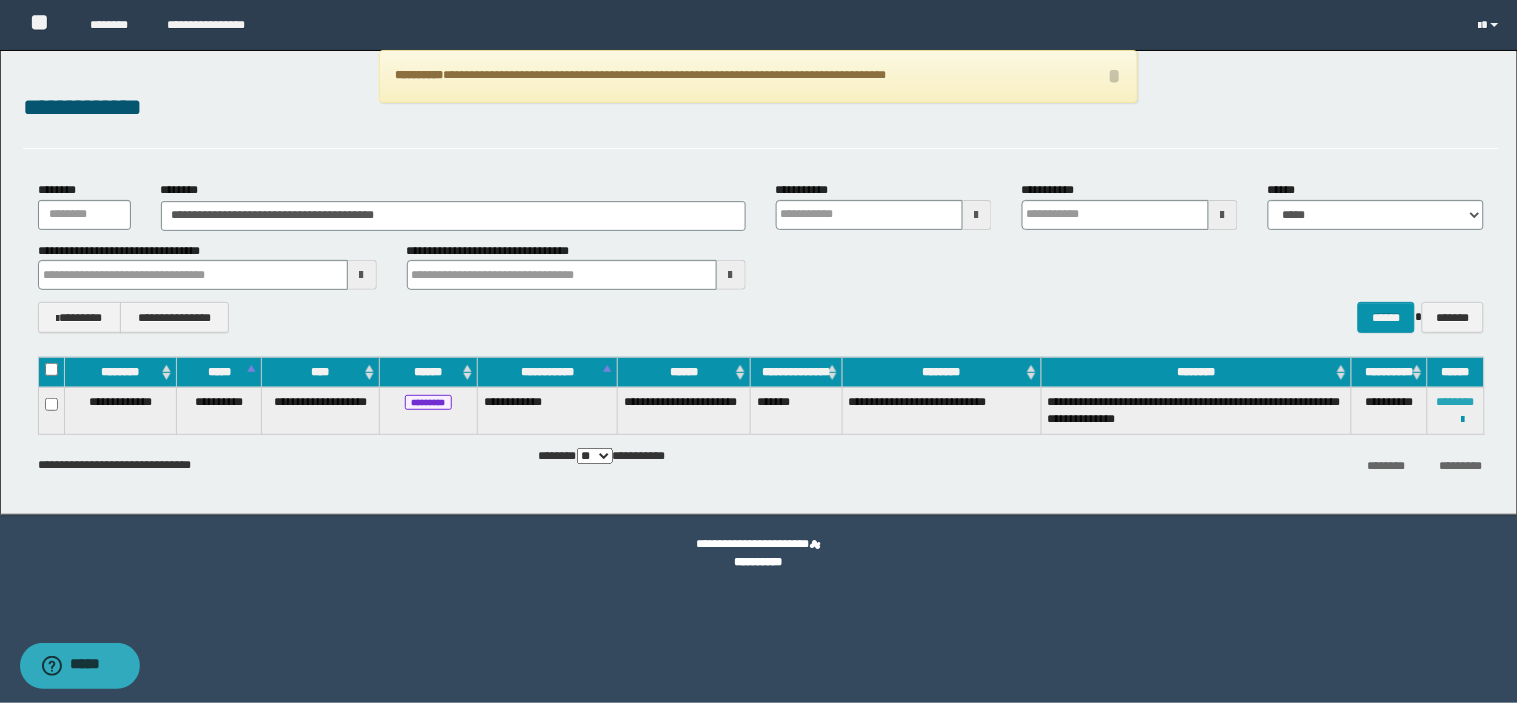 click on "********" at bounding box center [1456, 402] 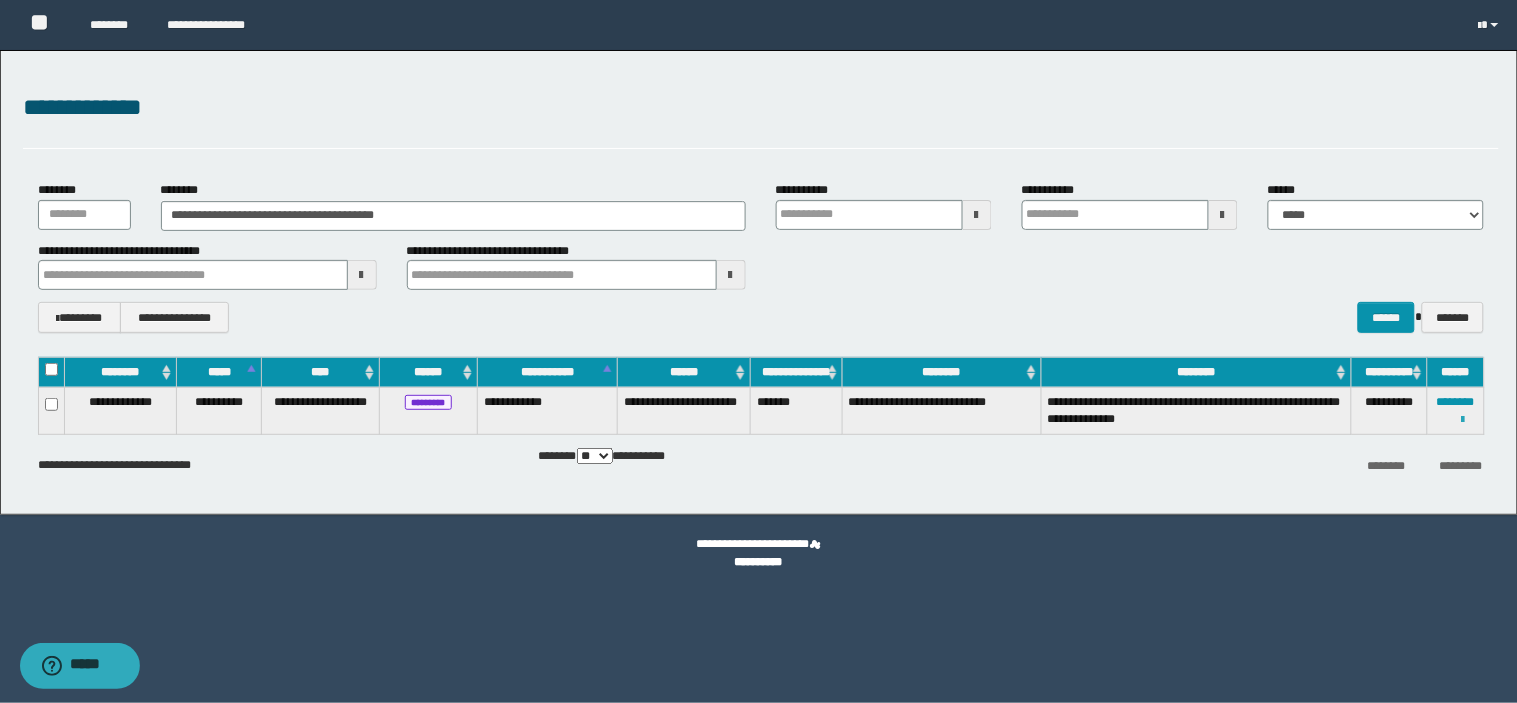 click at bounding box center [1463, 420] 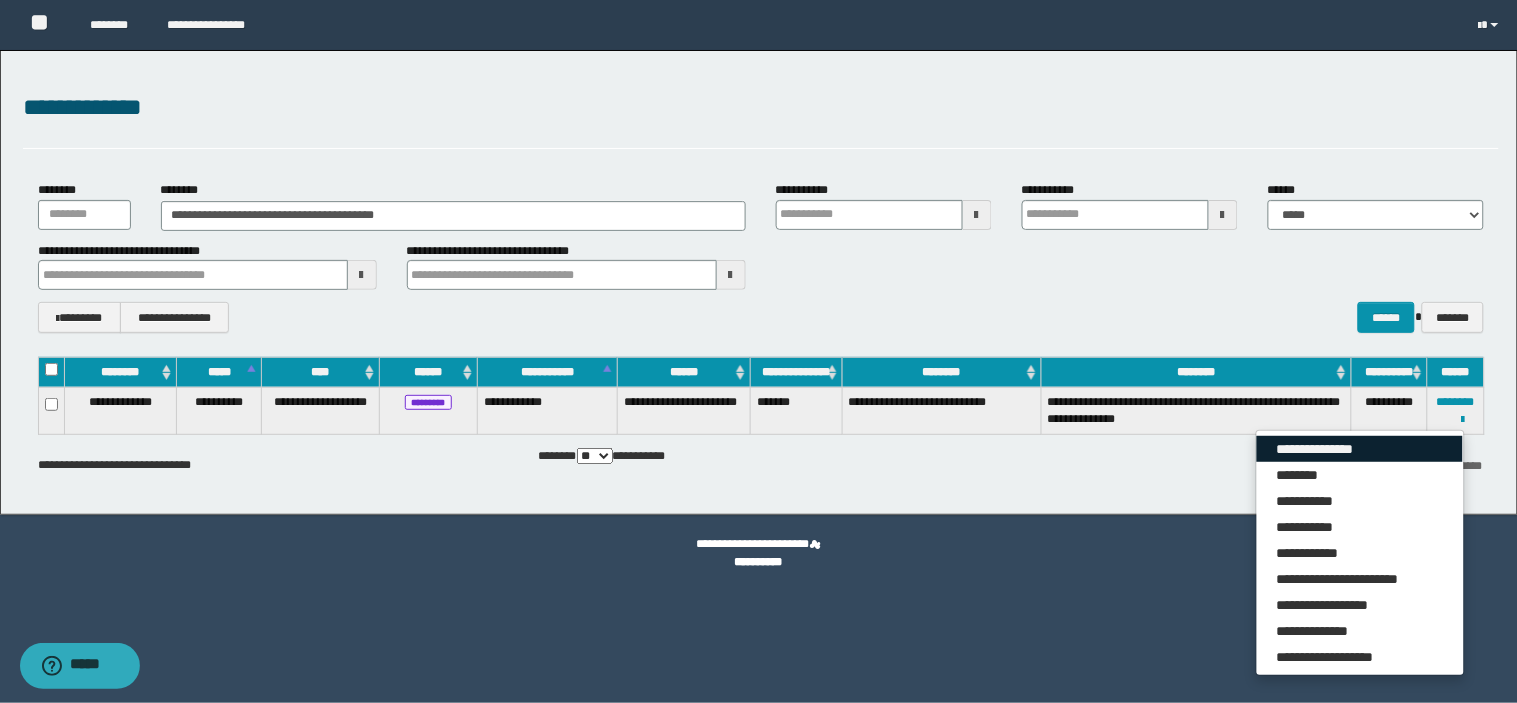 click on "**********" at bounding box center [1360, 449] 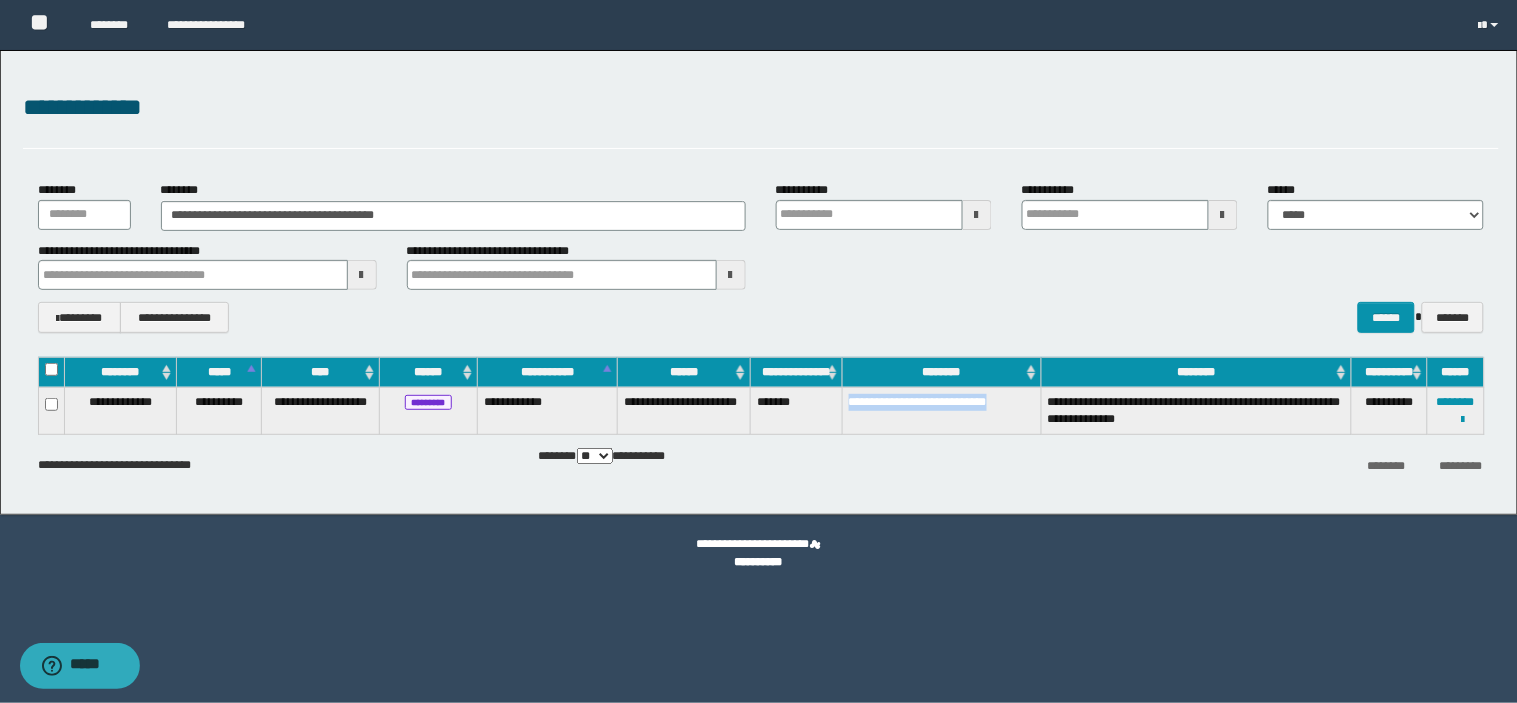 drag, startPoint x: 1031, startPoint y: 407, endPoint x: 844, endPoint y: 413, distance: 187.09624 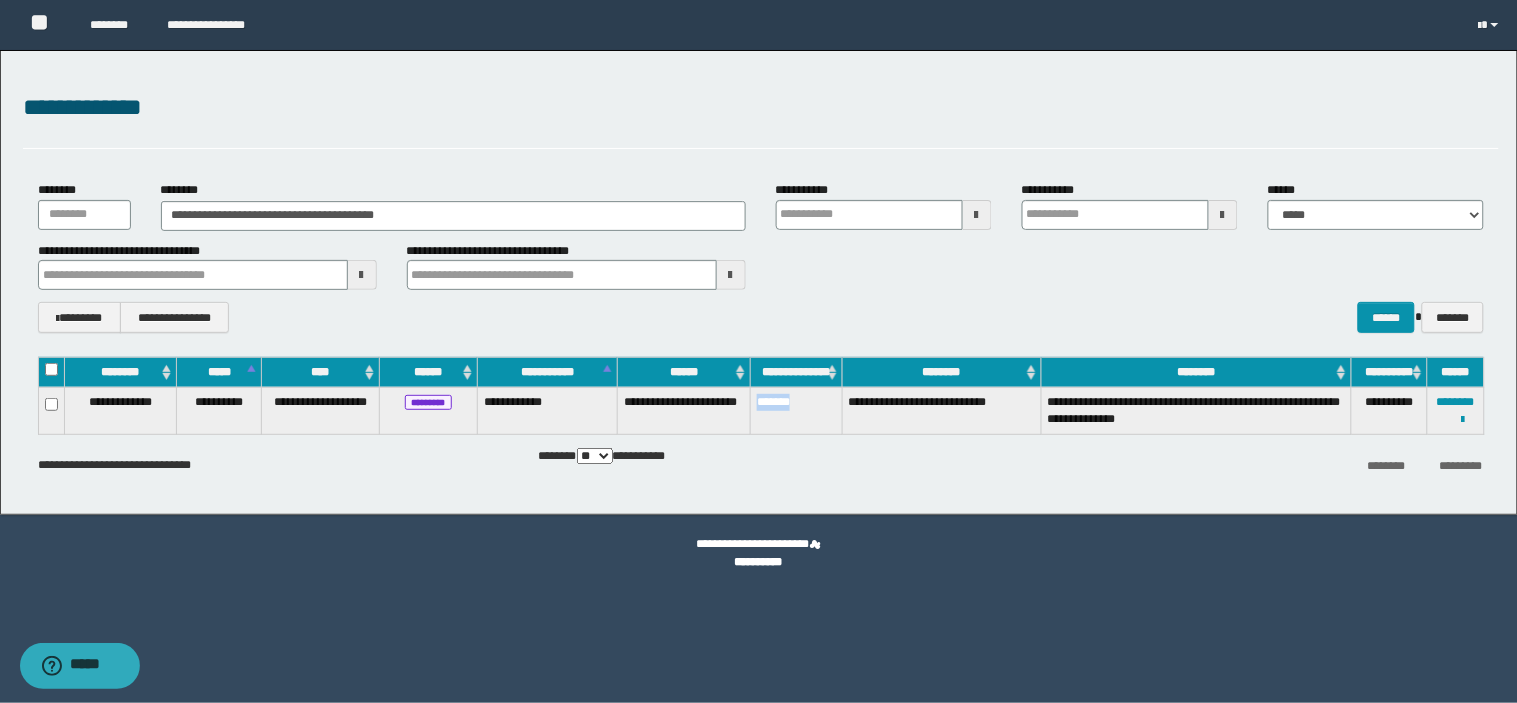 drag, startPoint x: 827, startPoint y: 407, endPoint x: 742, endPoint y: 413, distance: 85.2115 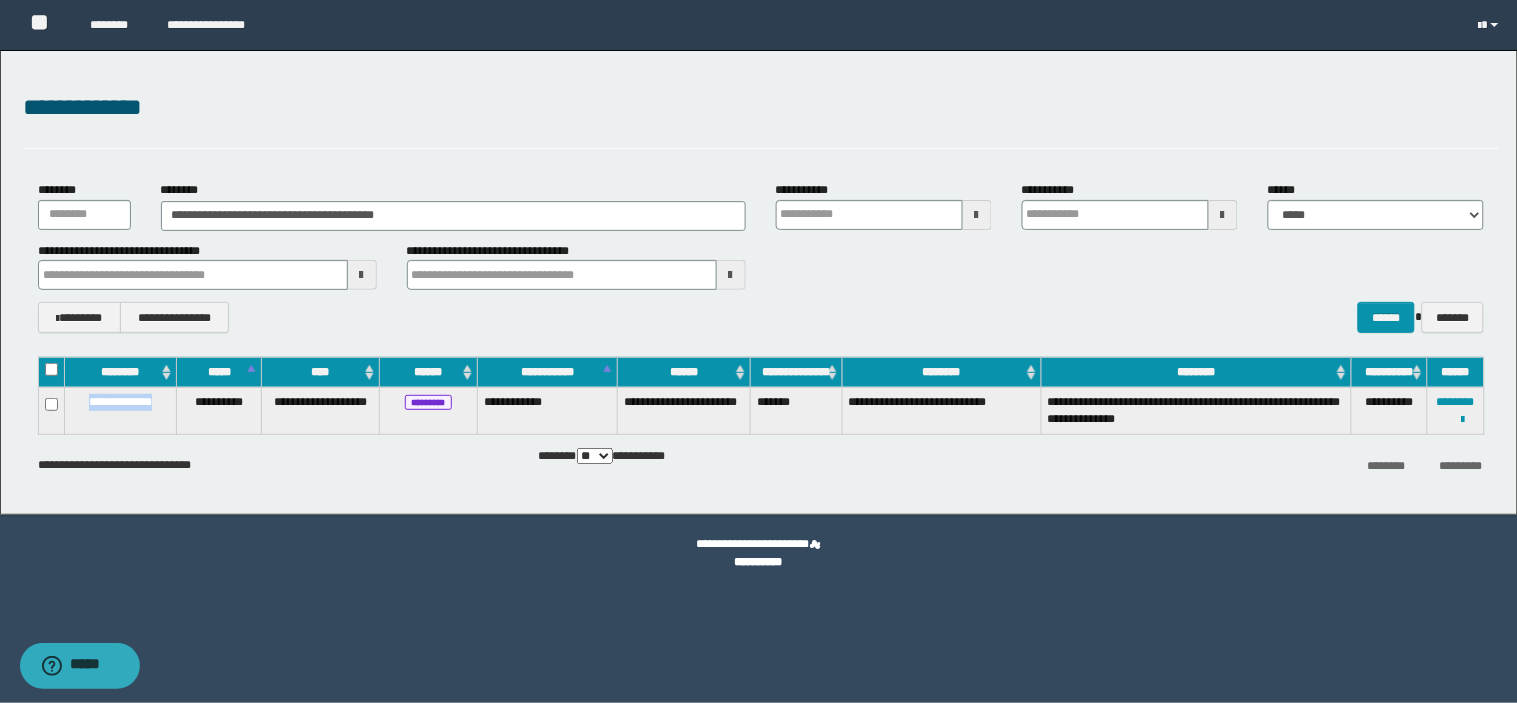 drag, startPoint x: 160, startPoint y: 405, endPoint x: 75, endPoint y: 421, distance: 86.492775 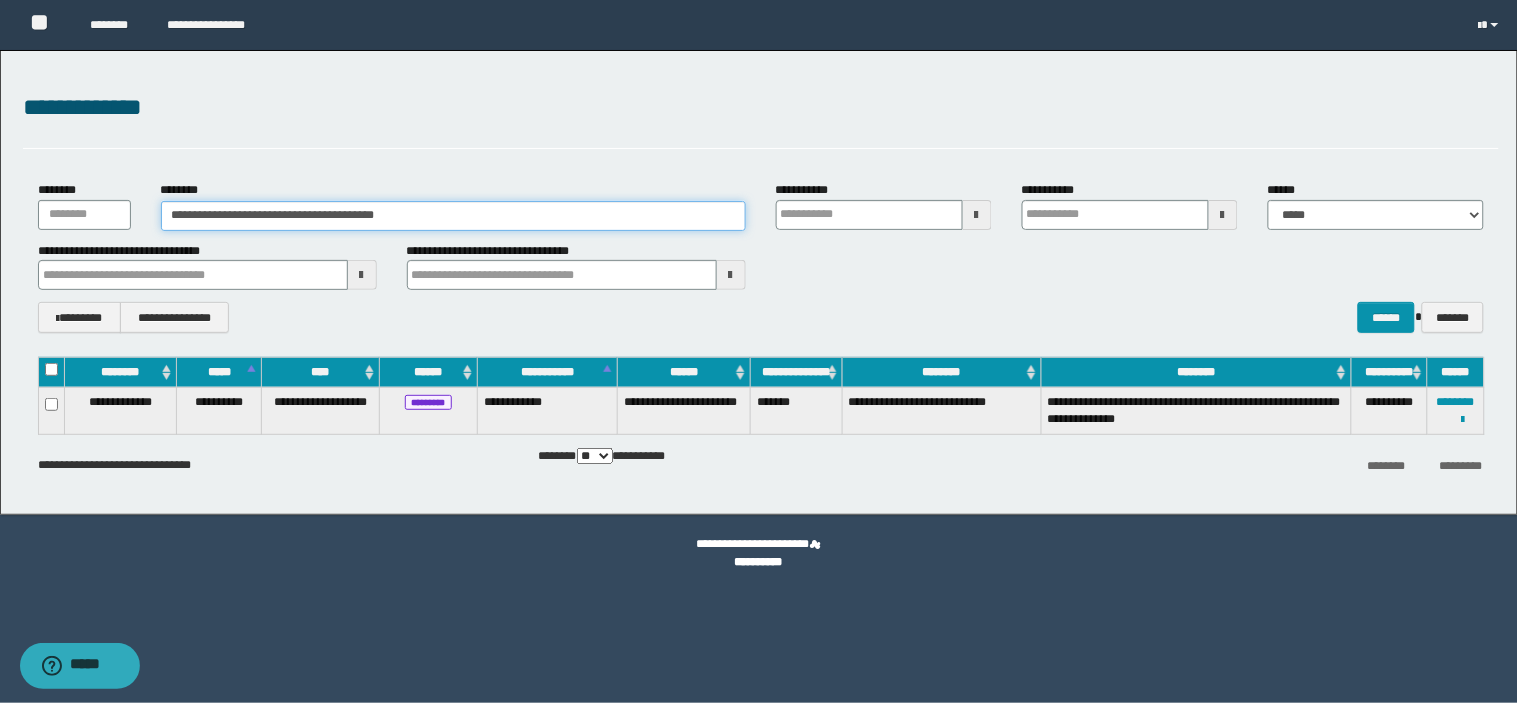 click on "**********" at bounding box center (453, 216) 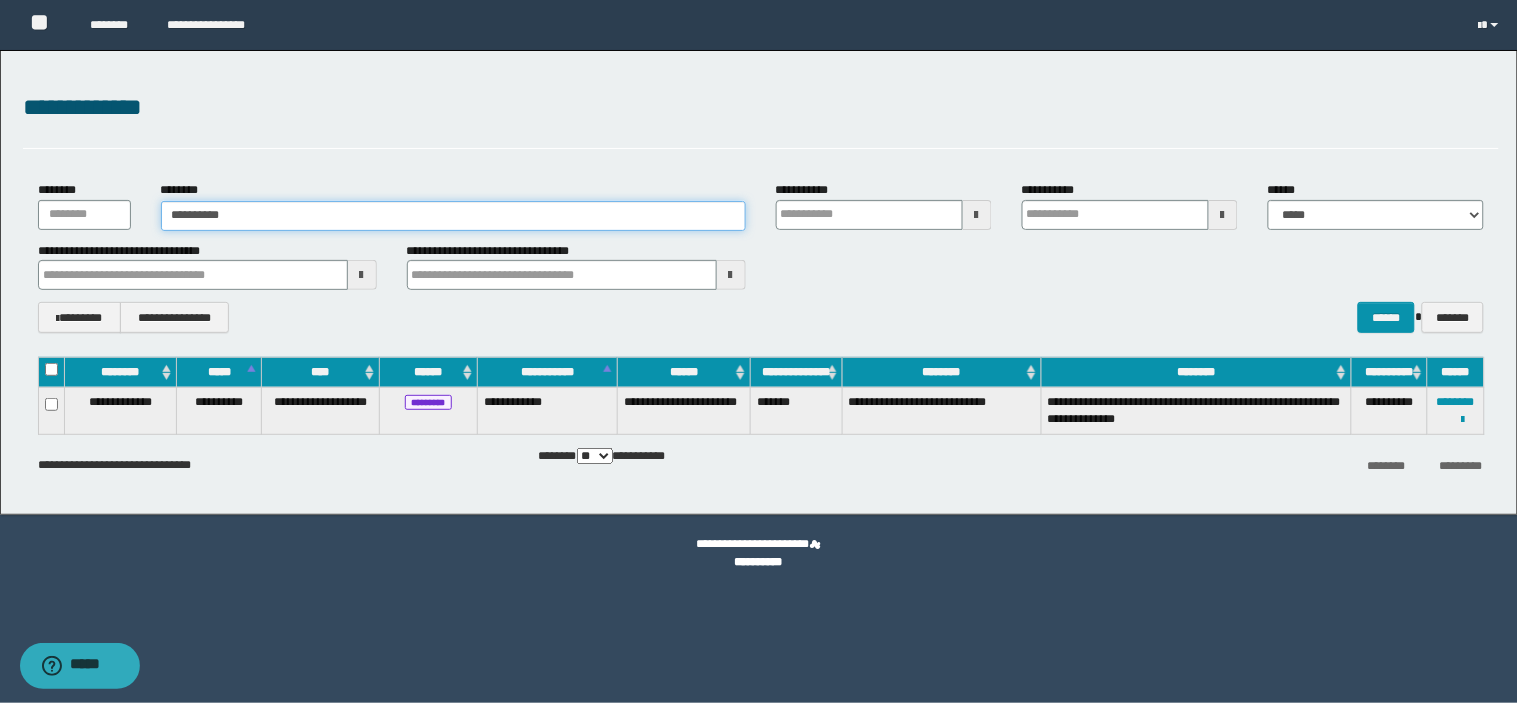 type on "**********" 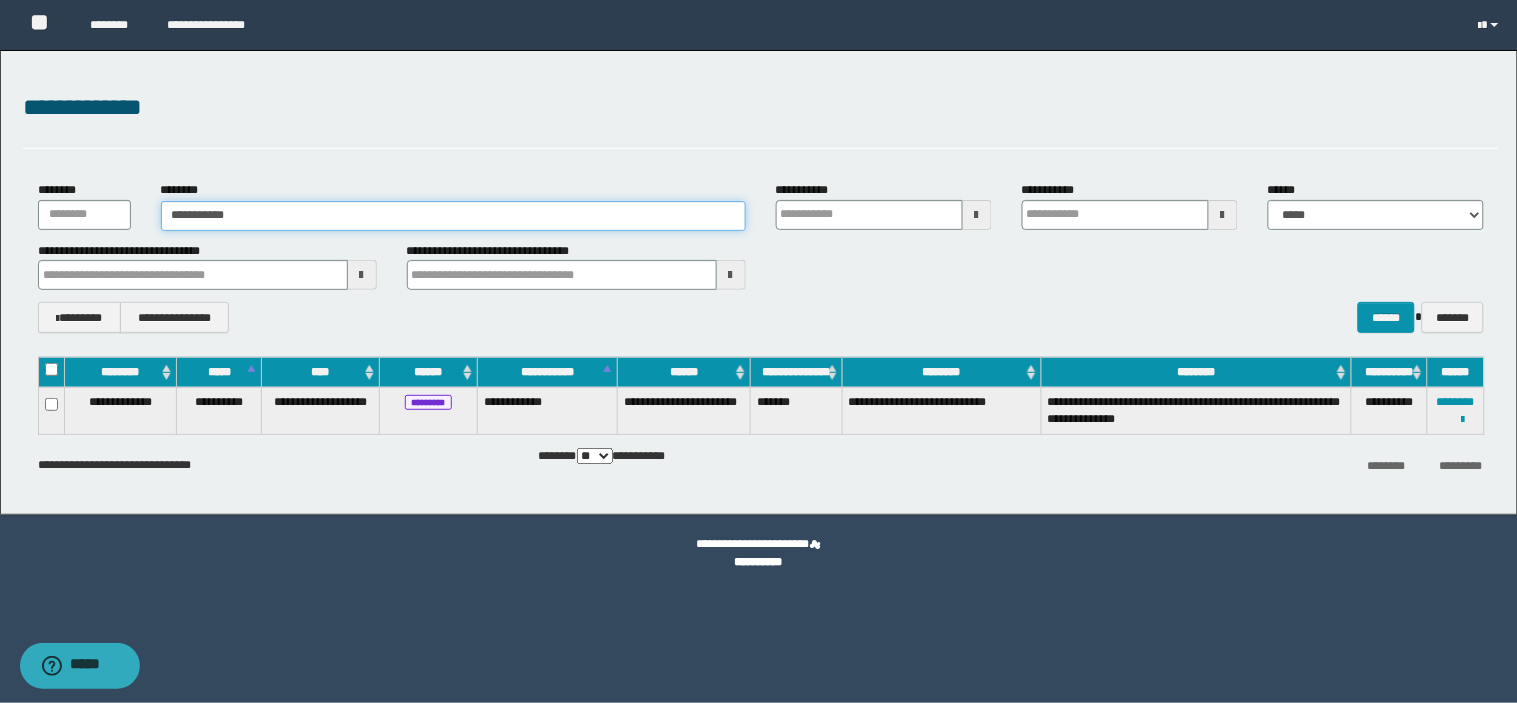 type on "**********" 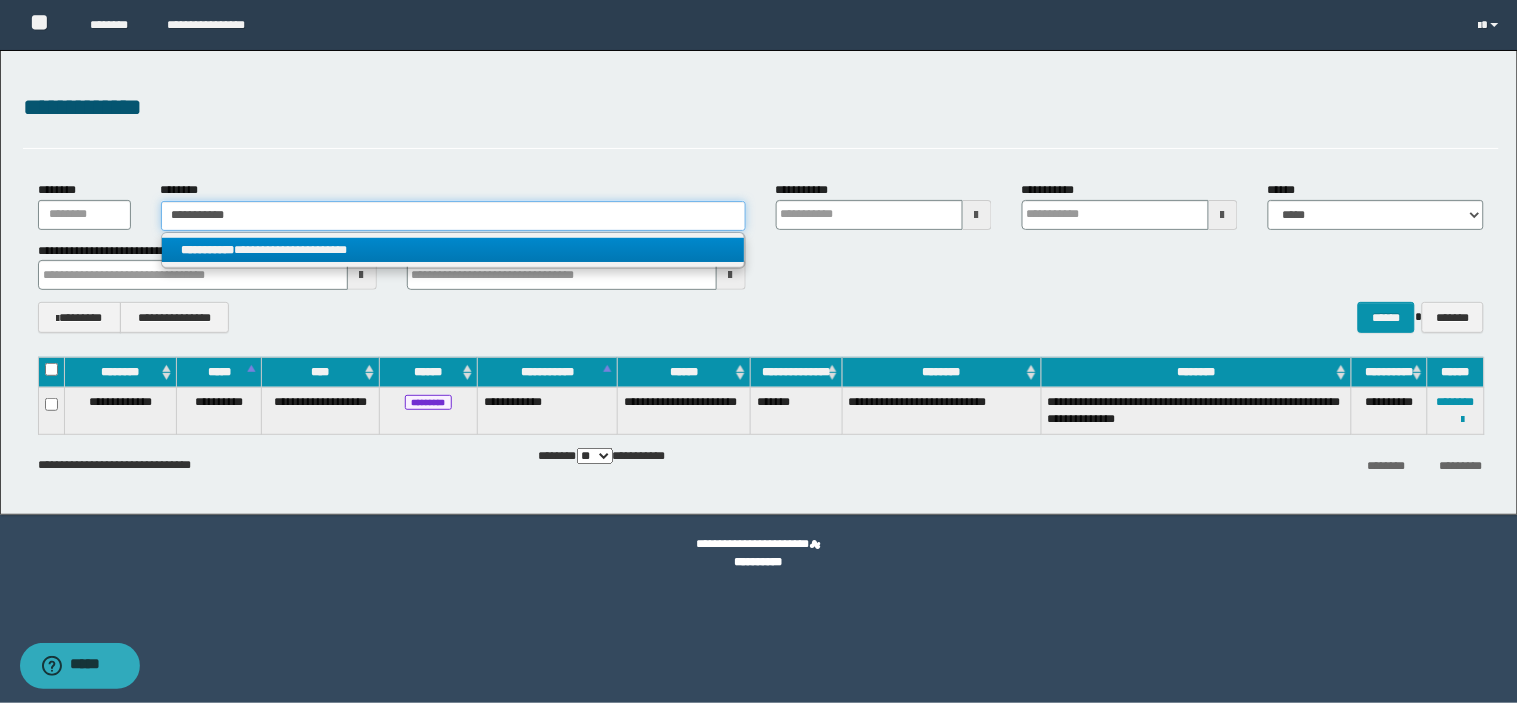 type on "**********" 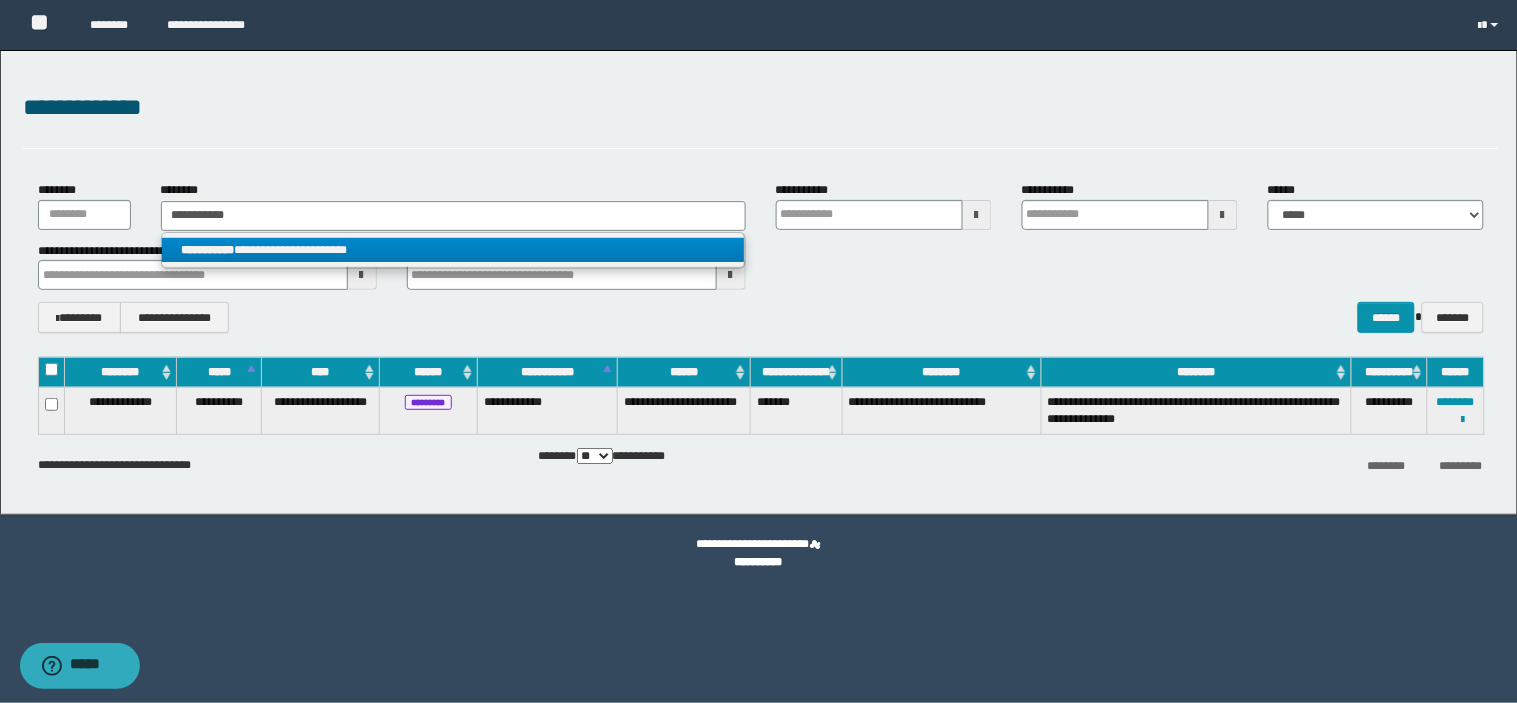 click on "**********" at bounding box center [453, 250] 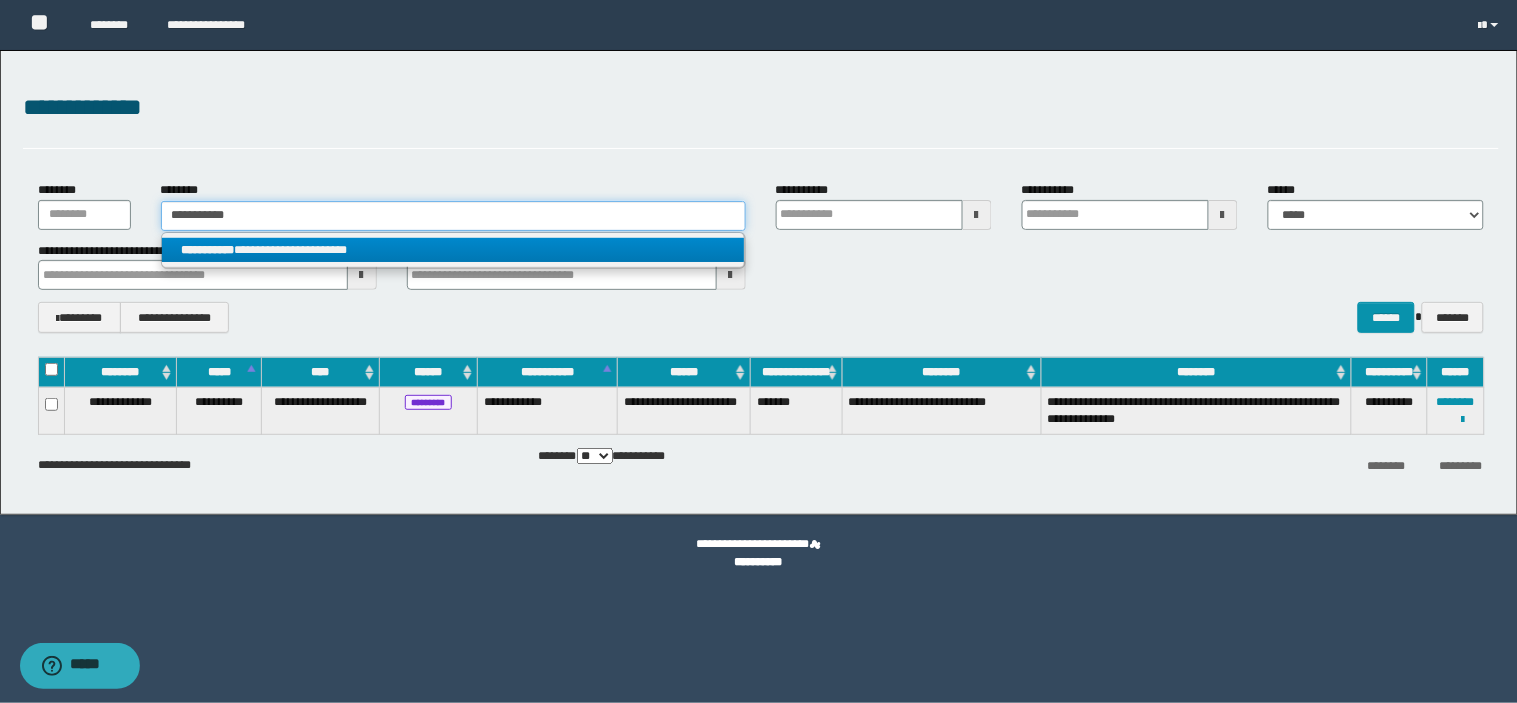 type 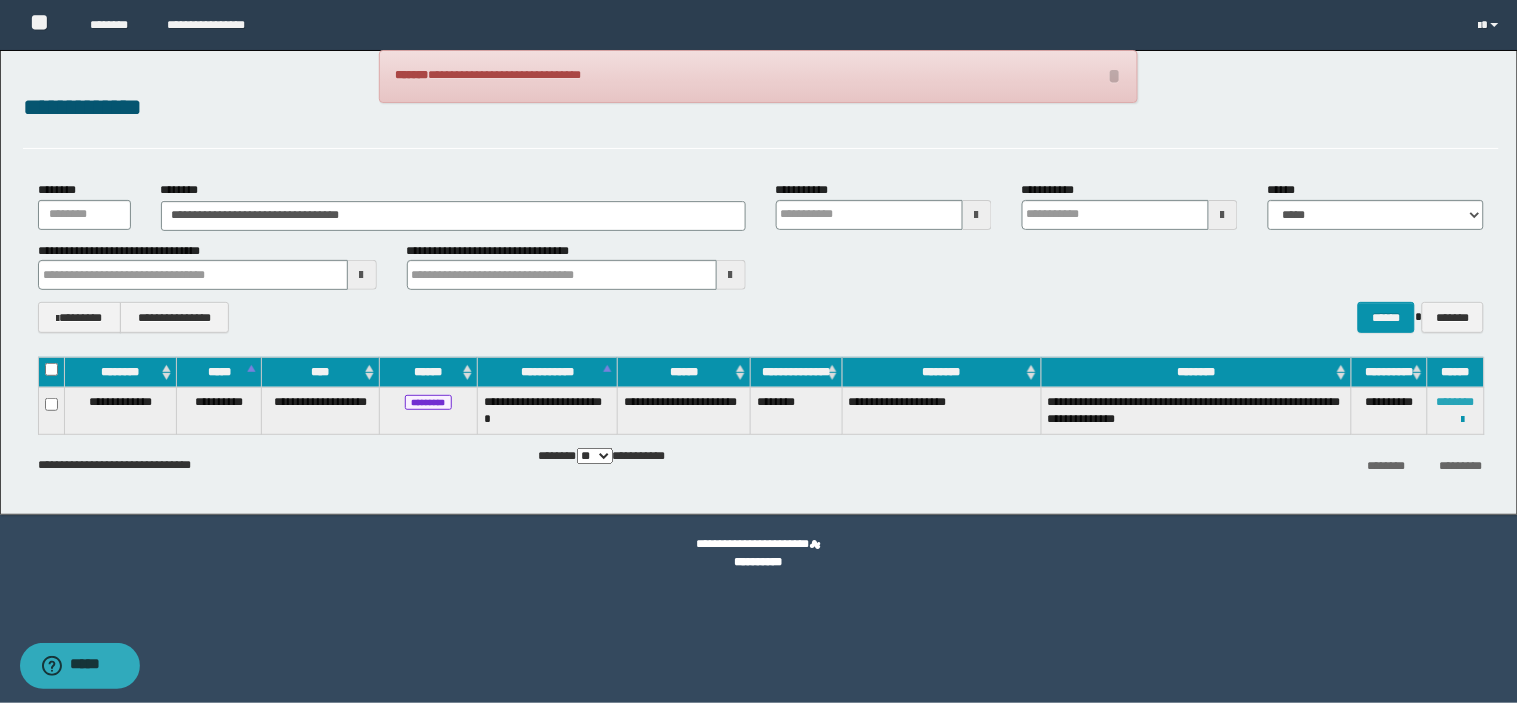 click on "********" at bounding box center [1456, 402] 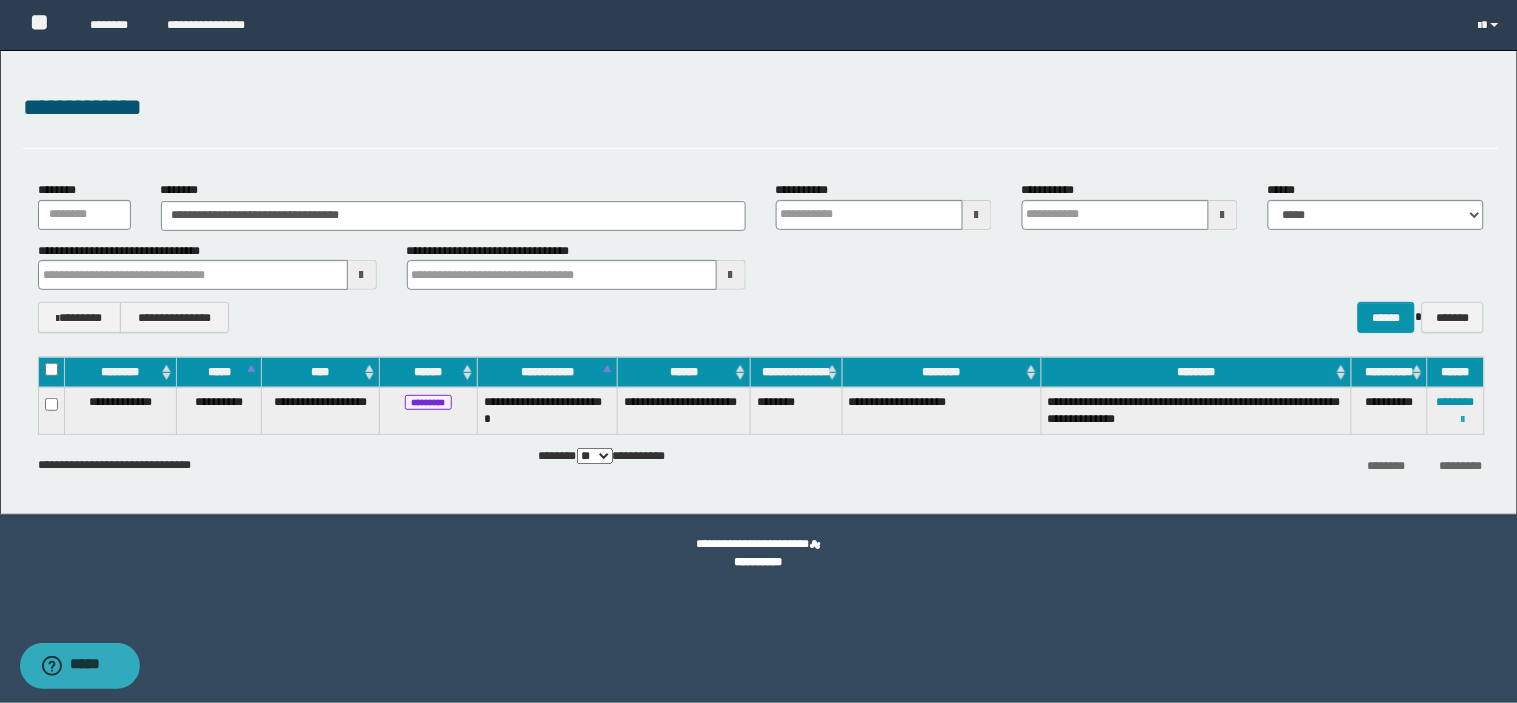 click at bounding box center [1463, 420] 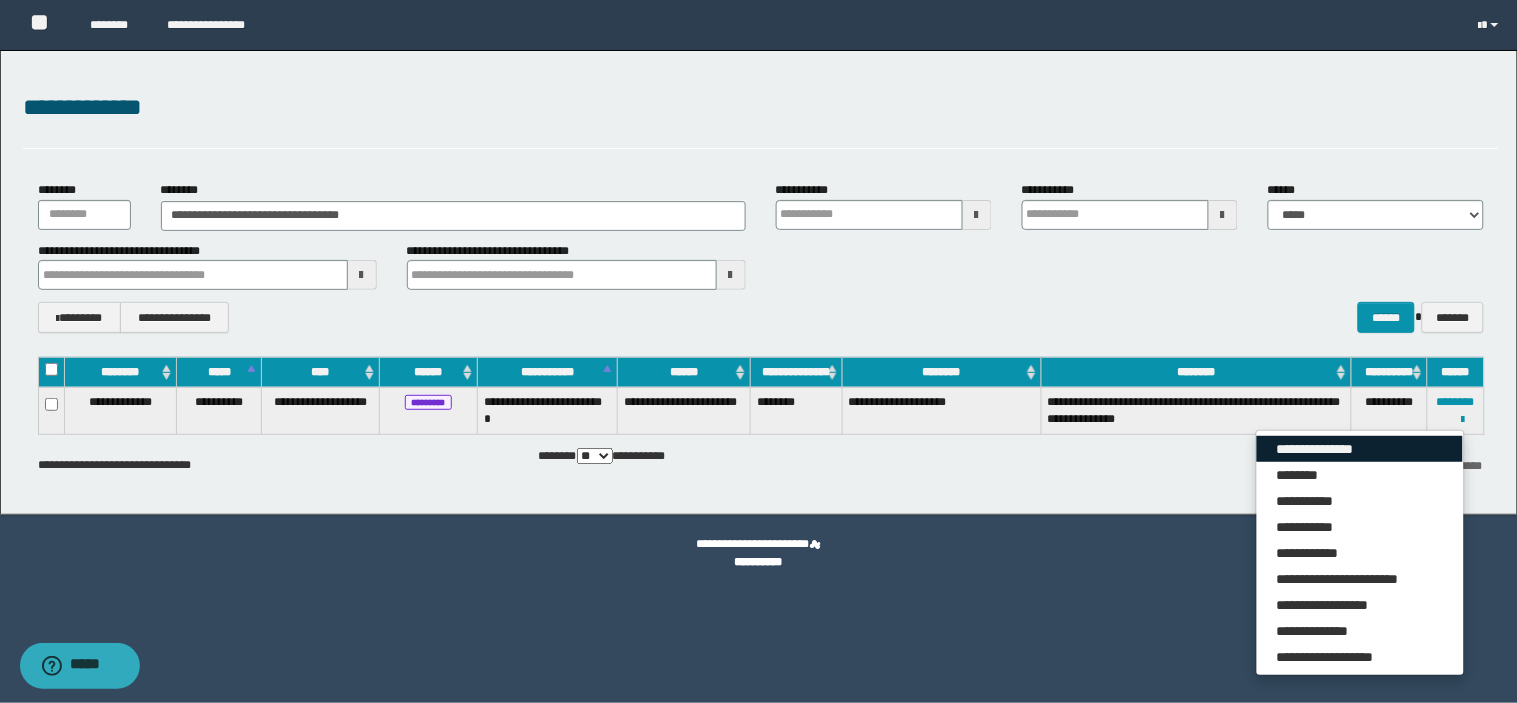 click on "**********" at bounding box center [1360, 449] 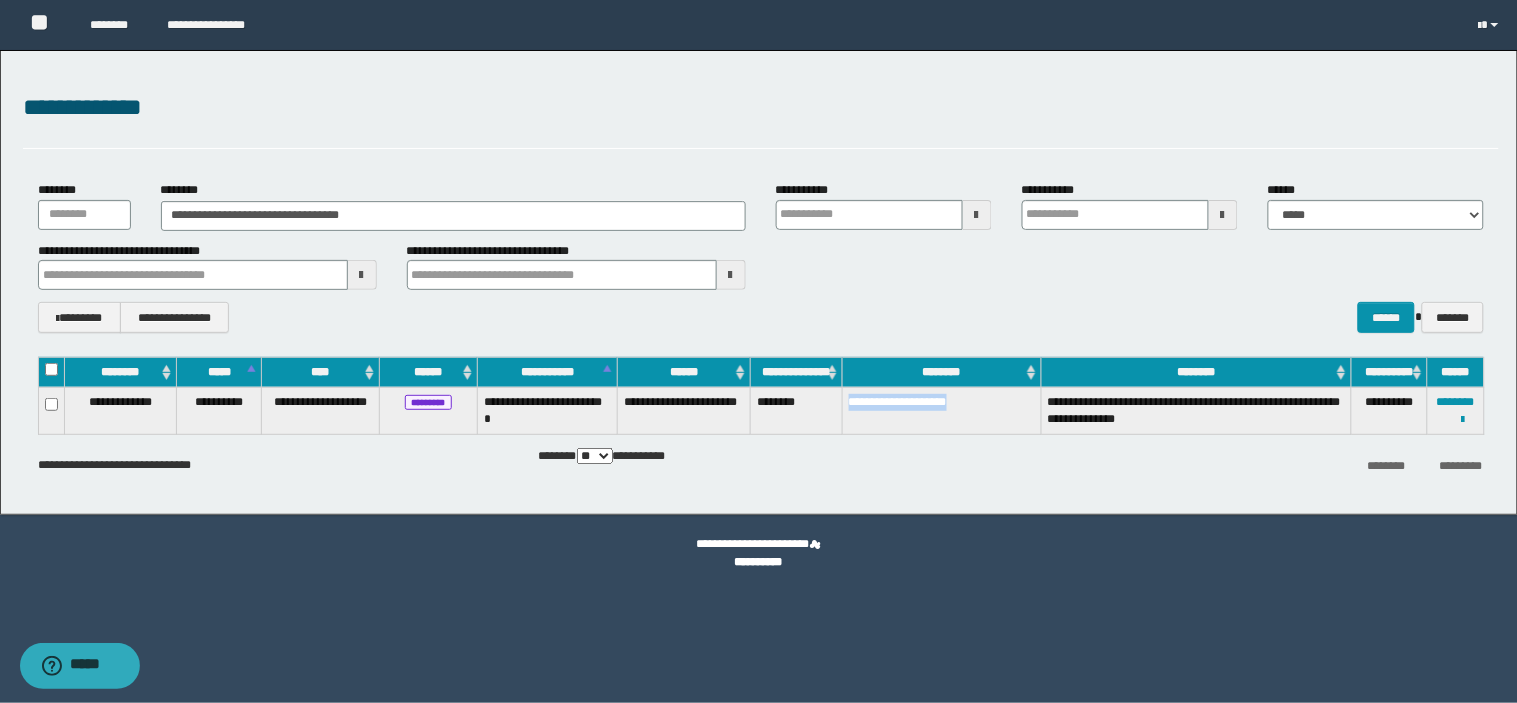 drag, startPoint x: 987, startPoint y: 411, endPoint x: 850, endPoint y: 420, distance: 137.2953 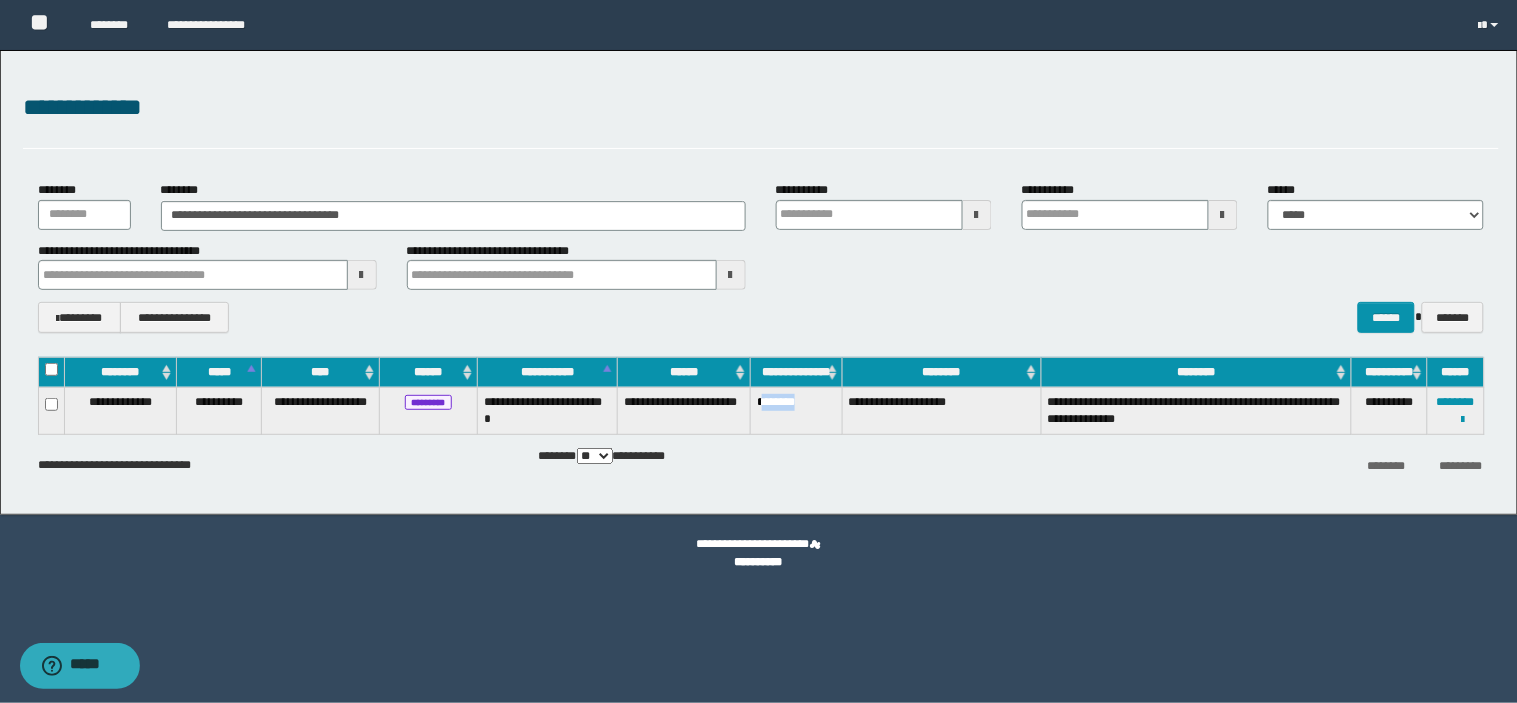 drag, startPoint x: 814, startPoint y: 405, endPoint x: 763, endPoint y: 402, distance: 51.088158 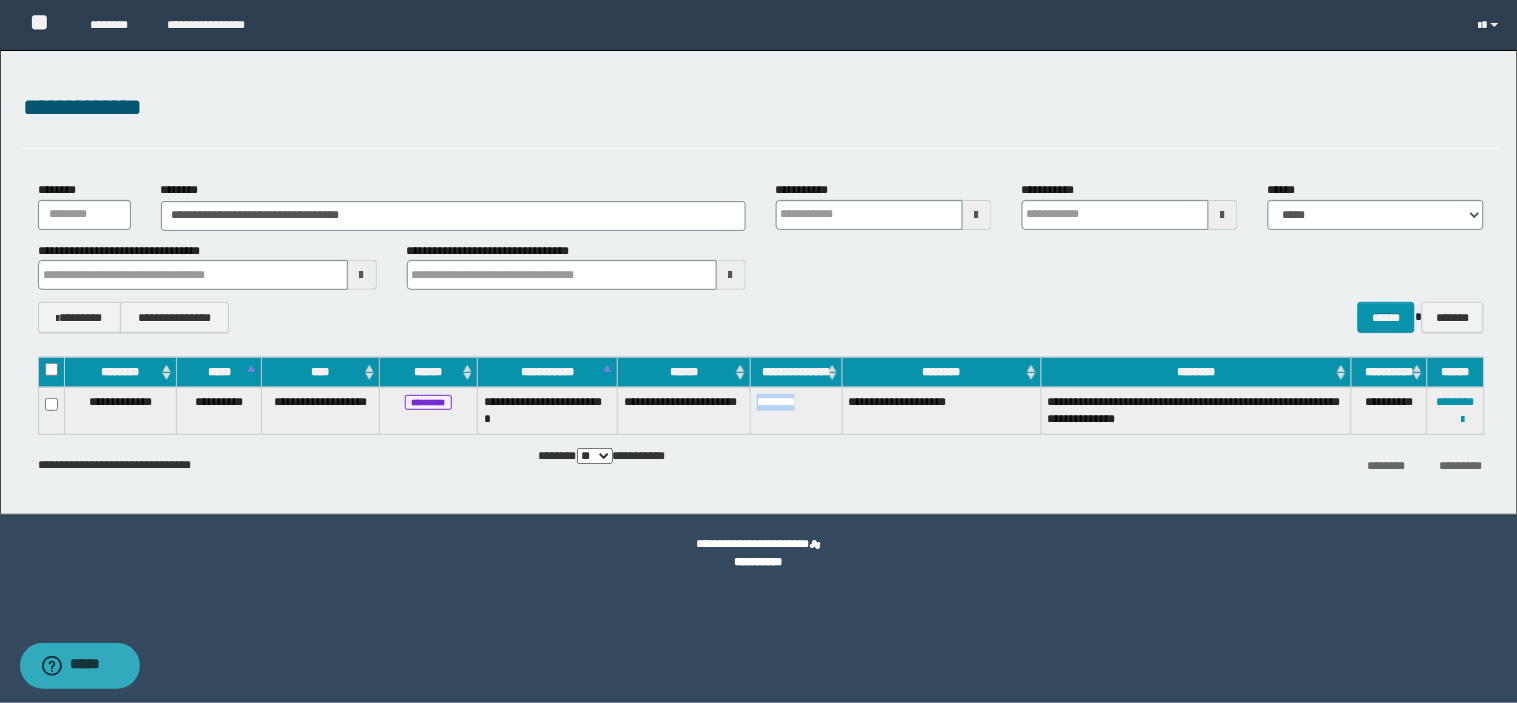 drag, startPoint x: 806, startPoint y: 405, endPoint x: 758, endPoint y: 408, distance: 48.09366 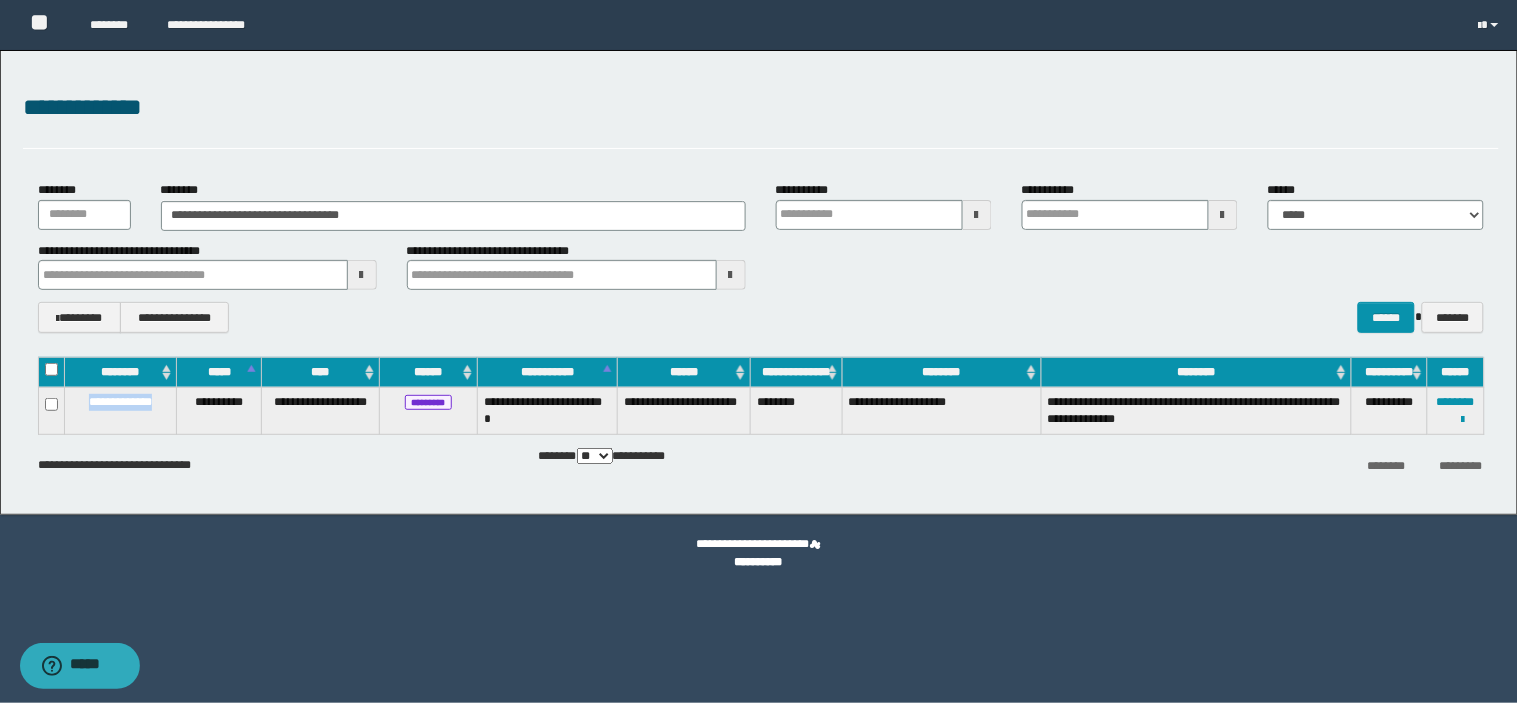 drag, startPoint x: 163, startPoint y: 412, endPoint x: 75, endPoint y: 404, distance: 88.362885 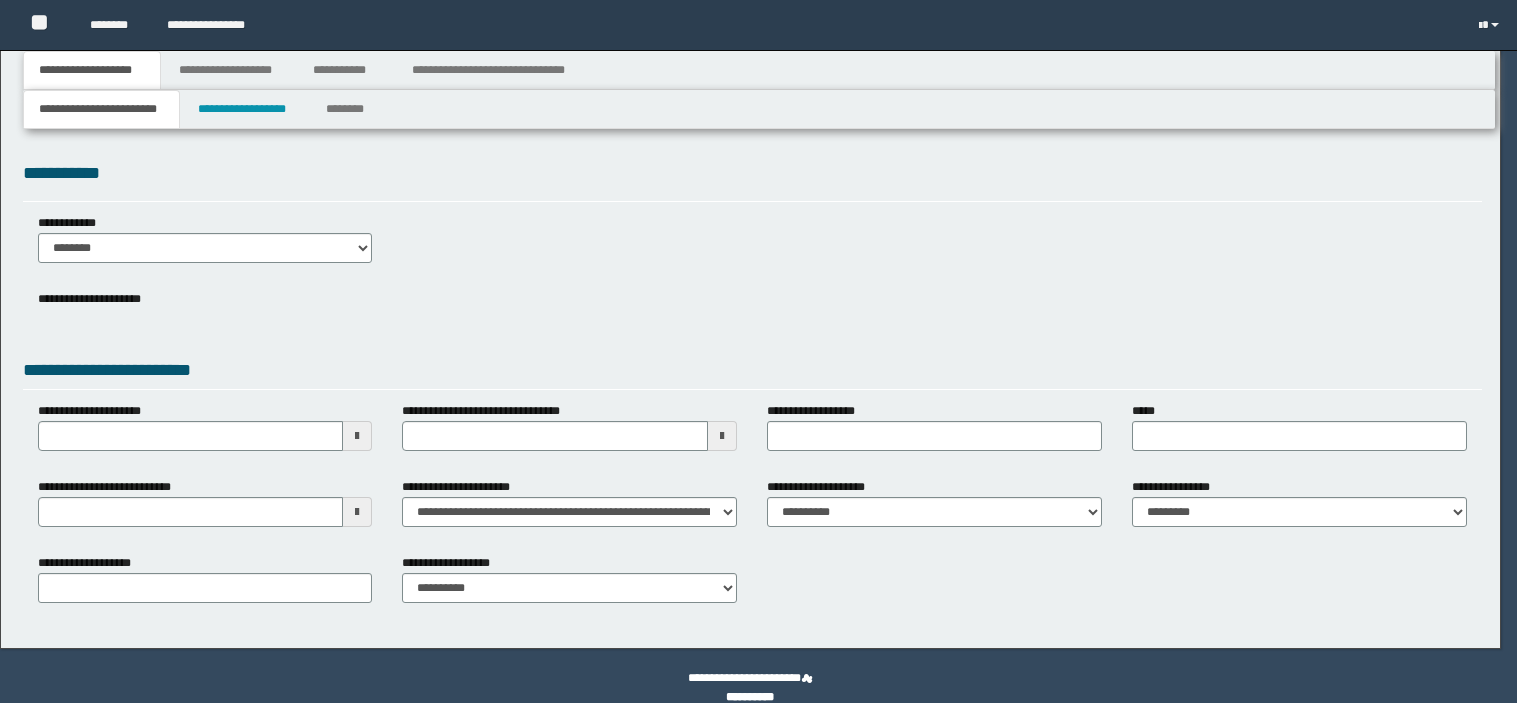 scroll, scrollTop: 0, scrollLeft: 0, axis: both 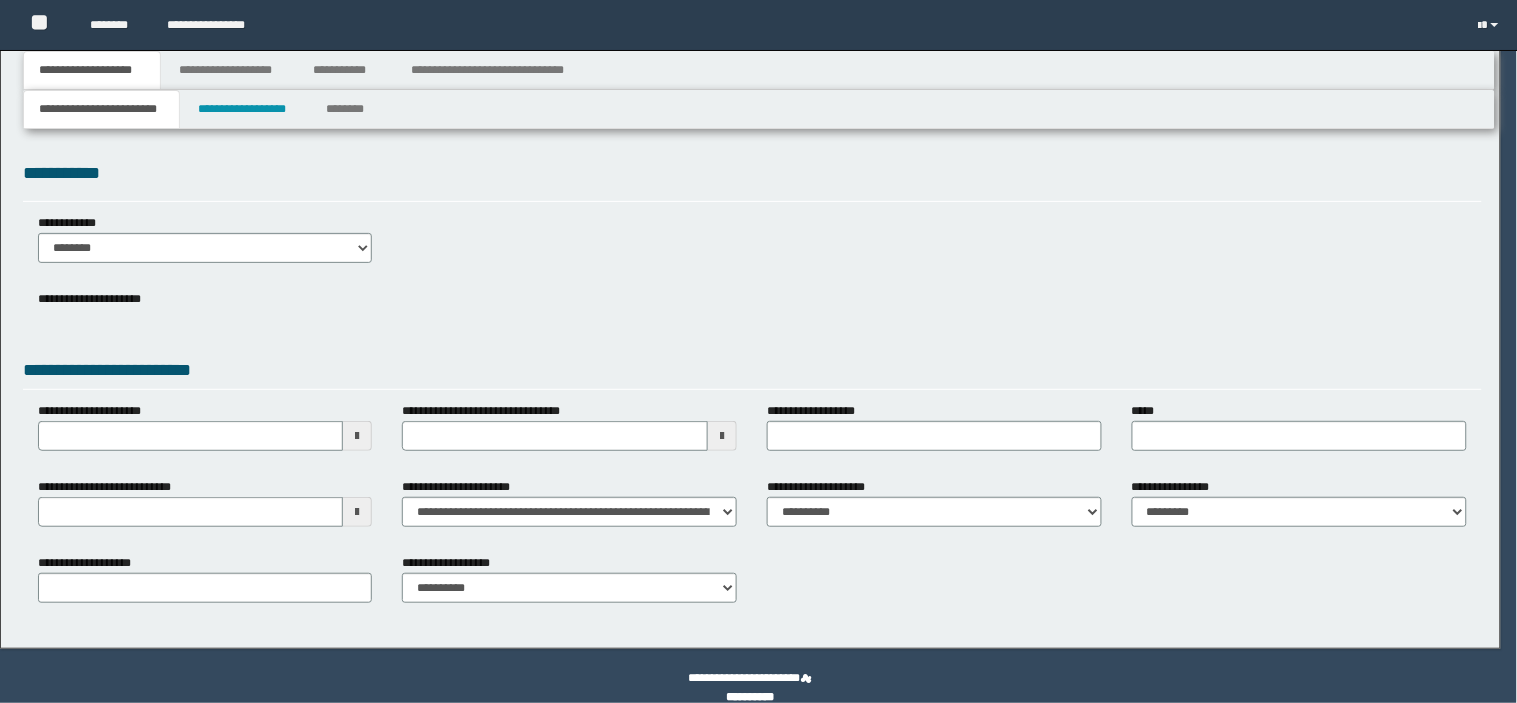type on "**********" 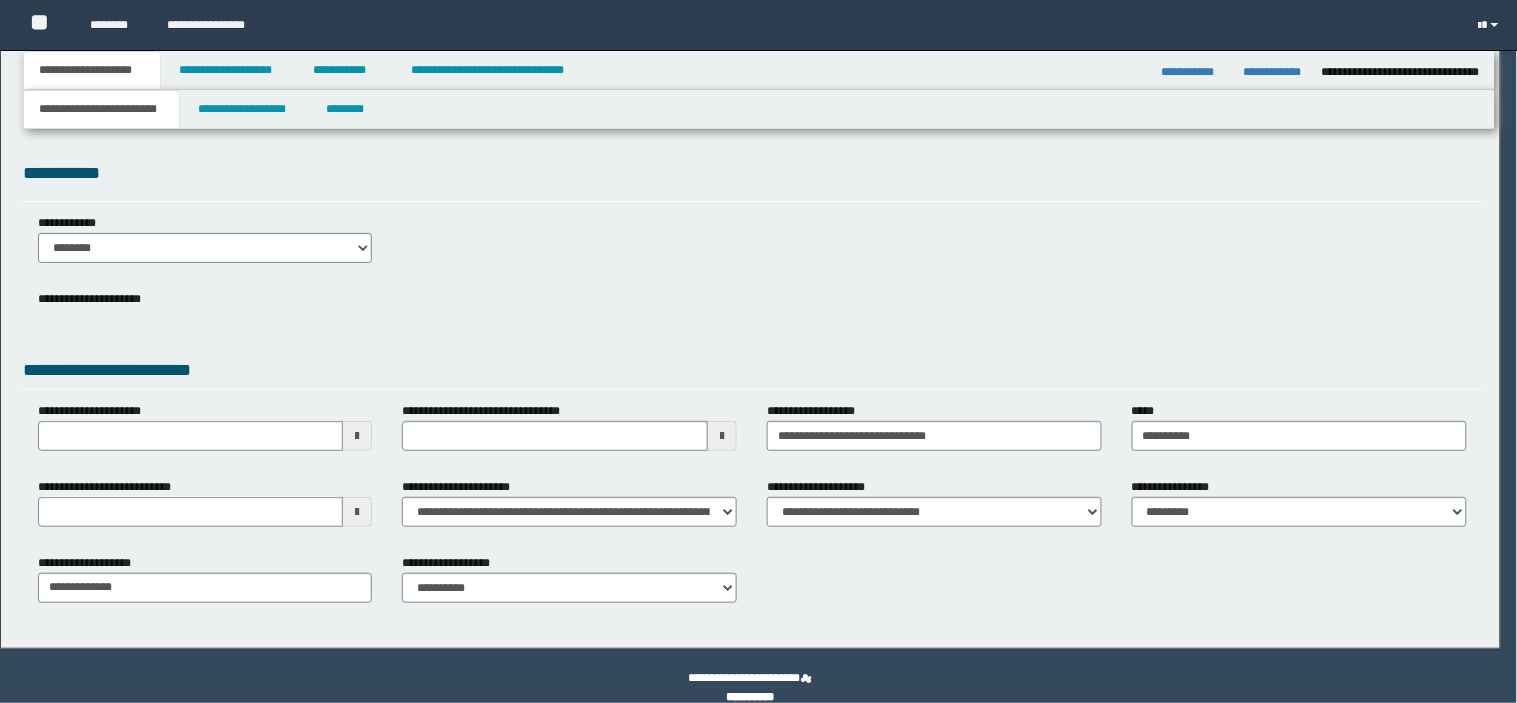 scroll, scrollTop: 0, scrollLeft: 0, axis: both 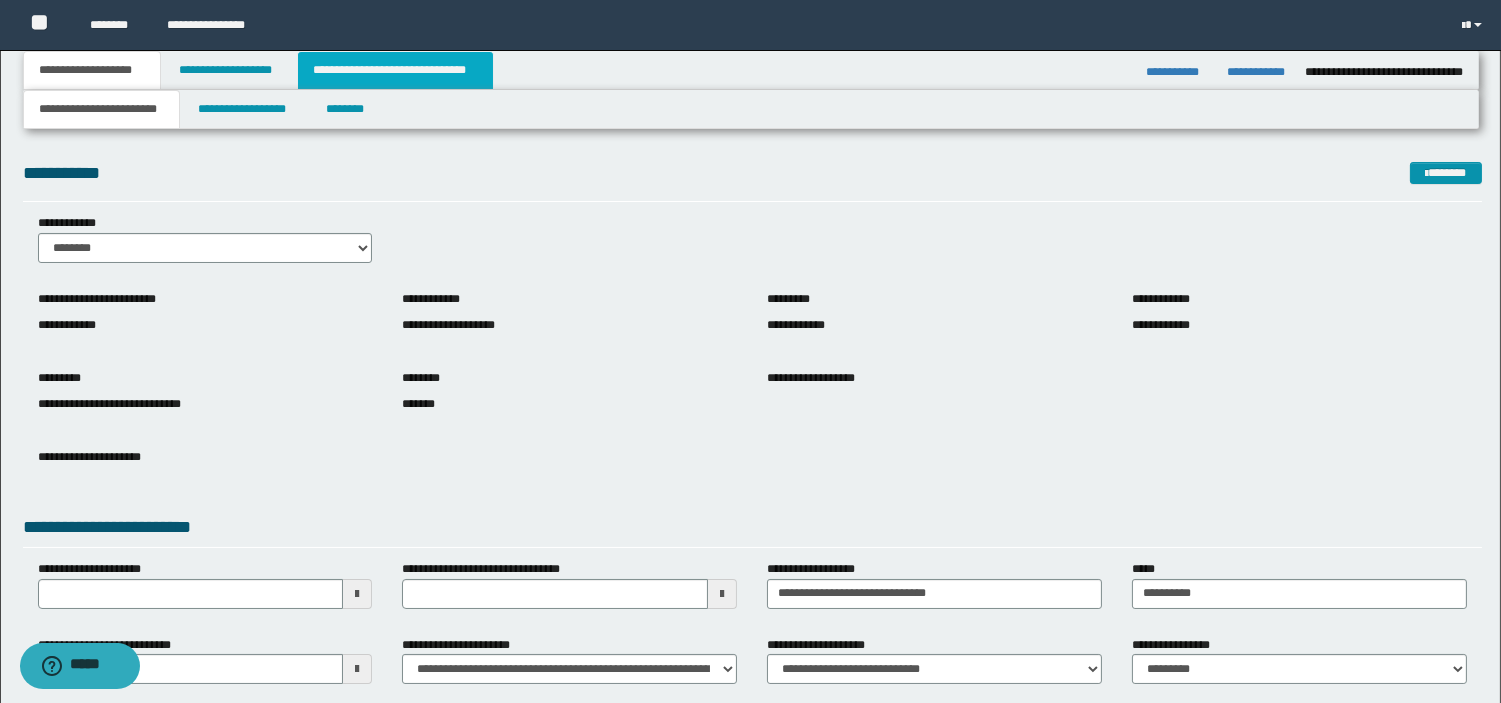 click on "**********" at bounding box center [395, 70] 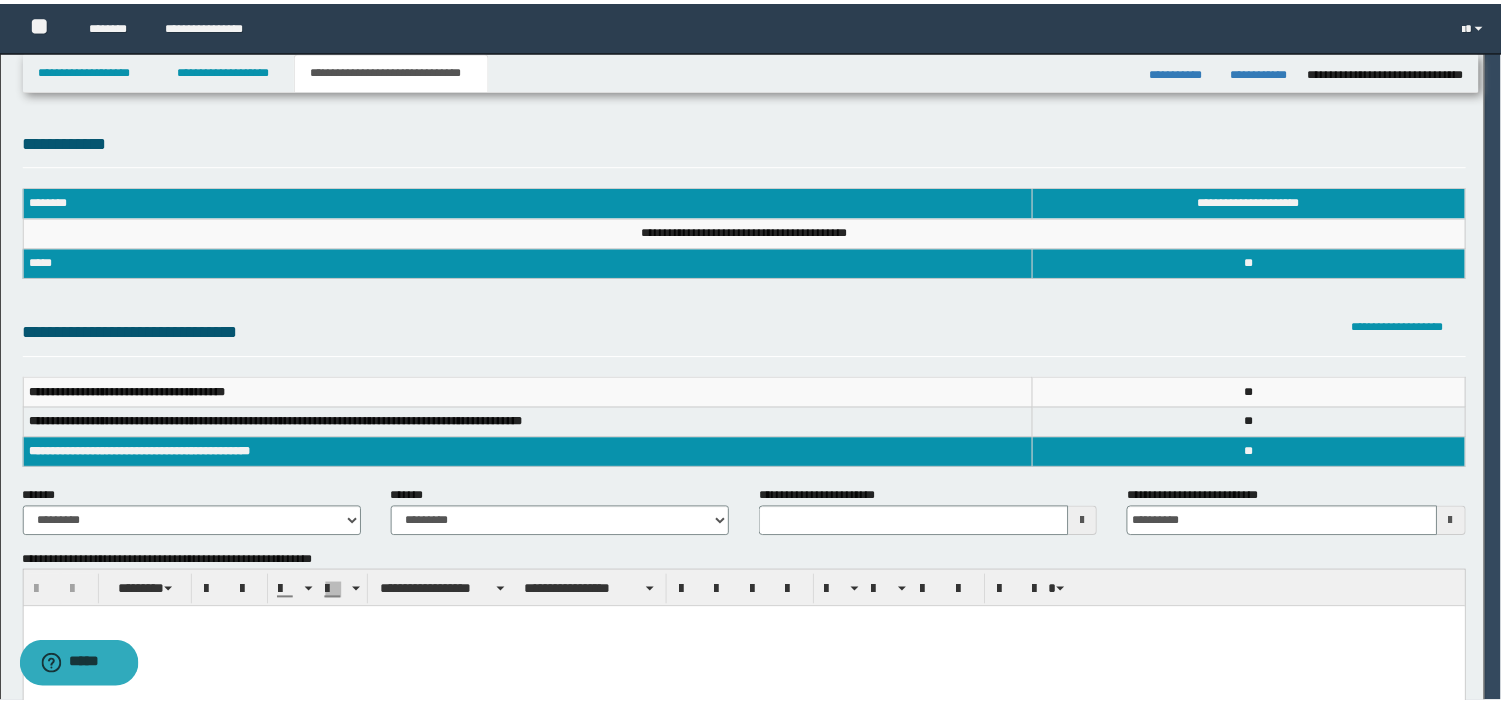 scroll, scrollTop: 0, scrollLeft: 0, axis: both 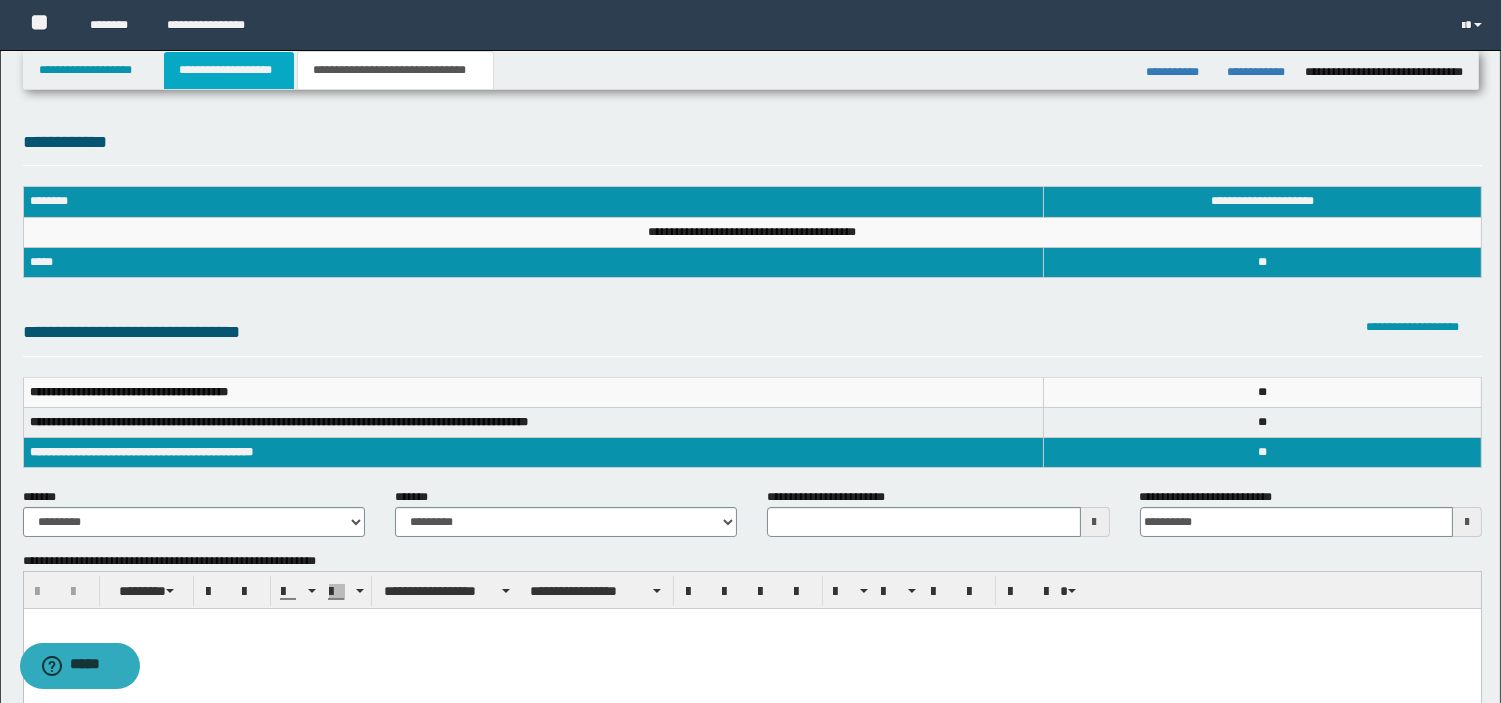 click on "**********" at bounding box center (229, 70) 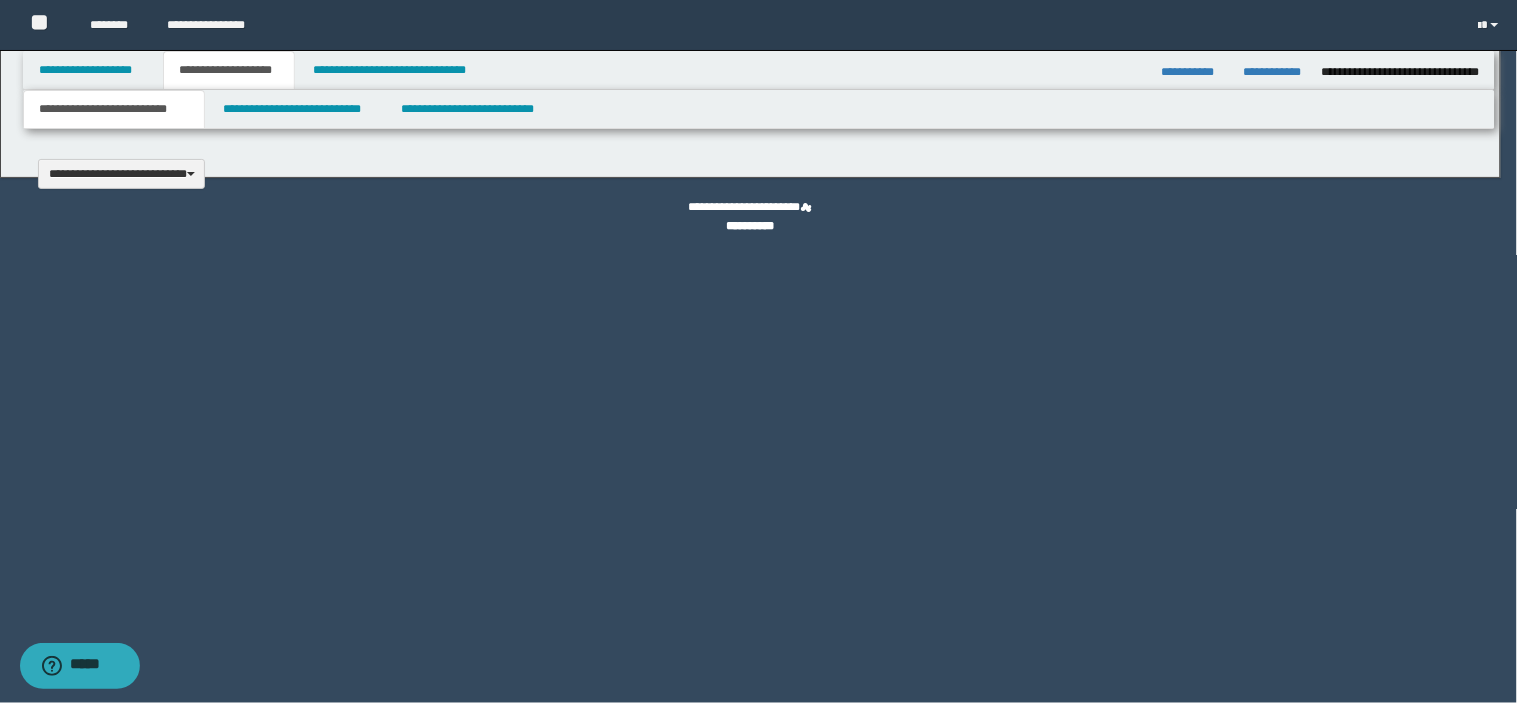 scroll, scrollTop: 0, scrollLeft: 0, axis: both 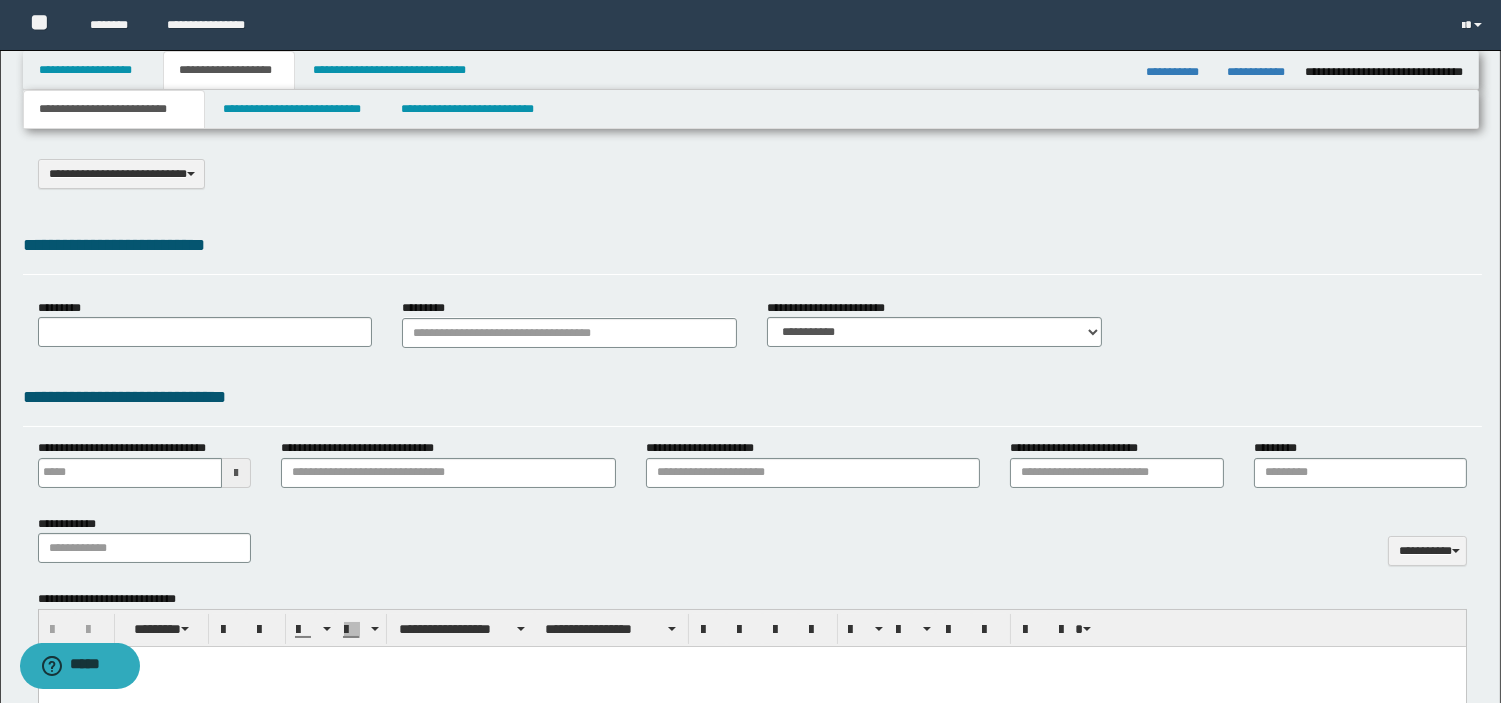 select on "*" 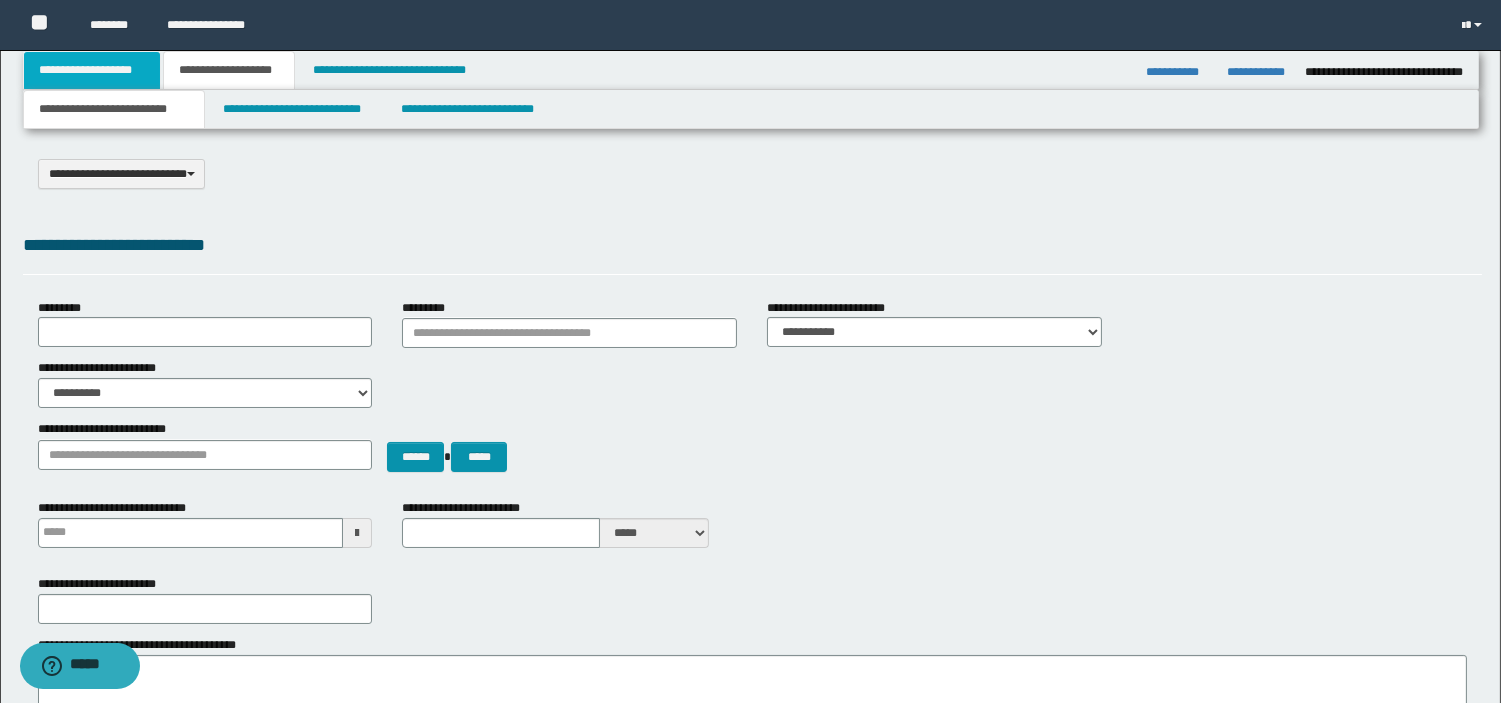 click on "**********" at bounding box center [92, 70] 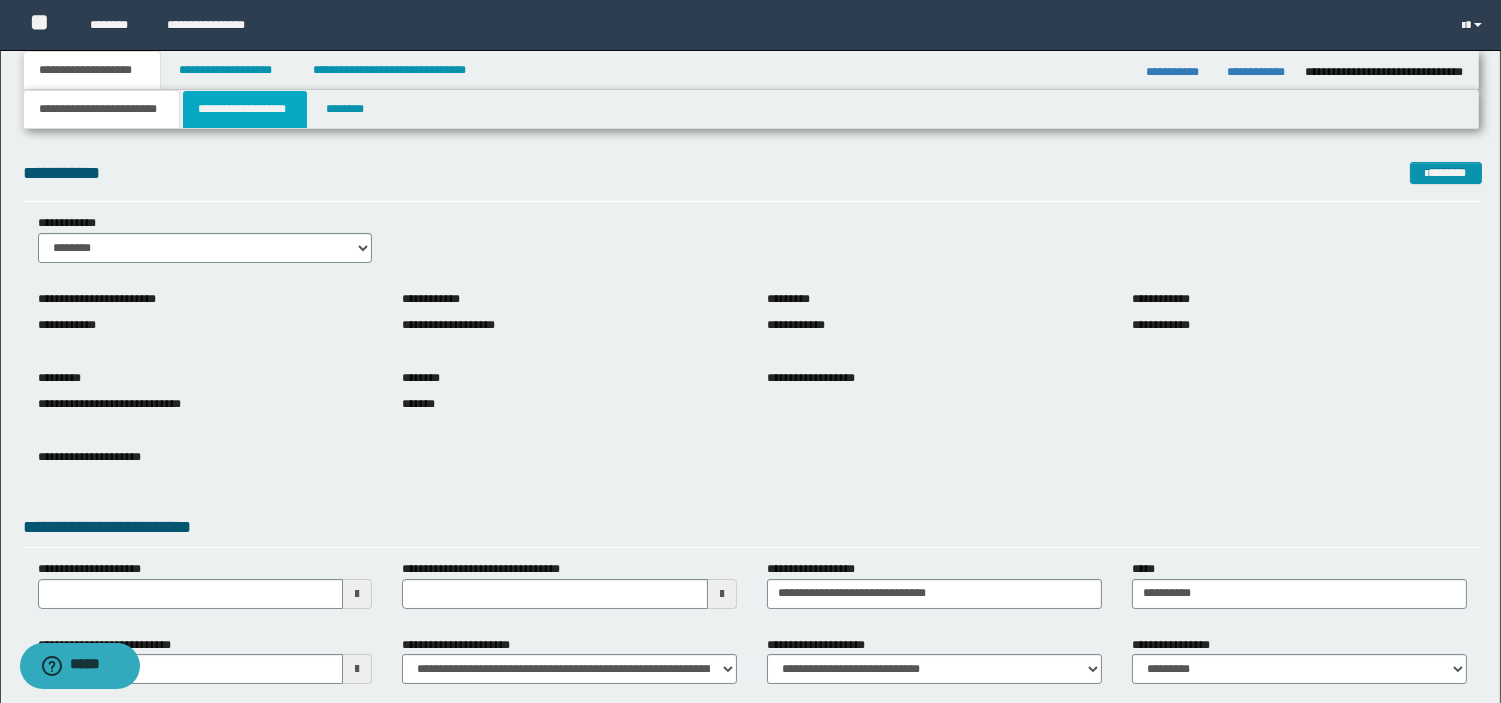 click on "**********" at bounding box center [245, 109] 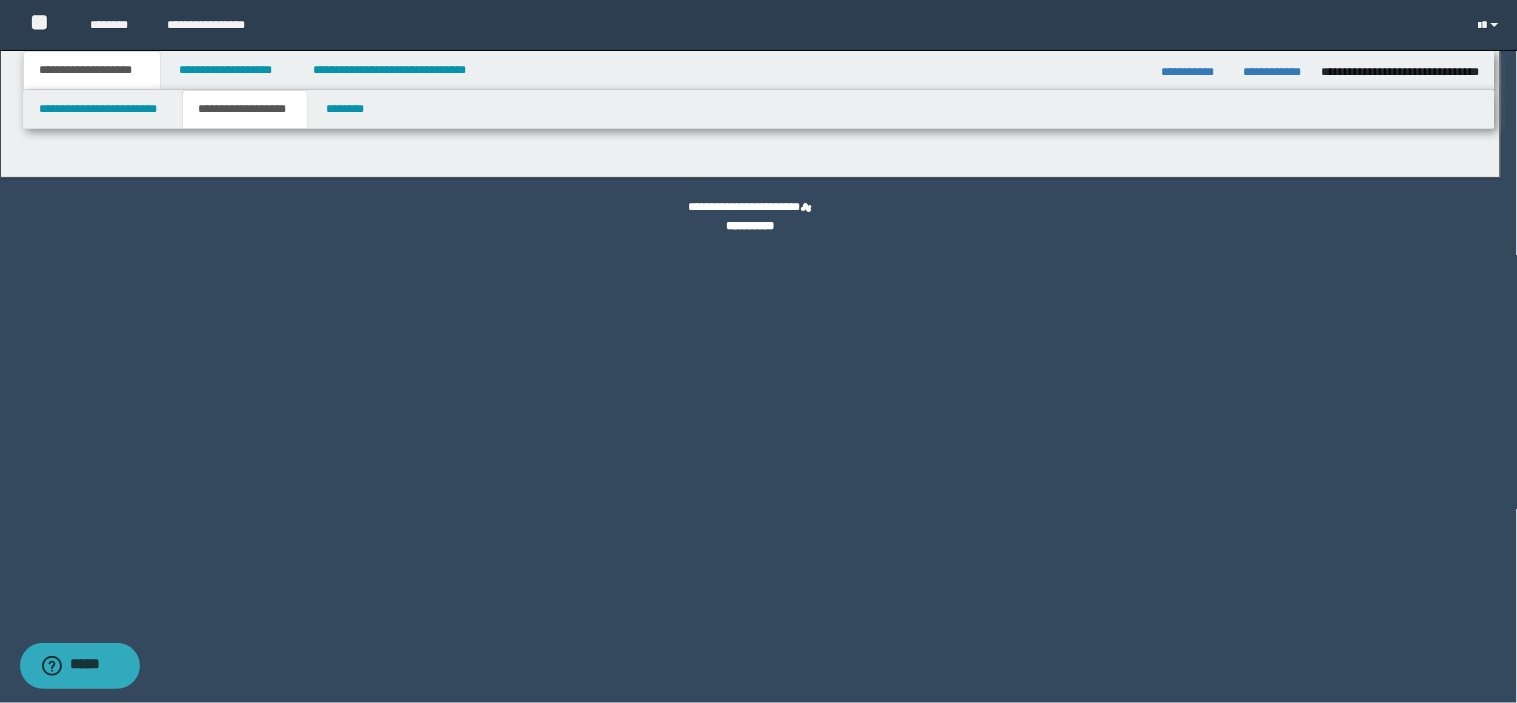 type on "*******" 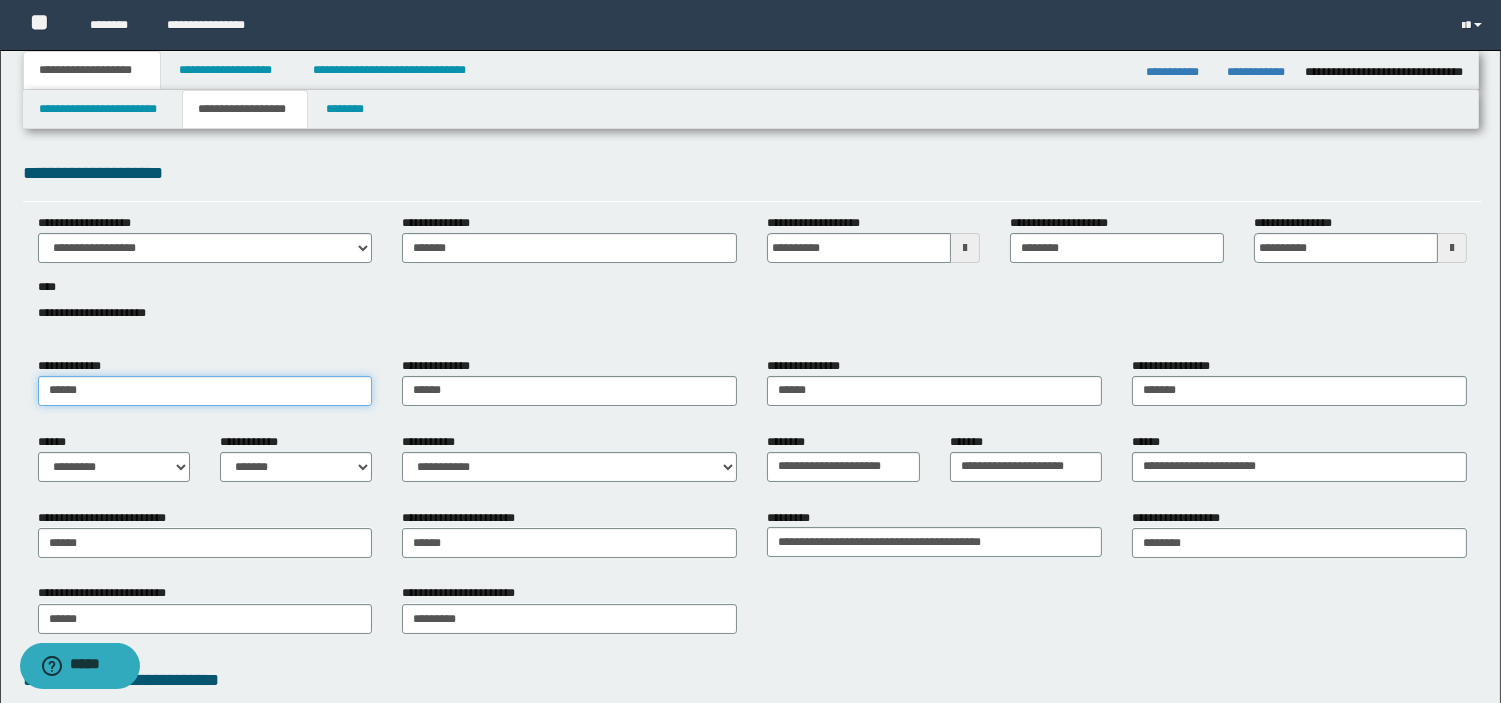 click on "******" at bounding box center [205, 391] 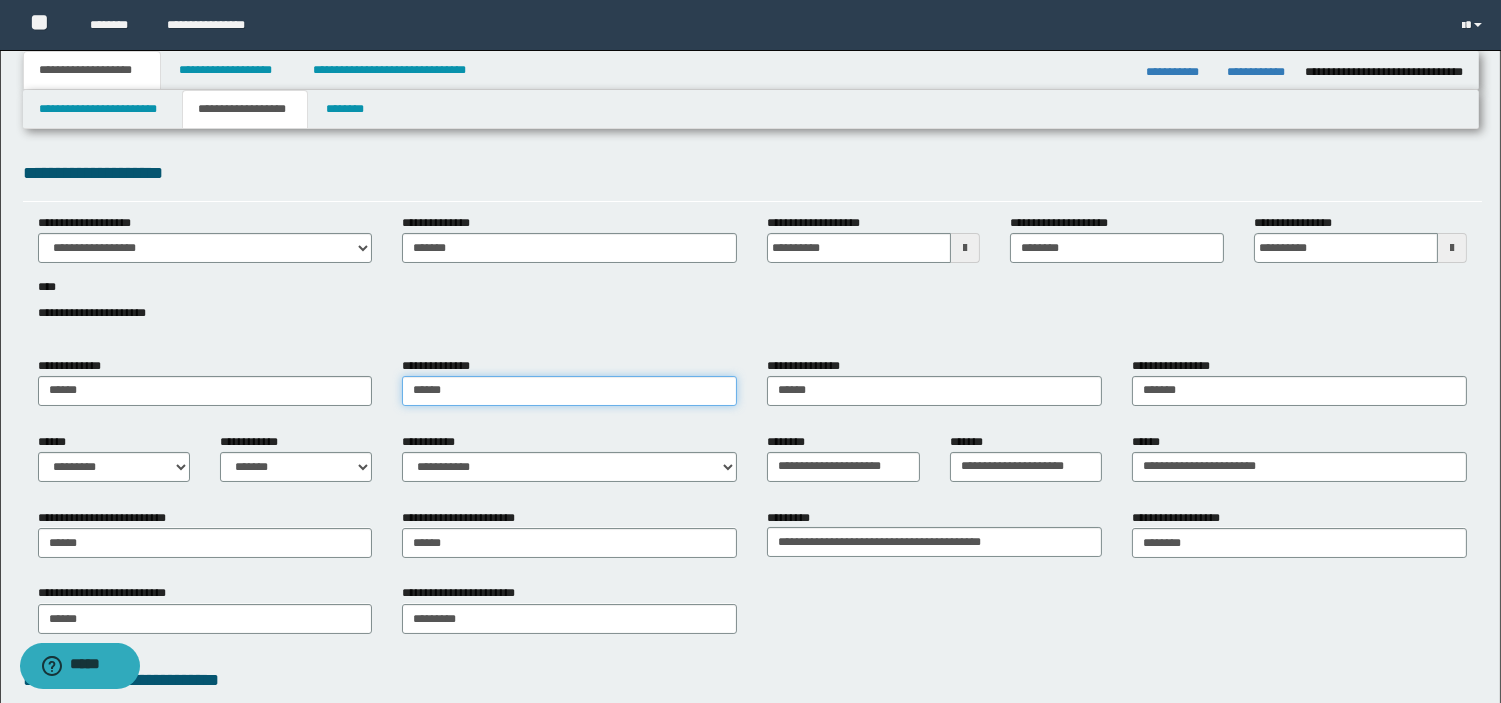 type on "******" 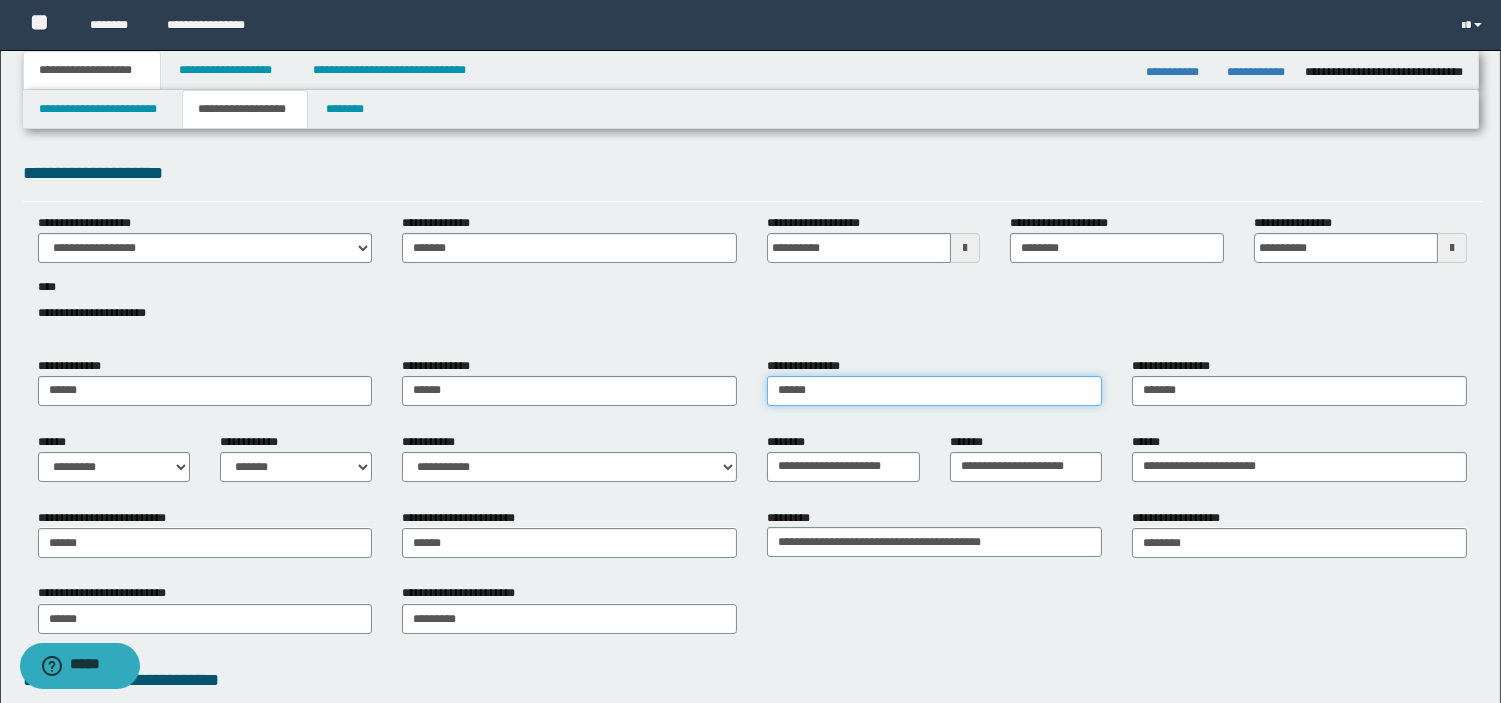type on "******" 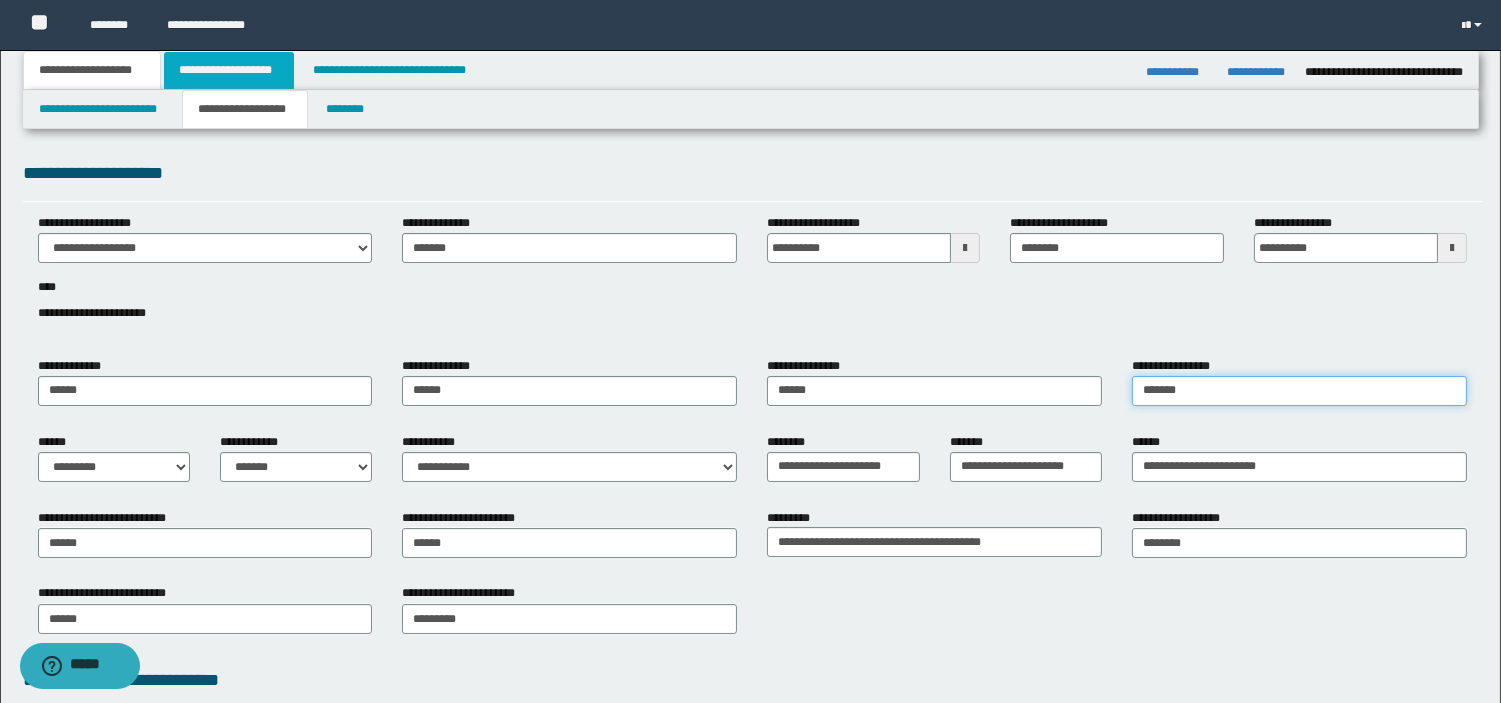 type on "*******" 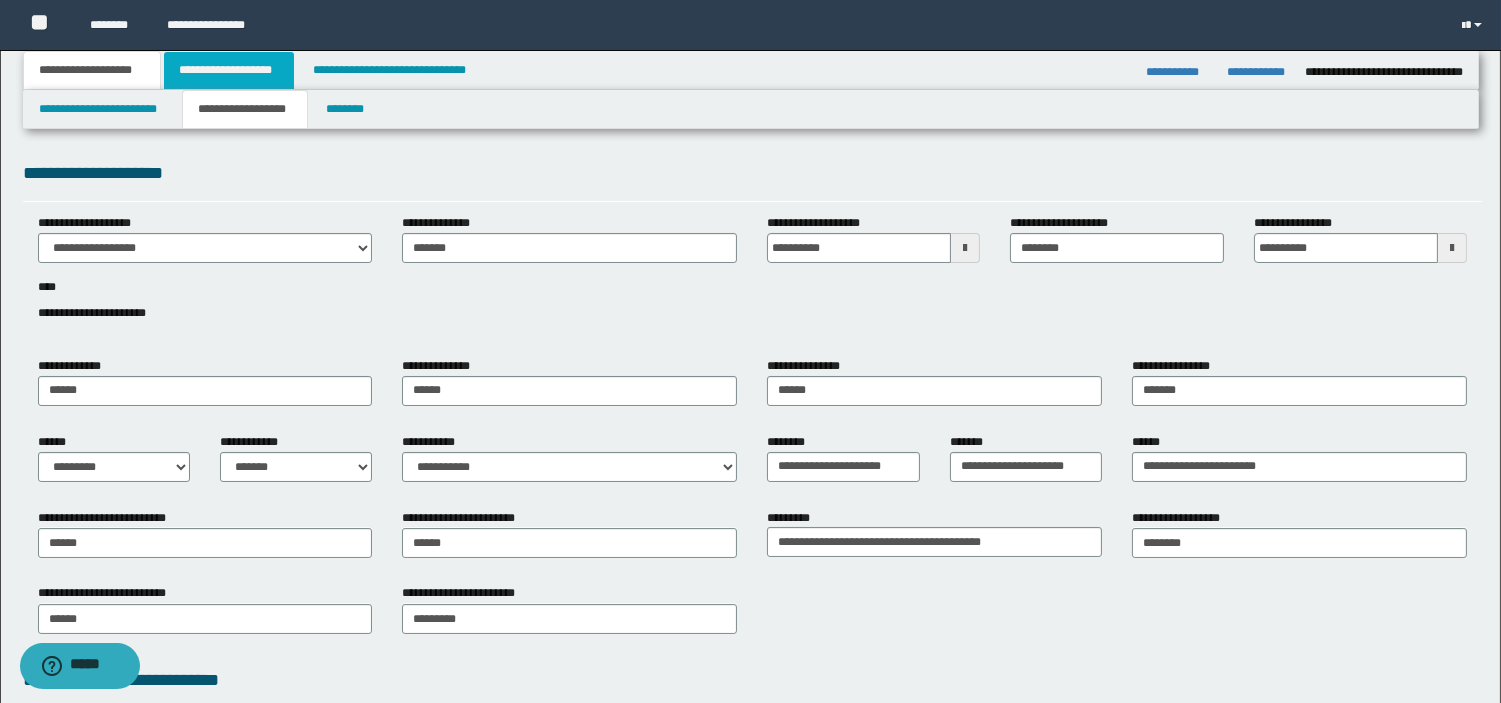 click on "**********" at bounding box center [229, 70] 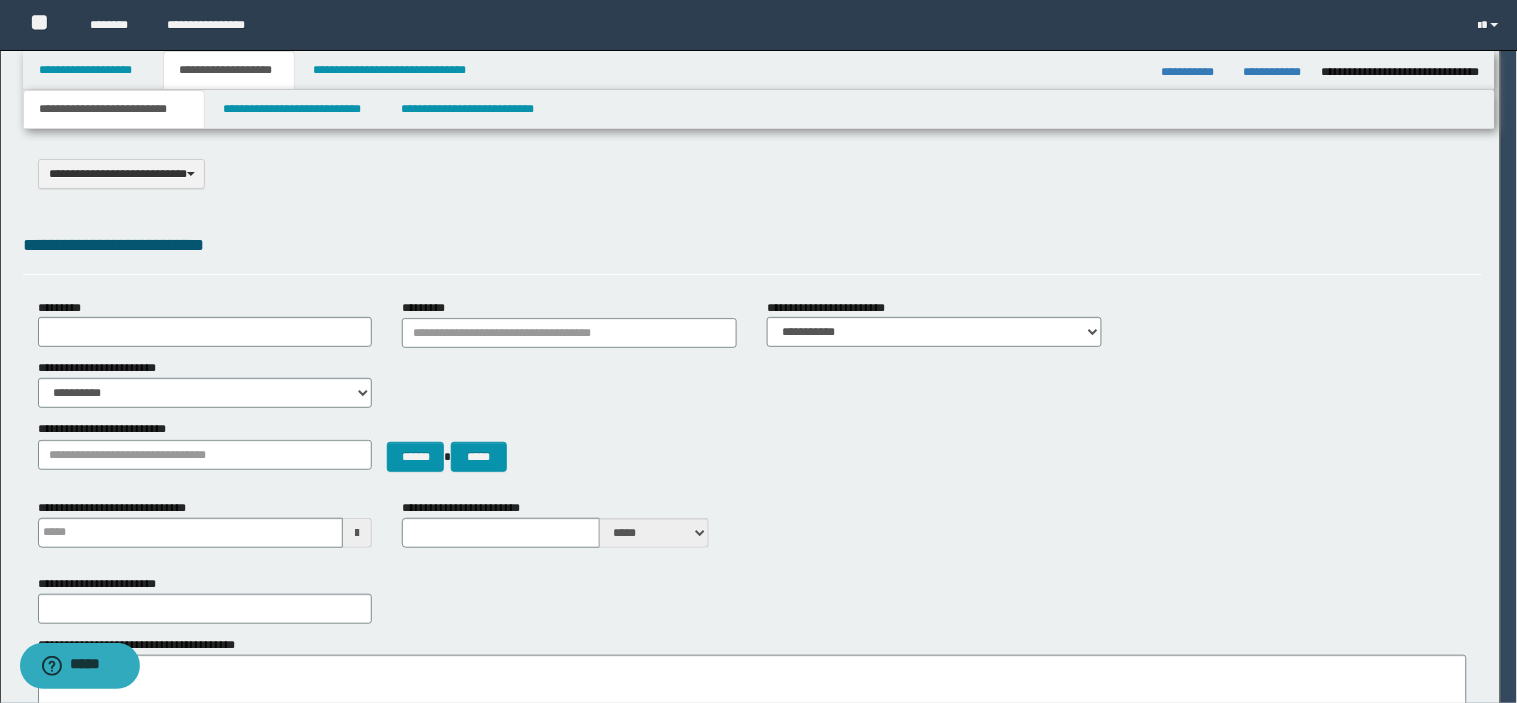 type 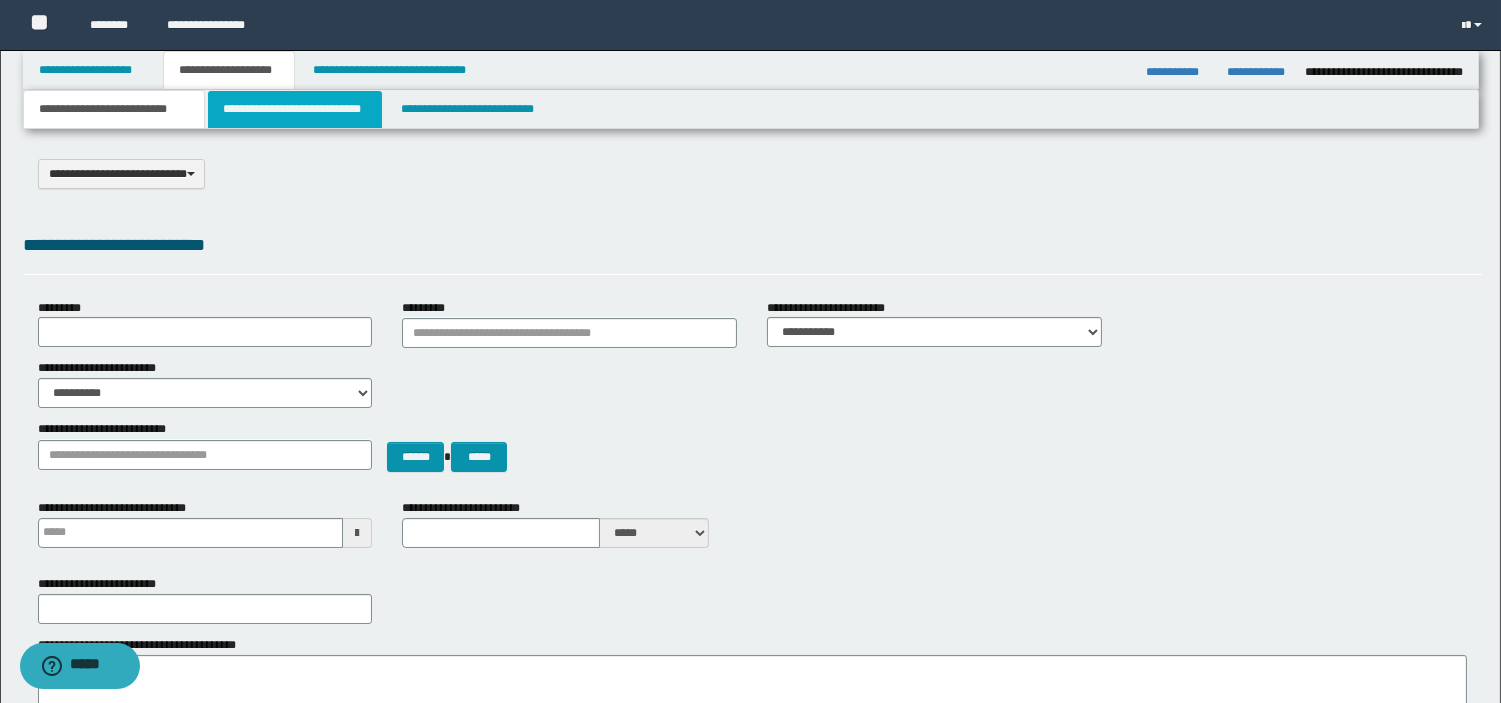 click on "**********" at bounding box center [295, 109] 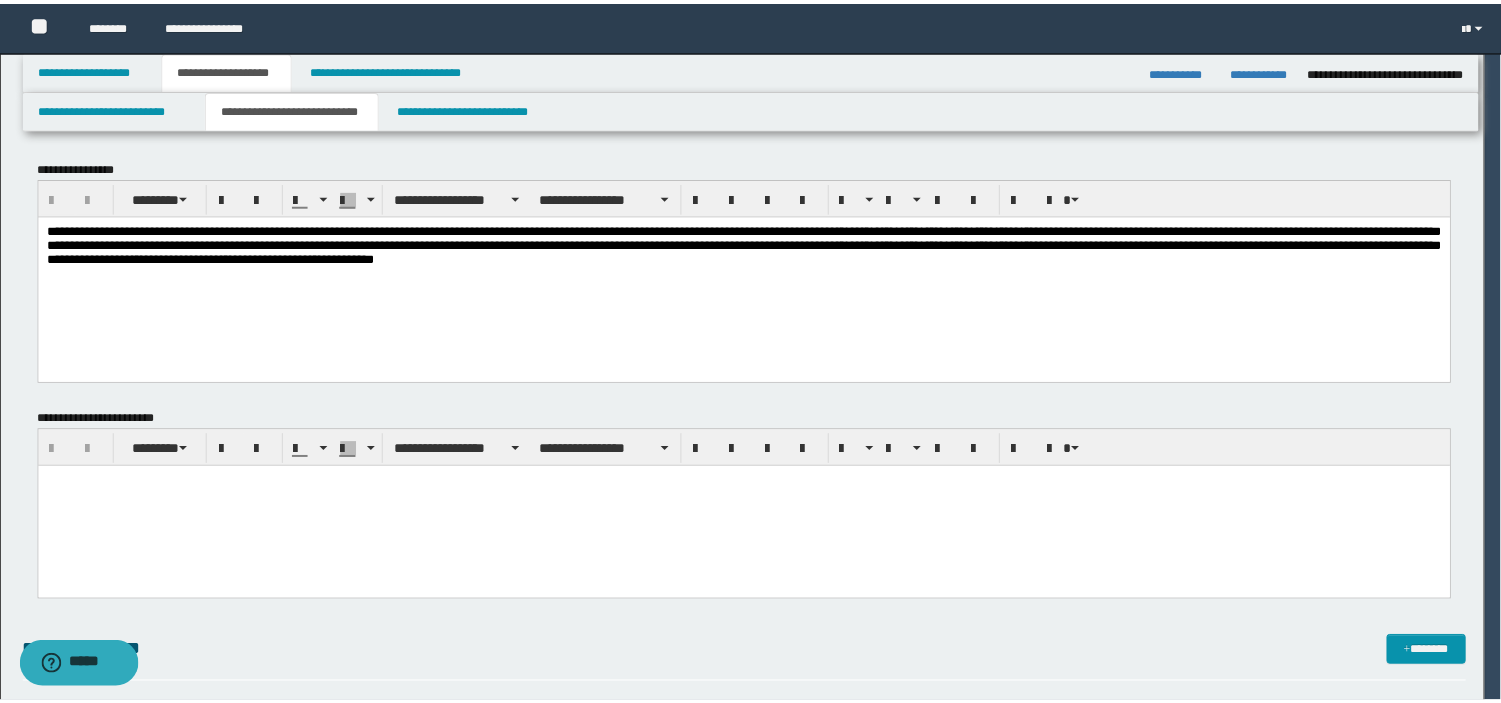 scroll, scrollTop: 0, scrollLeft: 0, axis: both 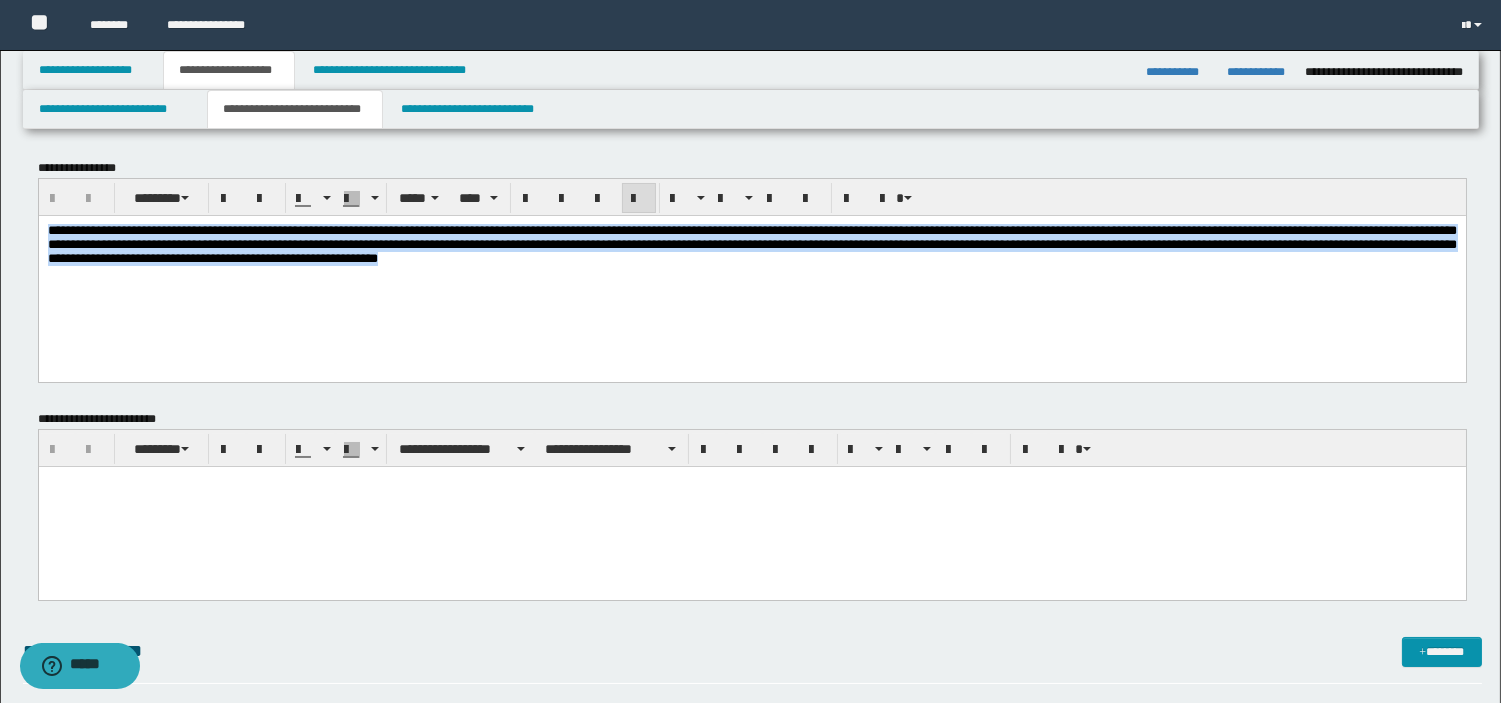 drag, startPoint x: 131, startPoint y: 119, endPoint x: -1, endPoint y: 77, distance: 138.52075 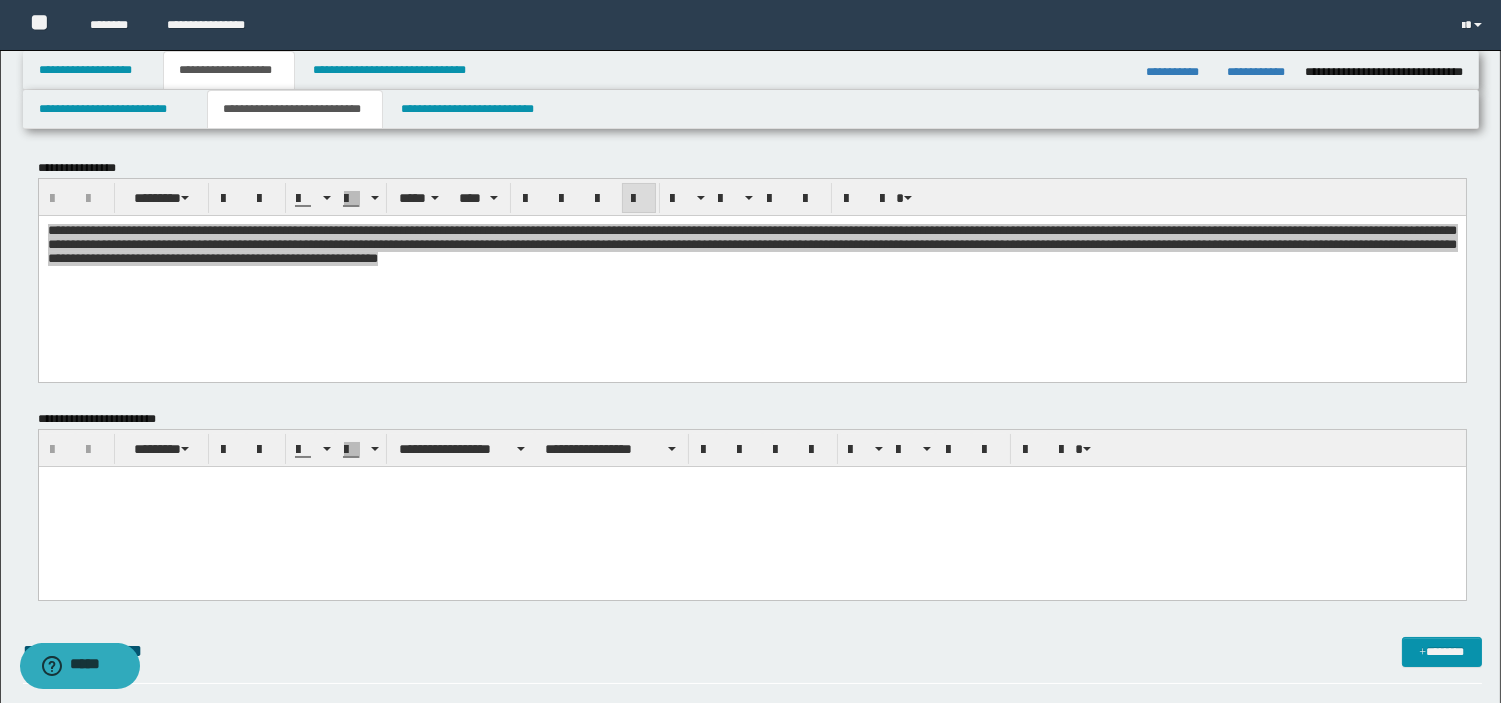 click at bounding box center (751, 507) 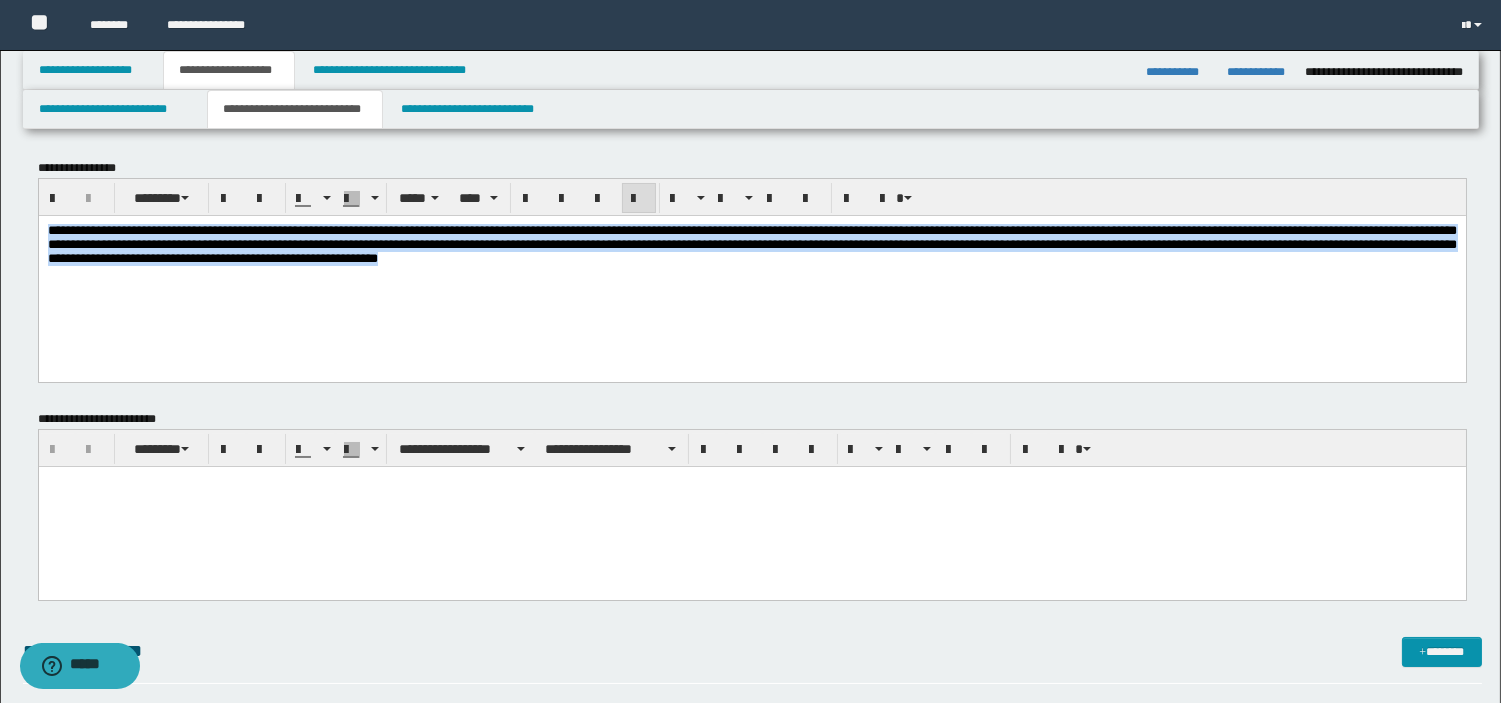 click on "**********" at bounding box center (751, 269) 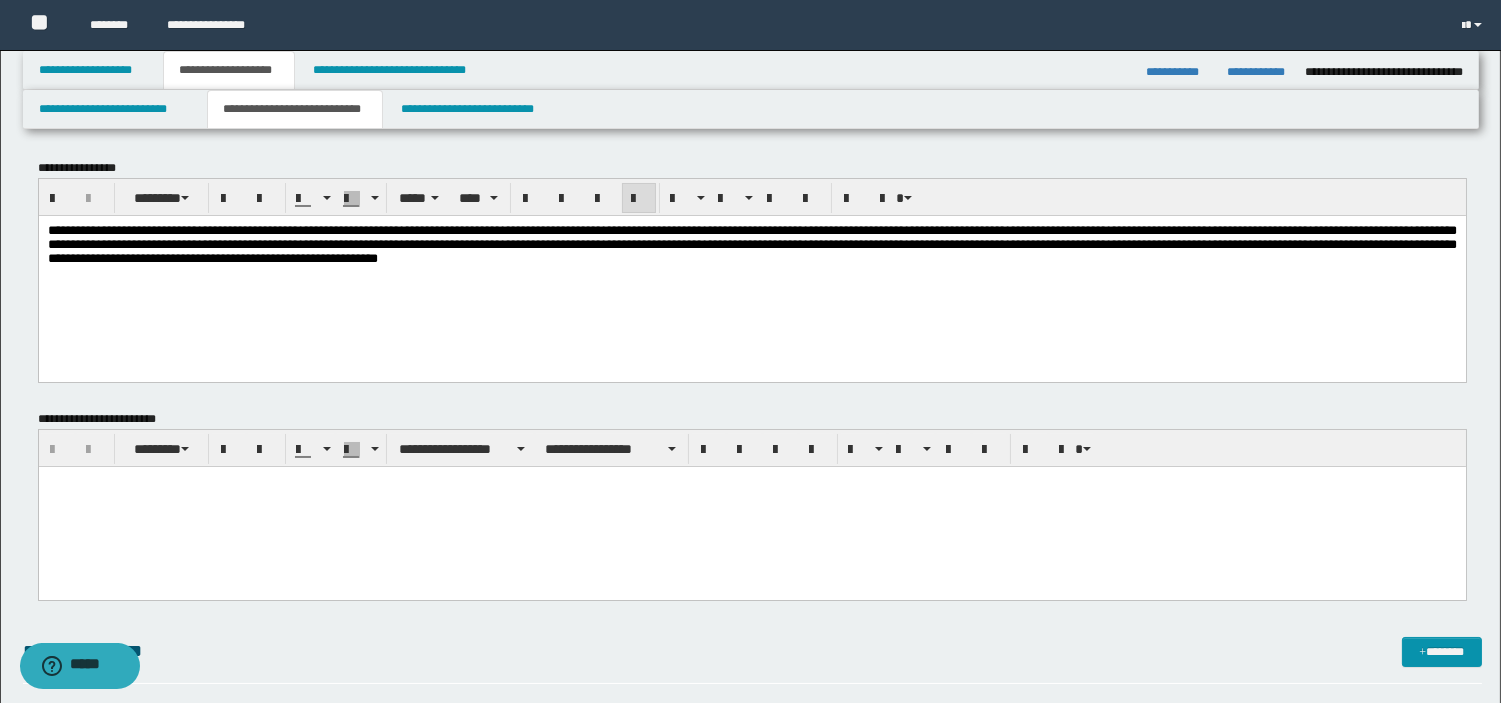 click at bounding box center (751, 507) 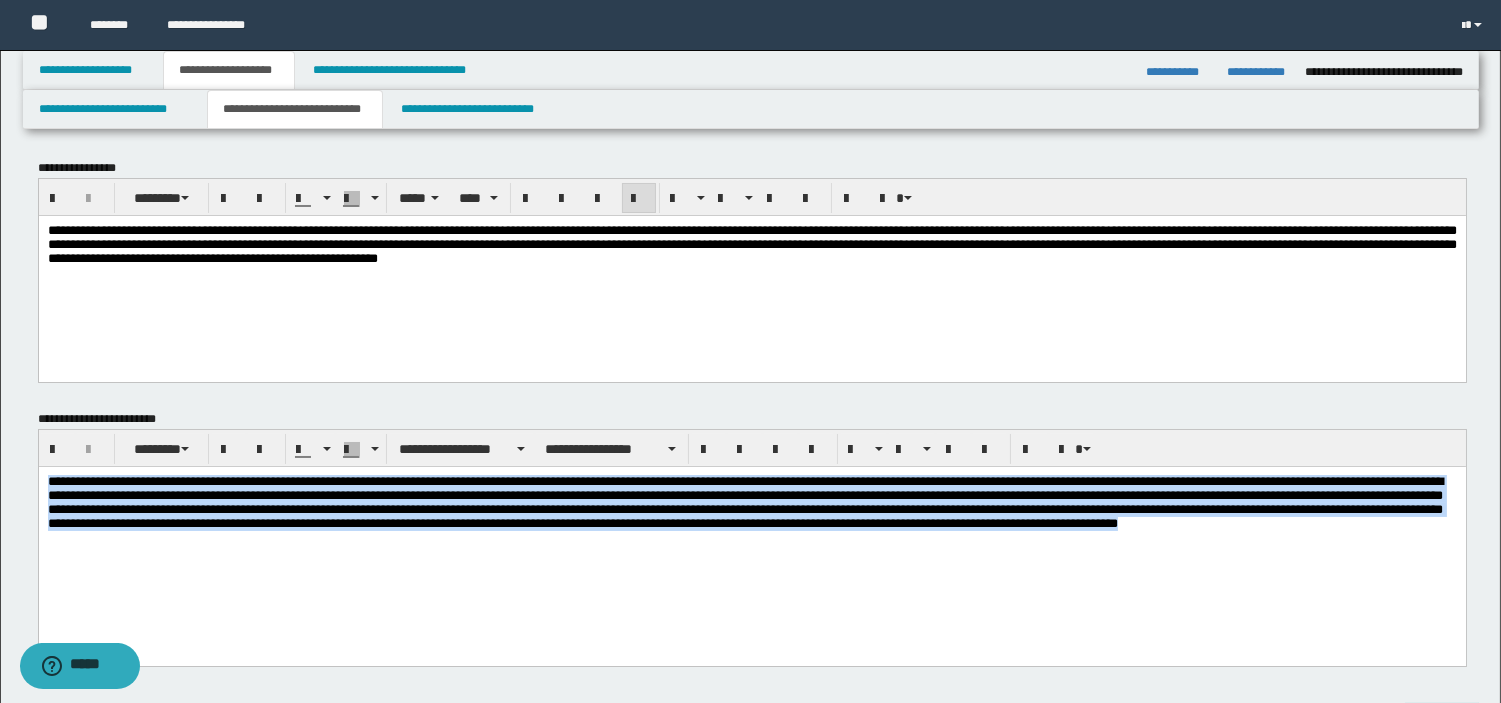 drag, startPoint x: 180, startPoint y: 558, endPoint x: -1, endPoint y: 451, distance: 210.26175 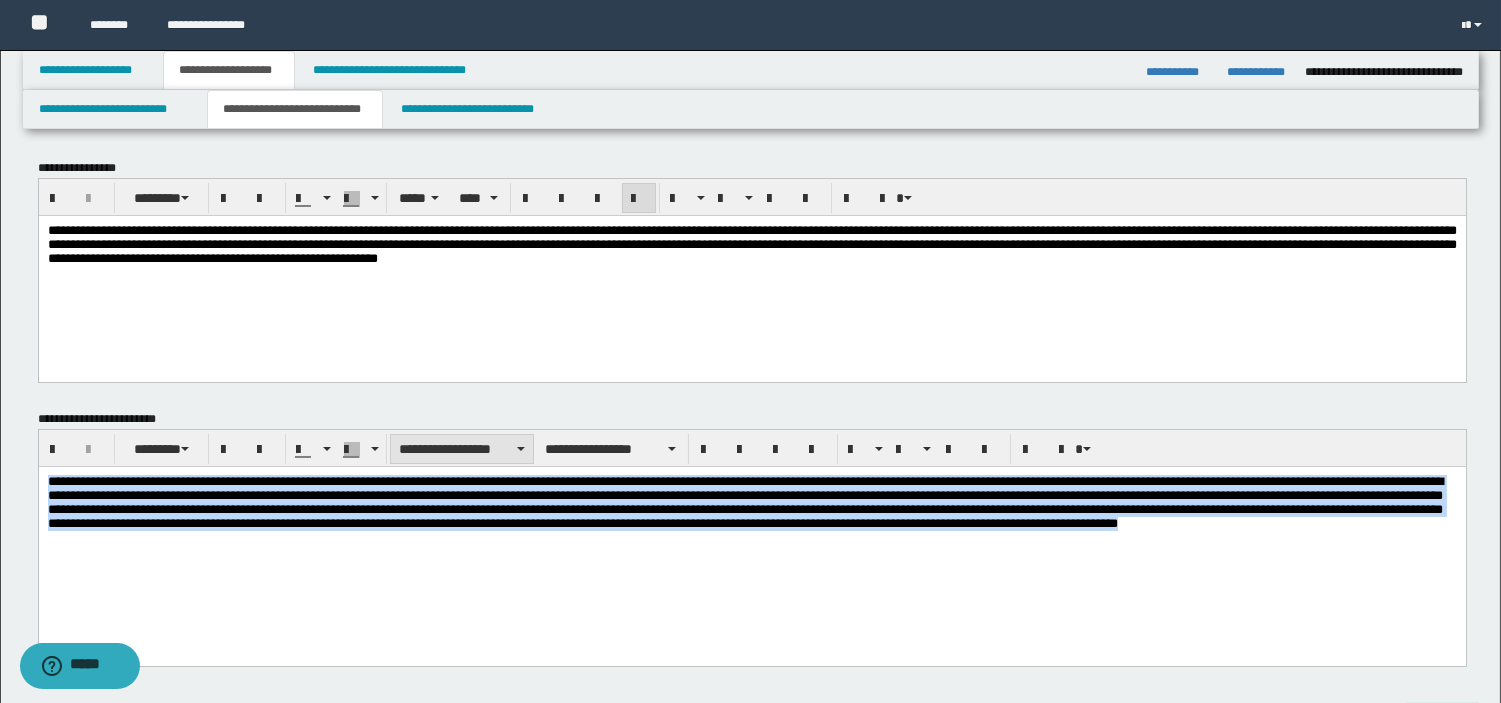click on "**********" at bounding box center [462, 449] 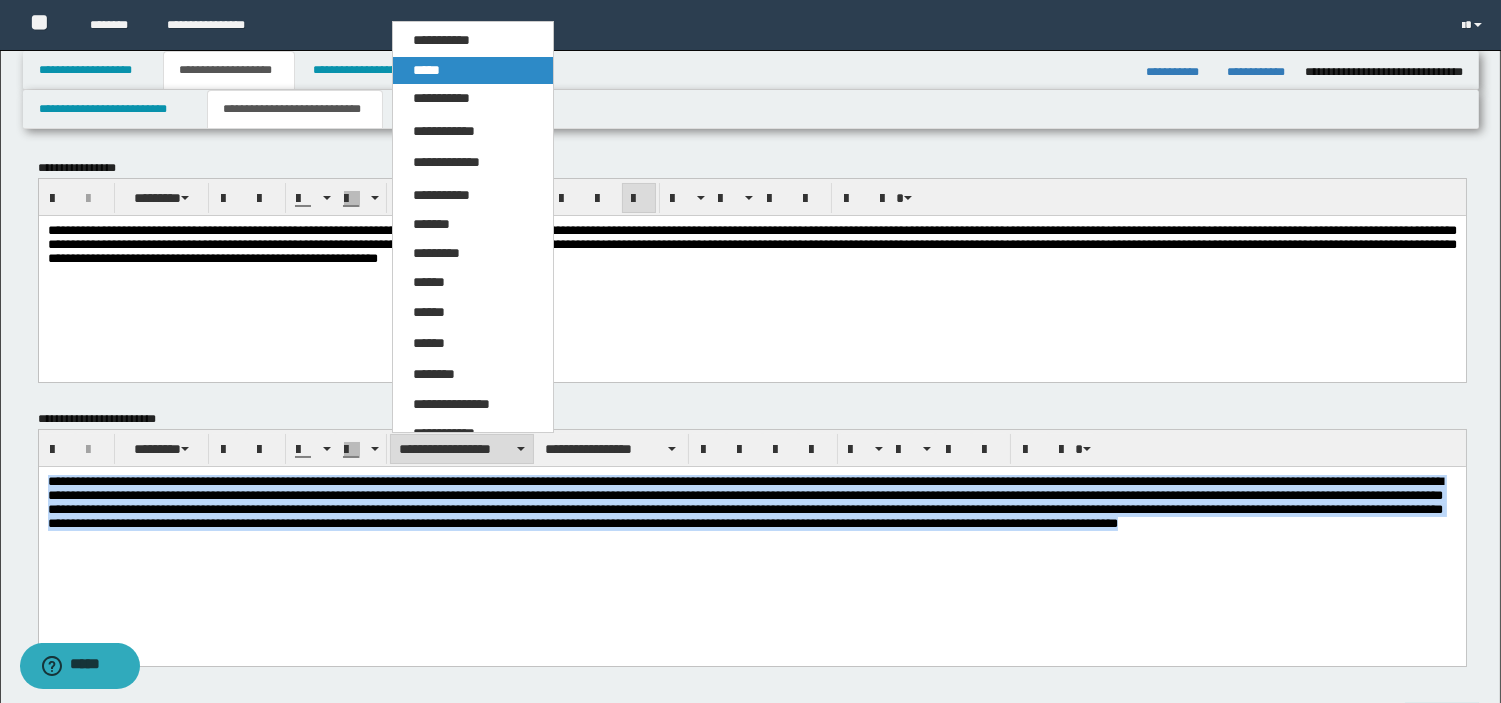 click on "*****" at bounding box center (473, 71) 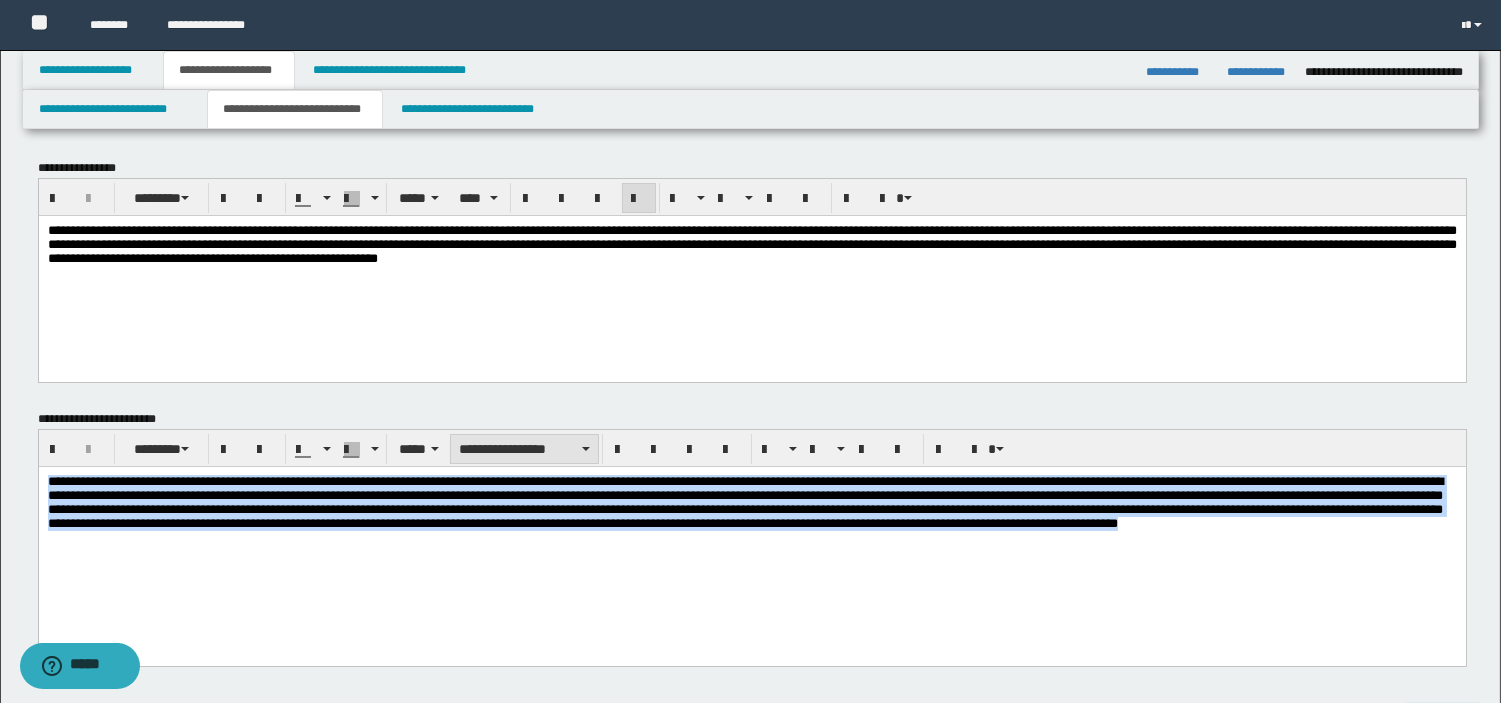 click on "**********" at bounding box center [524, 449] 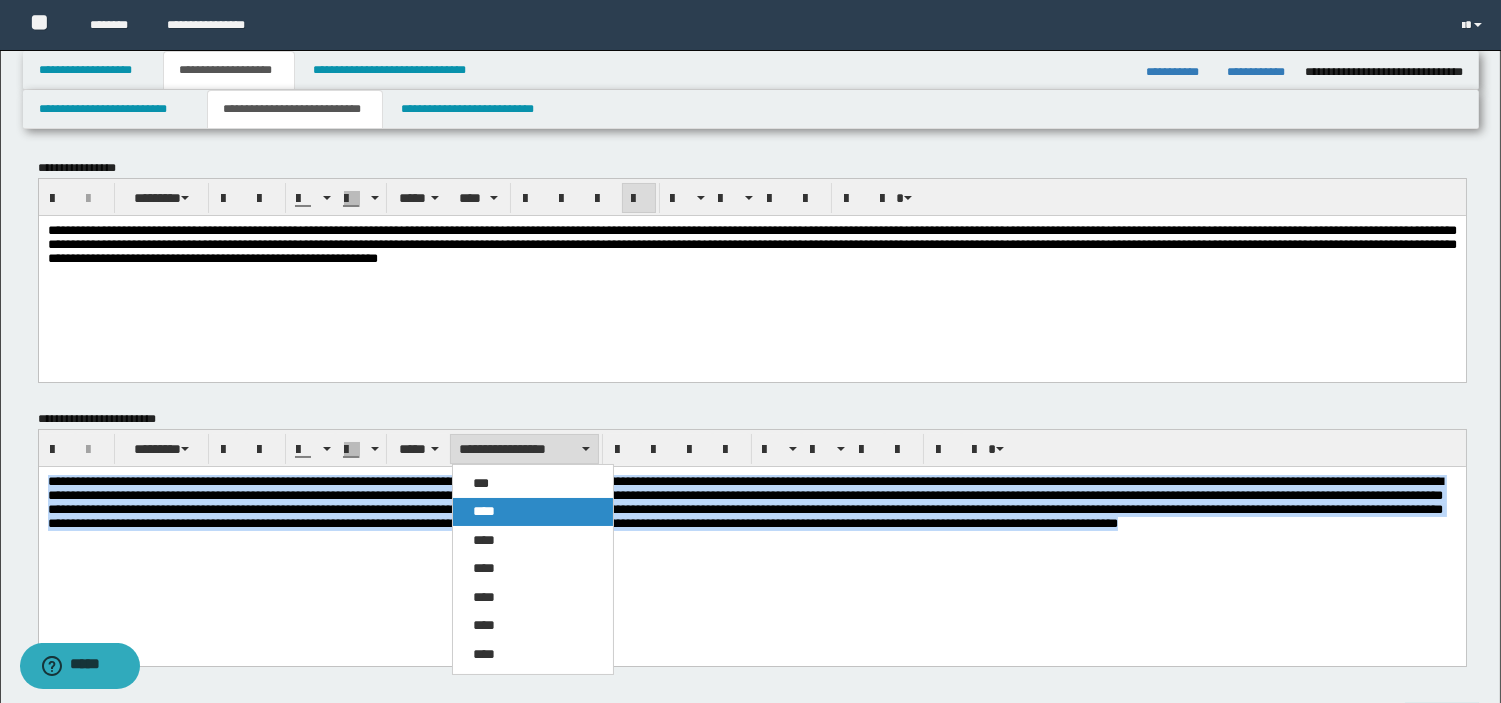 click on "****" at bounding box center (533, 512) 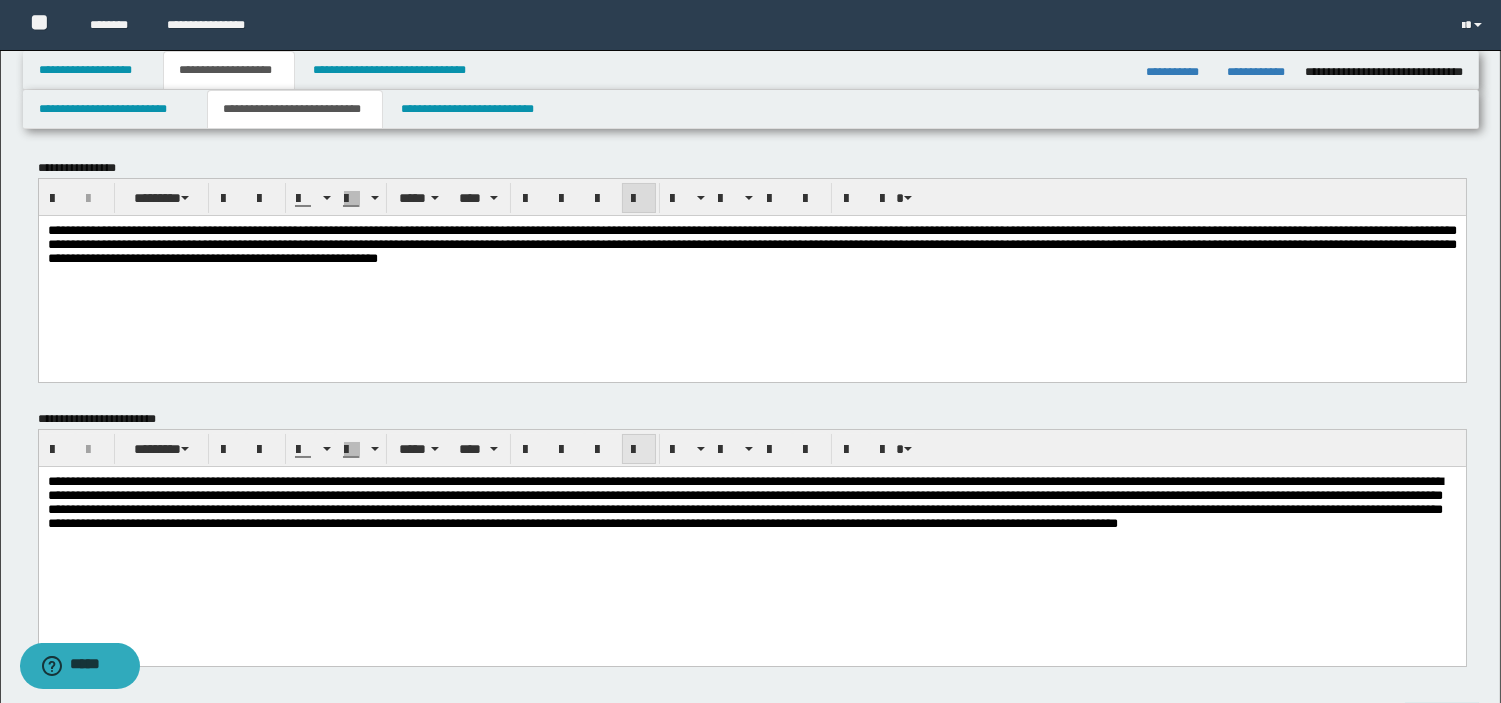 click at bounding box center (639, 449) 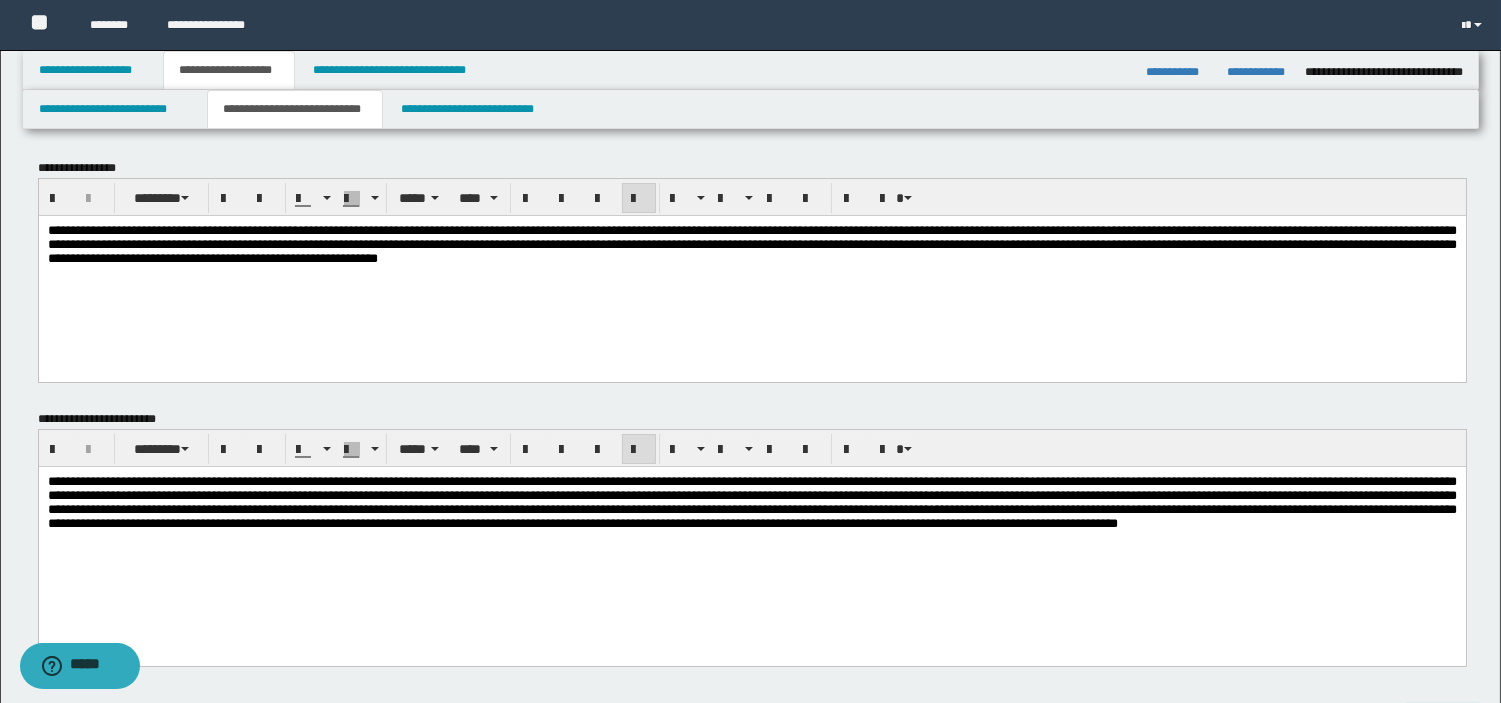 click at bounding box center (751, 541) 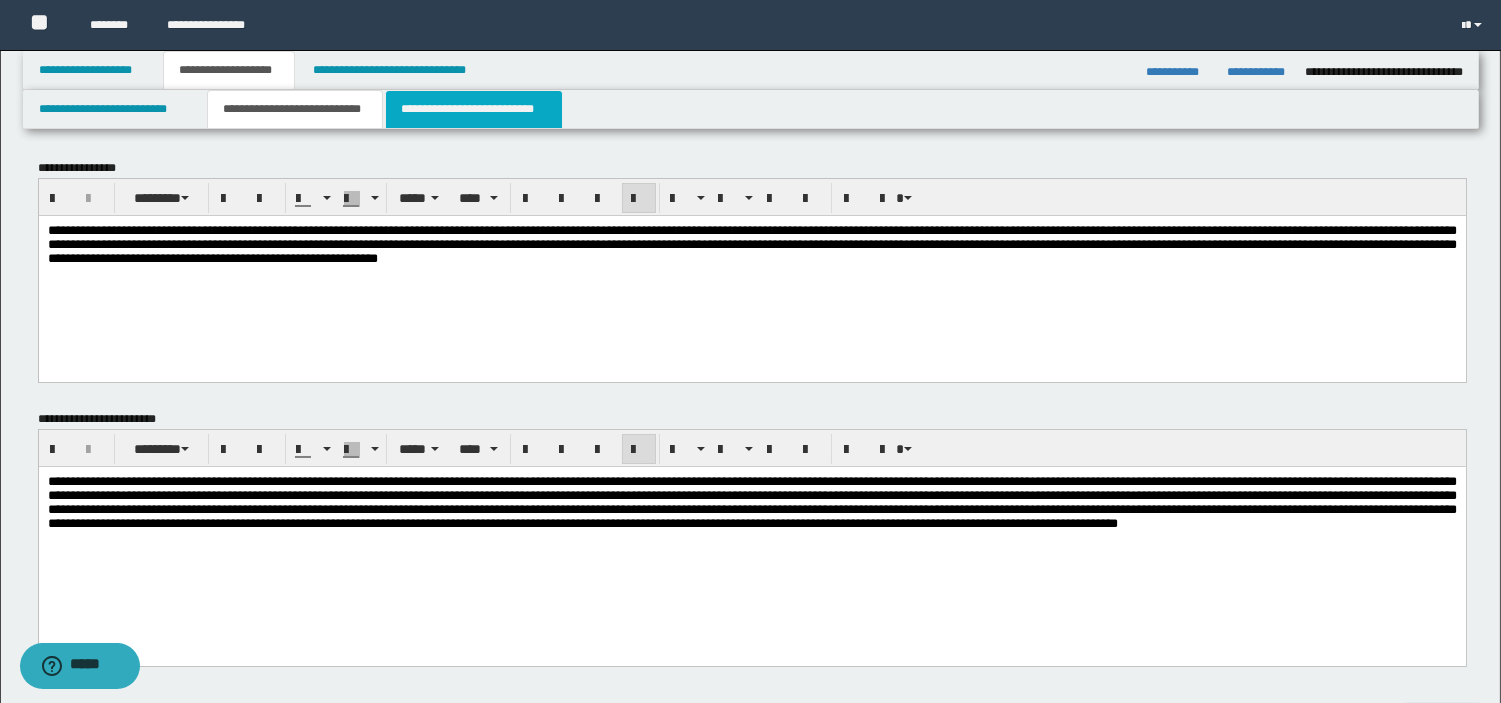 click on "**********" at bounding box center [474, 109] 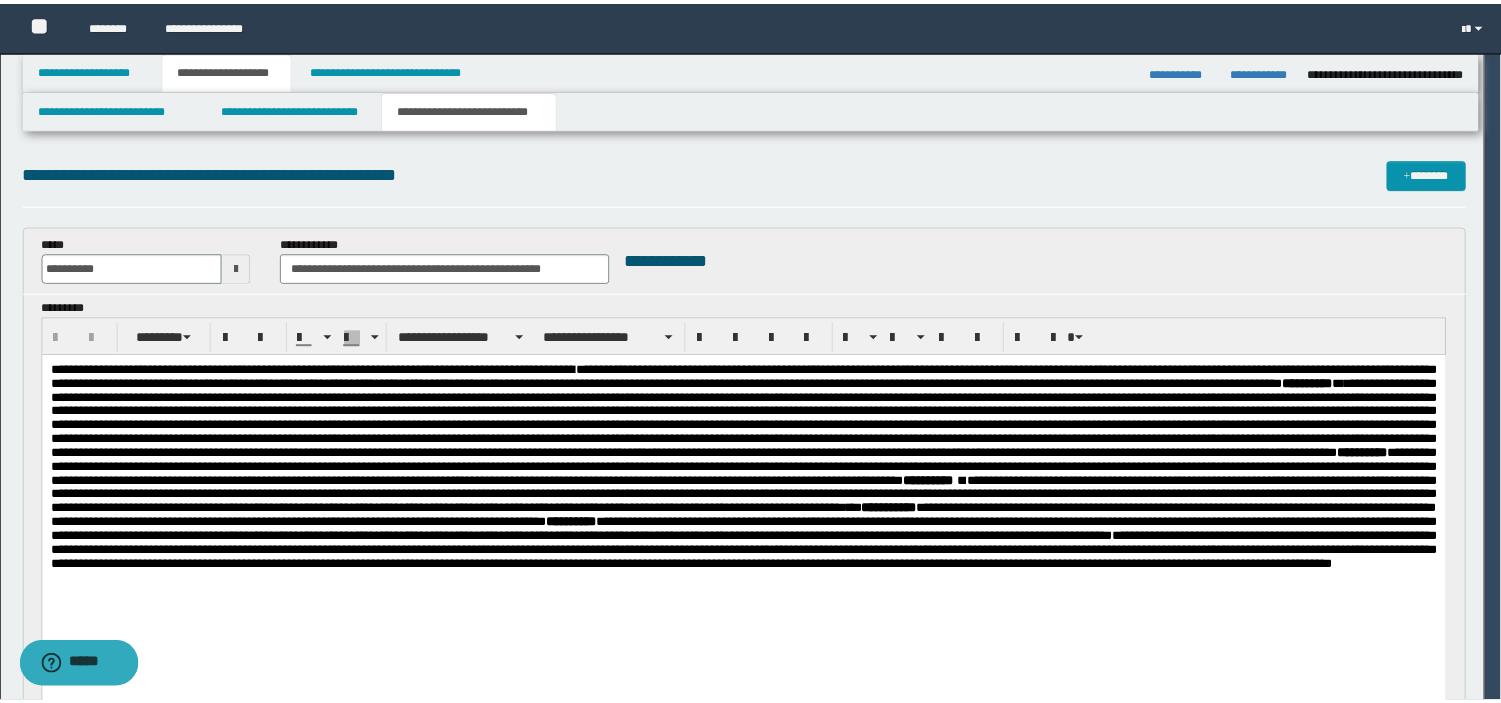 scroll, scrollTop: 0, scrollLeft: 0, axis: both 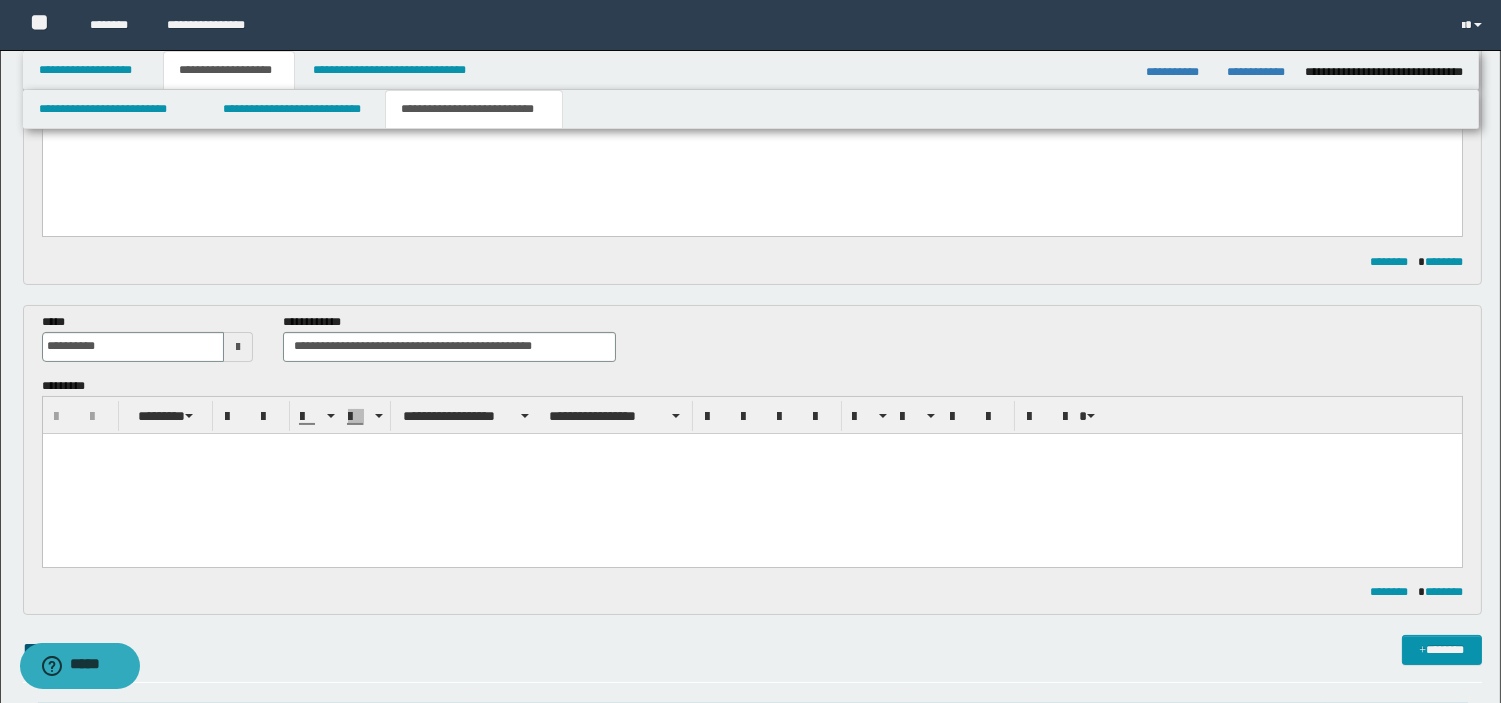 click at bounding box center (751, 473) 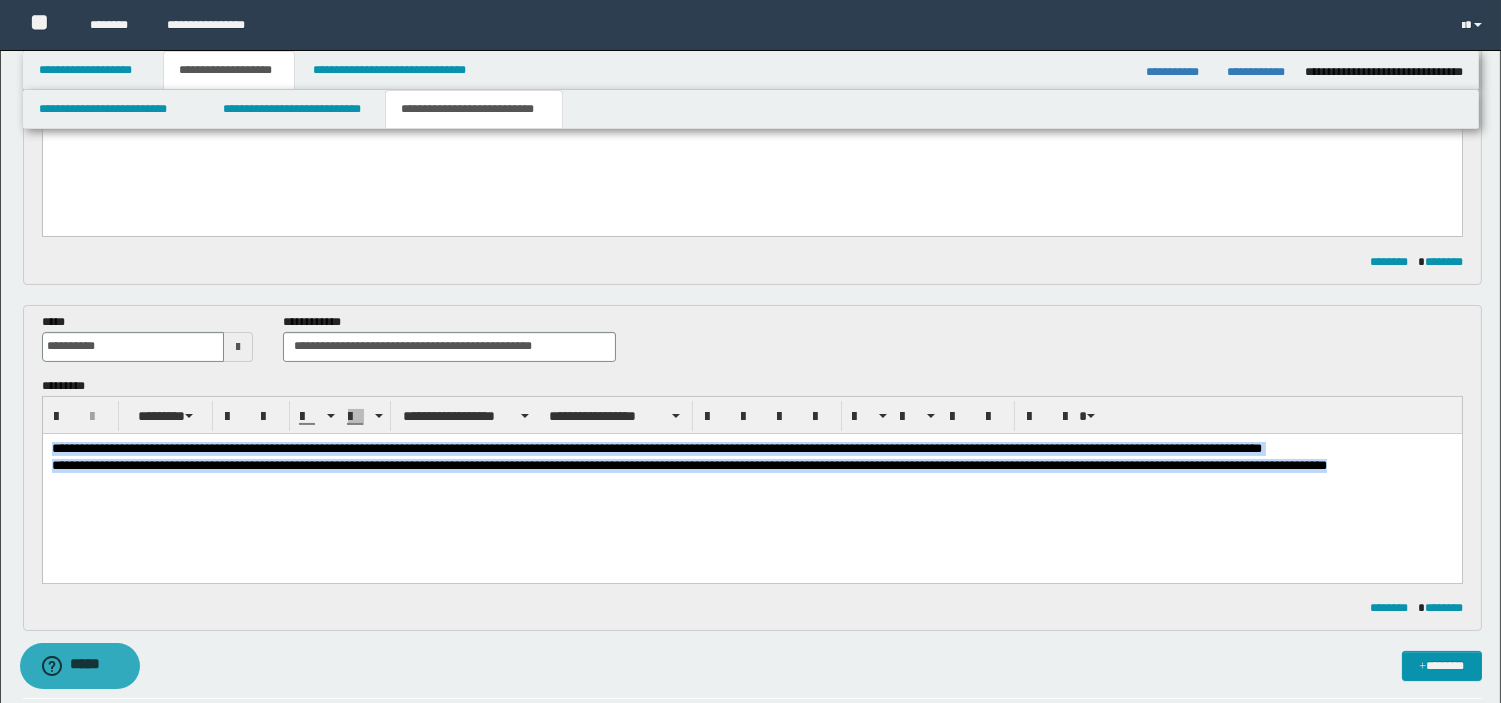drag, startPoint x: 761, startPoint y: 365, endPoint x: -1, endPoint y: 330, distance: 762.8034 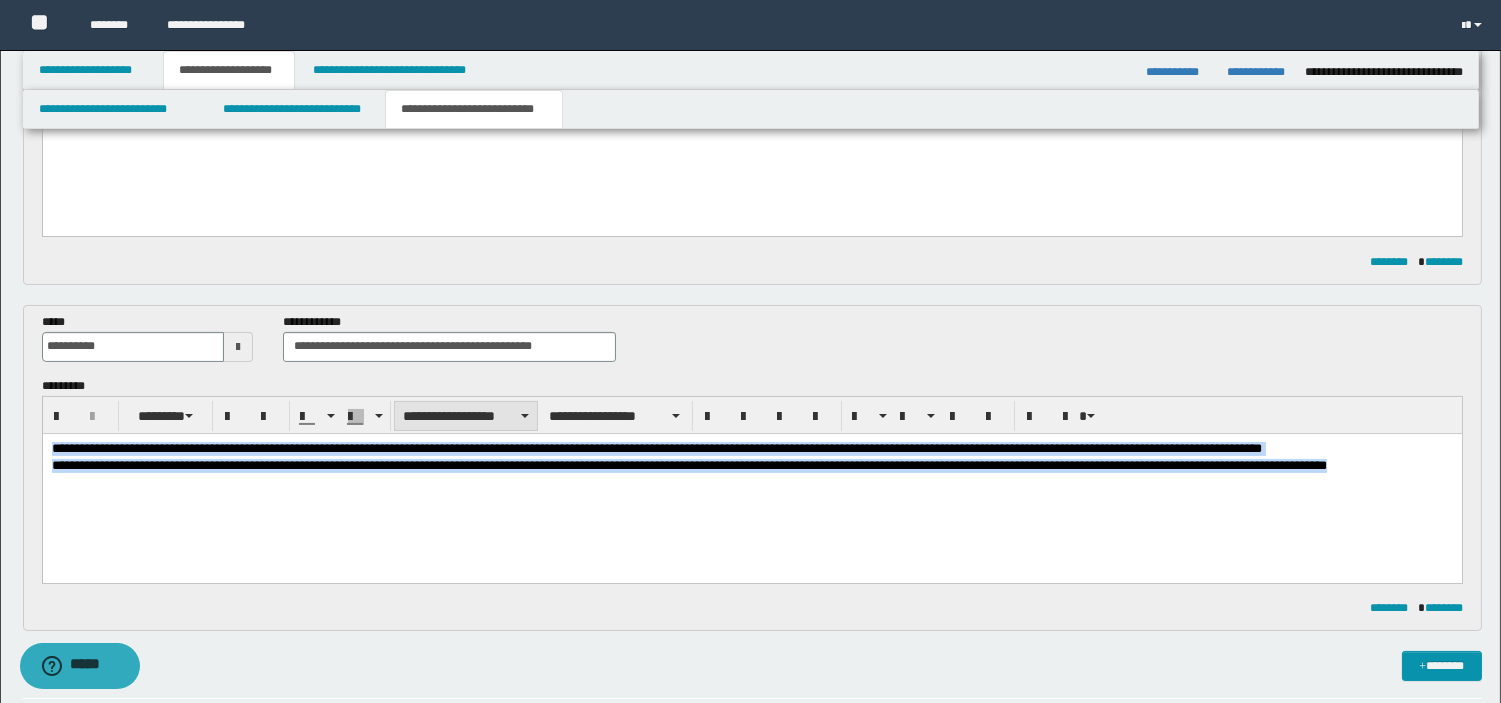click on "**********" at bounding box center (466, 416) 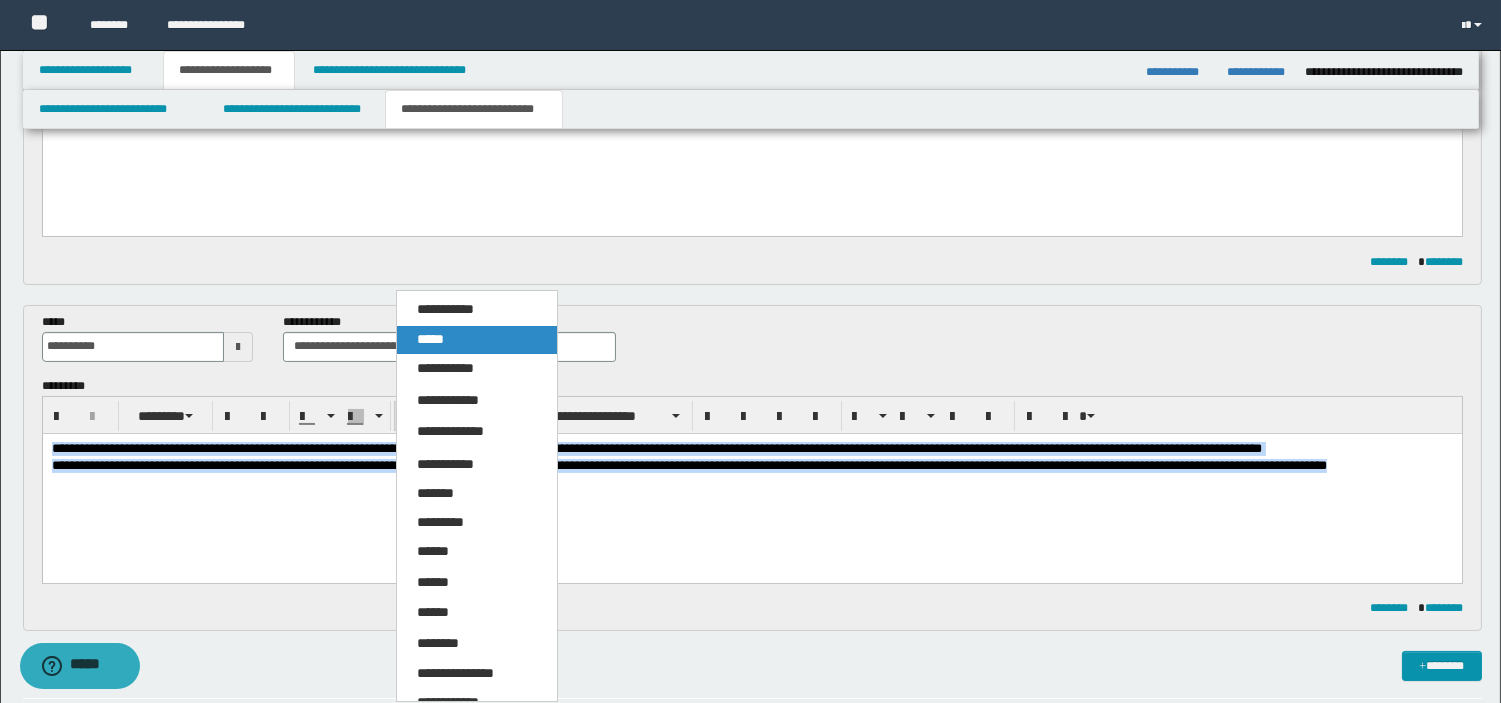 click on "*****" at bounding box center (477, 340) 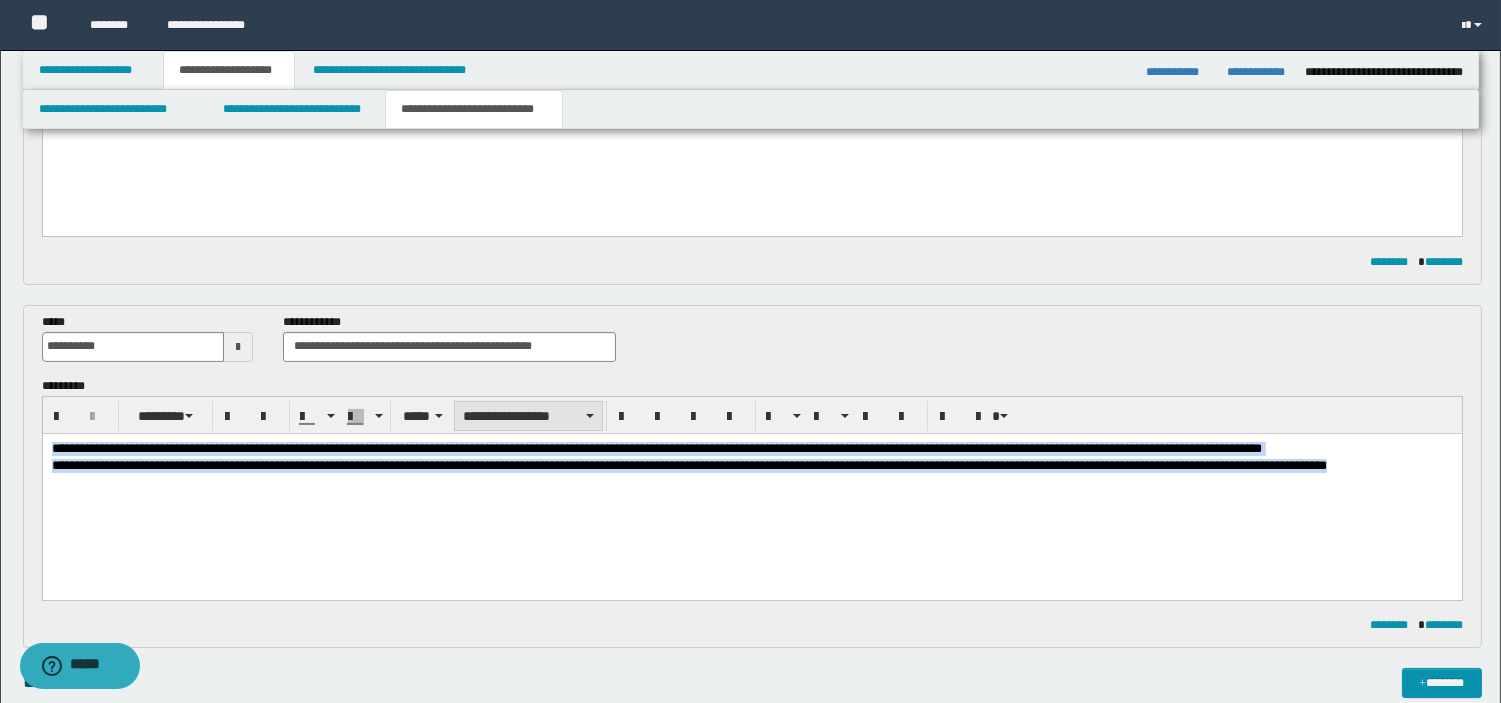 click on "**********" at bounding box center (528, 416) 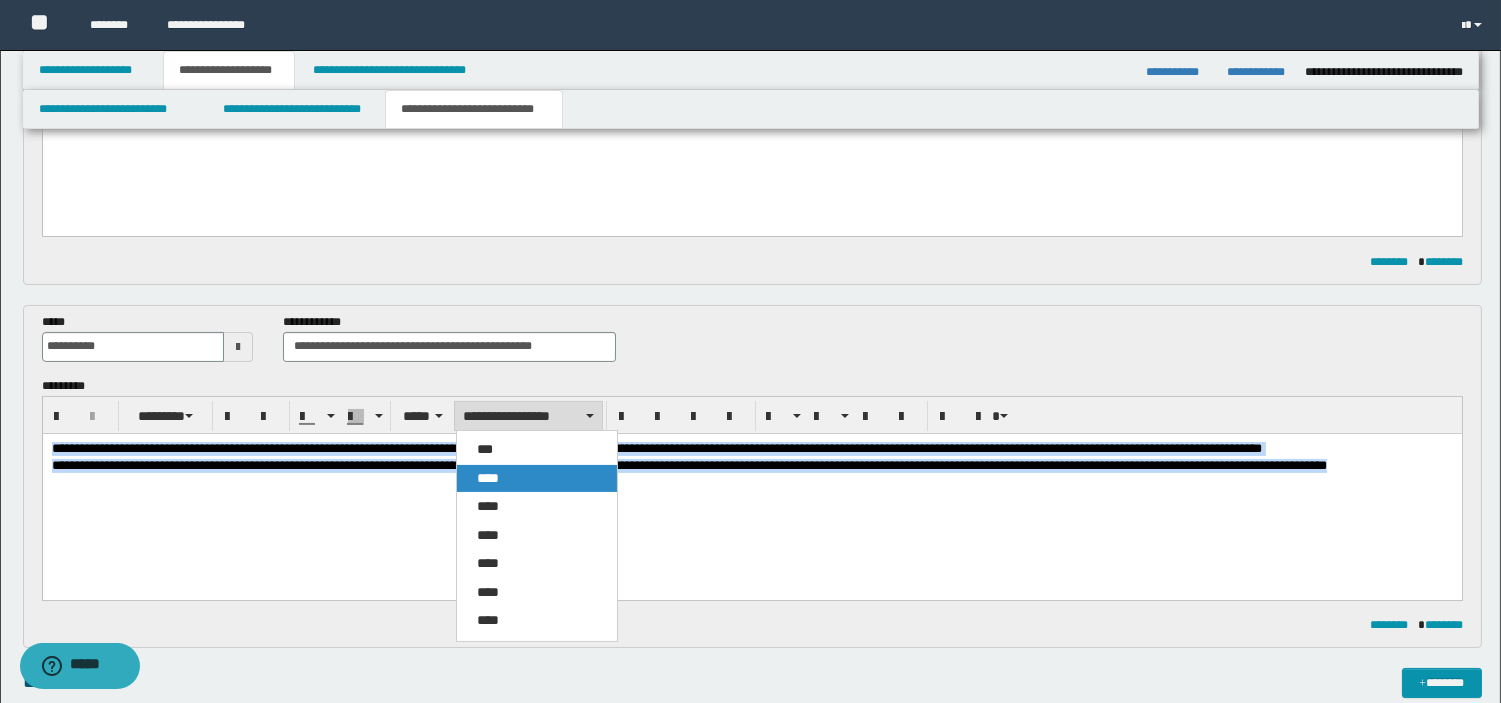 click on "****" at bounding box center (537, 479) 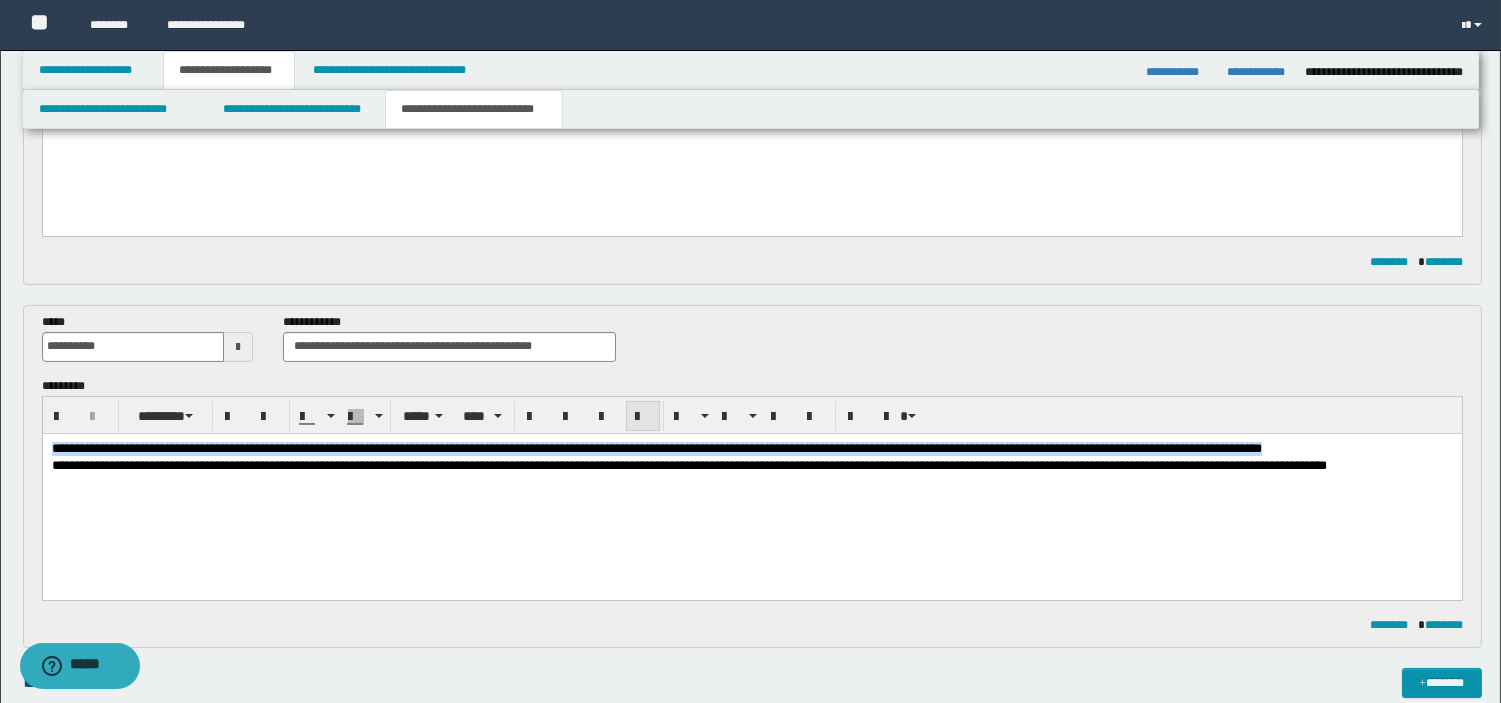 click at bounding box center [643, 417] 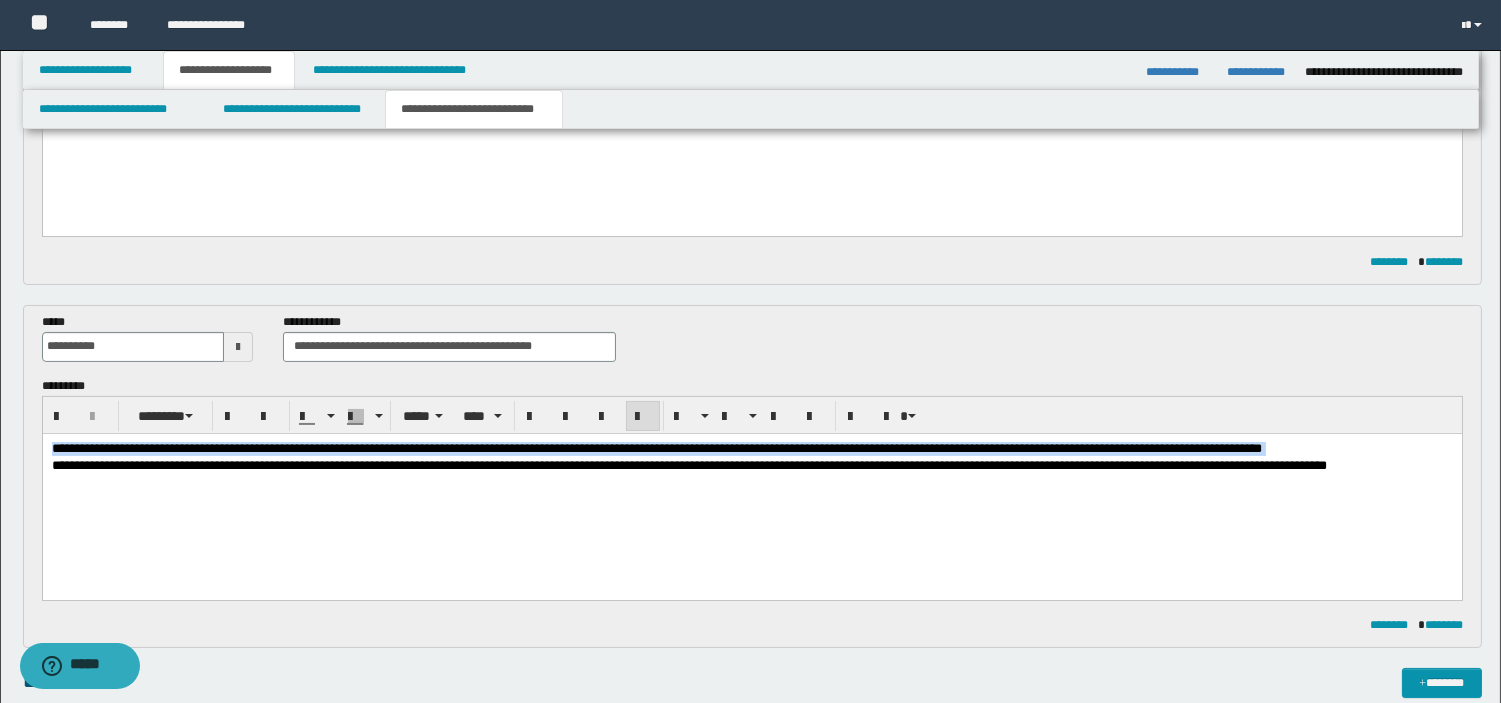 click on "**********" at bounding box center [751, 491] 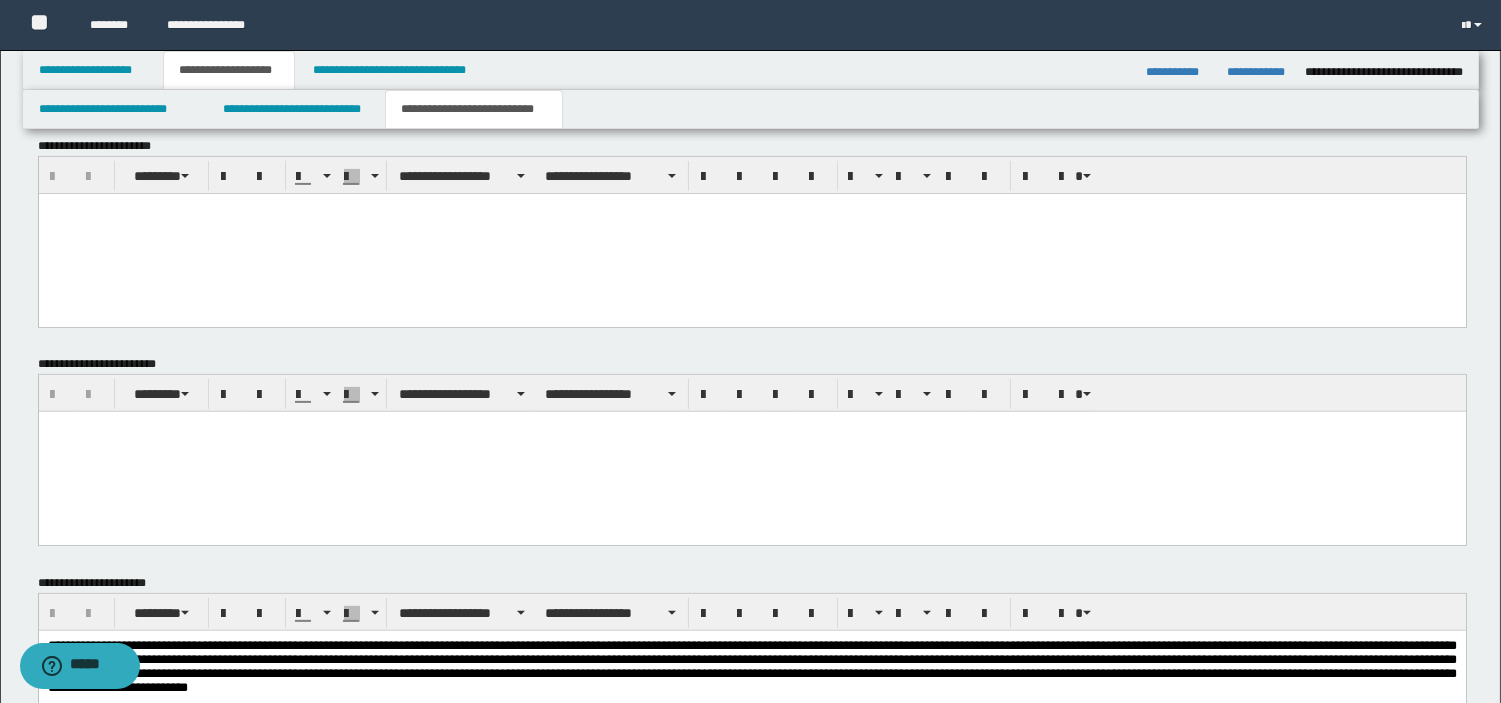 scroll, scrollTop: 967, scrollLeft: 0, axis: vertical 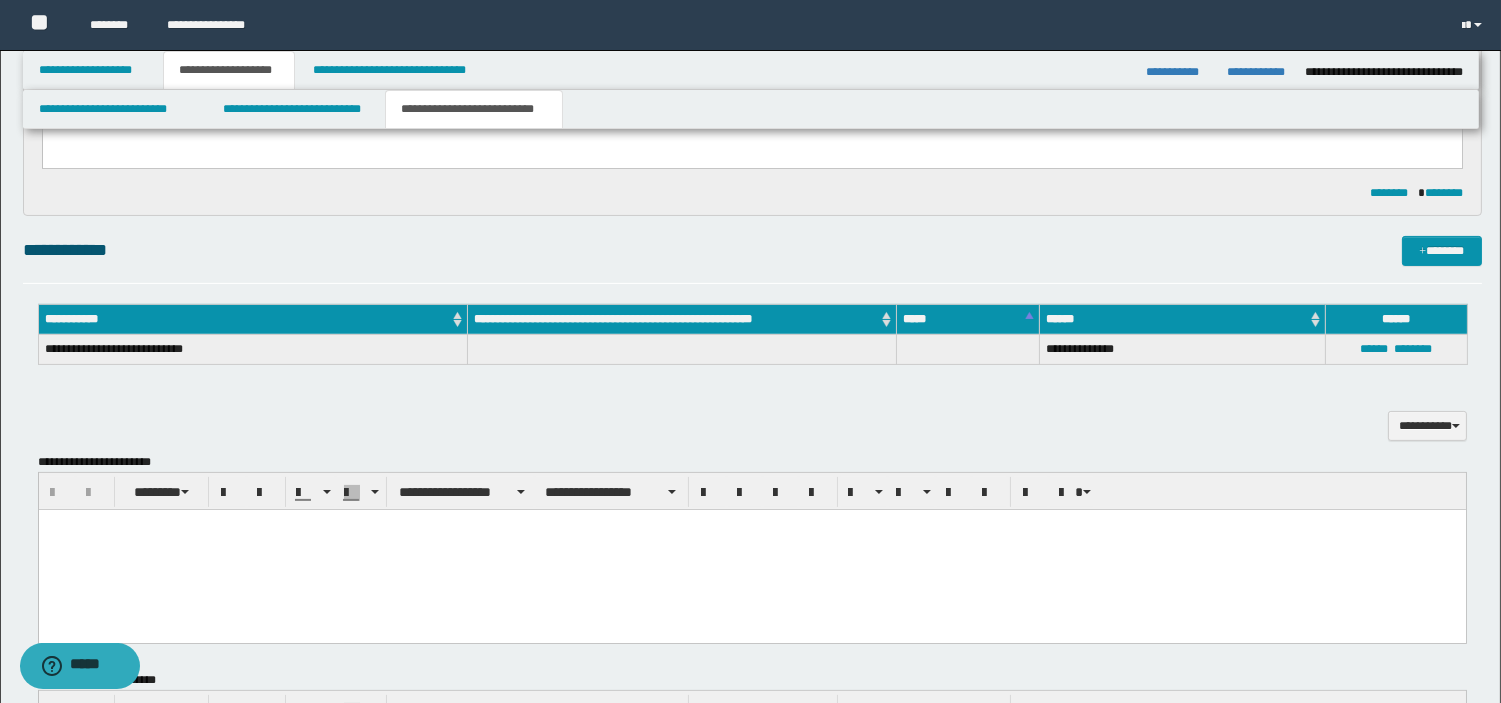click at bounding box center [751, 549] 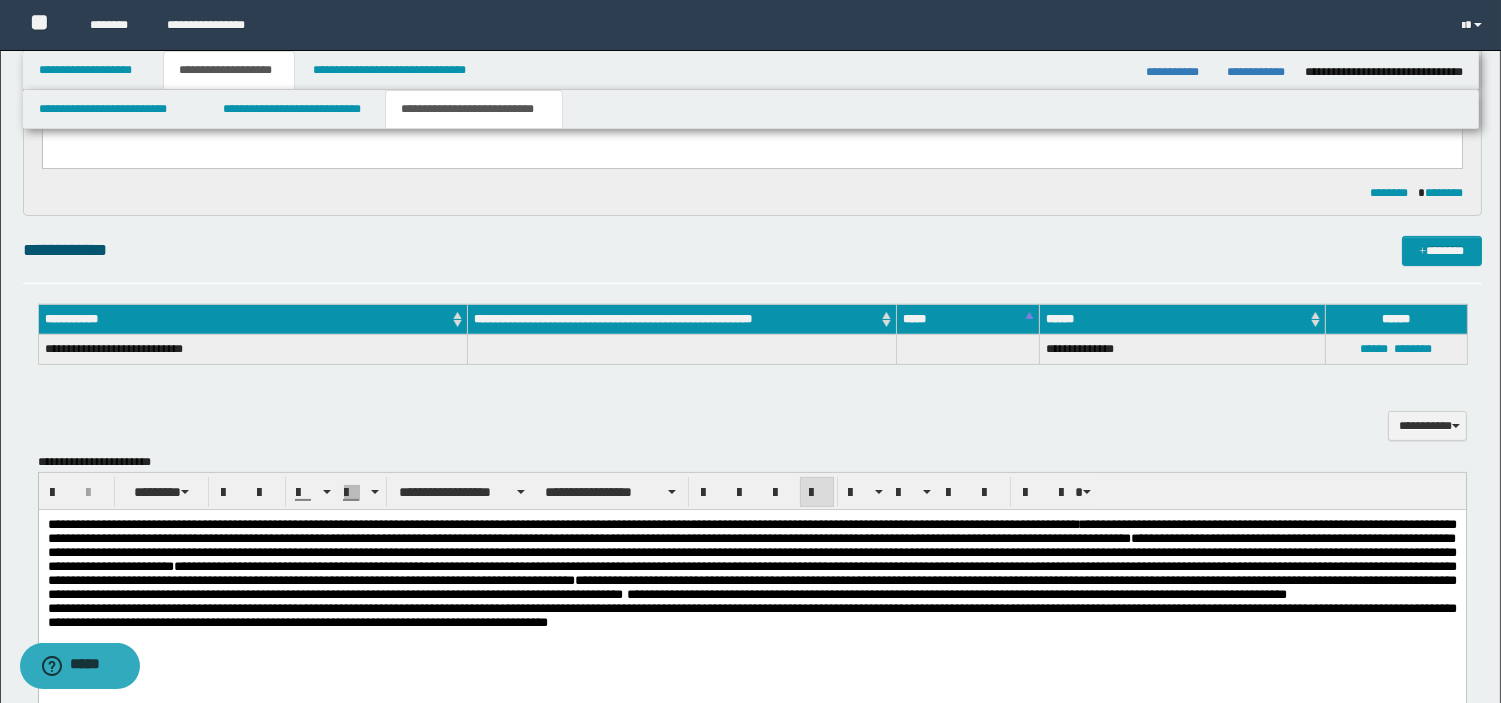 scroll, scrollTop: 1122, scrollLeft: 0, axis: vertical 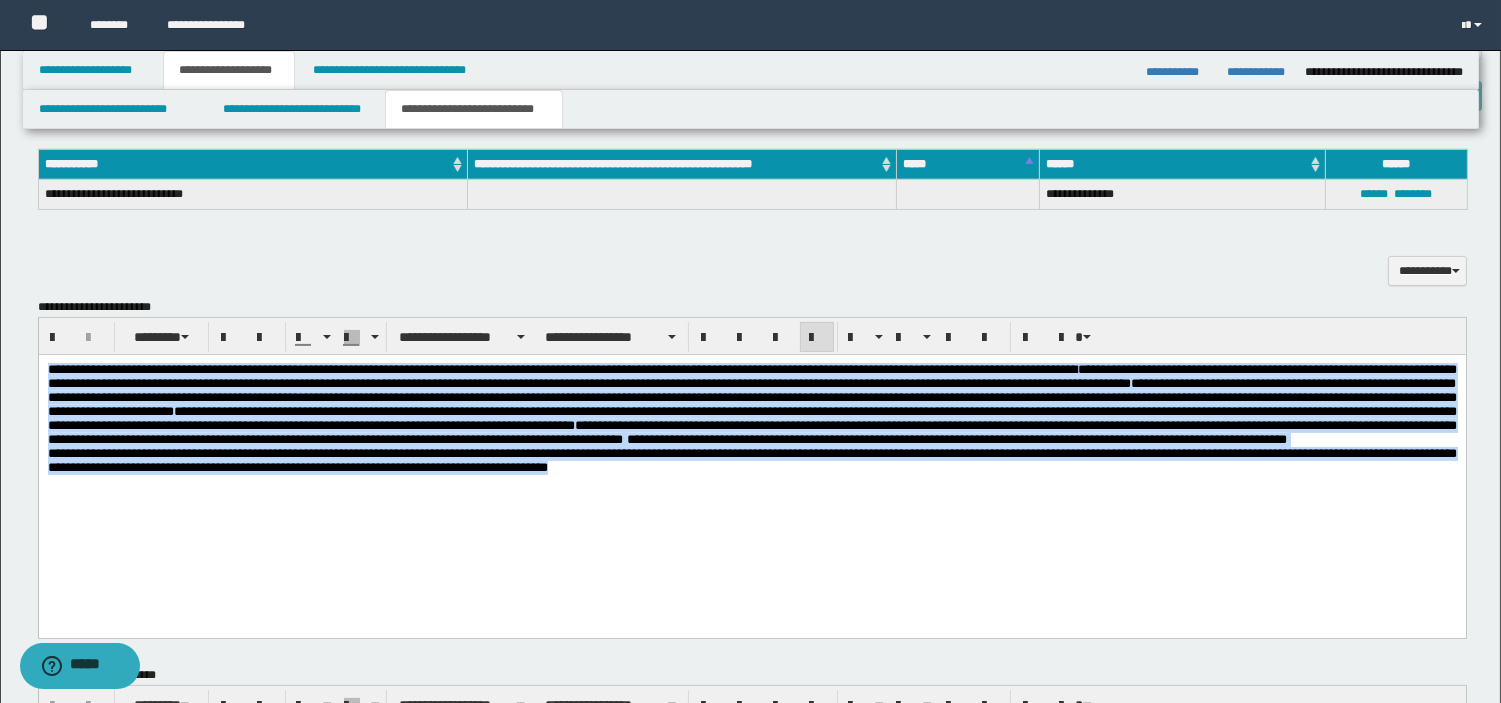 drag, startPoint x: 744, startPoint y: 506, endPoint x: 38, endPoint y: 648, distance: 720.13885 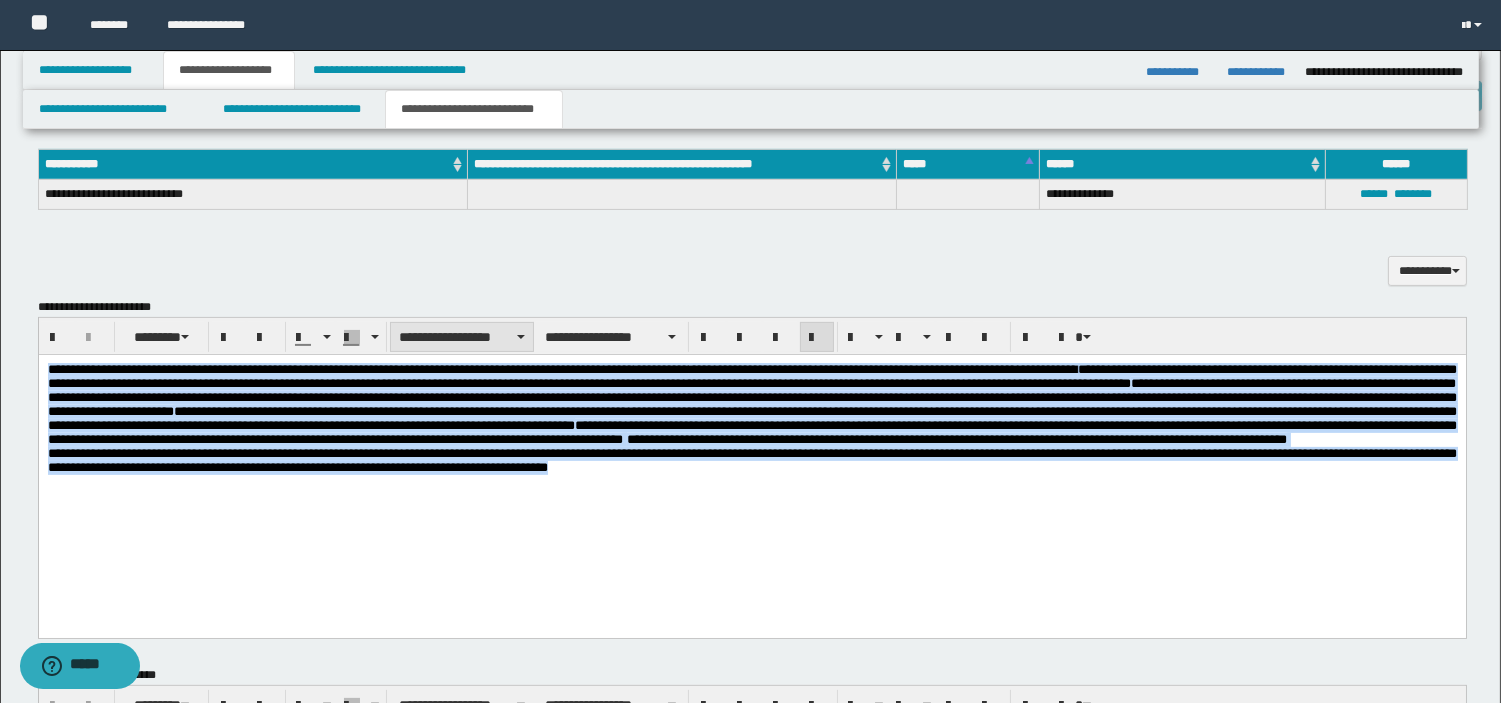 click on "**********" at bounding box center [462, 337] 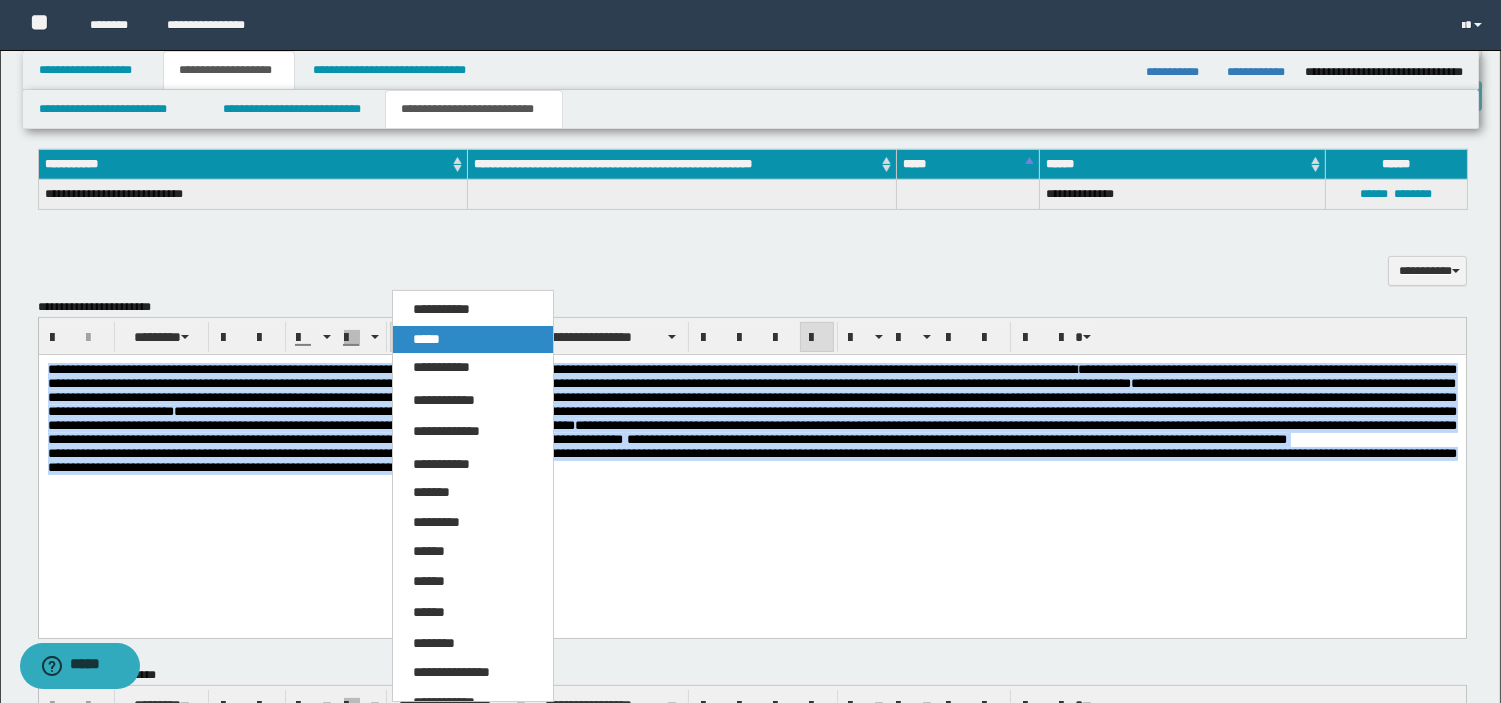 click on "*****" at bounding box center [426, 339] 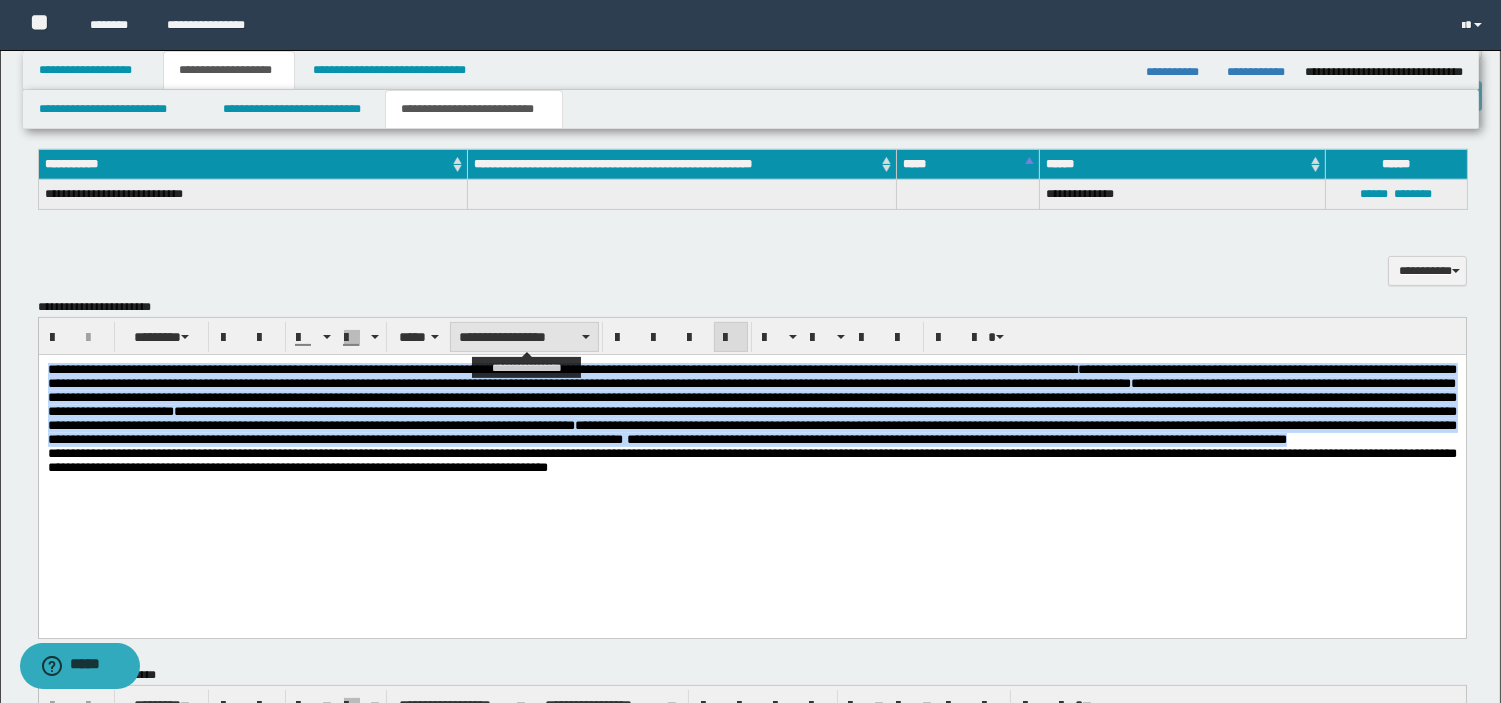 click on "**********" at bounding box center [524, 337] 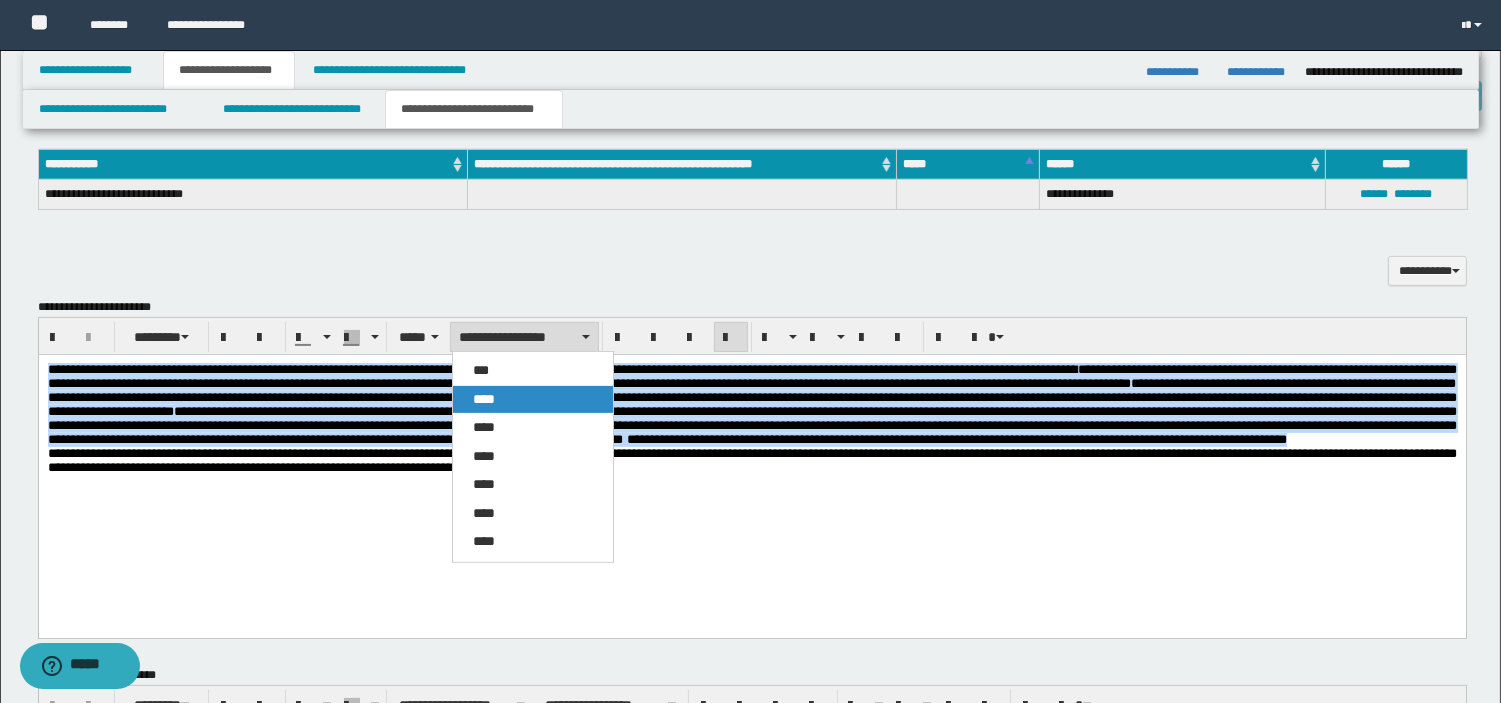 click on "****" at bounding box center [533, 400] 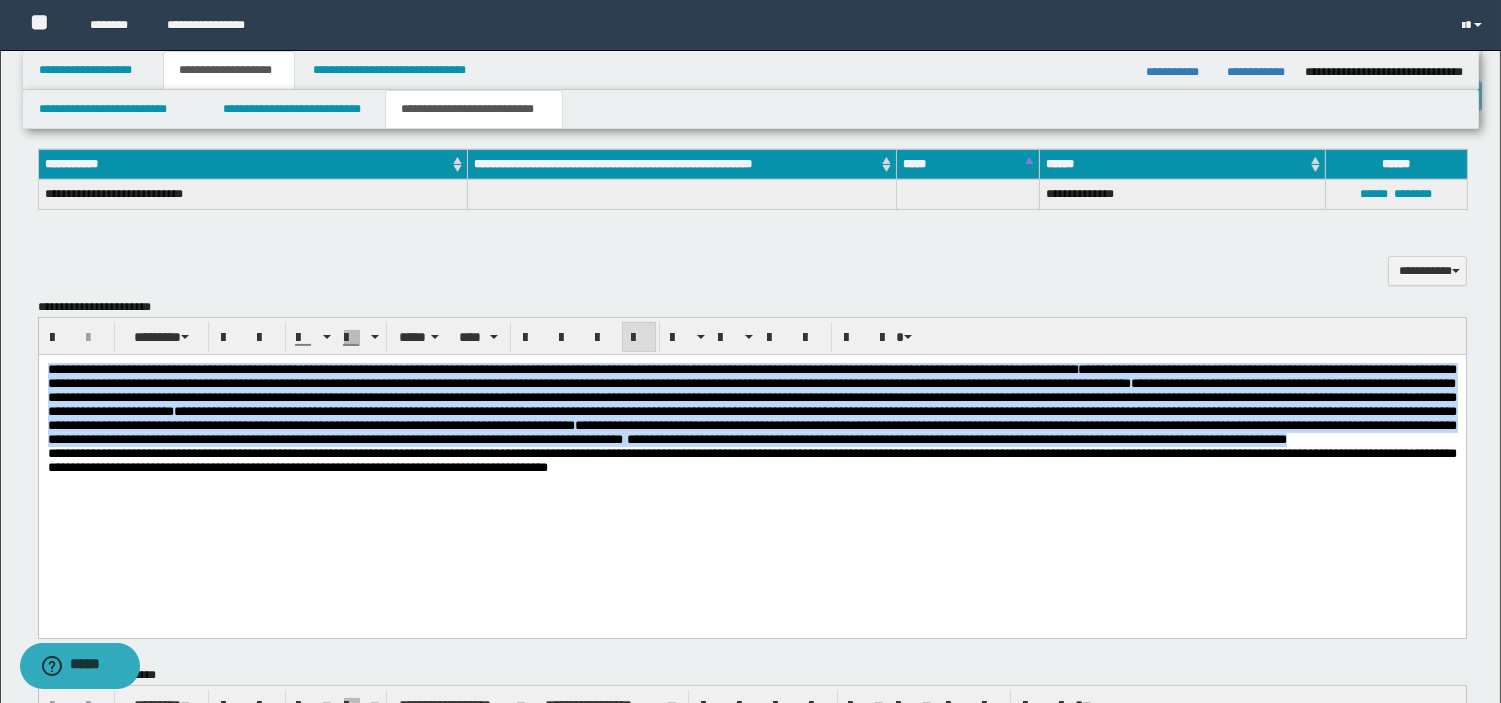 click on "**********" at bounding box center [751, 396] 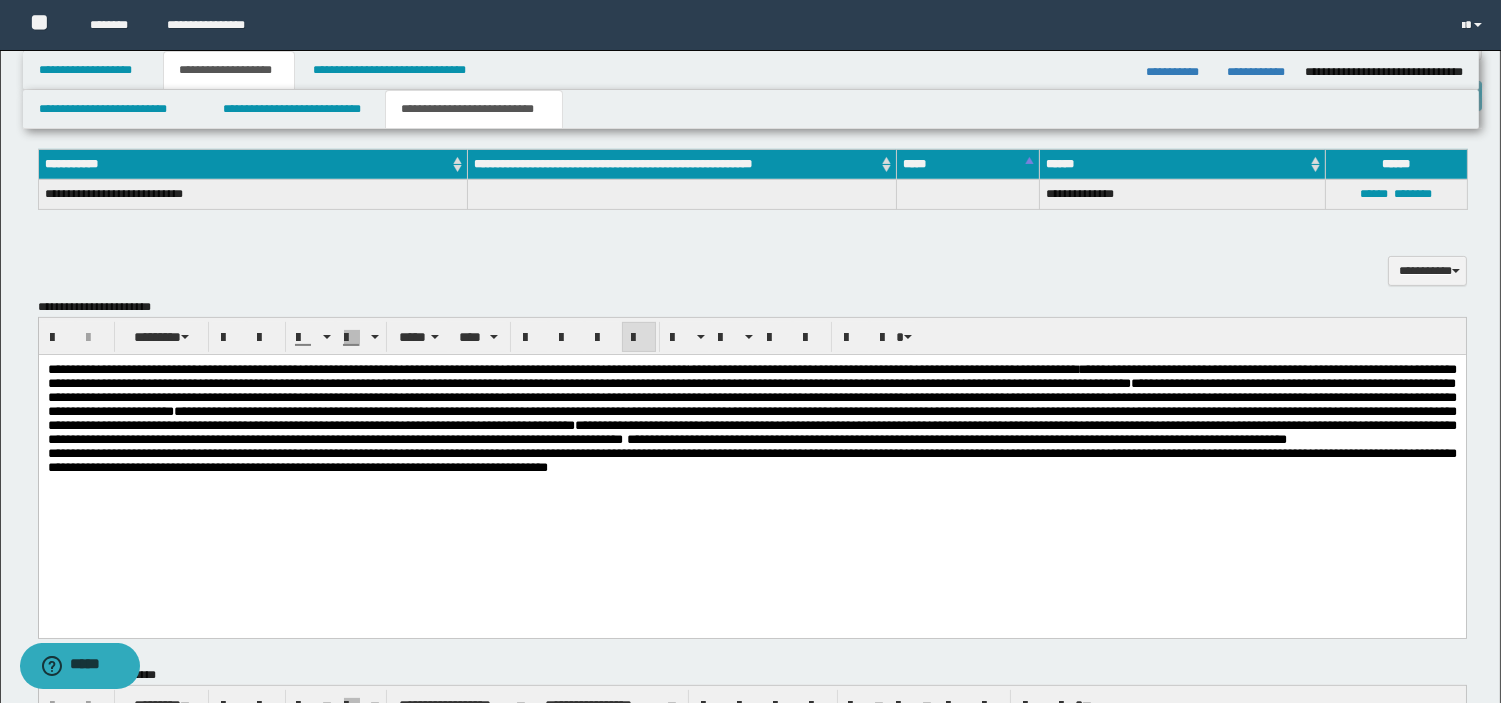 click on "**********" at bounding box center [751, 431] 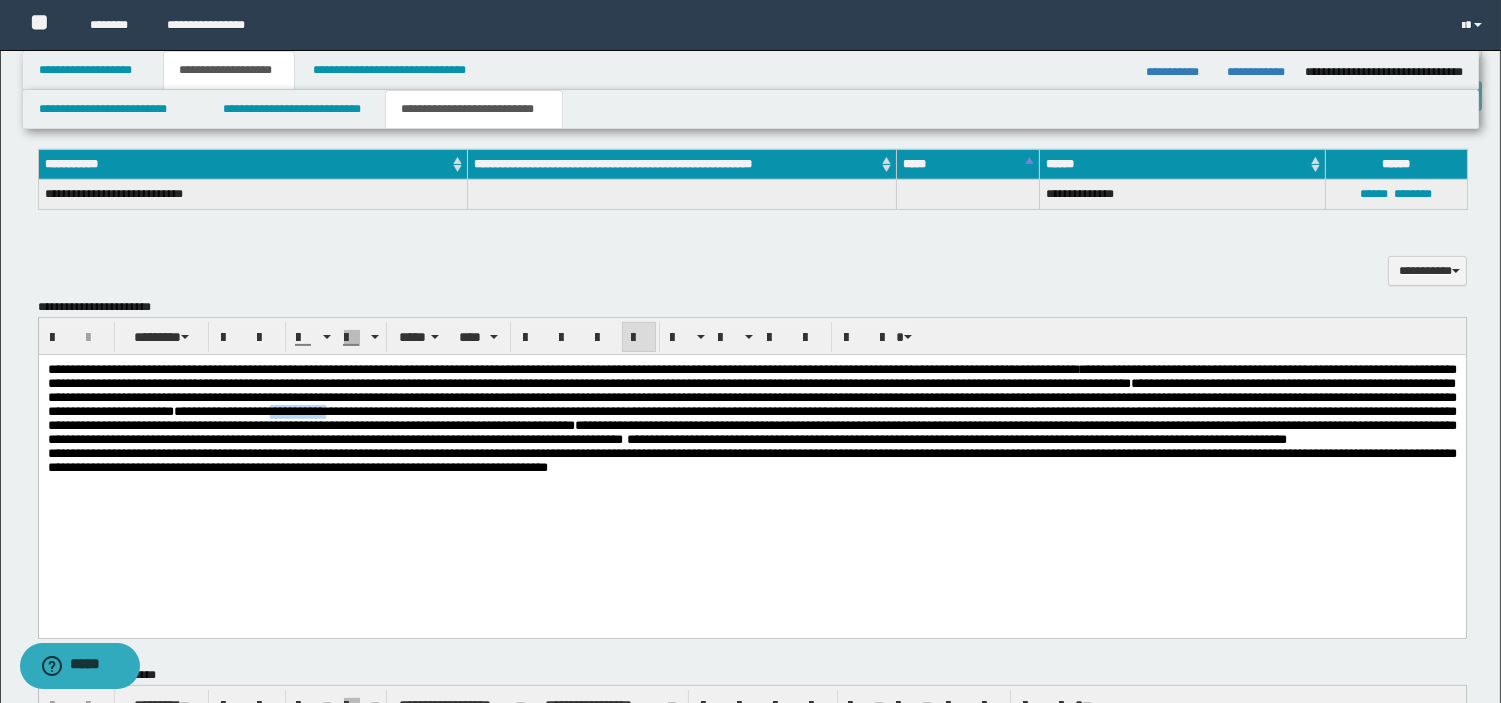 drag, startPoint x: 1124, startPoint y: 421, endPoint x: 1218, endPoint y: 423, distance: 94.02127 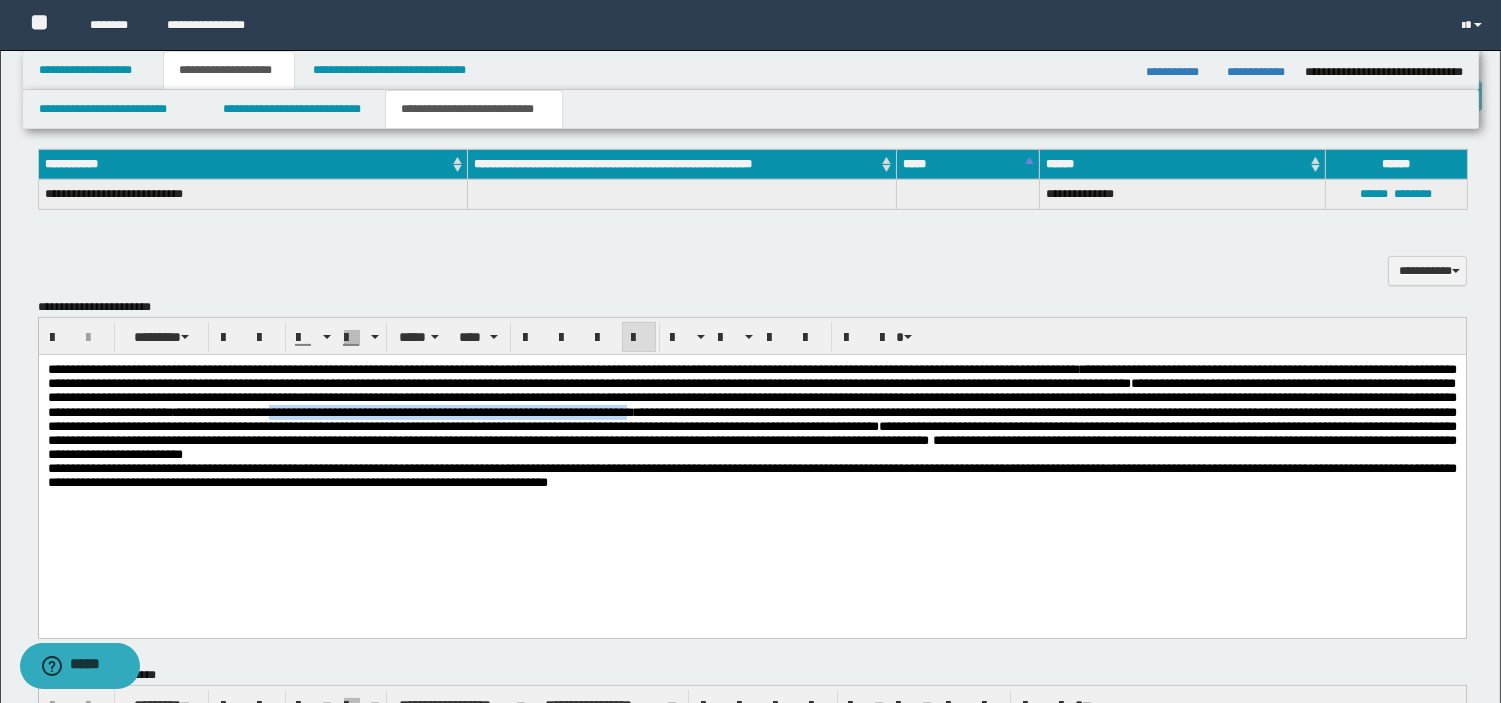 drag, startPoint x: 1112, startPoint y: 416, endPoint x: 111, endPoint y: 436, distance: 1001.19977 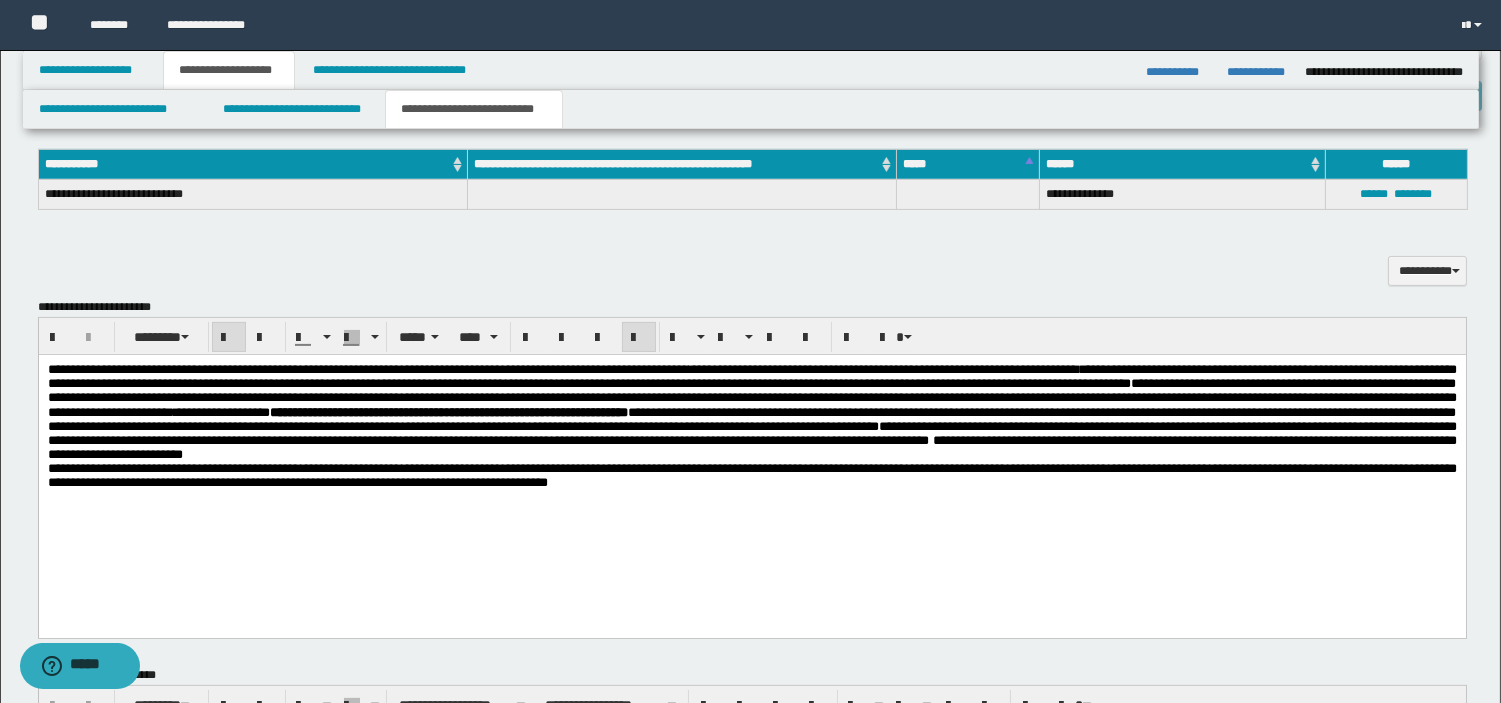 click on "**********" at bounding box center [751, 411] 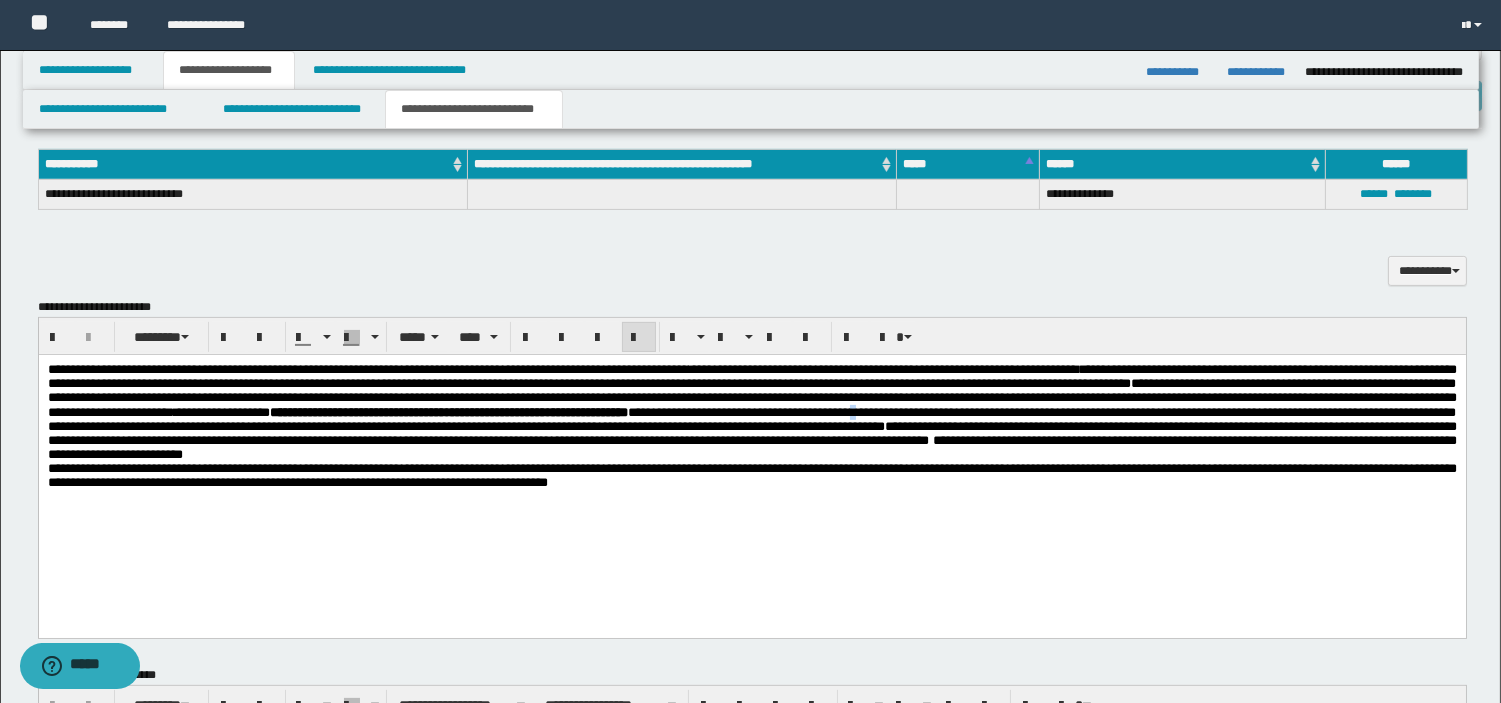 click on "**********" at bounding box center (751, 411) 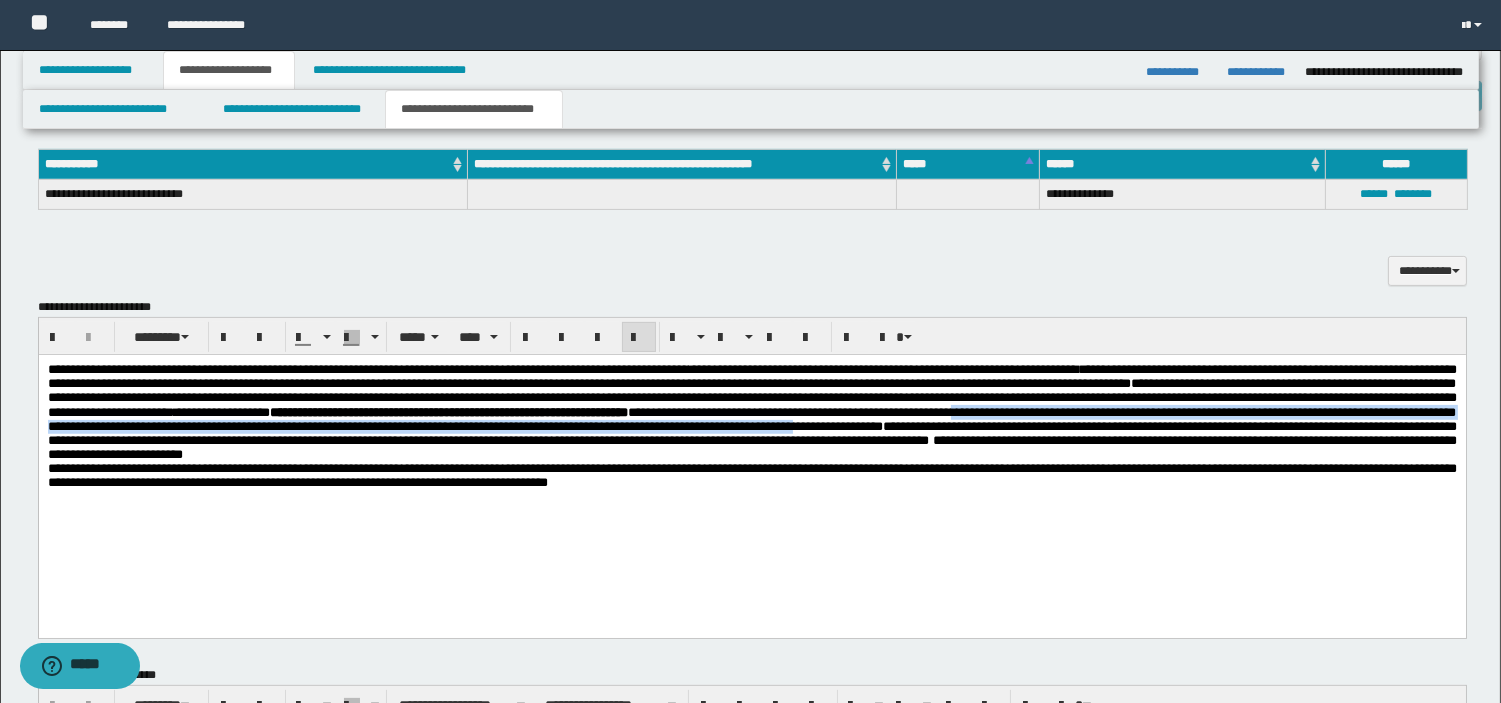 drag, startPoint x: 578, startPoint y: 434, endPoint x: 801, endPoint y: 454, distance: 223.89507 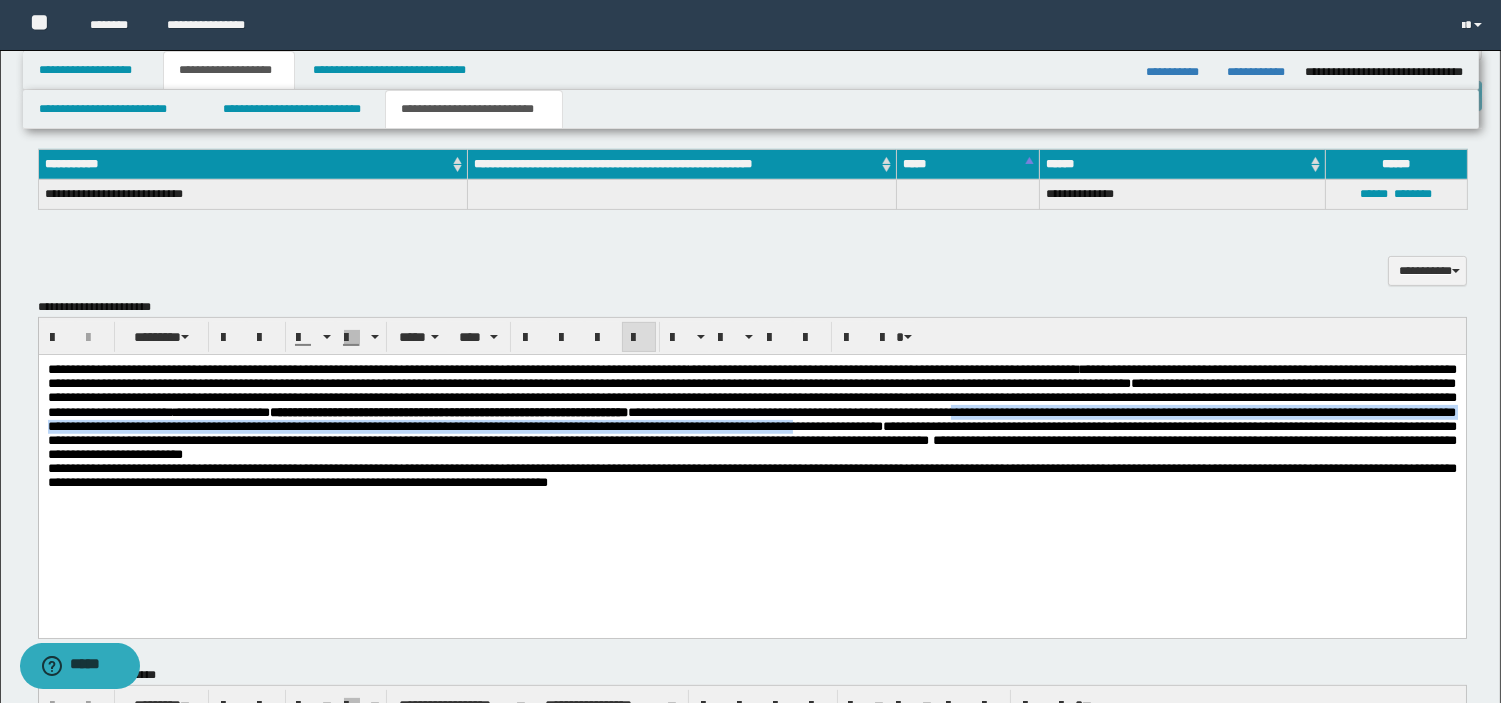 click on "**********" at bounding box center (751, 411) 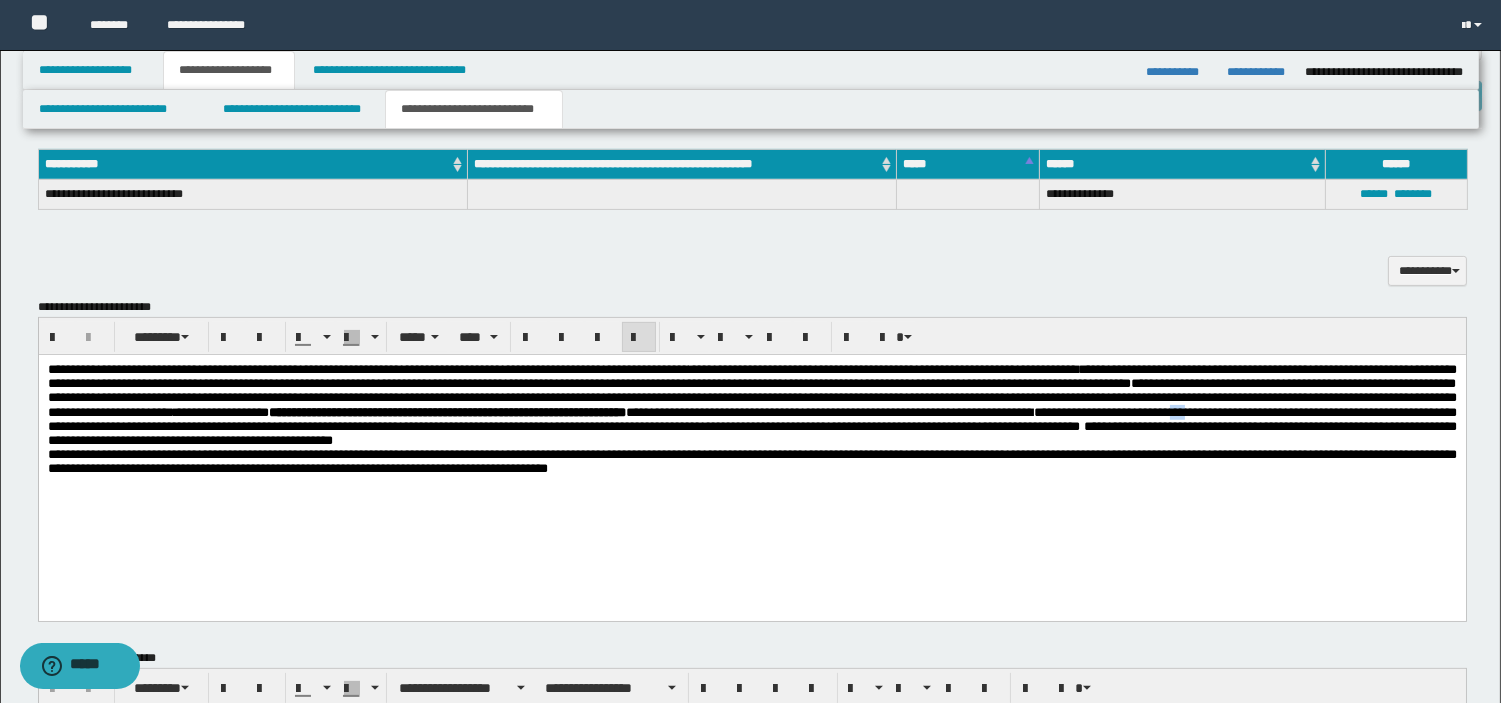 drag, startPoint x: 815, startPoint y: 442, endPoint x: 843, endPoint y: 438, distance: 28.284271 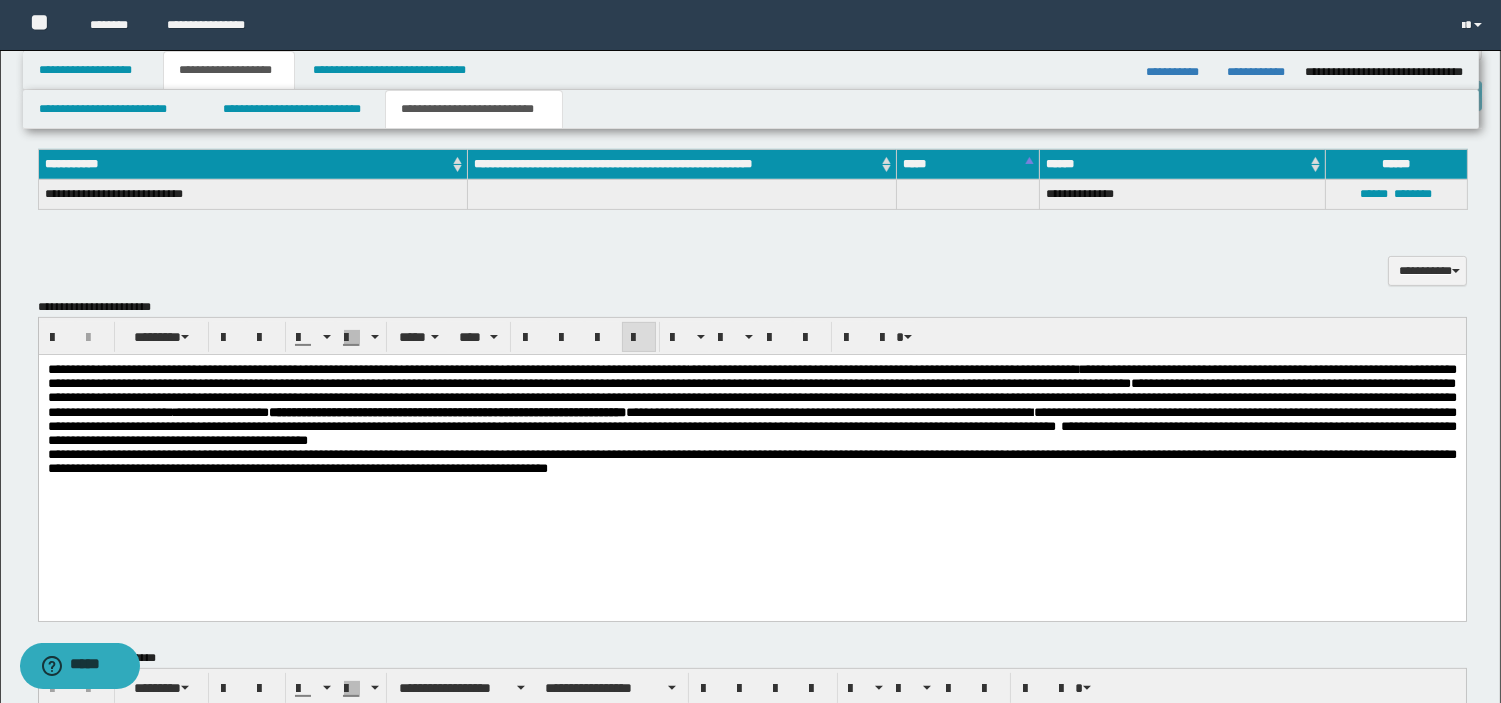 click on "**********" at bounding box center [751, 418] 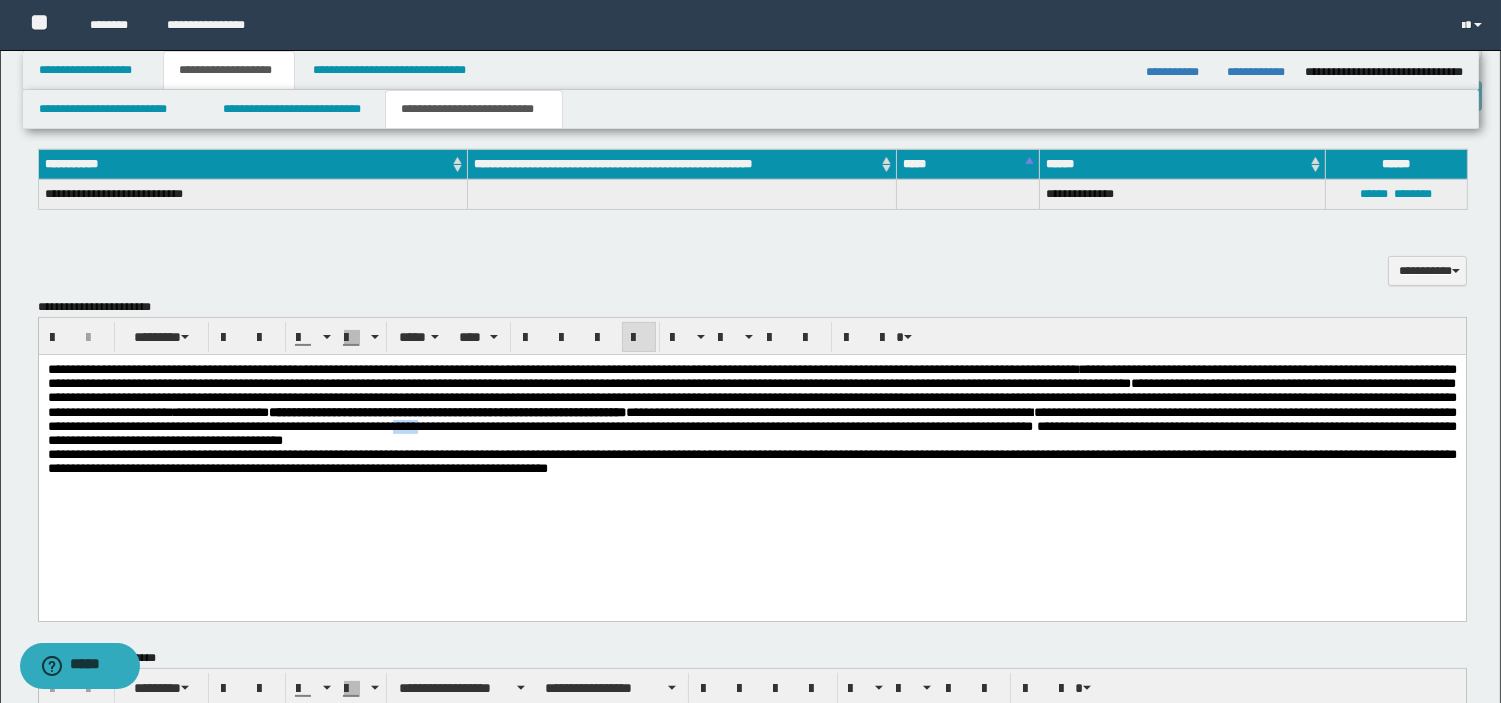 drag, startPoint x: 156, startPoint y: 454, endPoint x: 195, endPoint y: 452, distance: 39.051247 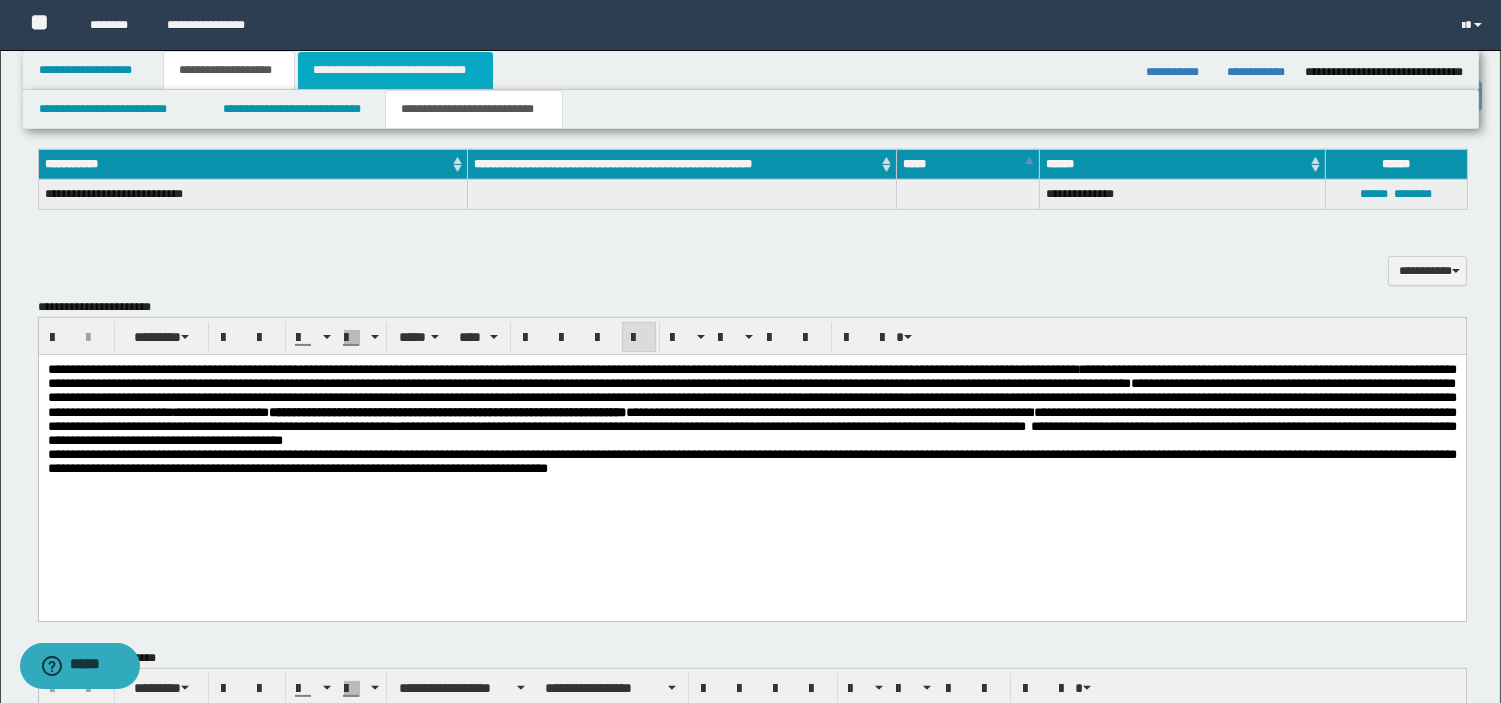 click on "**********" at bounding box center (395, 70) 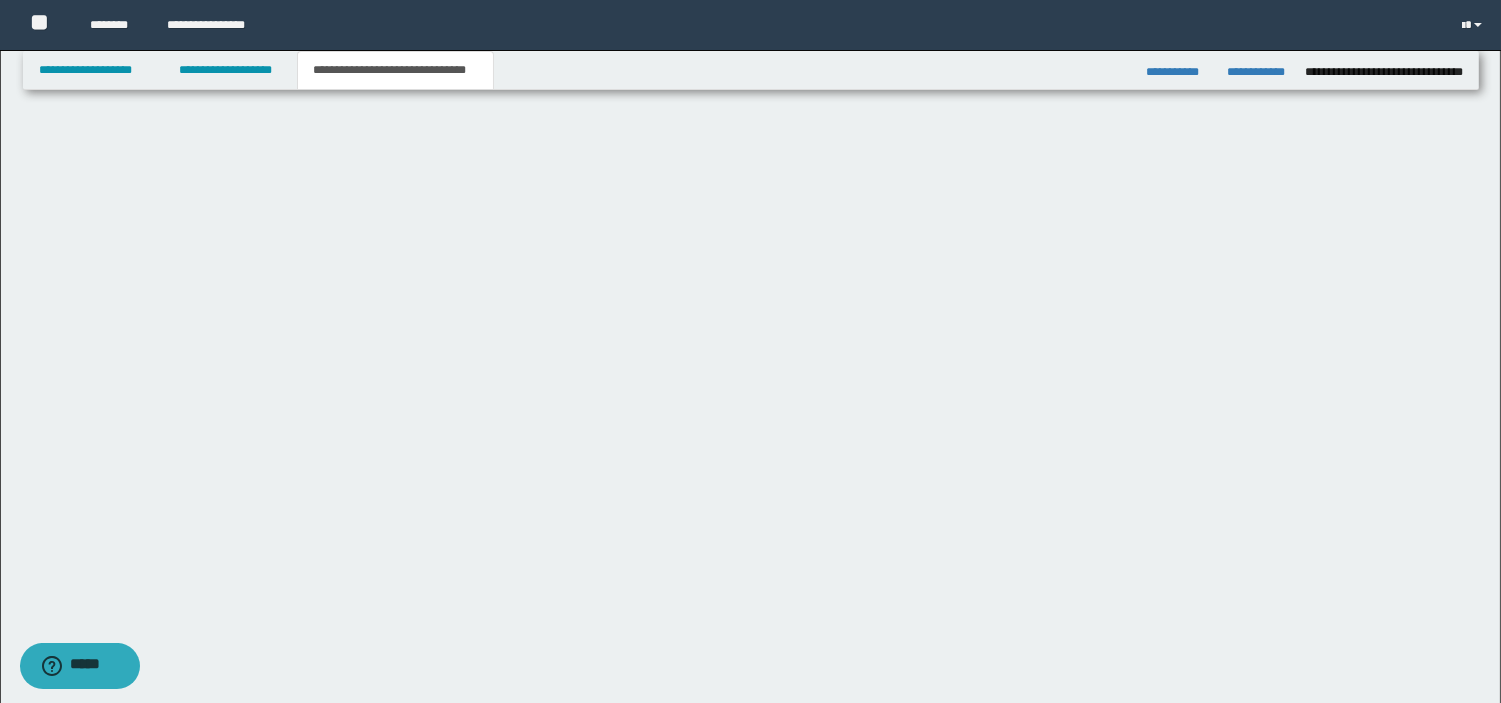 scroll, scrollTop: 807, scrollLeft: 0, axis: vertical 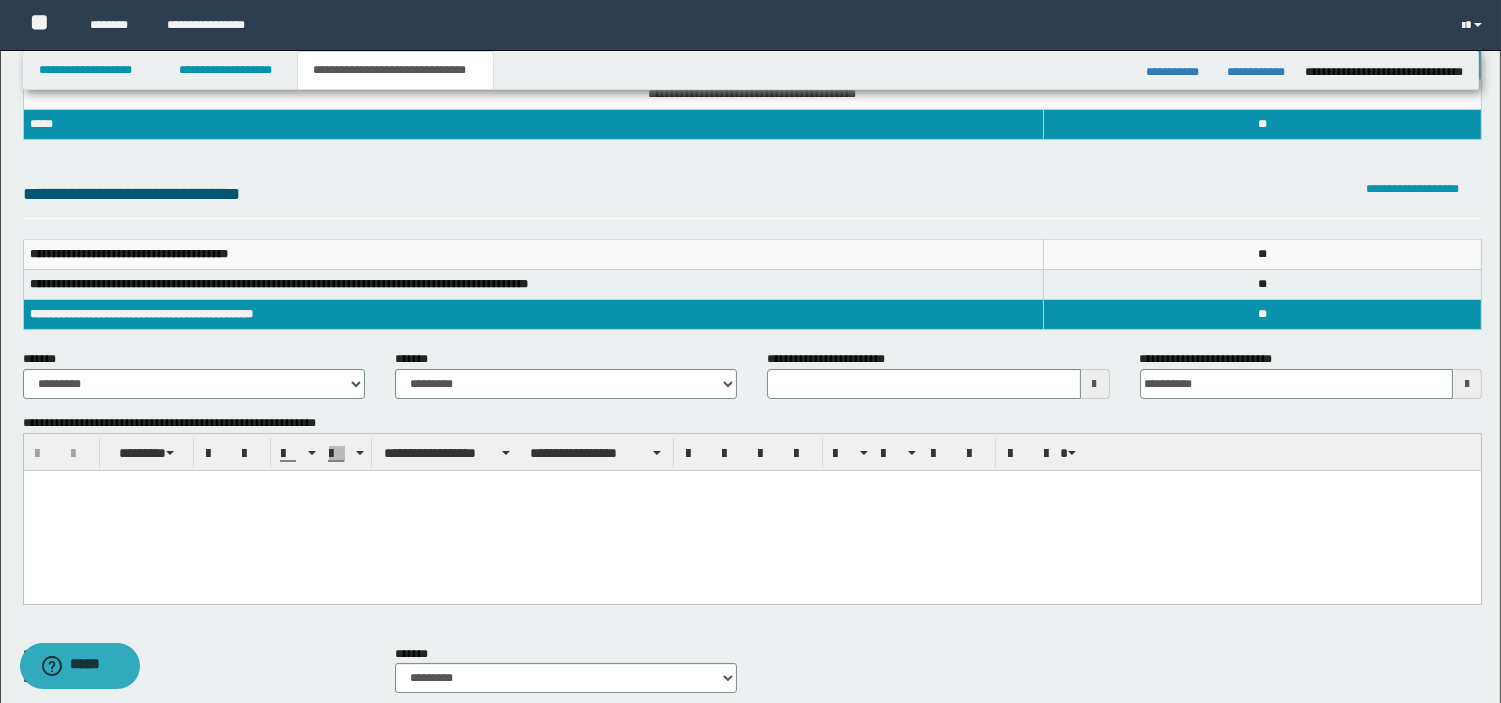 click at bounding box center [751, 485] 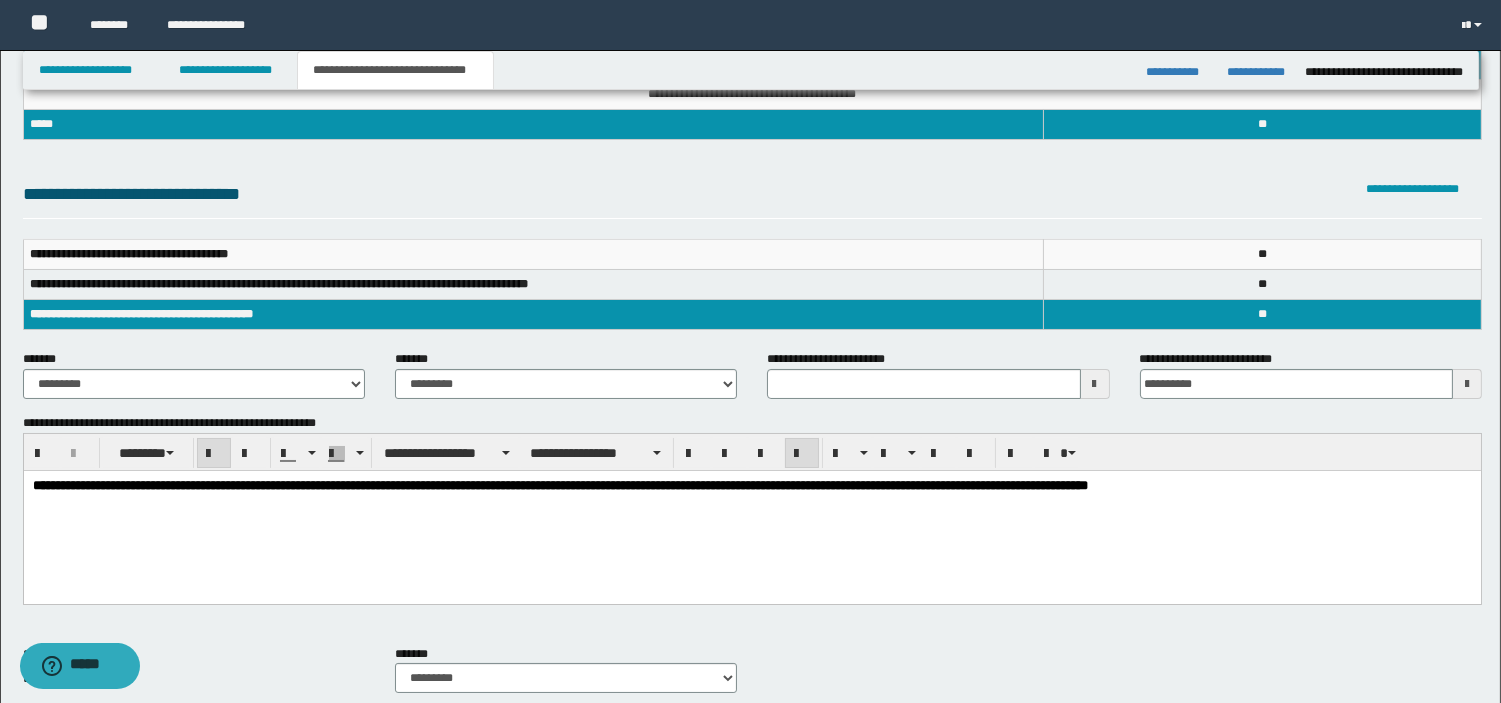 click on "**********" at bounding box center [751, 485] 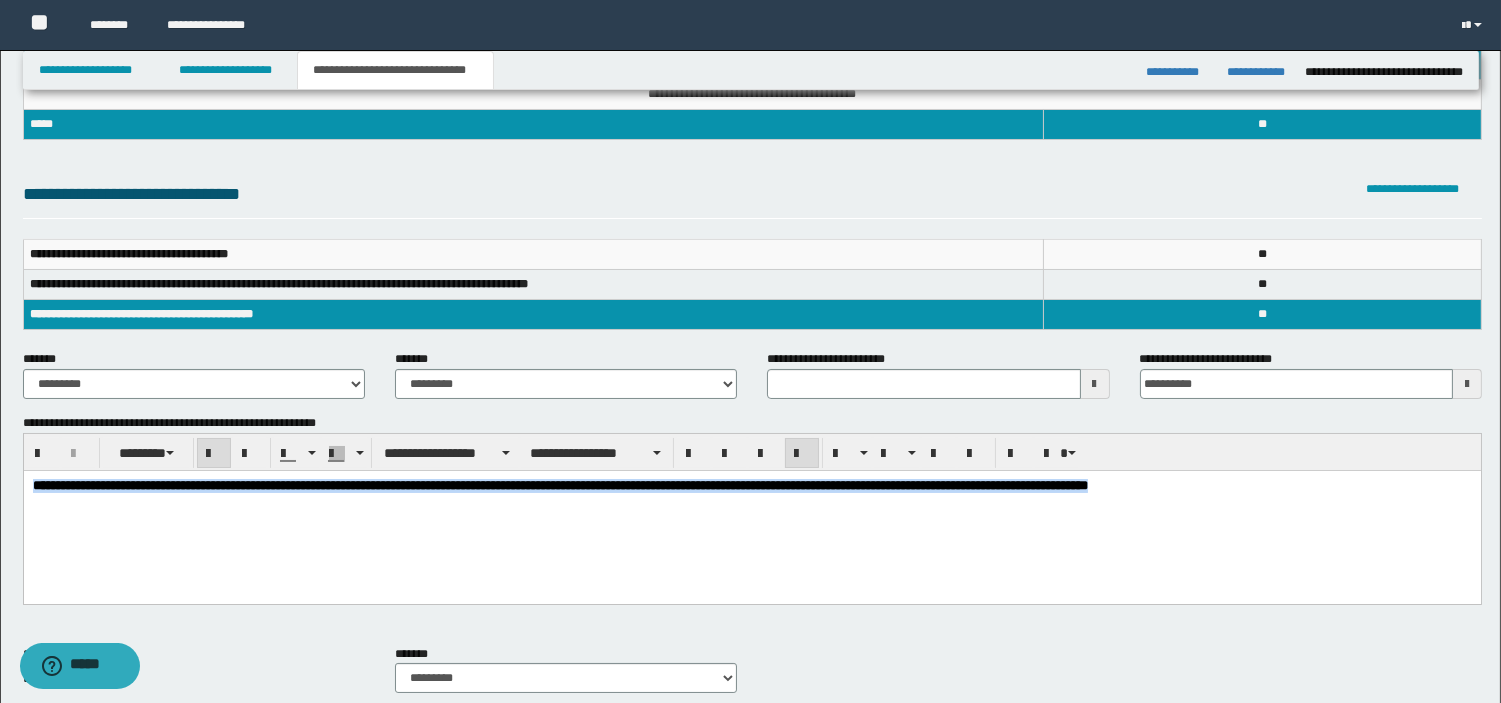 drag, startPoint x: 1409, startPoint y: 493, endPoint x: -1, endPoint y: 603, distance: 1414.2843 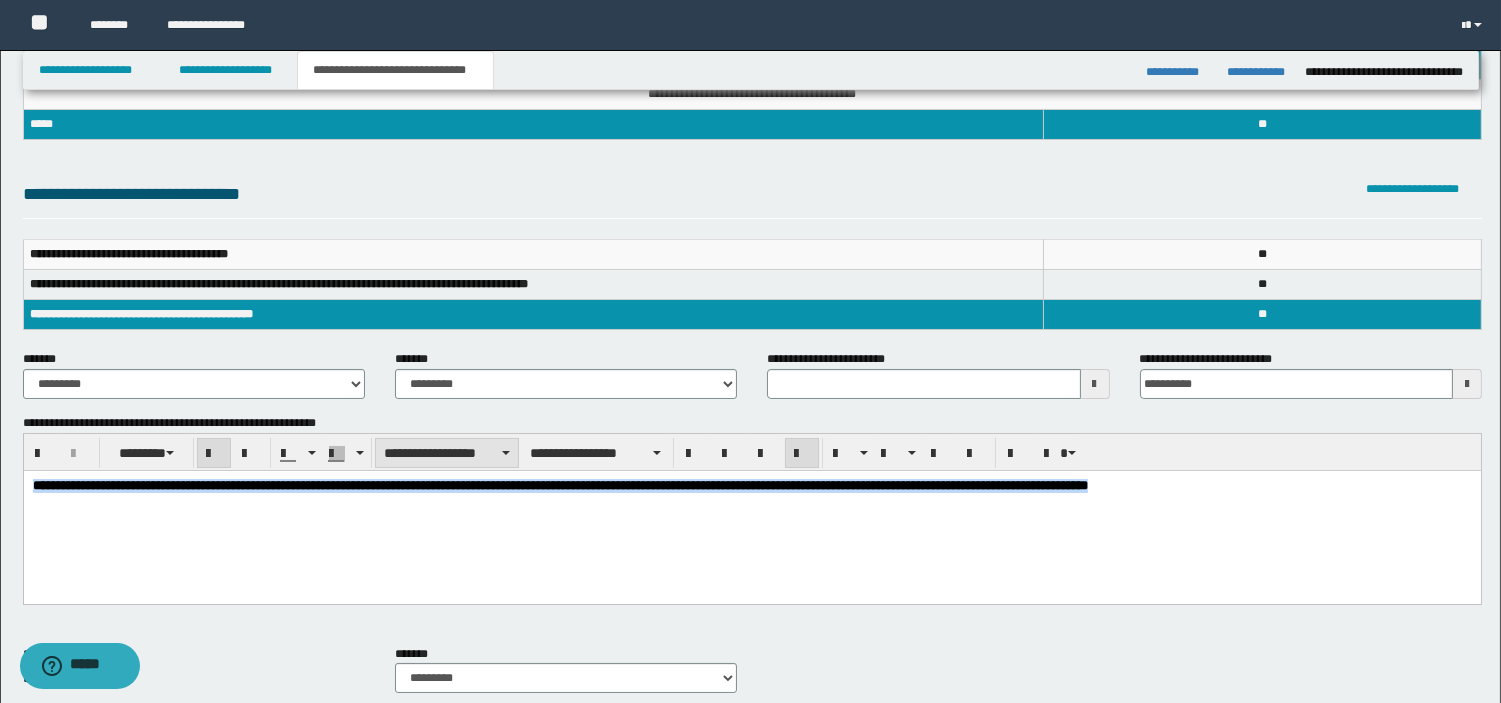 click on "**********" at bounding box center (447, 453) 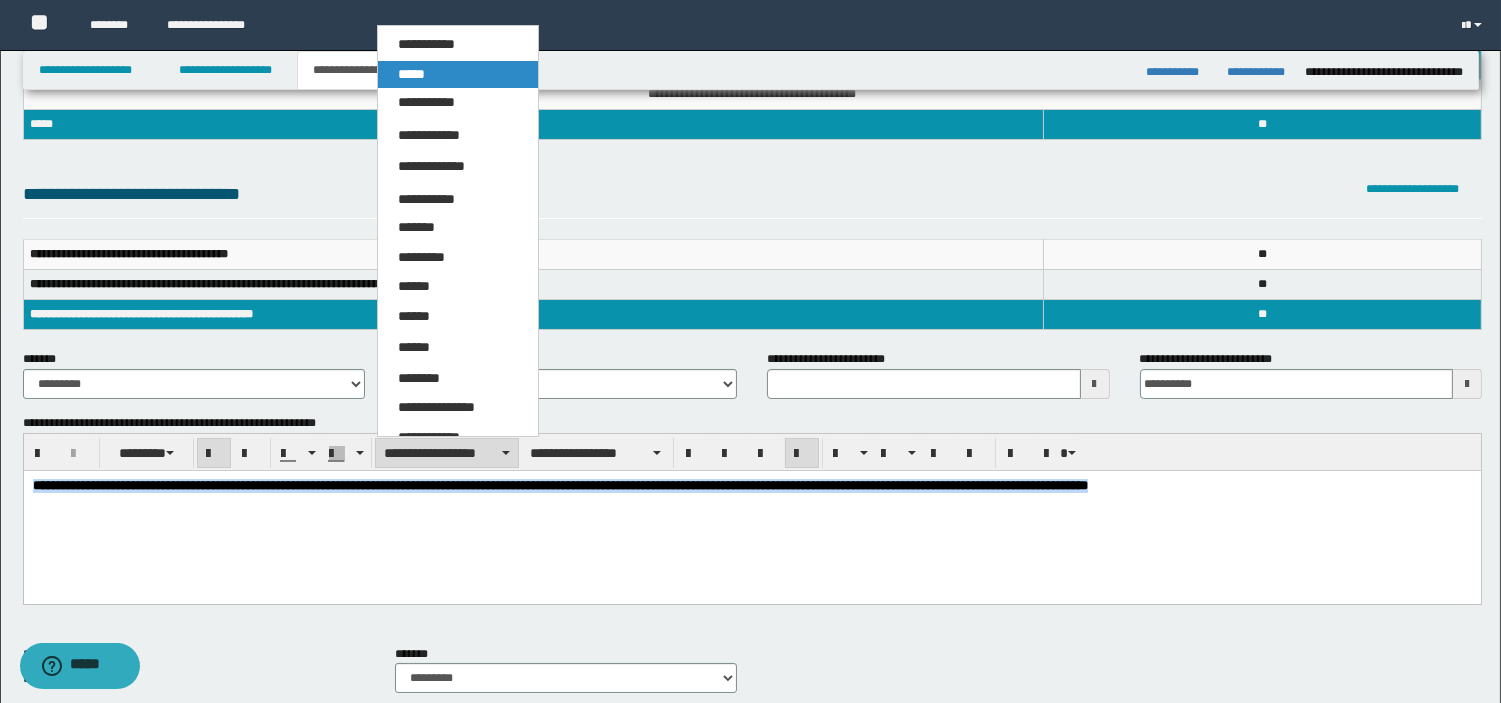click on "*****" at bounding box center [411, 74] 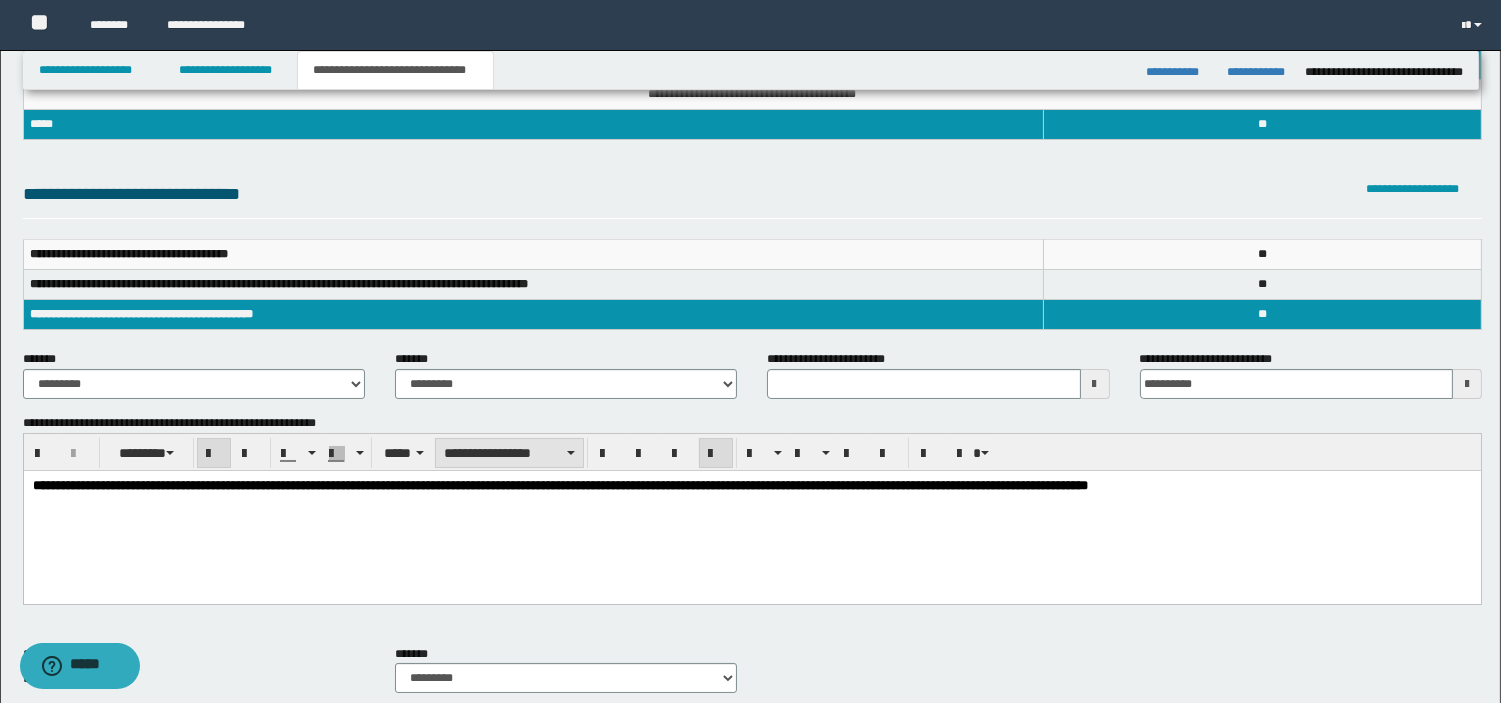 click on "**********" at bounding box center (509, 453) 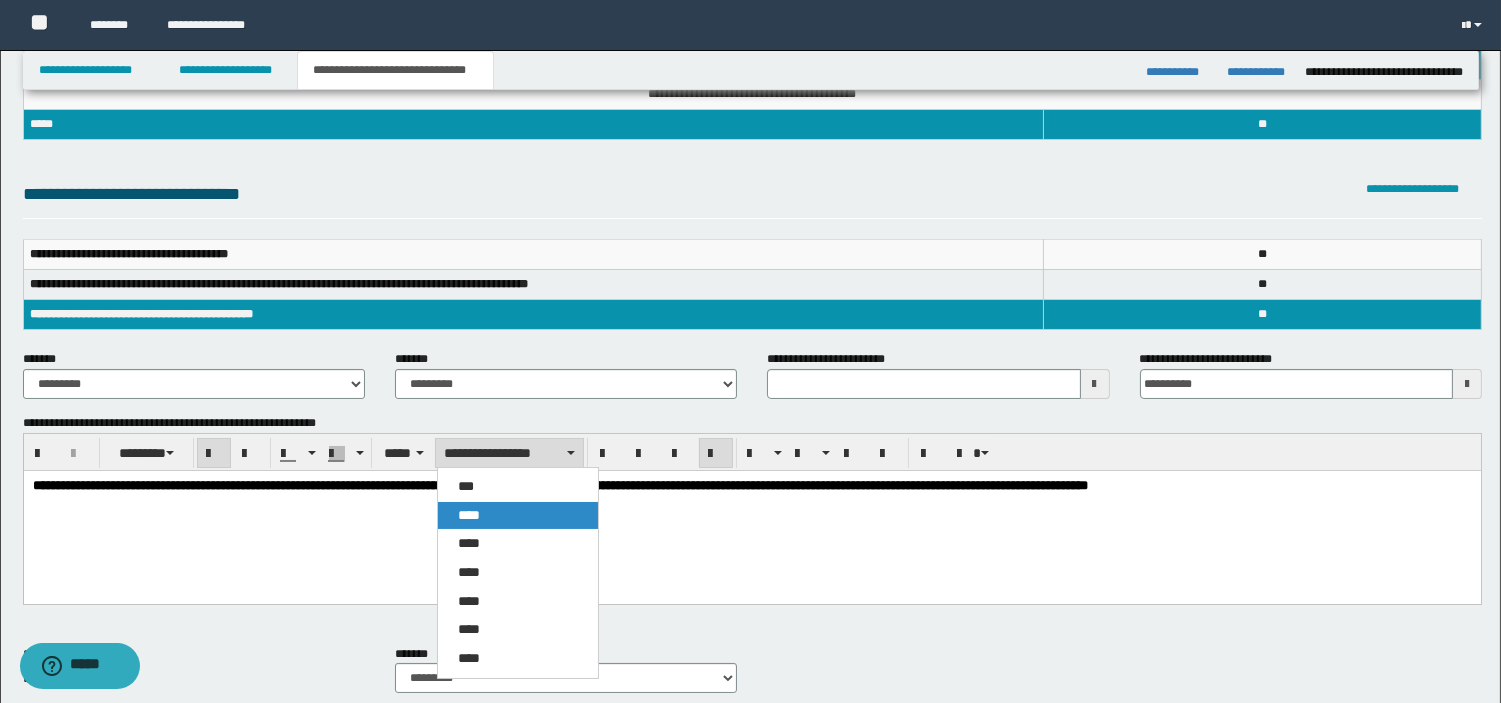 click on "****" at bounding box center (518, 516) 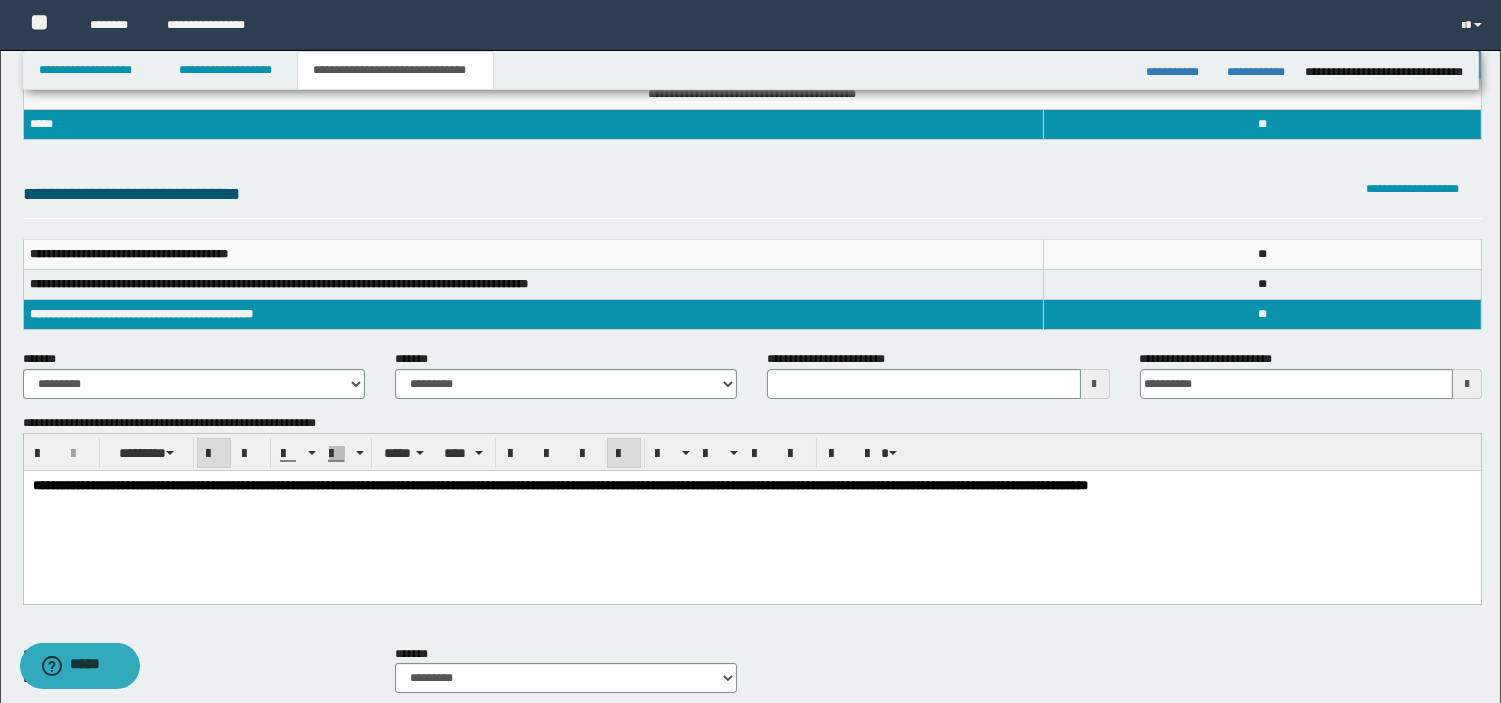 click at bounding box center (214, 454) 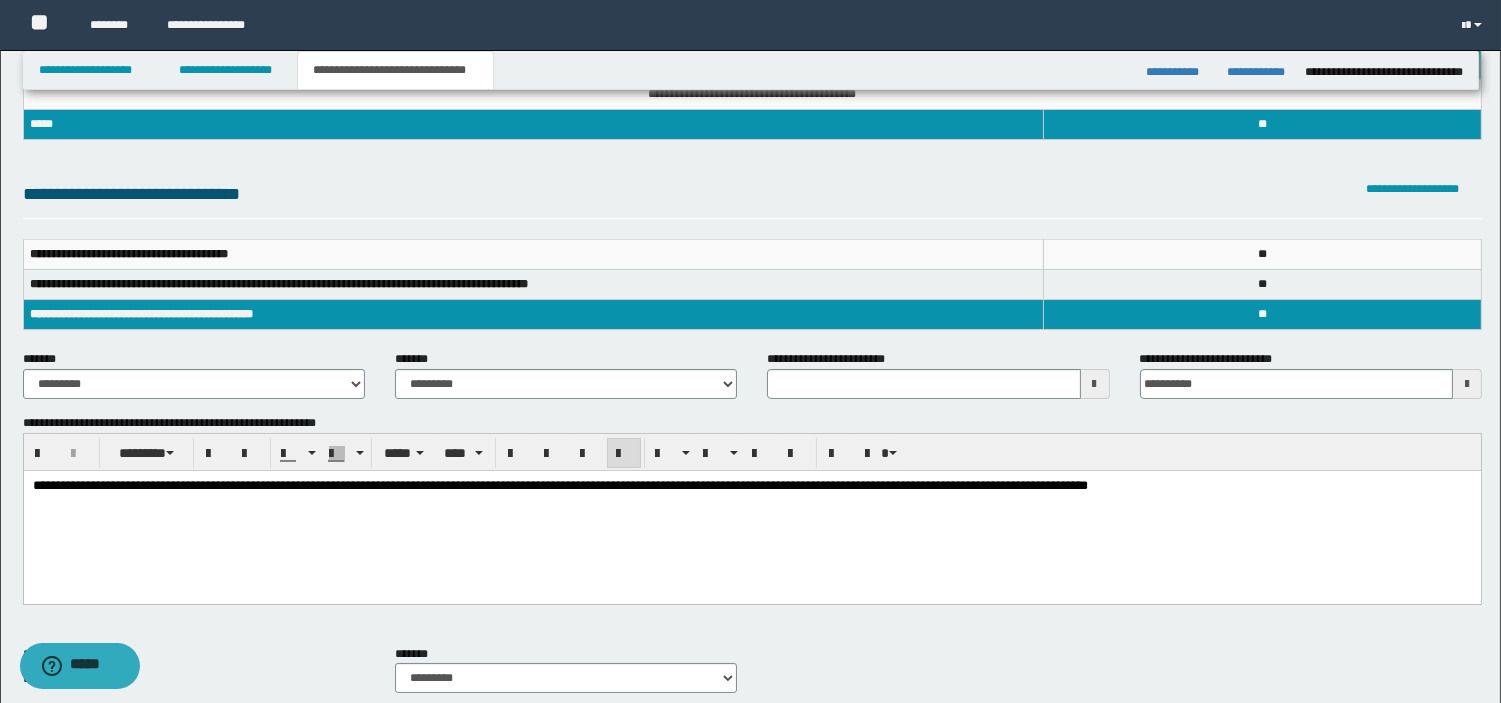 click on "**********" at bounding box center [751, 510] 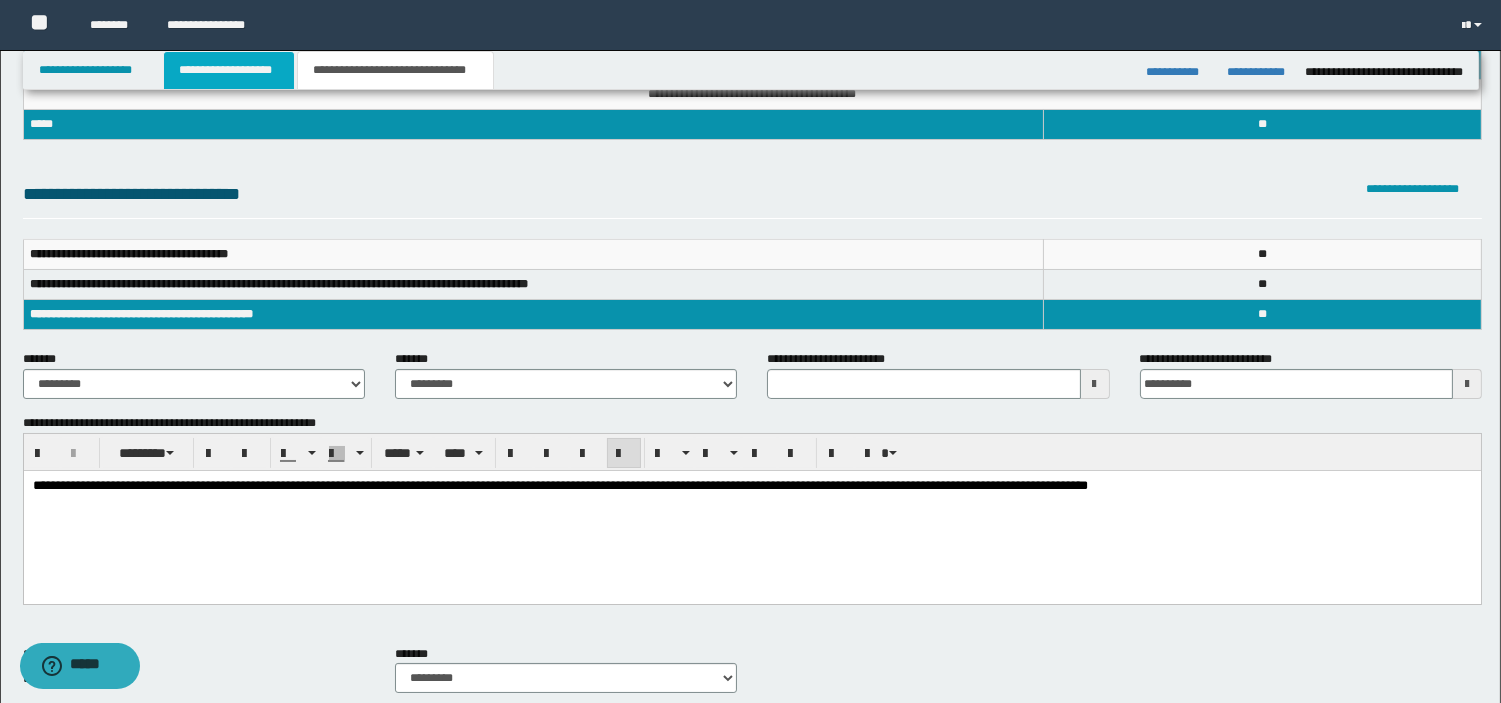 click on "**********" at bounding box center [229, 70] 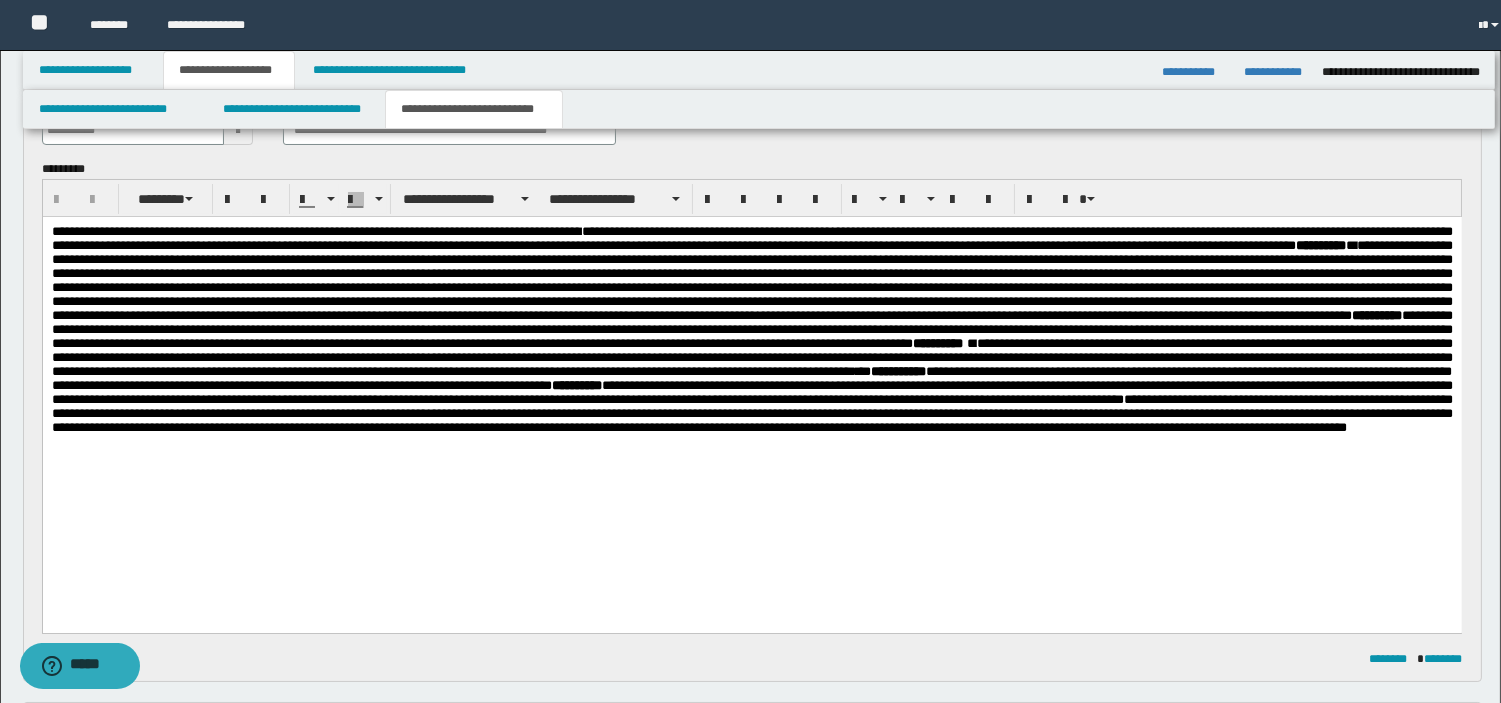 scroll, scrollTop: 170, scrollLeft: 0, axis: vertical 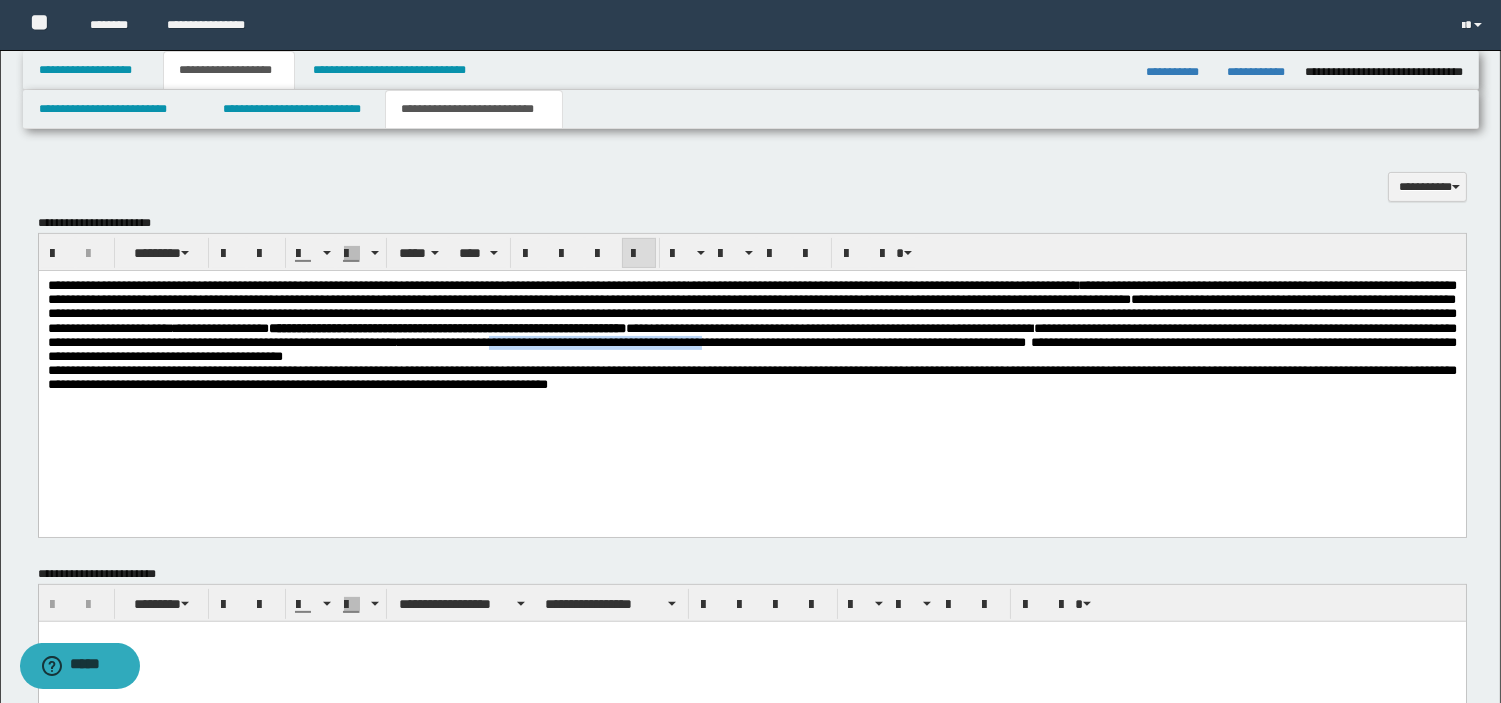 drag, startPoint x: 283, startPoint y: 370, endPoint x: 551, endPoint y: 373, distance: 268.01678 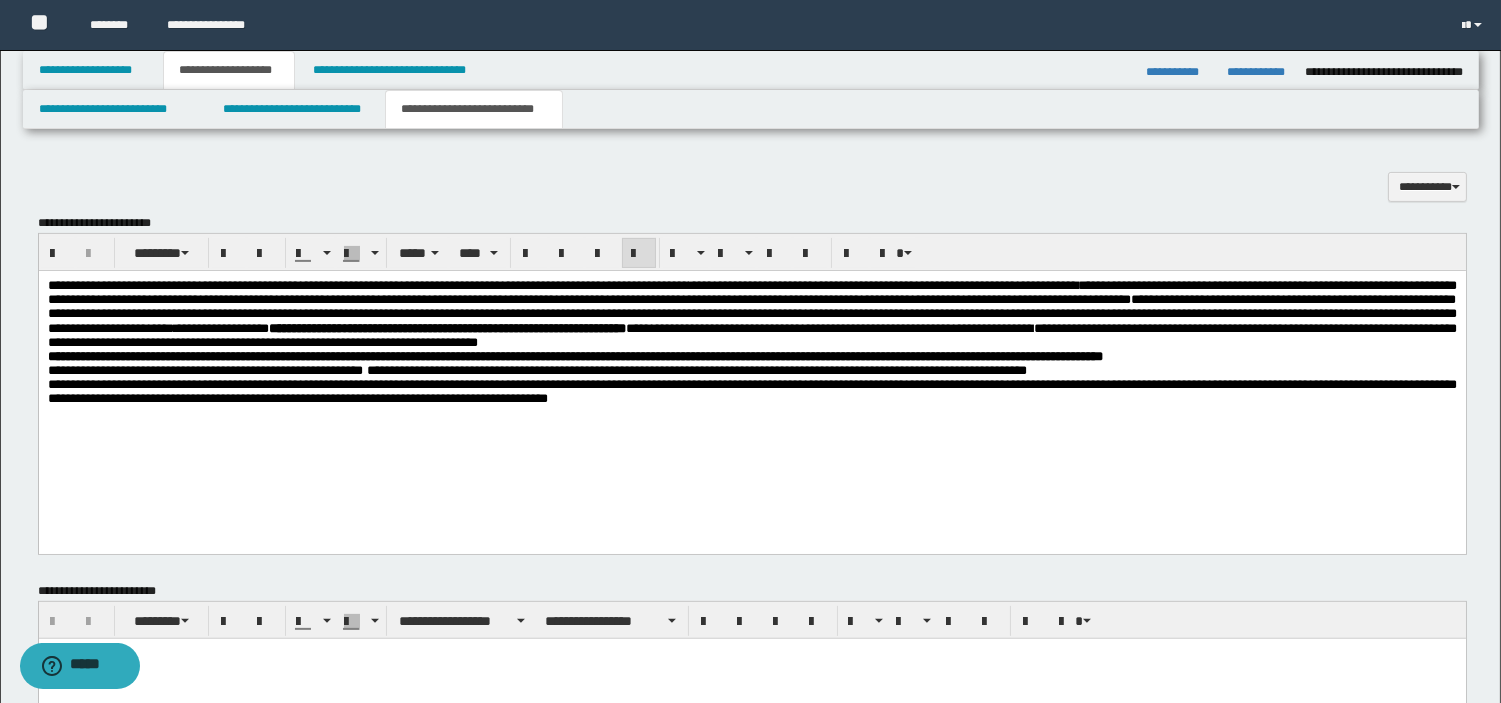click on "**********" at bounding box center (751, 313) 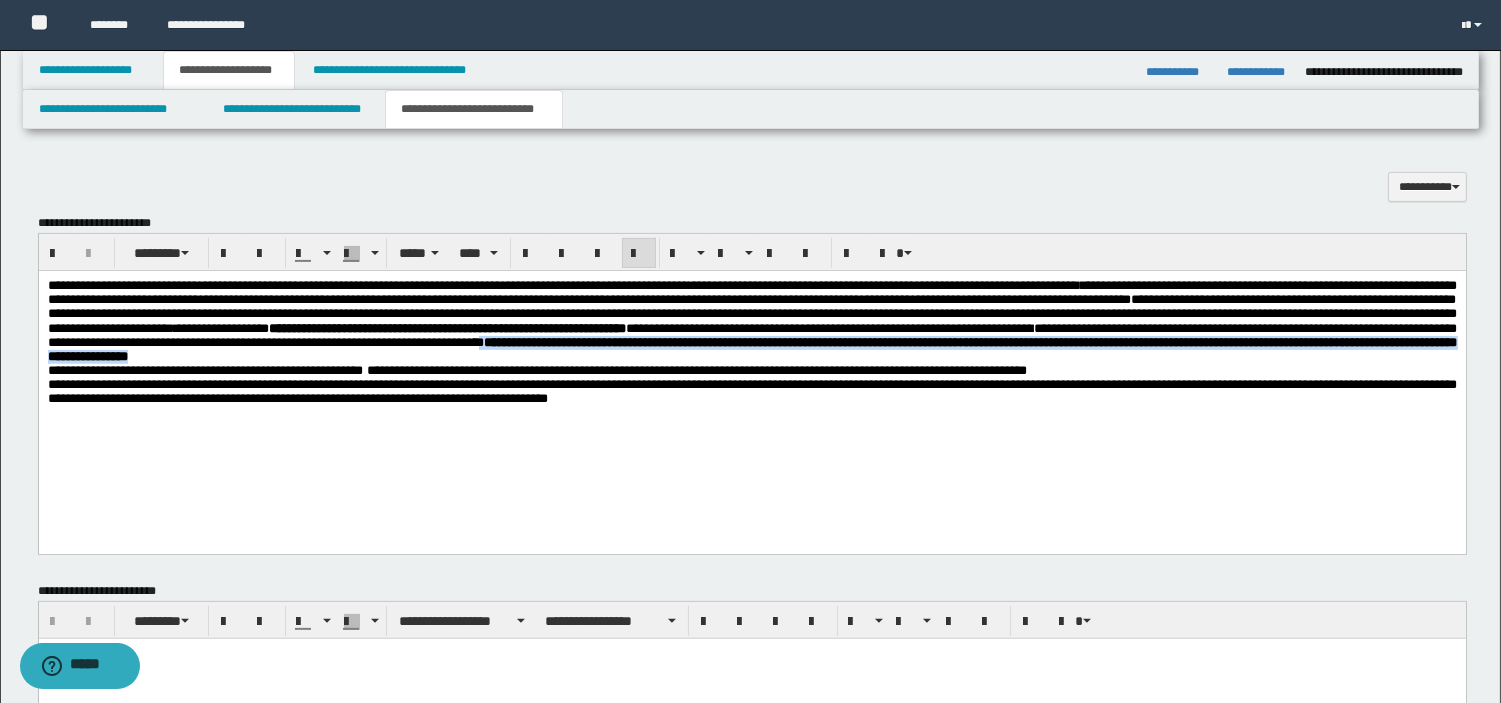 drag, startPoint x: 288, startPoint y: 370, endPoint x: 302, endPoint y: 383, distance: 19.104973 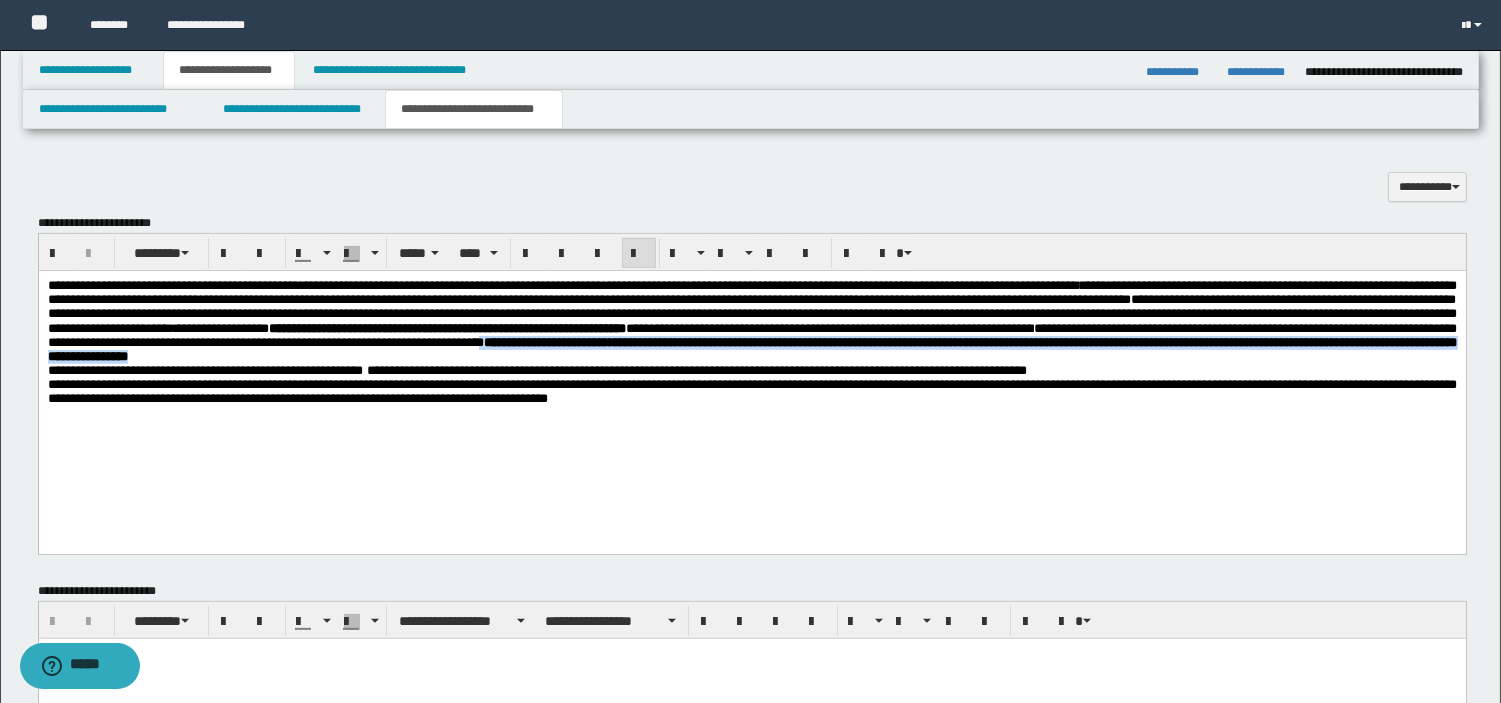 click on "**********" at bounding box center (751, 320) 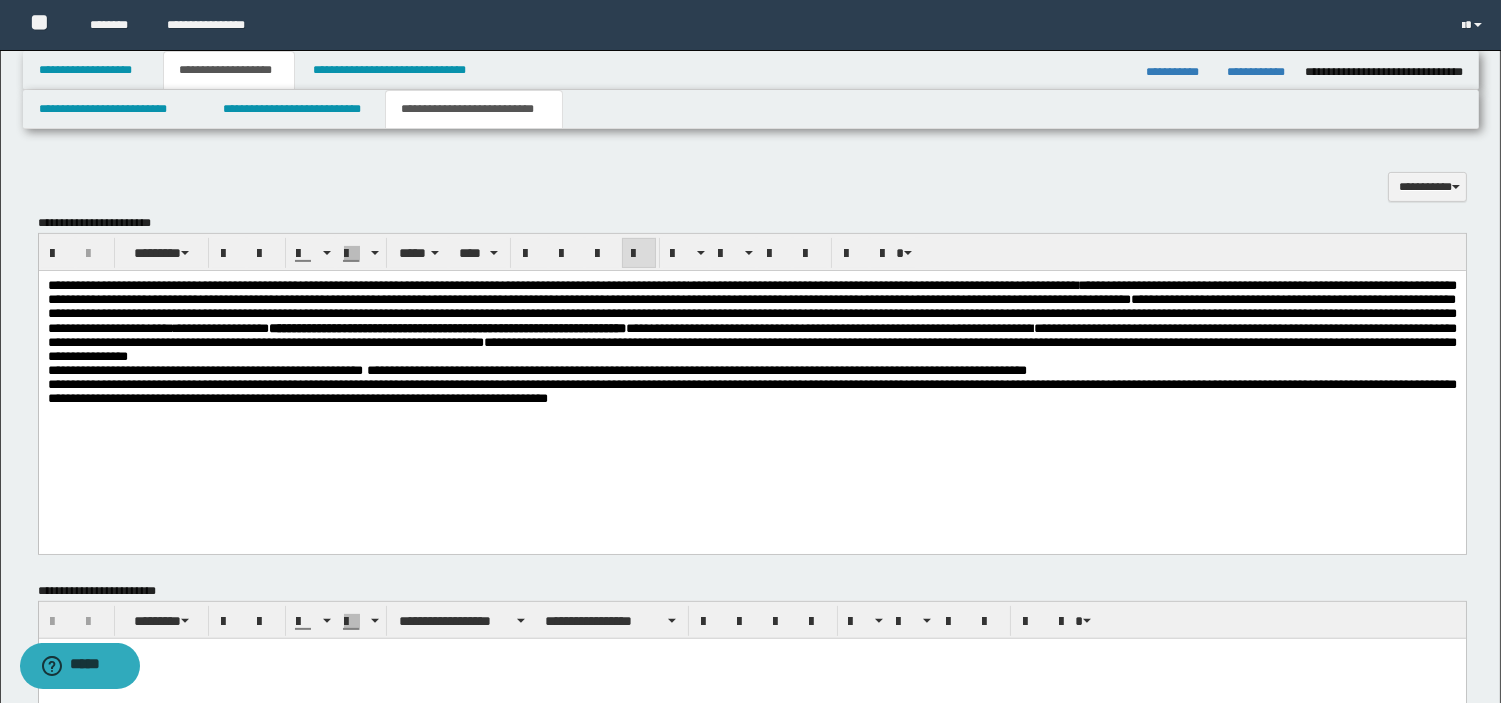click on "**********" at bounding box center (751, 320) 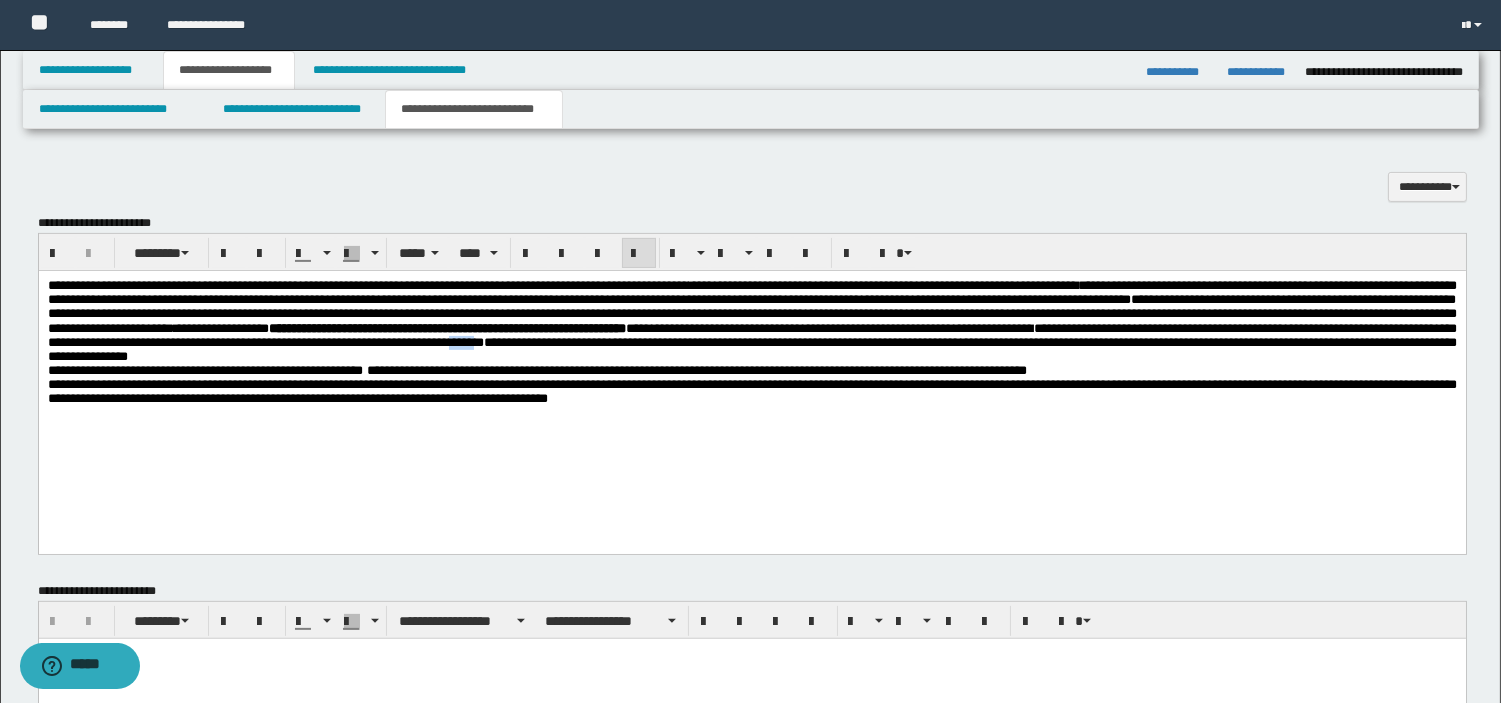 drag, startPoint x: 231, startPoint y: 367, endPoint x: 272, endPoint y: 373, distance: 41.4367 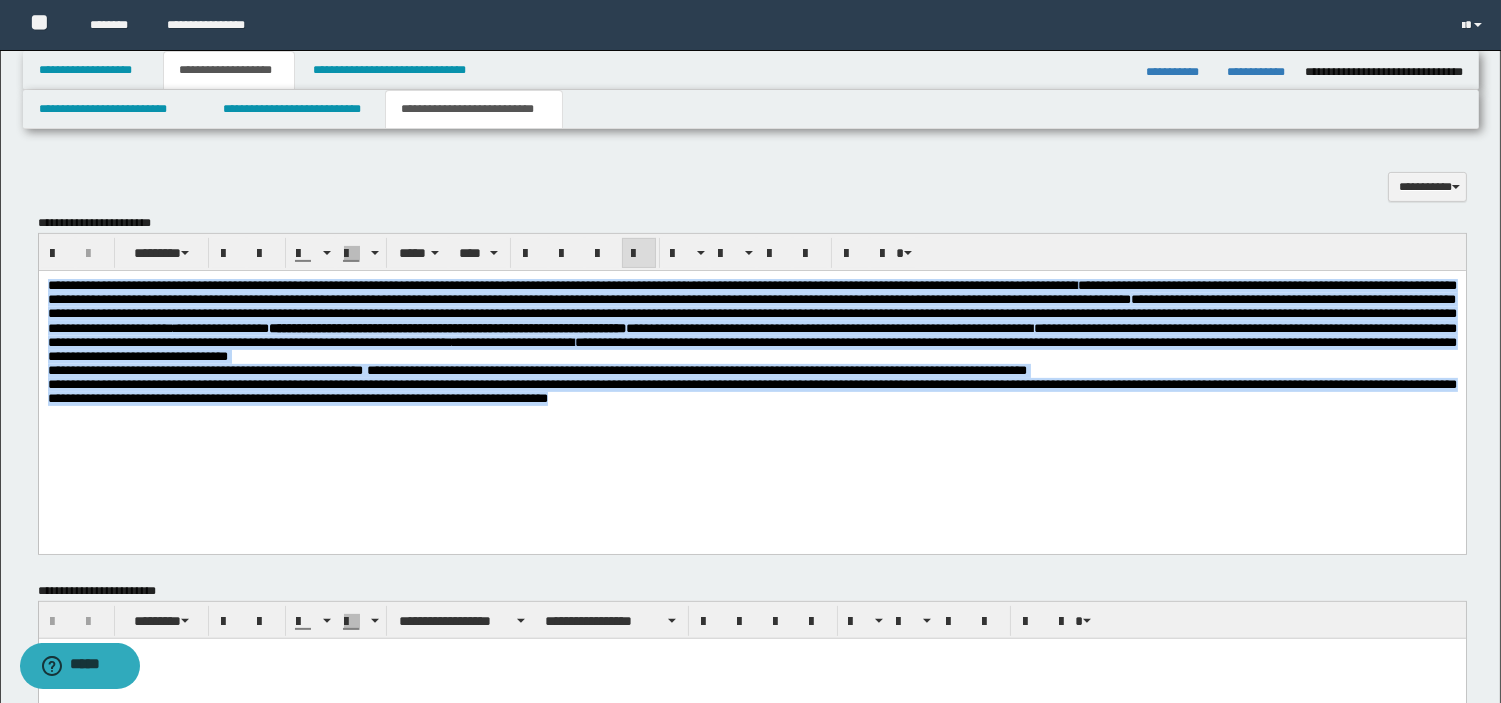 drag, startPoint x: 954, startPoint y: 441, endPoint x: 38, endPoint y: 433, distance: 916.0349 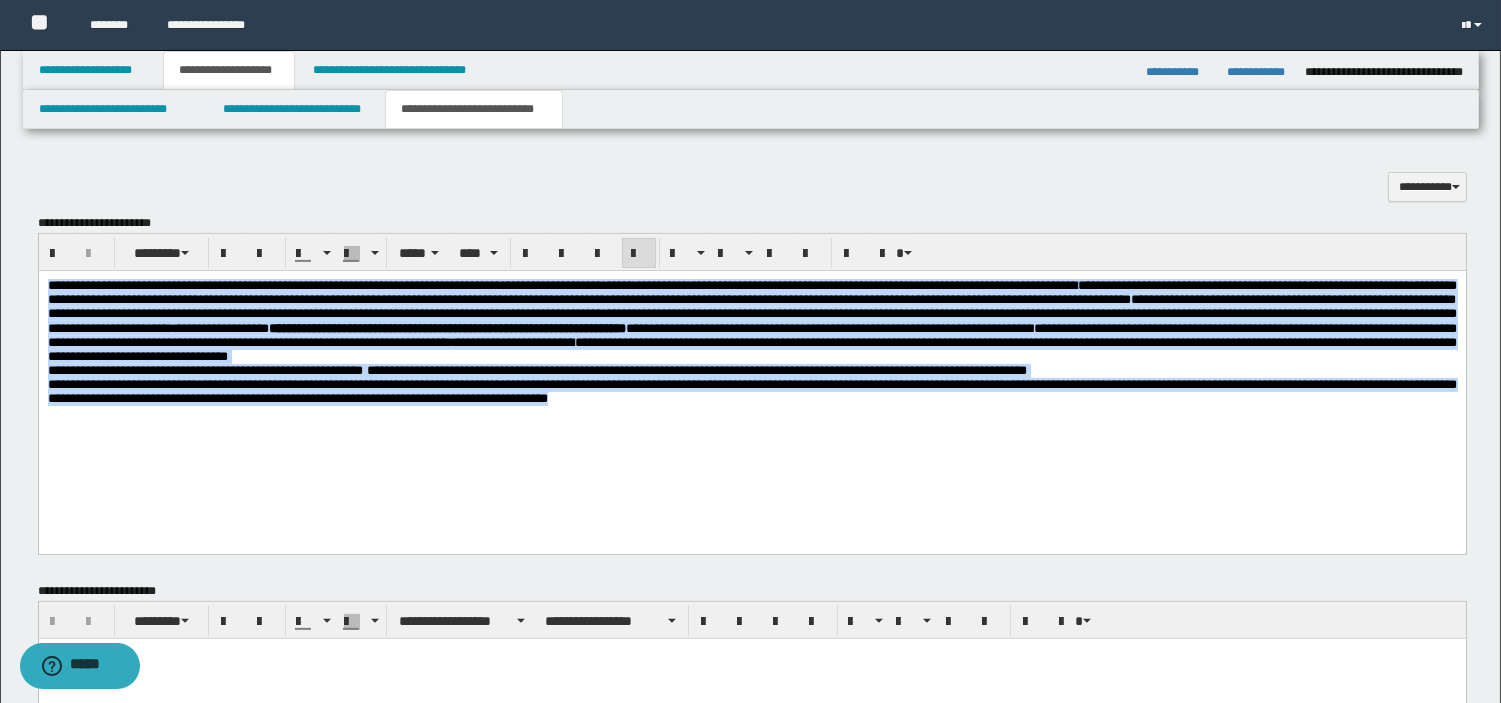 click on "**********" at bounding box center (751, 366) 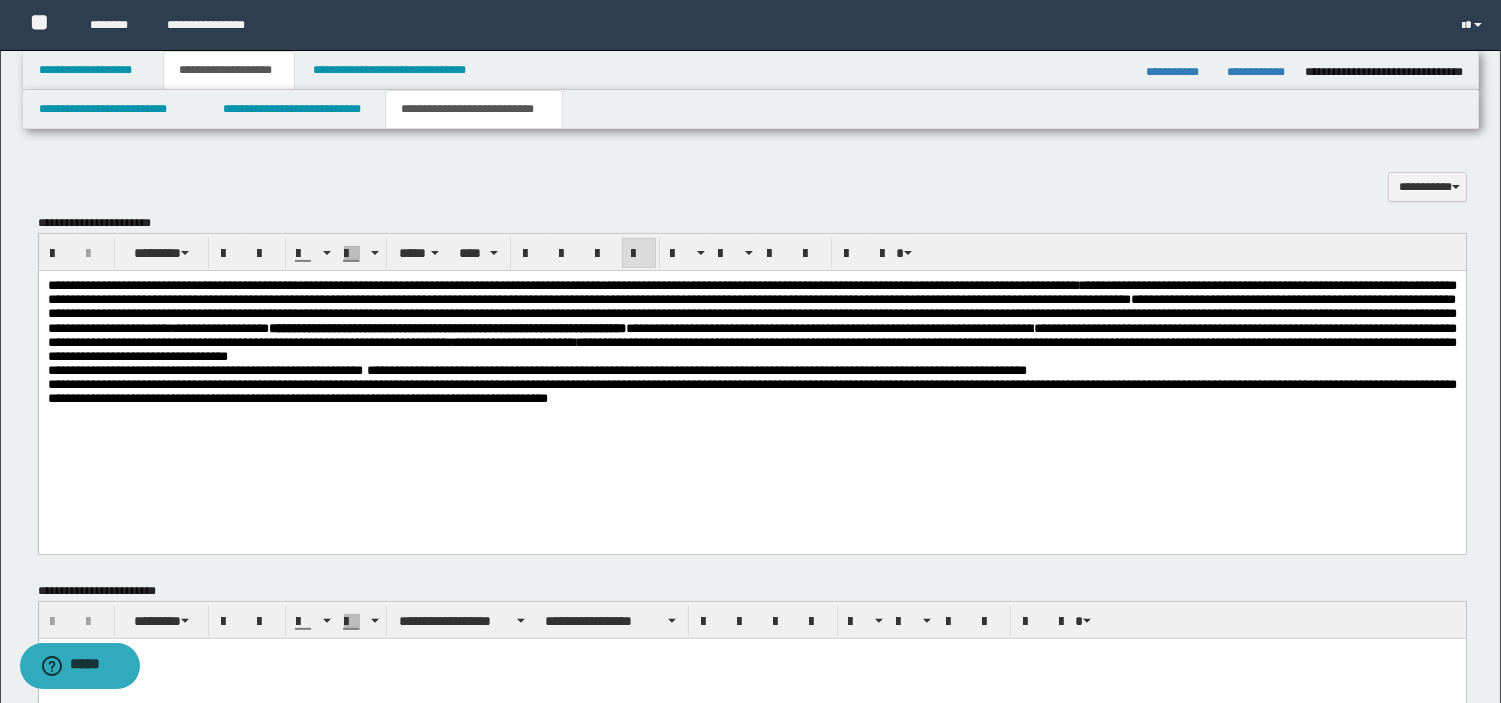 click on "**********" at bounding box center [751, 366] 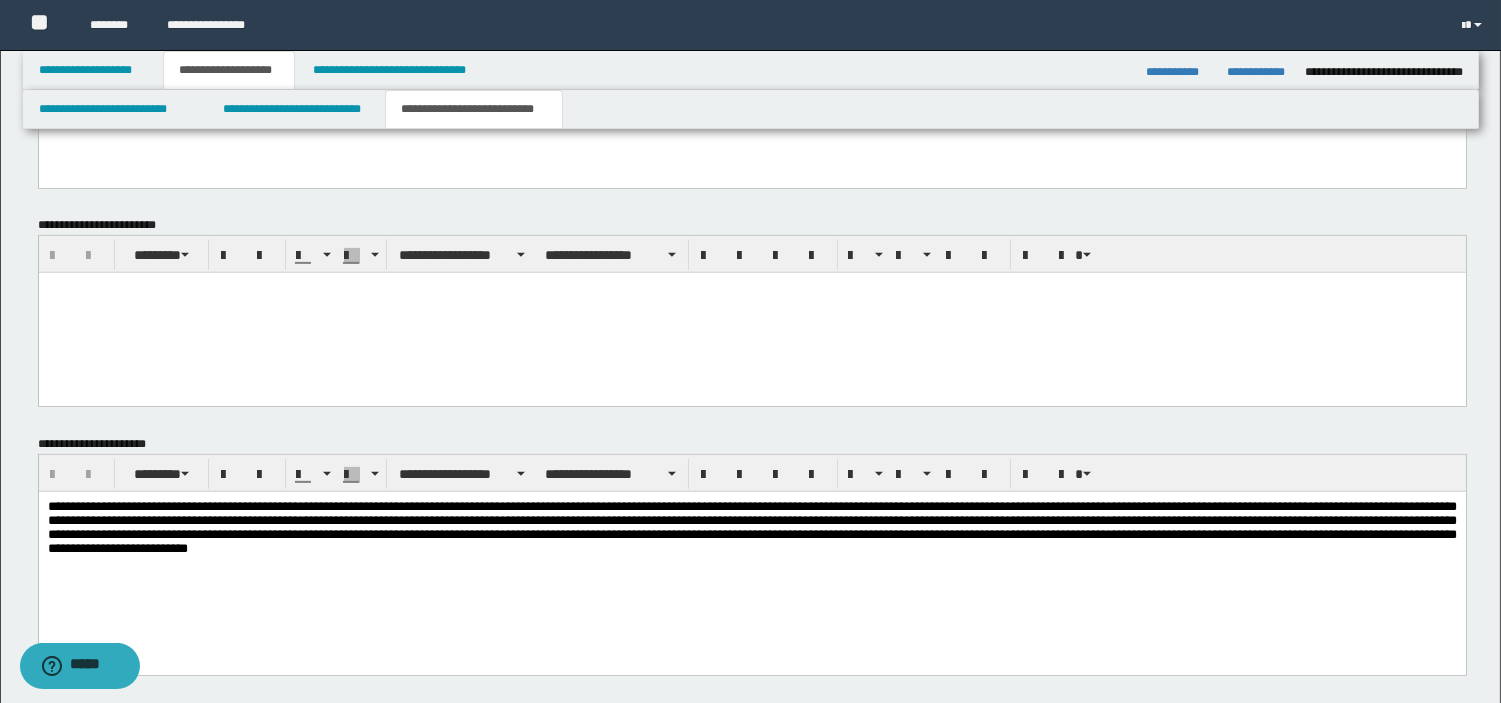 scroll, scrollTop: 1668, scrollLeft: 0, axis: vertical 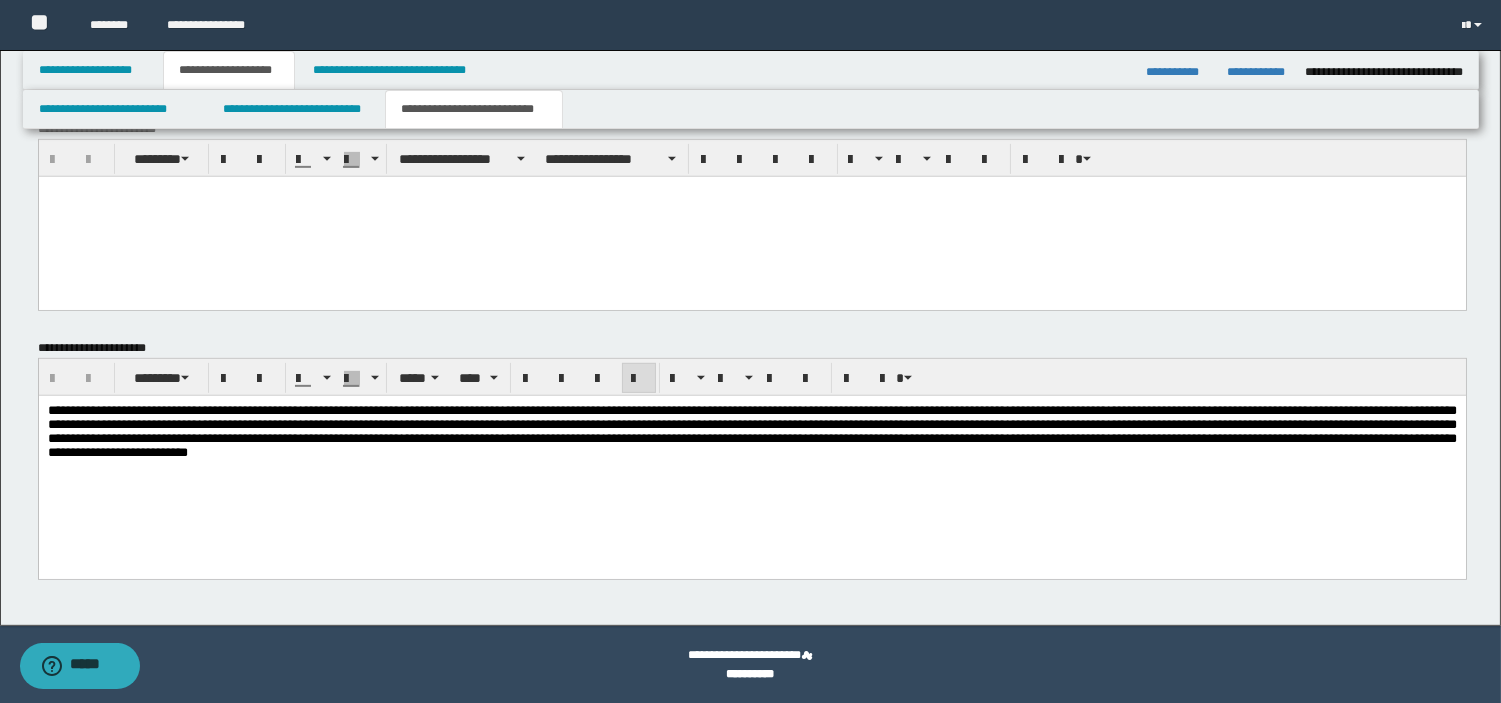 click on "**********" at bounding box center (751, 456) 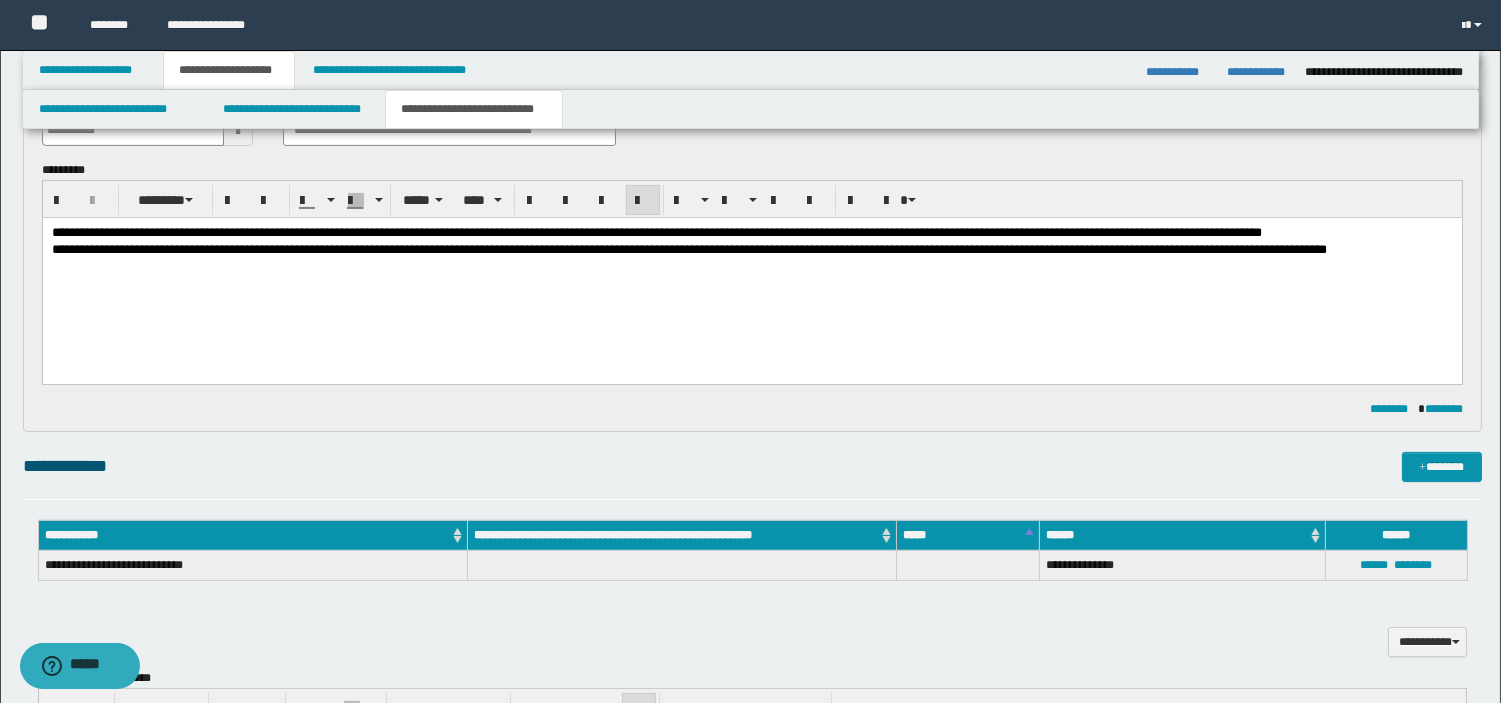 scroll, scrollTop: 746, scrollLeft: 0, axis: vertical 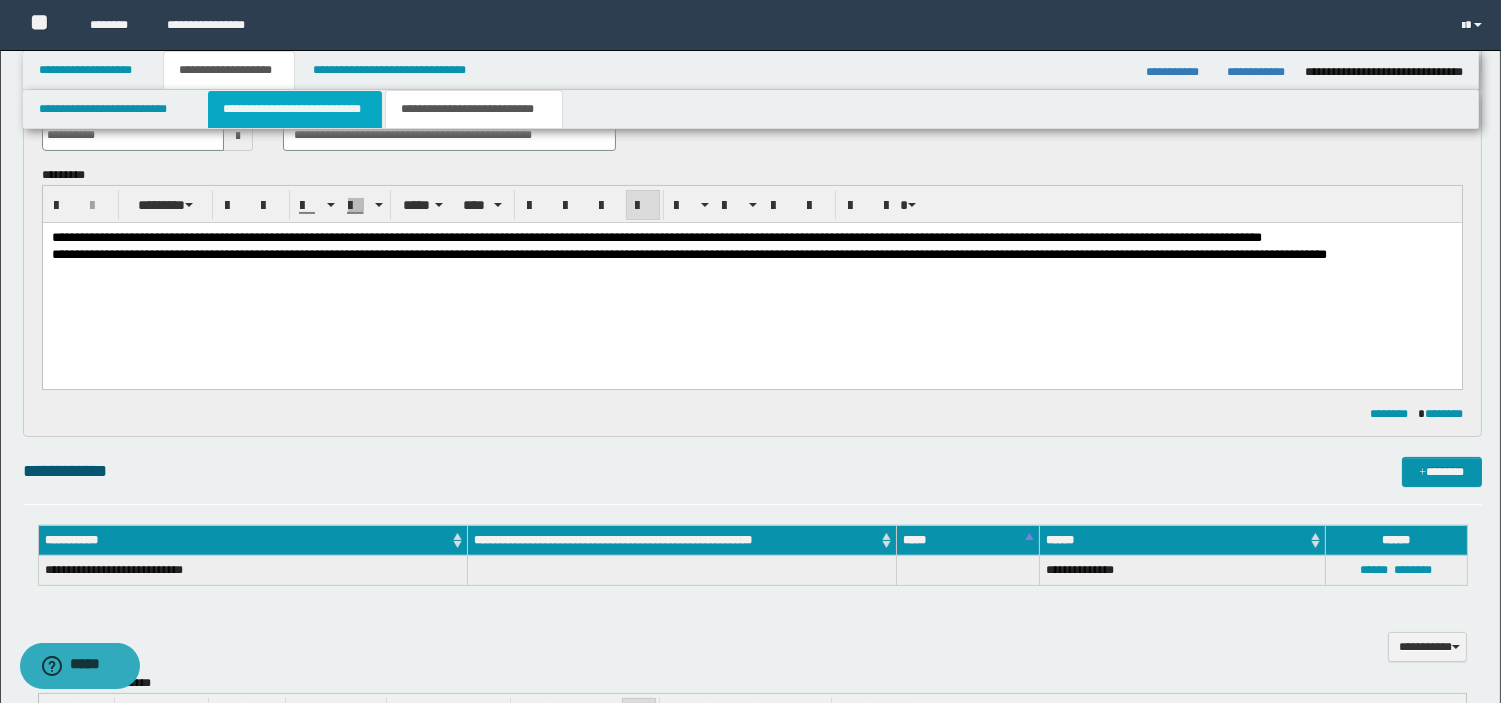 click on "**********" at bounding box center (295, 109) 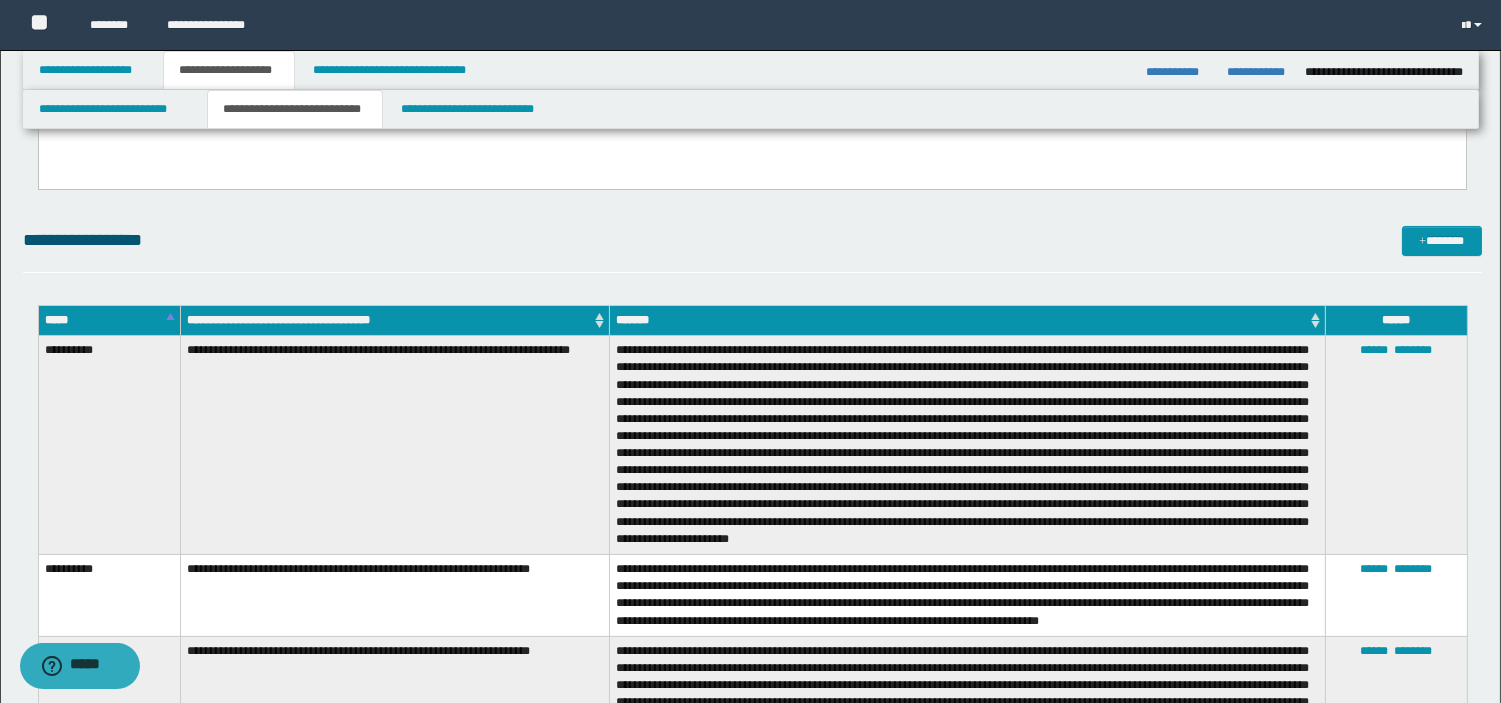 scroll, scrollTop: 465, scrollLeft: 0, axis: vertical 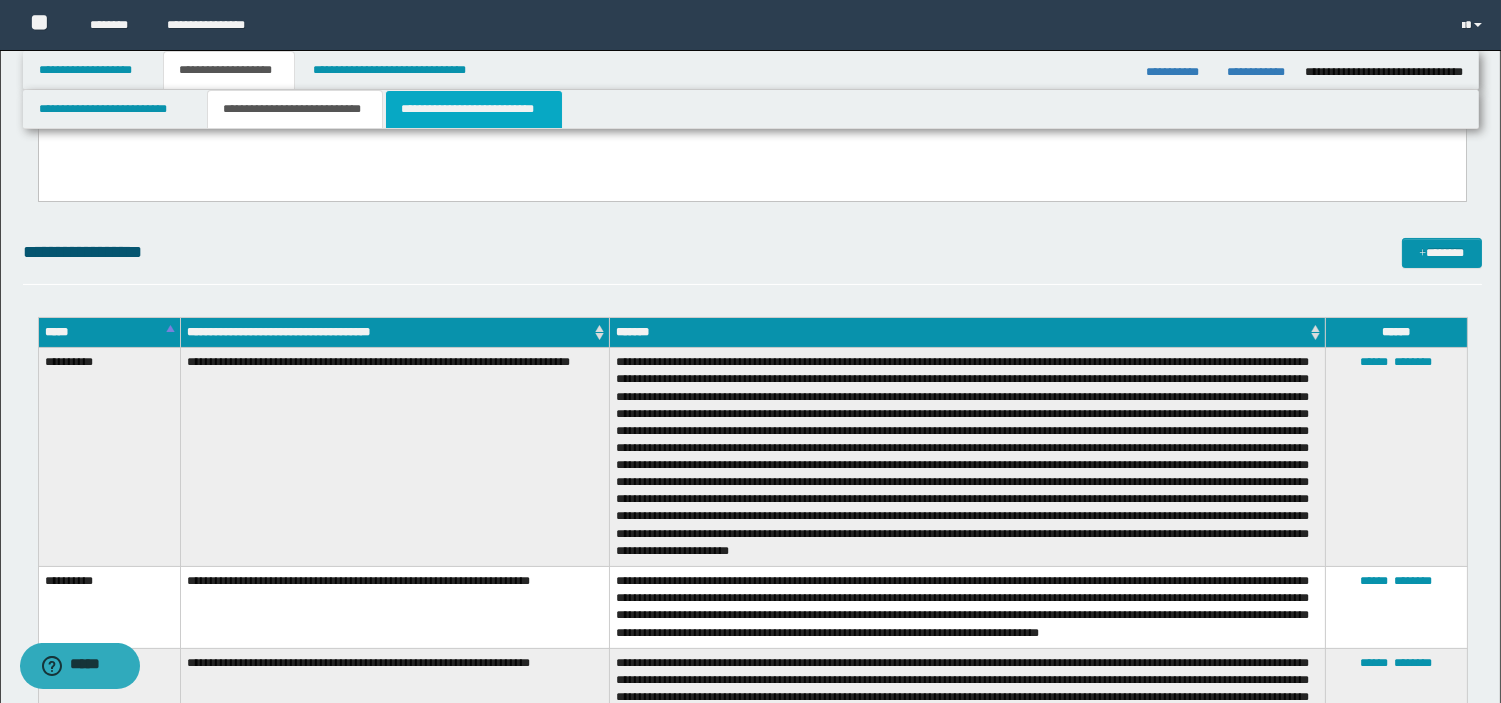 click on "**********" at bounding box center [474, 109] 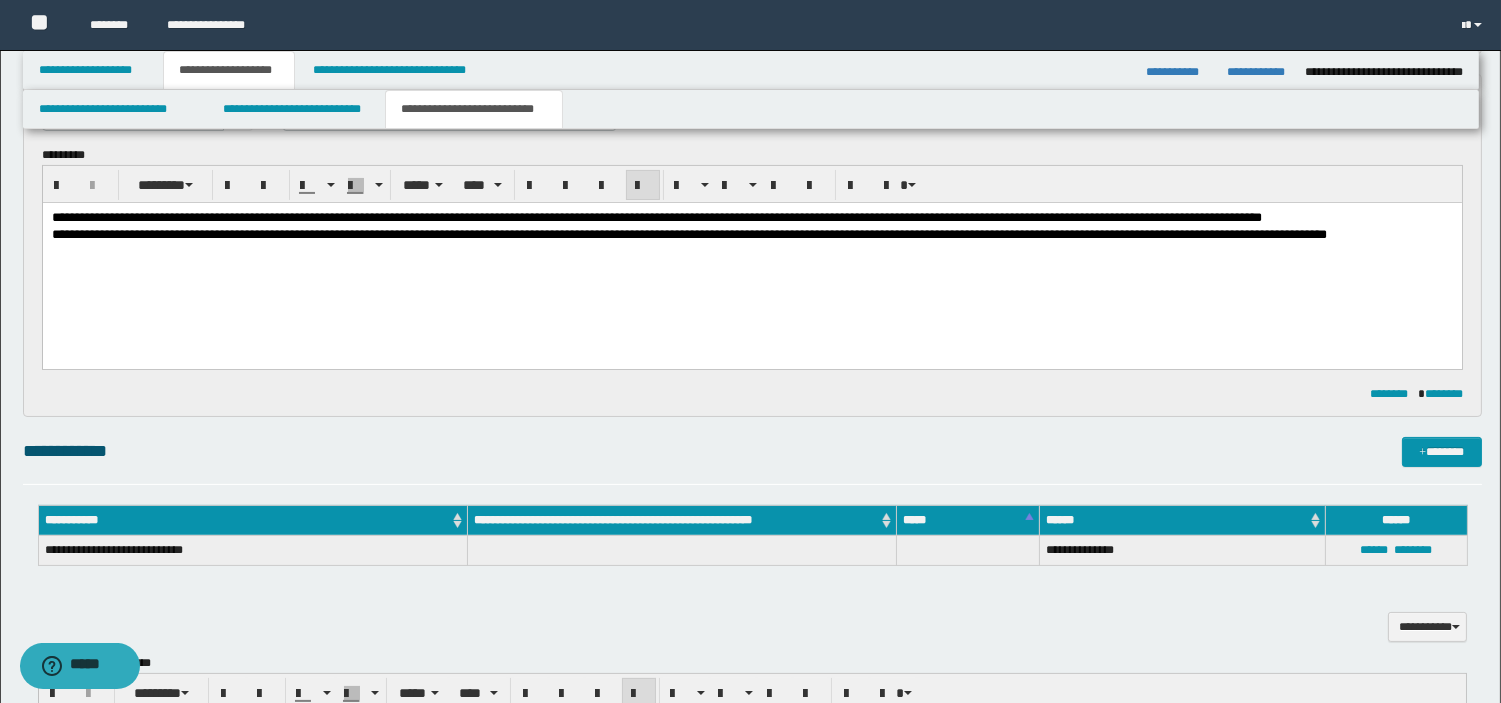 scroll, scrollTop: 838, scrollLeft: 0, axis: vertical 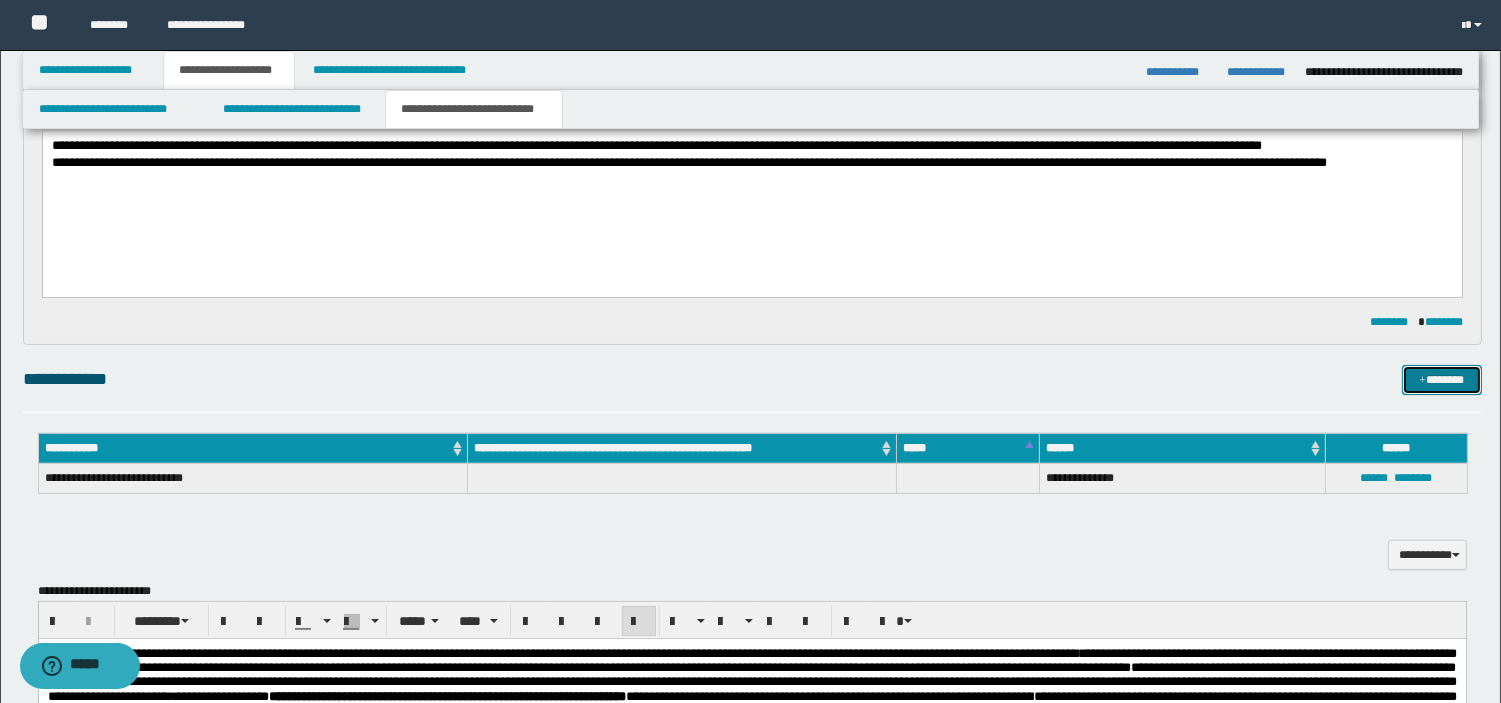 click on "*******" at bounding box center [1442, 380] 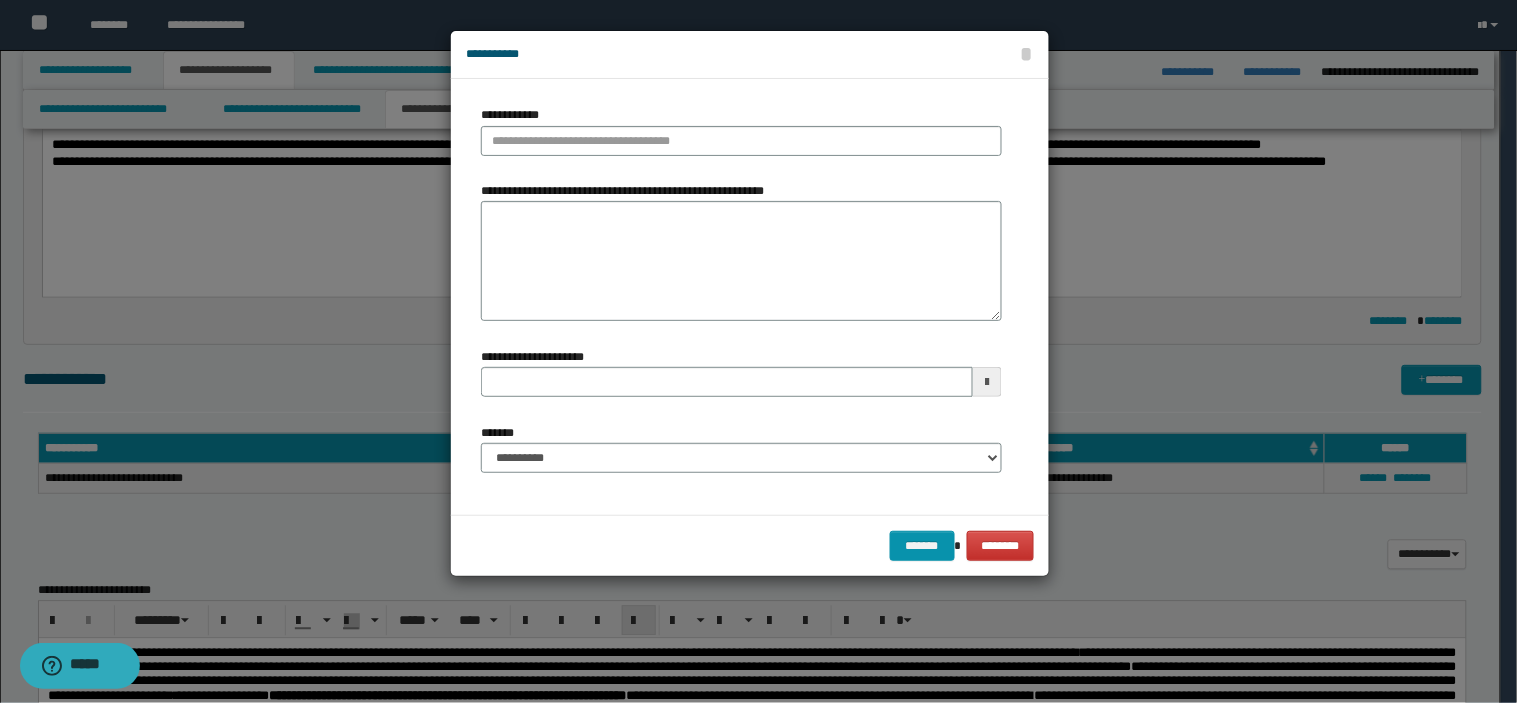 type 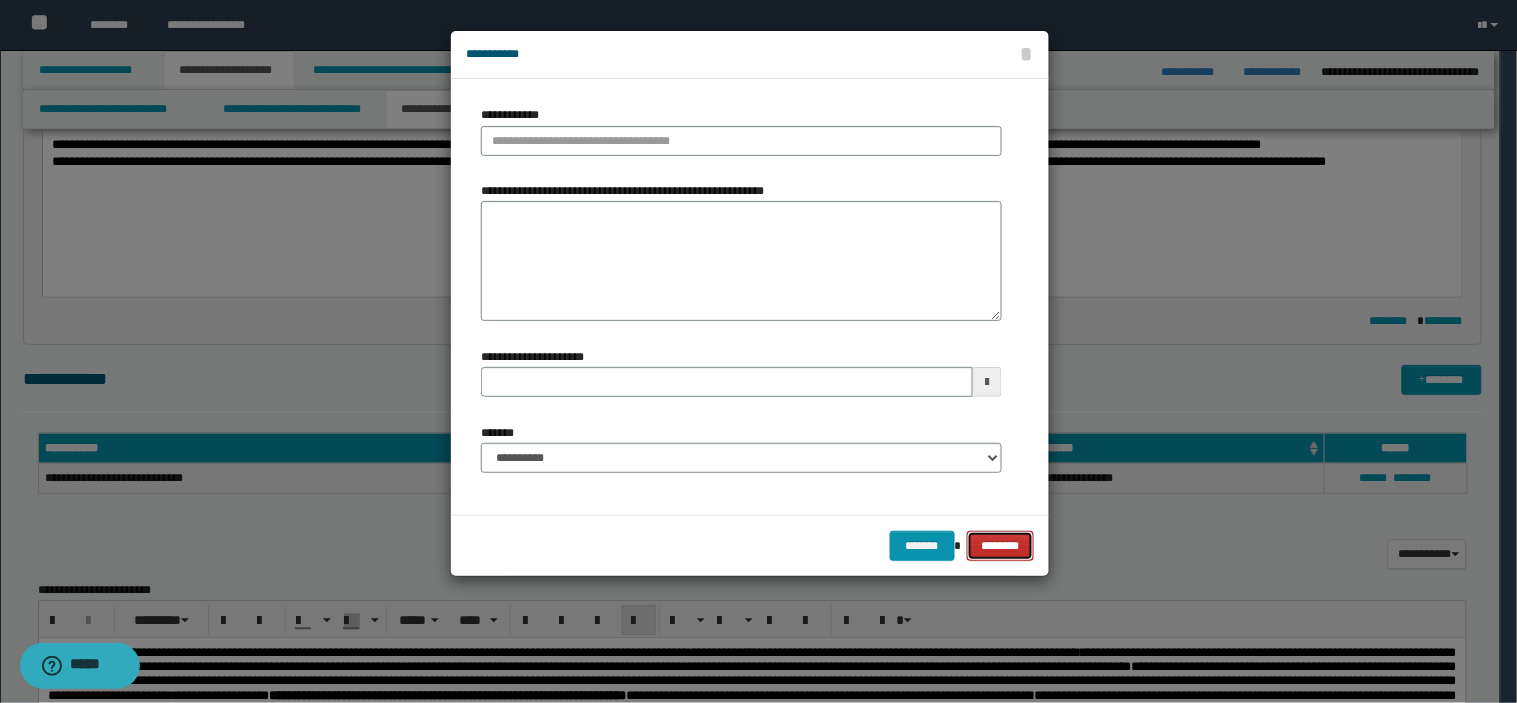 click on "********" at bounding box center [1001, 546] 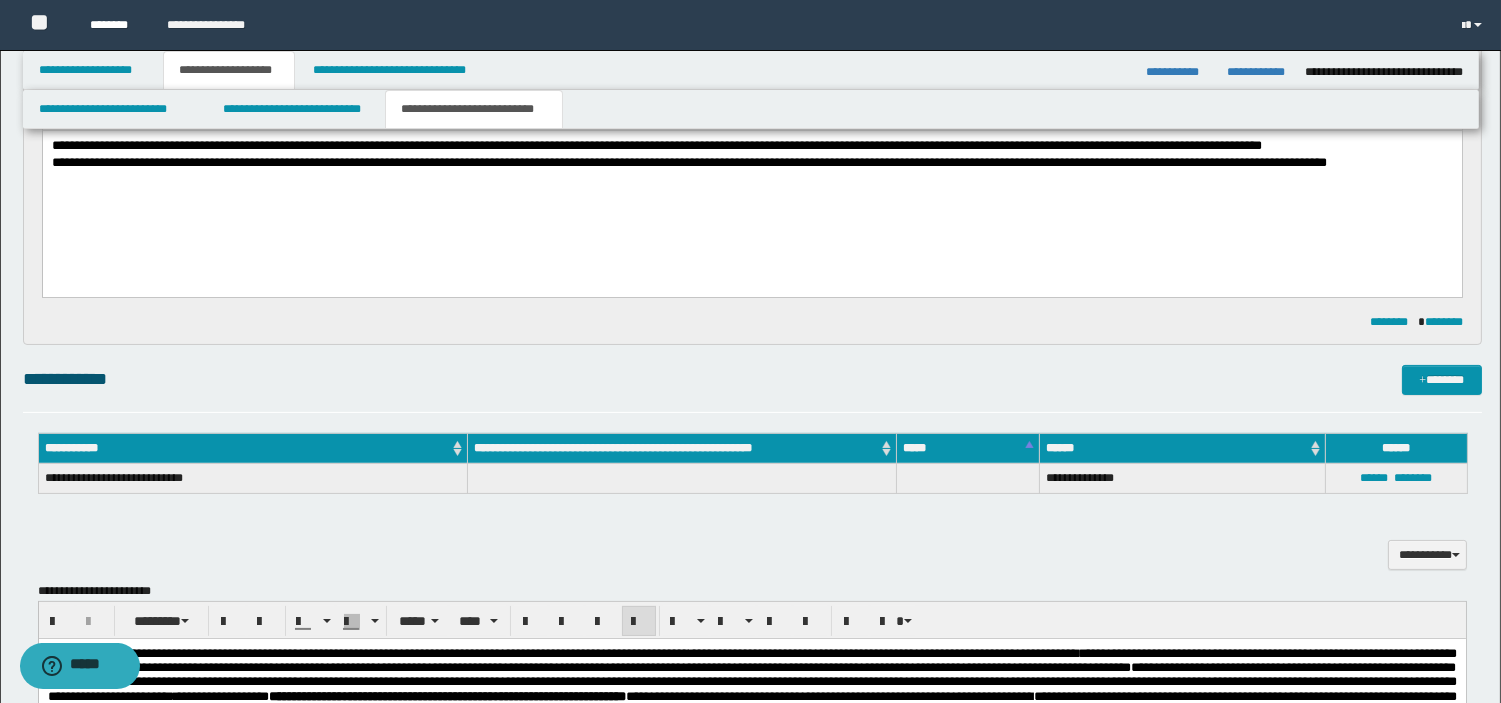 click on "********" at bounding box center (113, 25) 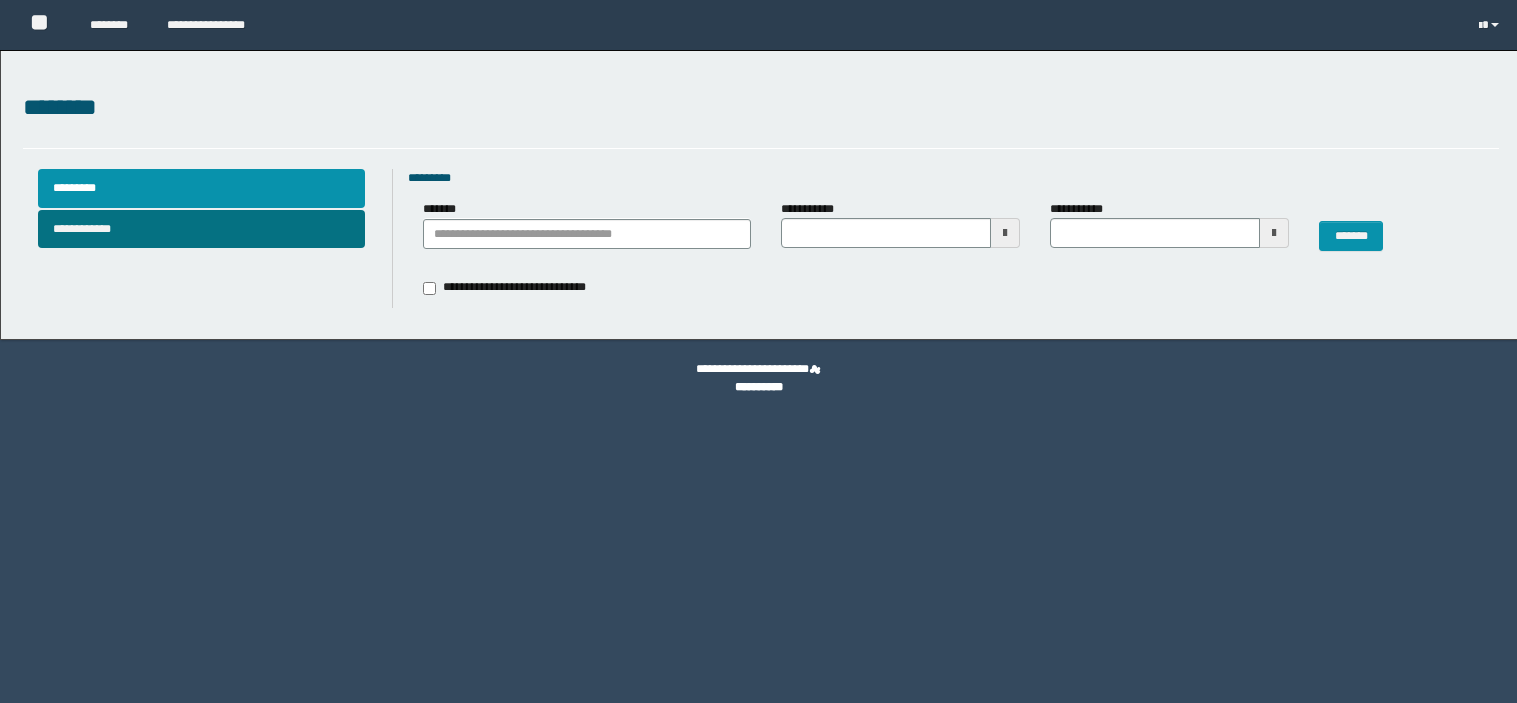 scroll, scrollTop: 0, scrollLeft: 0, axis: both 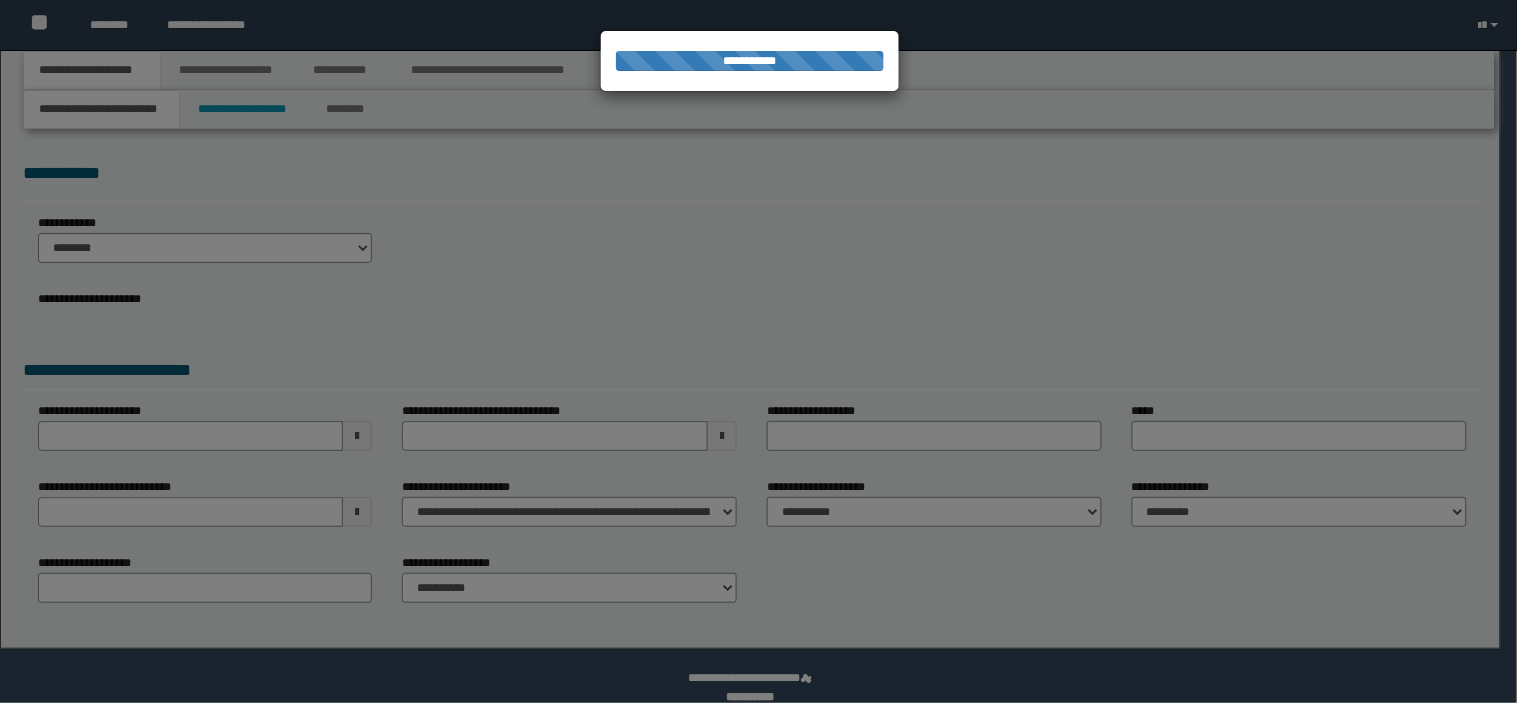 type on "**********" 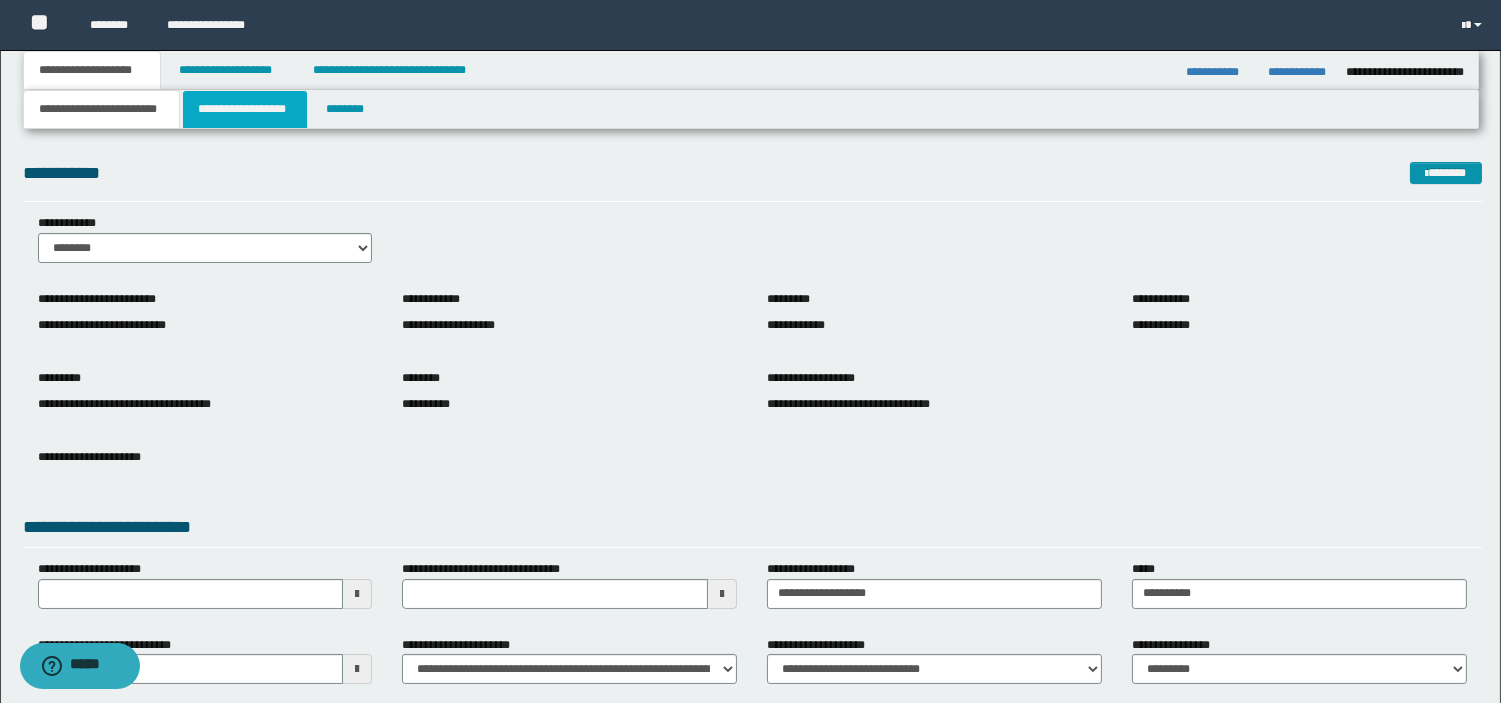 click on "**********" at bounding box center [245, 109] 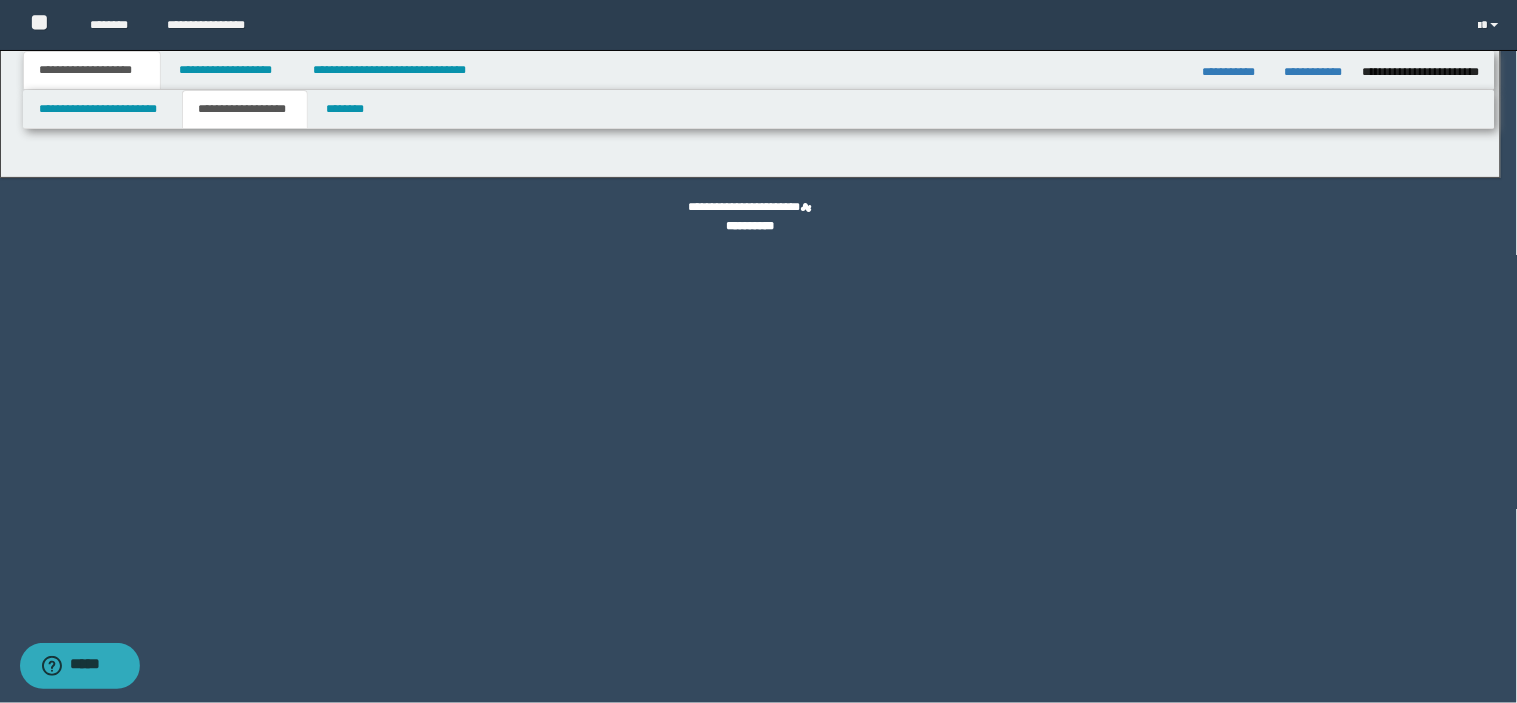 type on "********" 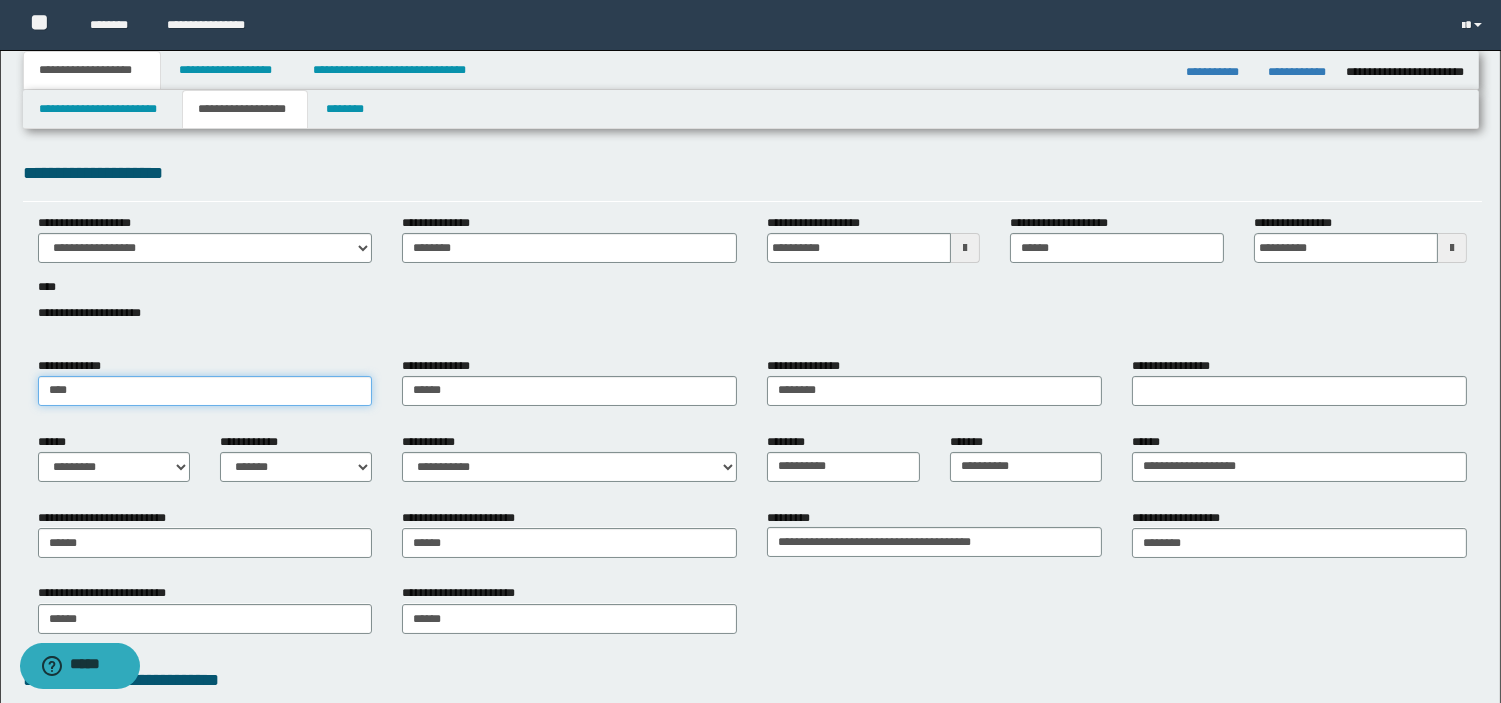 click on "****" at bounding box center (205, 391) 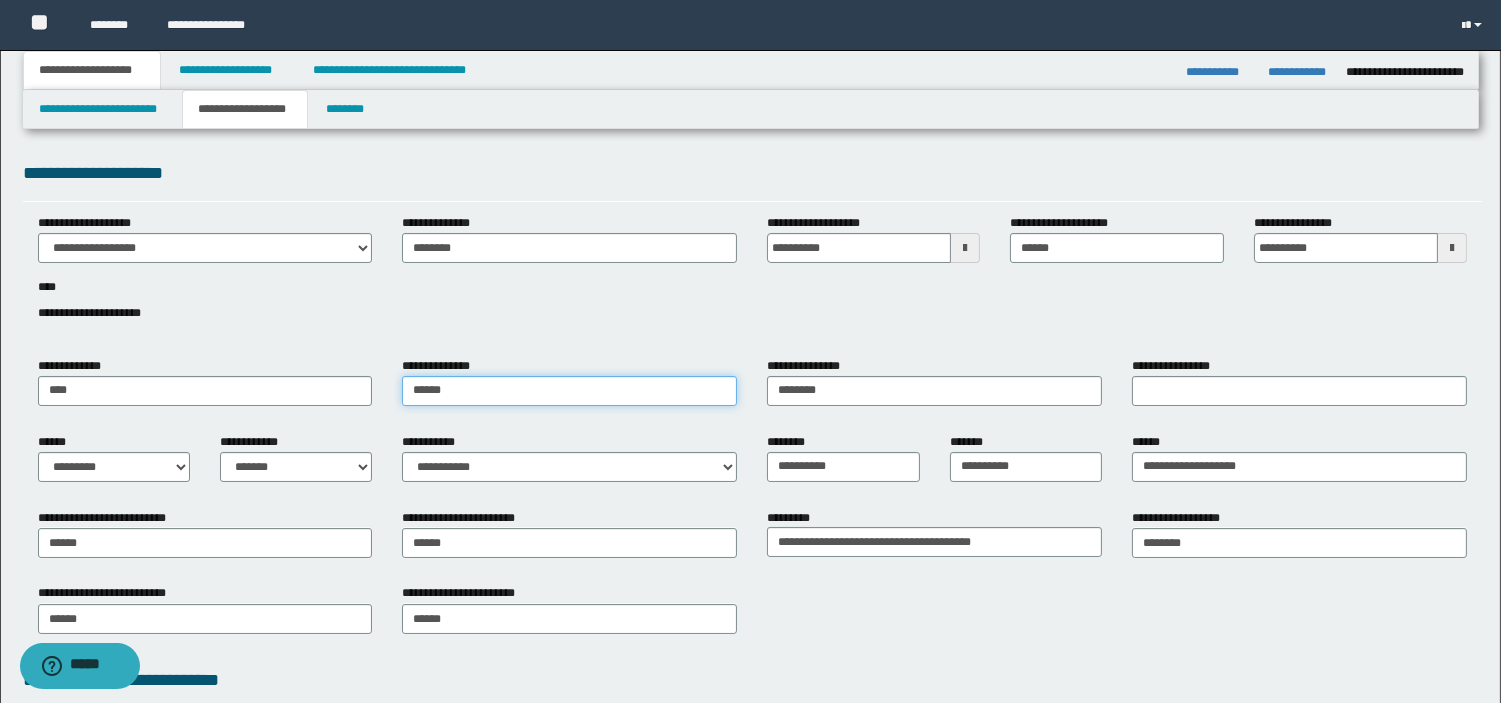 type on "******" 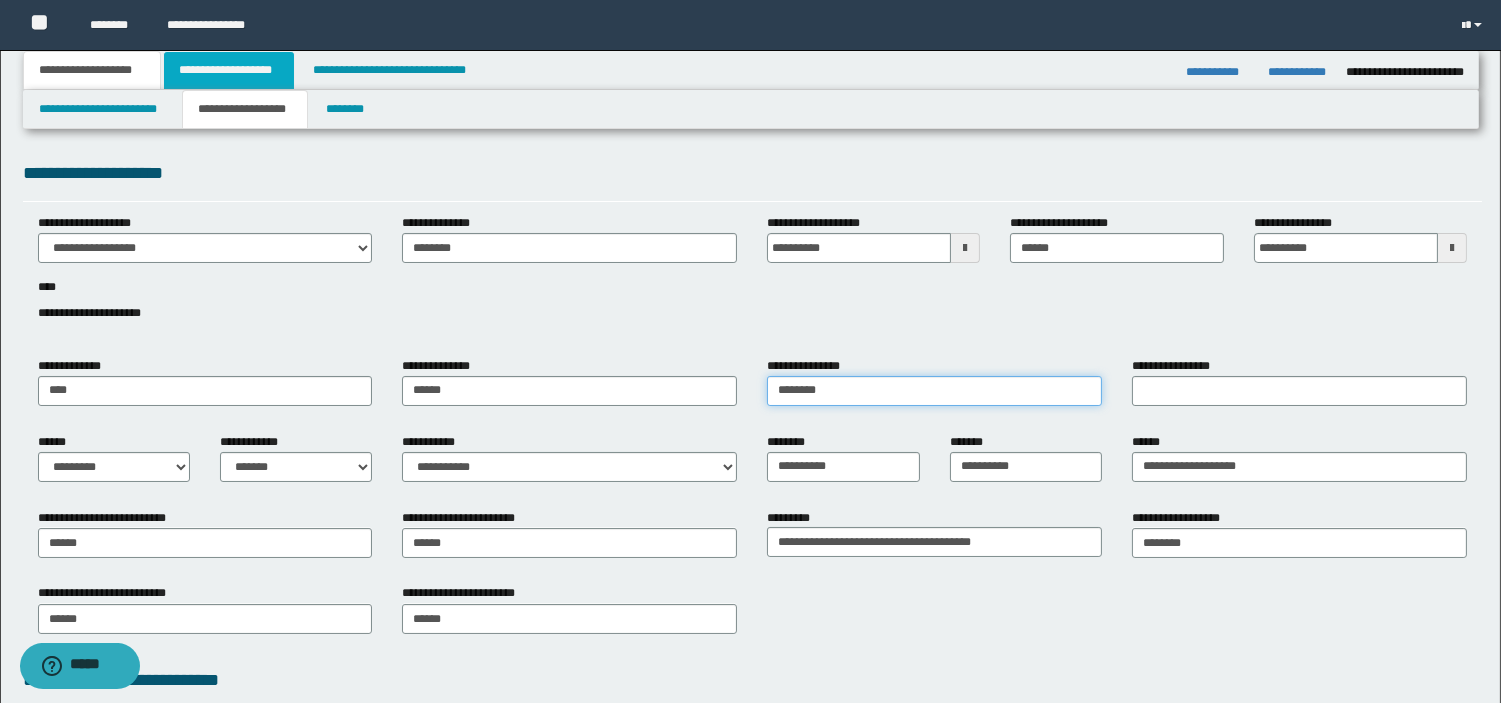 type on "********" 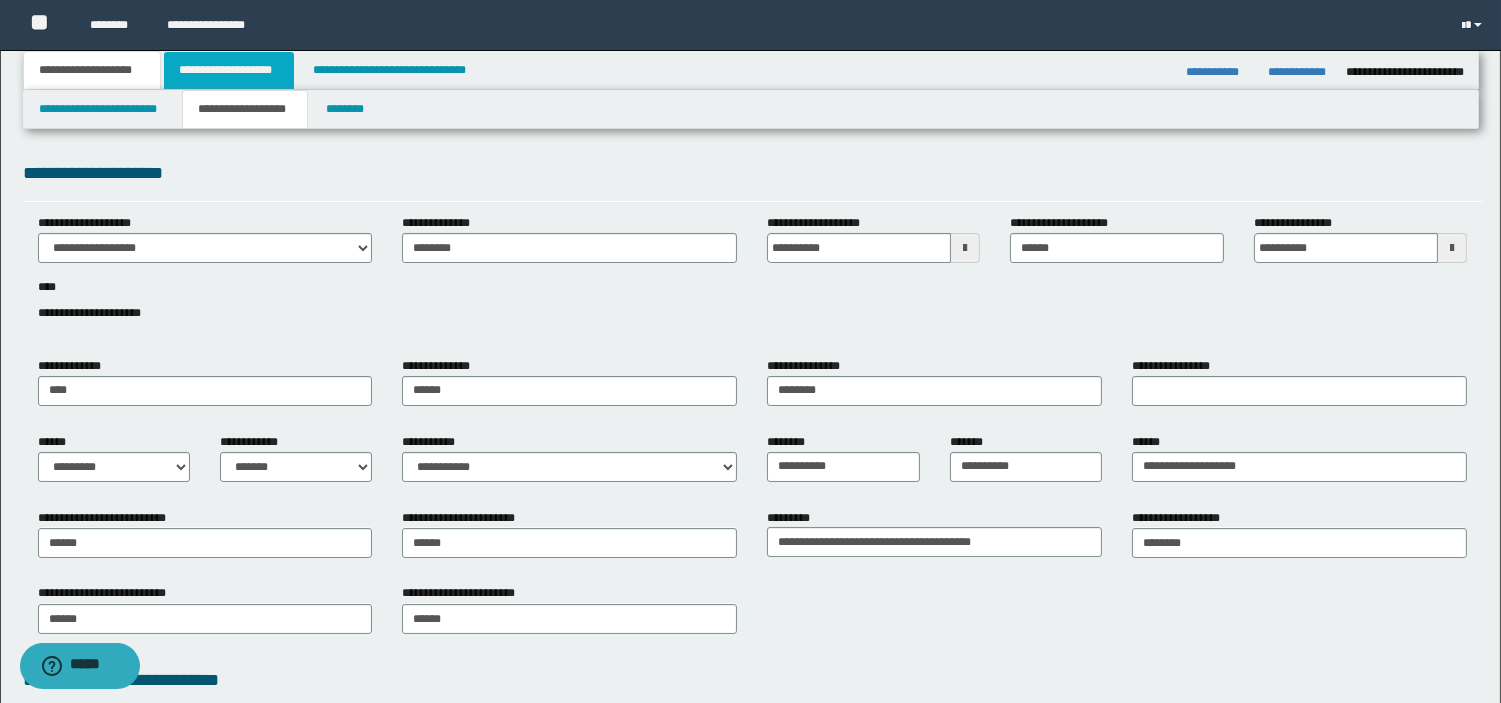 click on "**********" at bounding box center [229, 70] 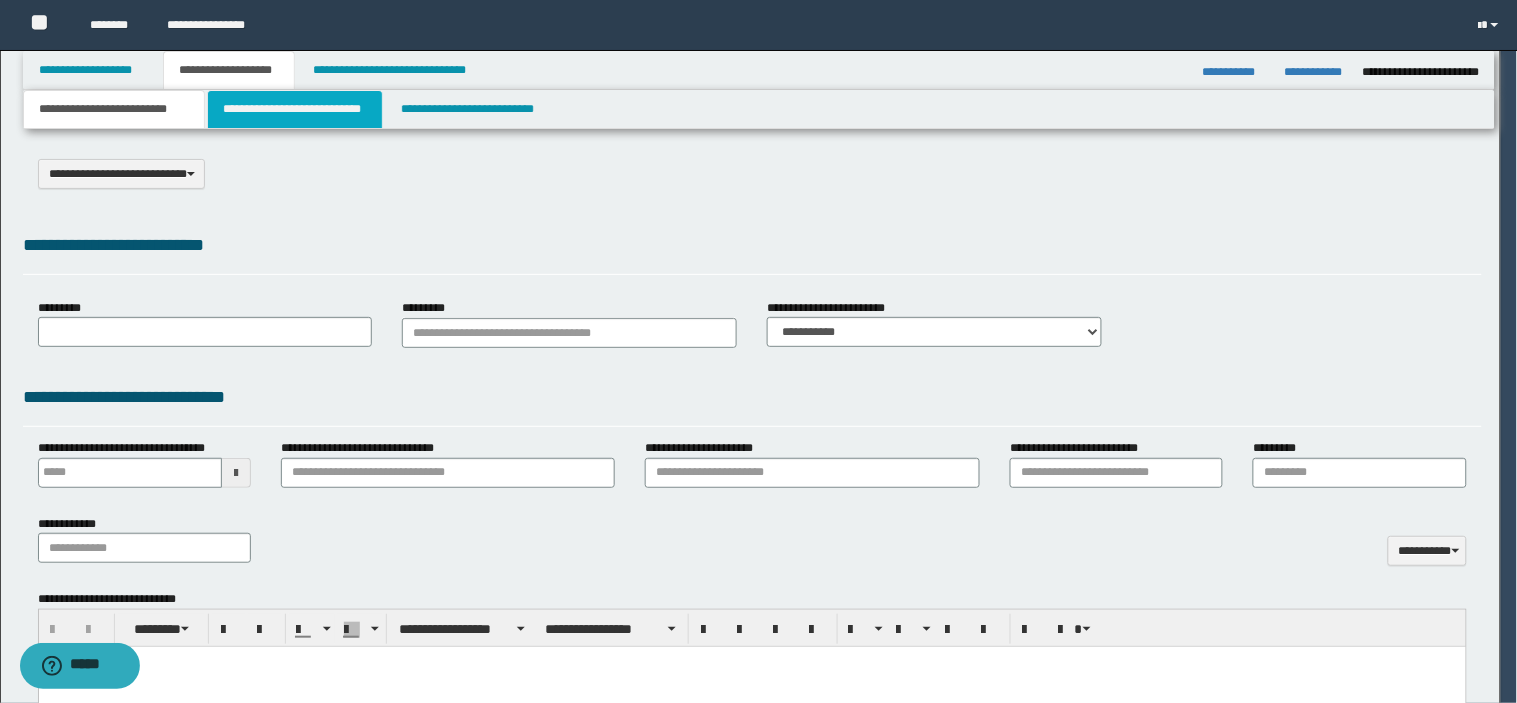select on "*" 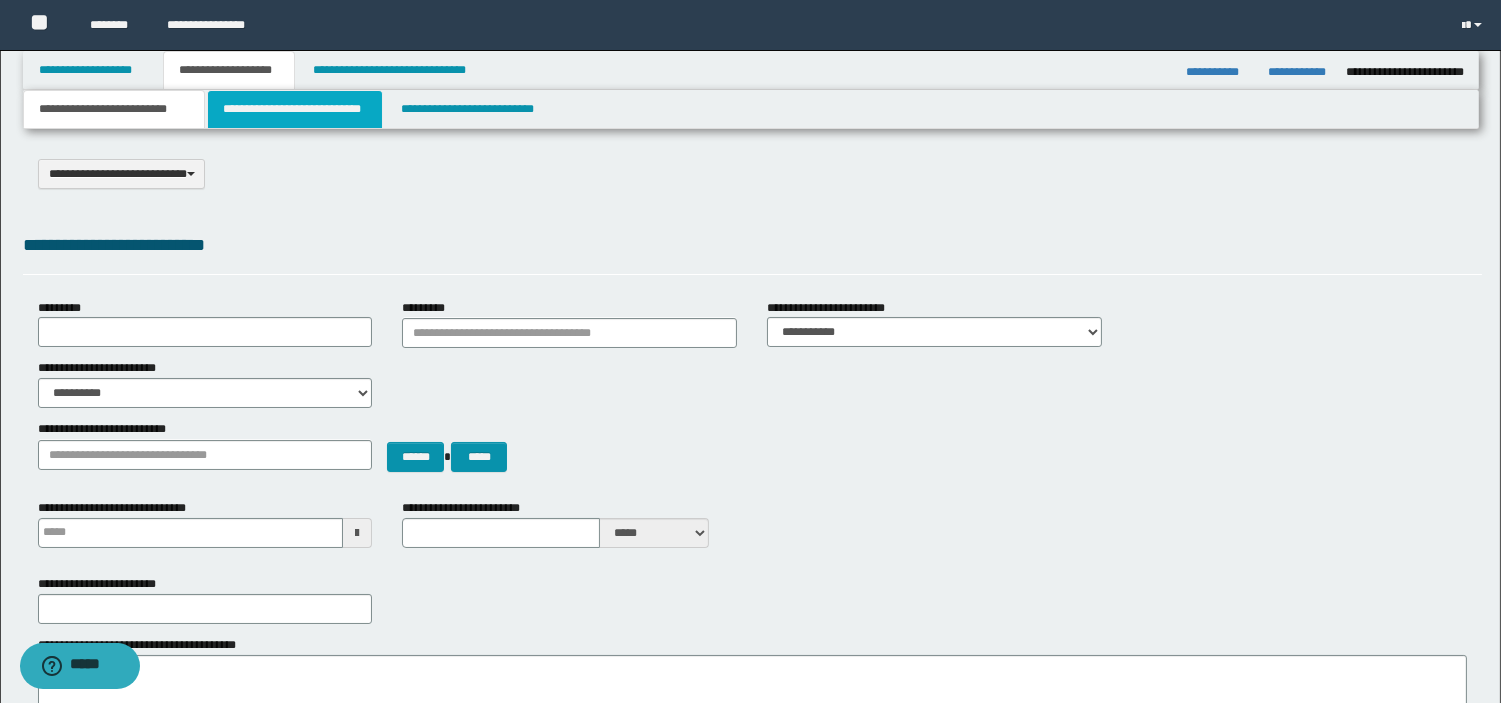 click on "**********" at bounding box center [295, 109] 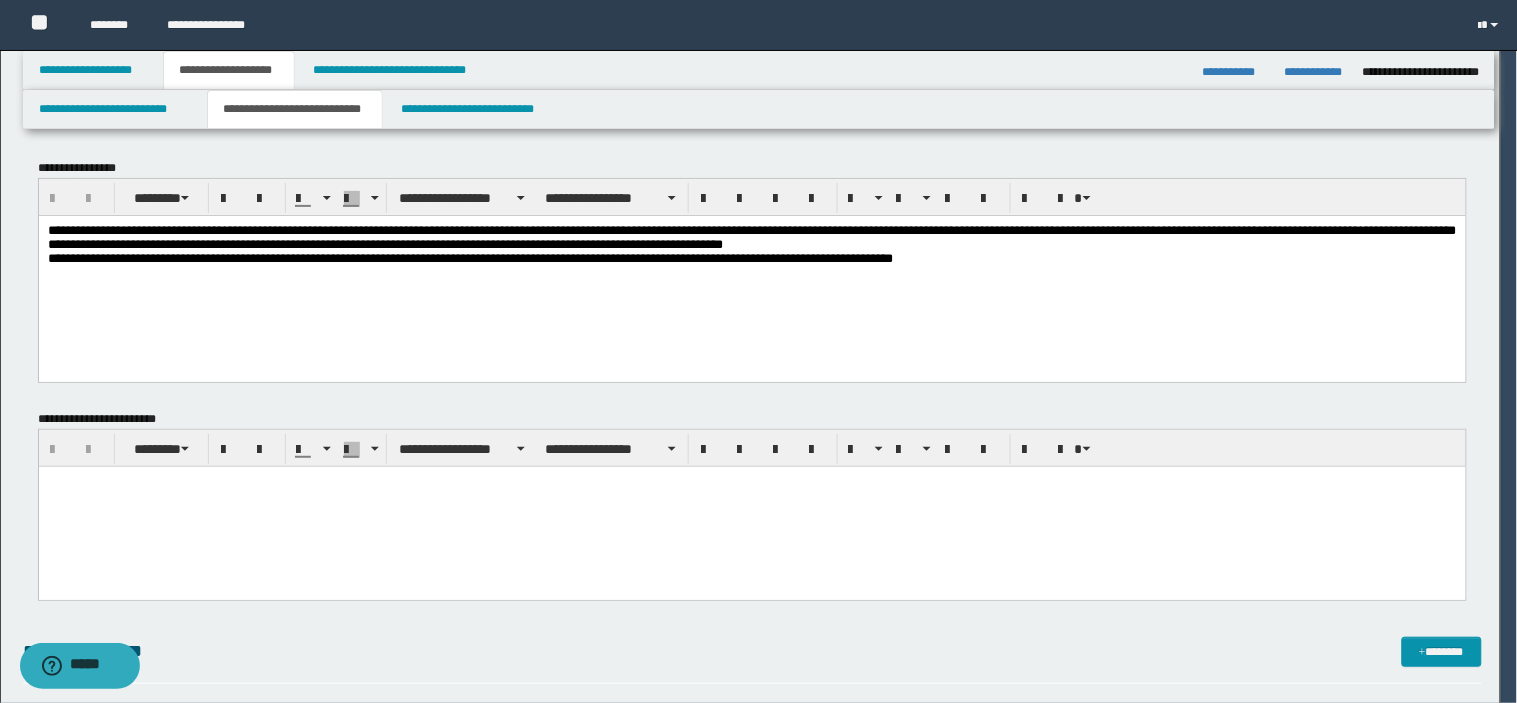 scroll, scrollTop: 0, scrollLeft: 0, axis: both 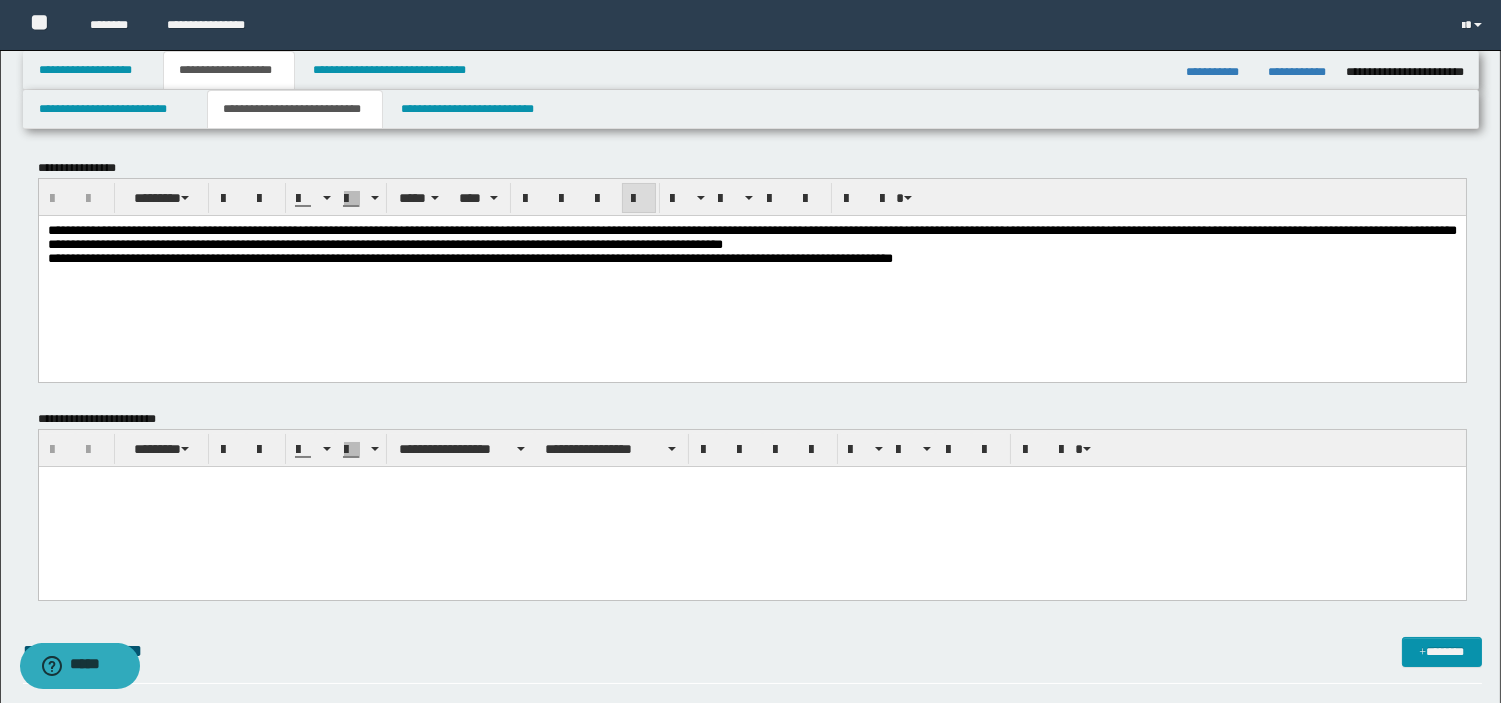 click on "**********" at bounding box center [751, 244] 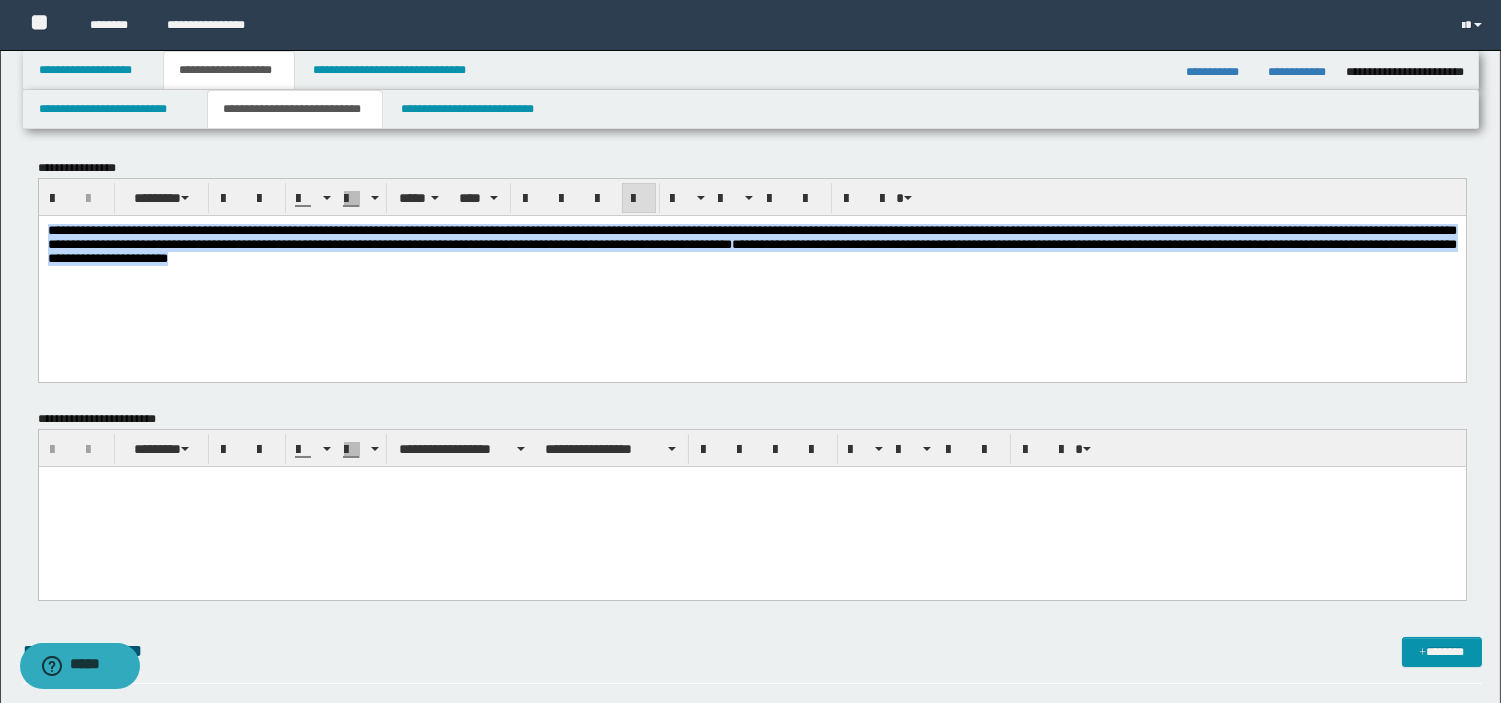 drag, startPoint x: 941, startPoint y: 284, endPoint x: -1, endPoint y: 183, distance: 947.39905 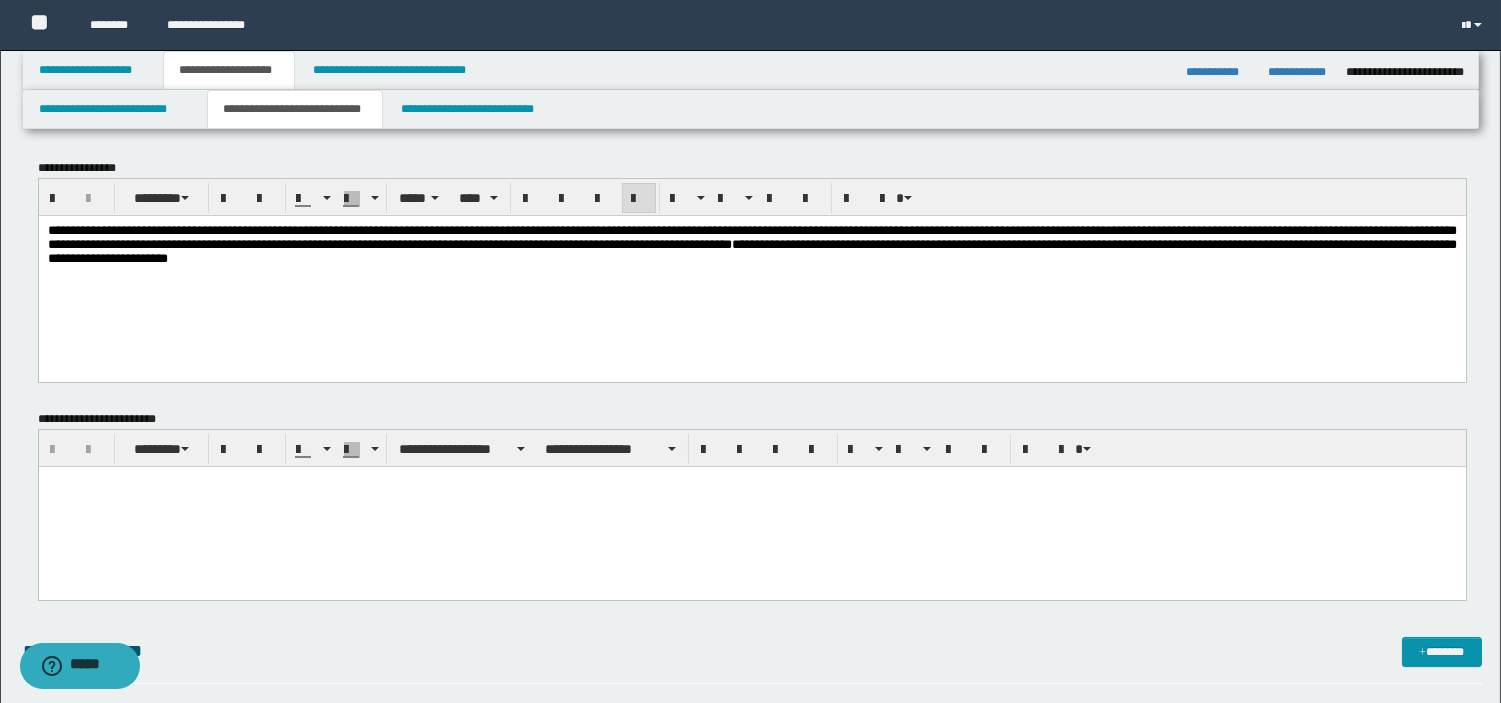 click on "**********" at bounding box center (751, 269) 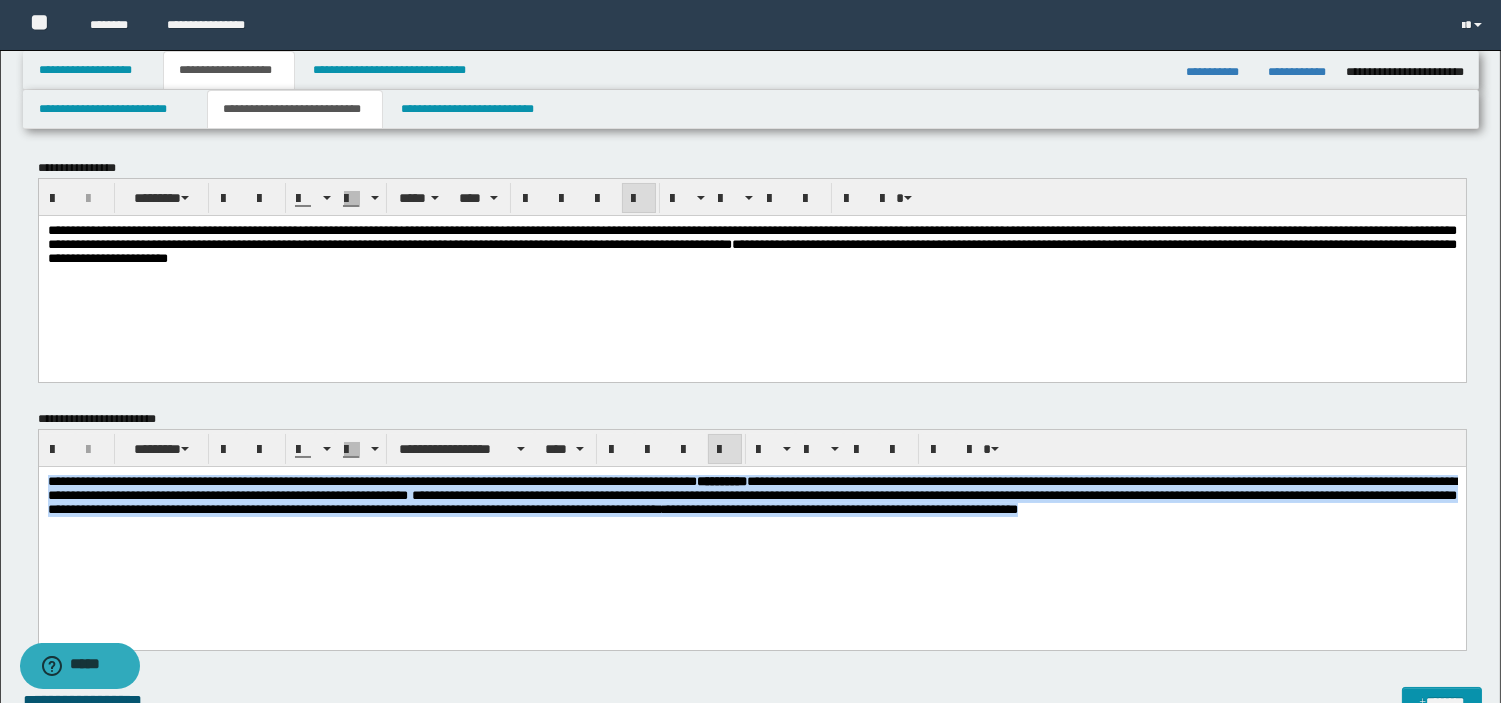 drag, startPoint x: -1, startPoint y: 428, endPoint x: -1, endPoint y: 343, distance: 85 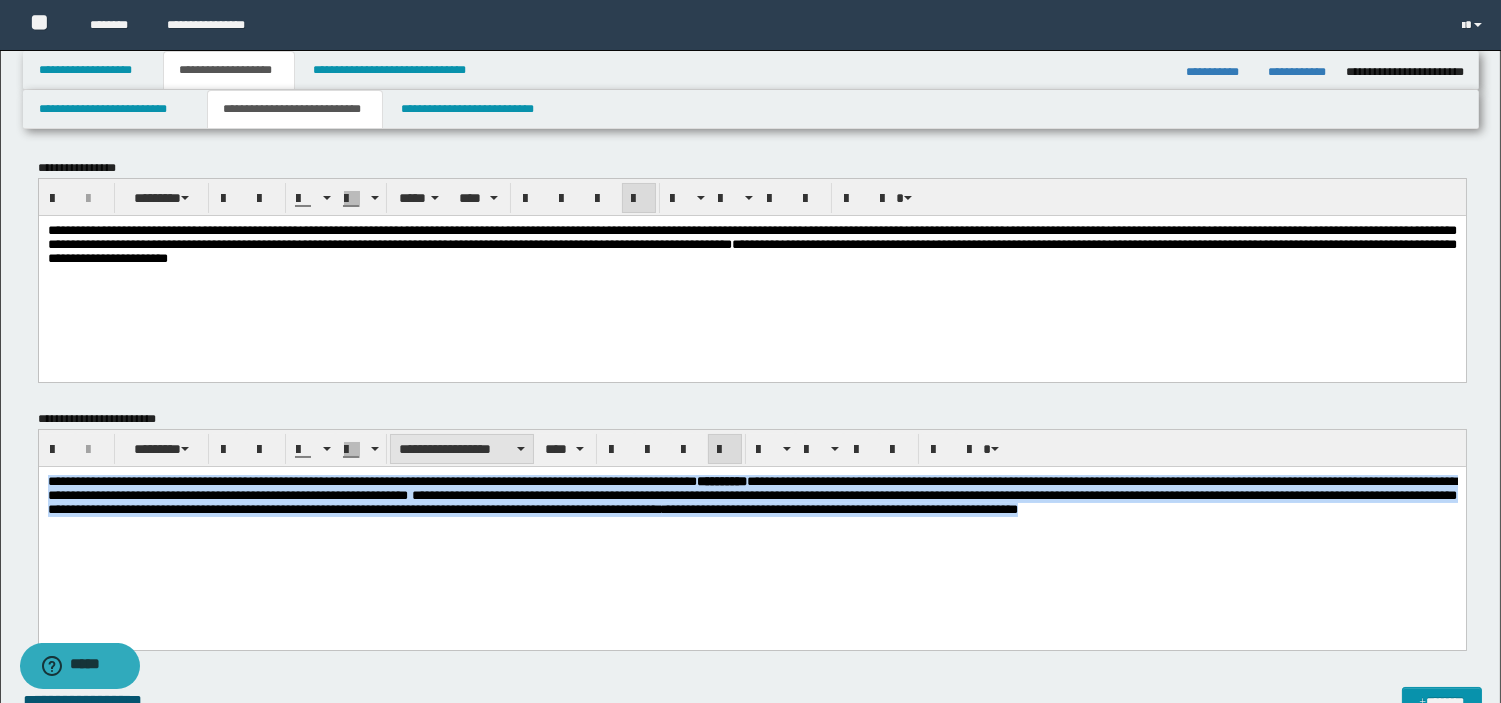 click on "**********" at bounding box center (462, 449) 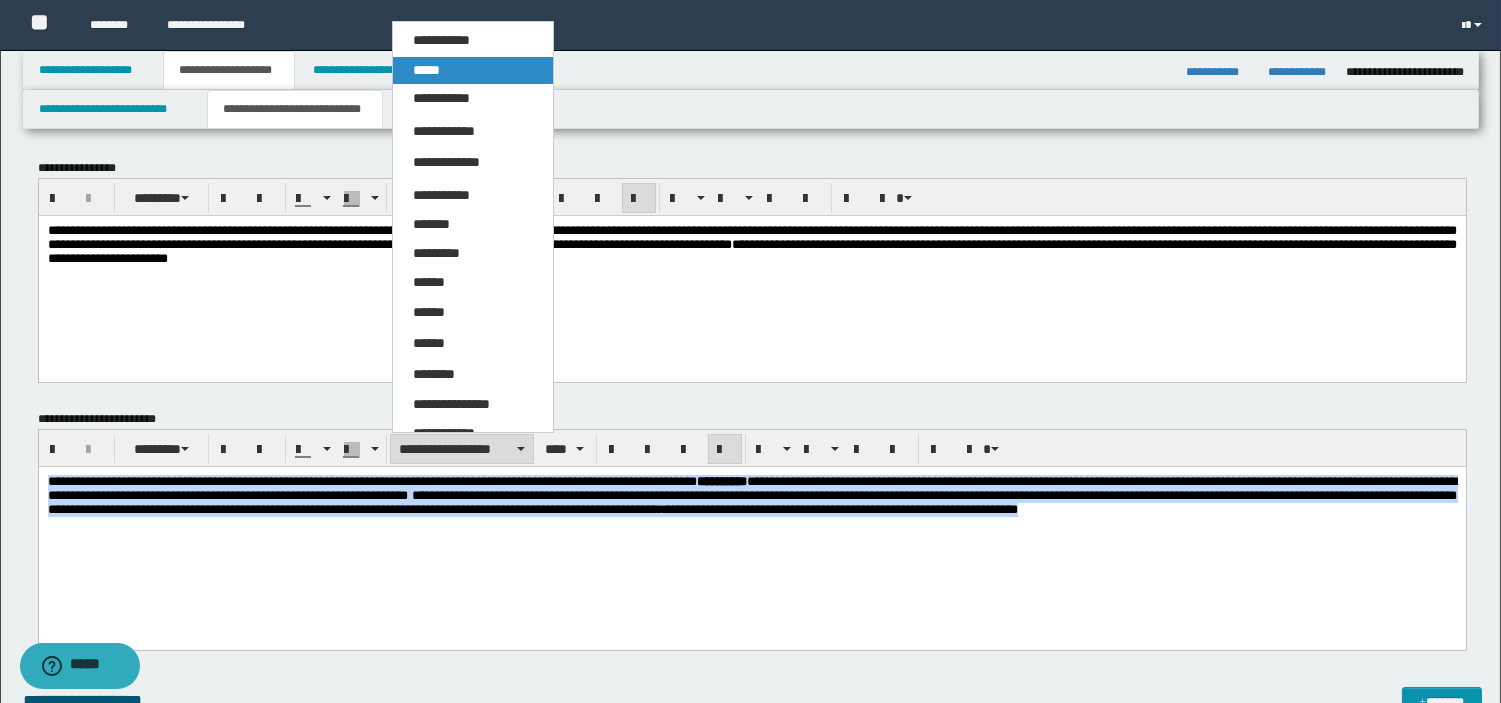 click on "*****" at bounding box center [473, 71] 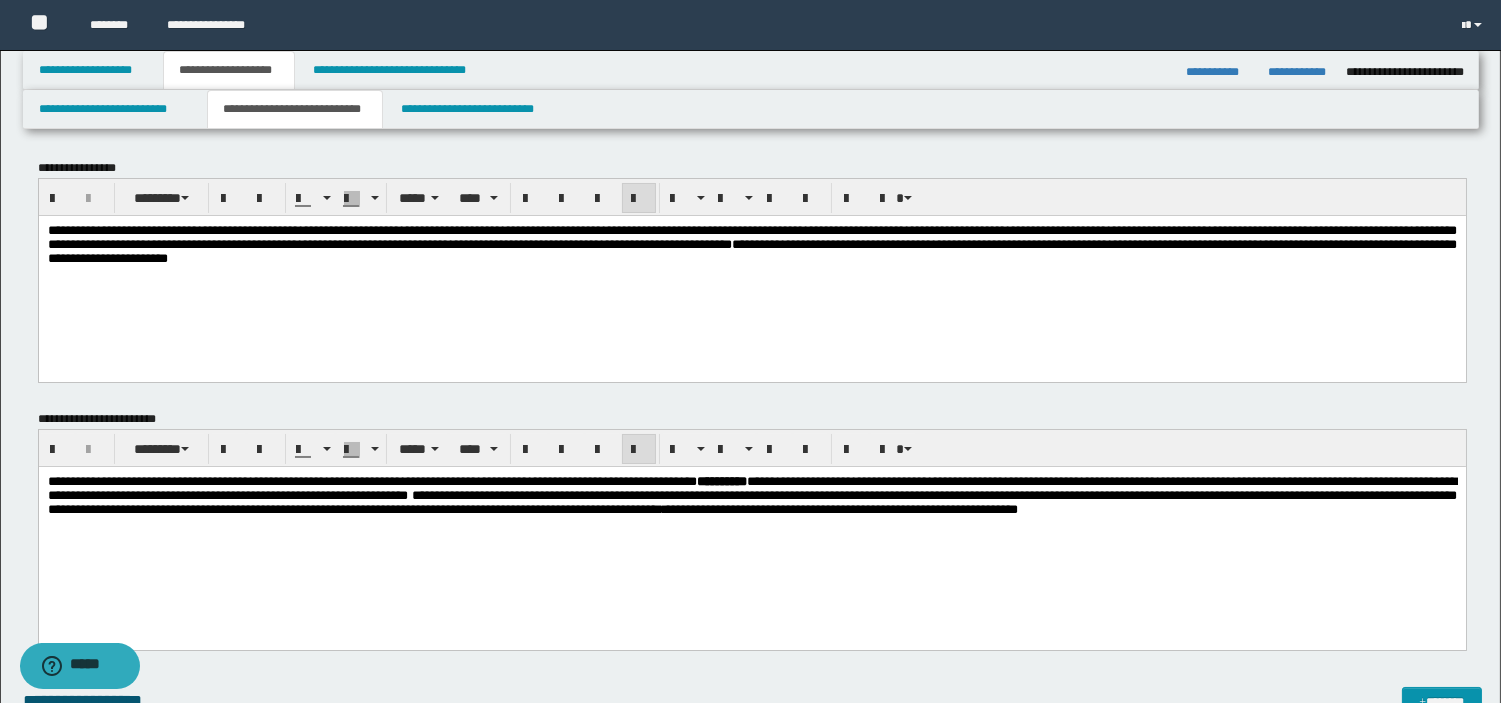 click on "**********" at bounding box center [751, 521] 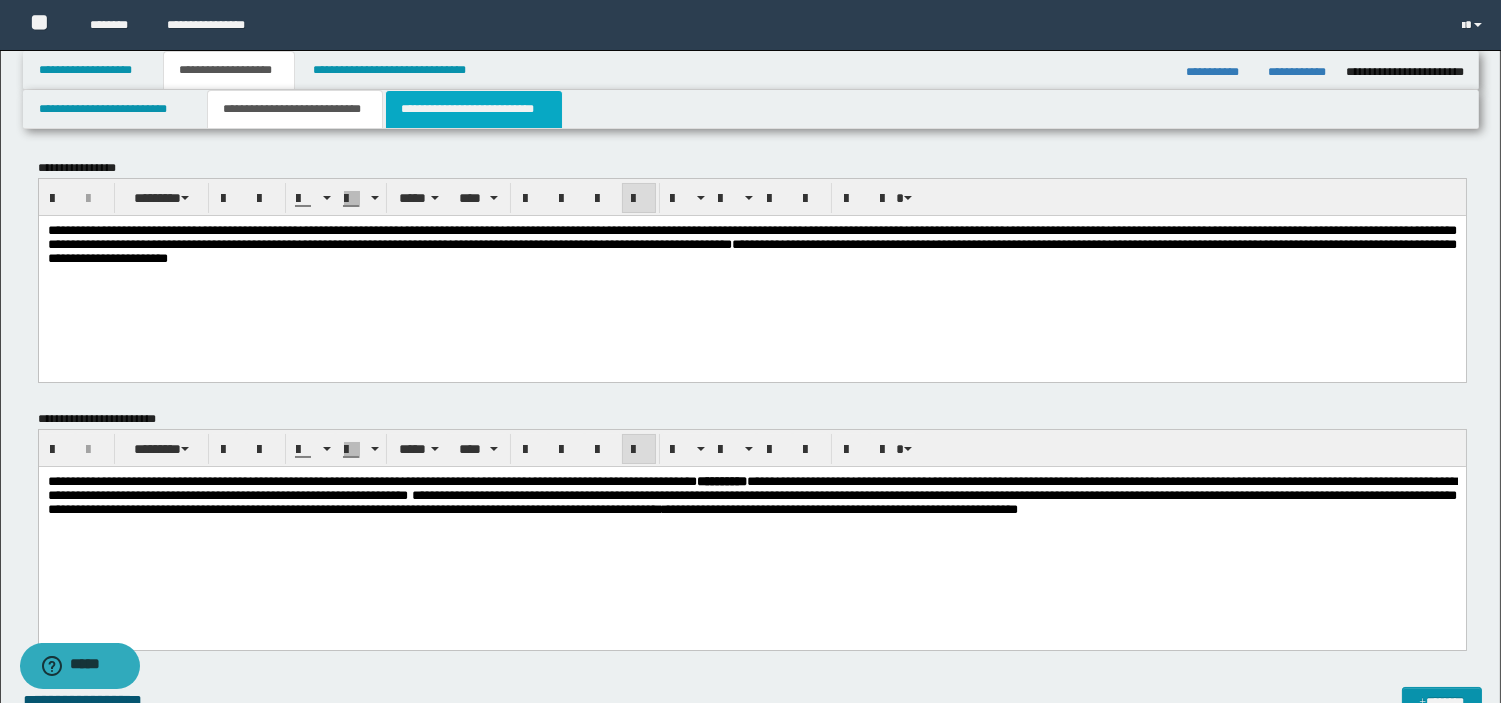 click on "**********" at bounding box center (474, 109) 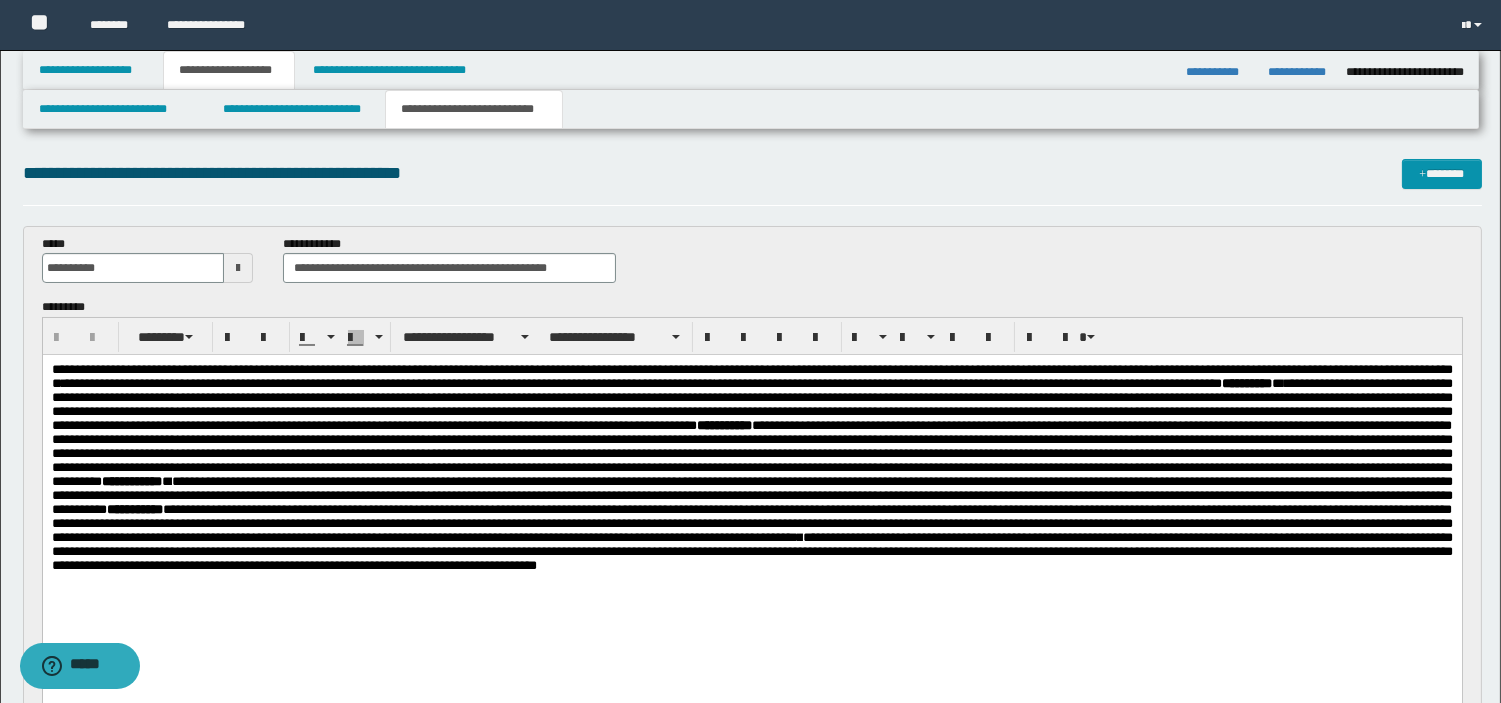 scroll, scrollTop: 0, scrollLeft: 0, axis: both 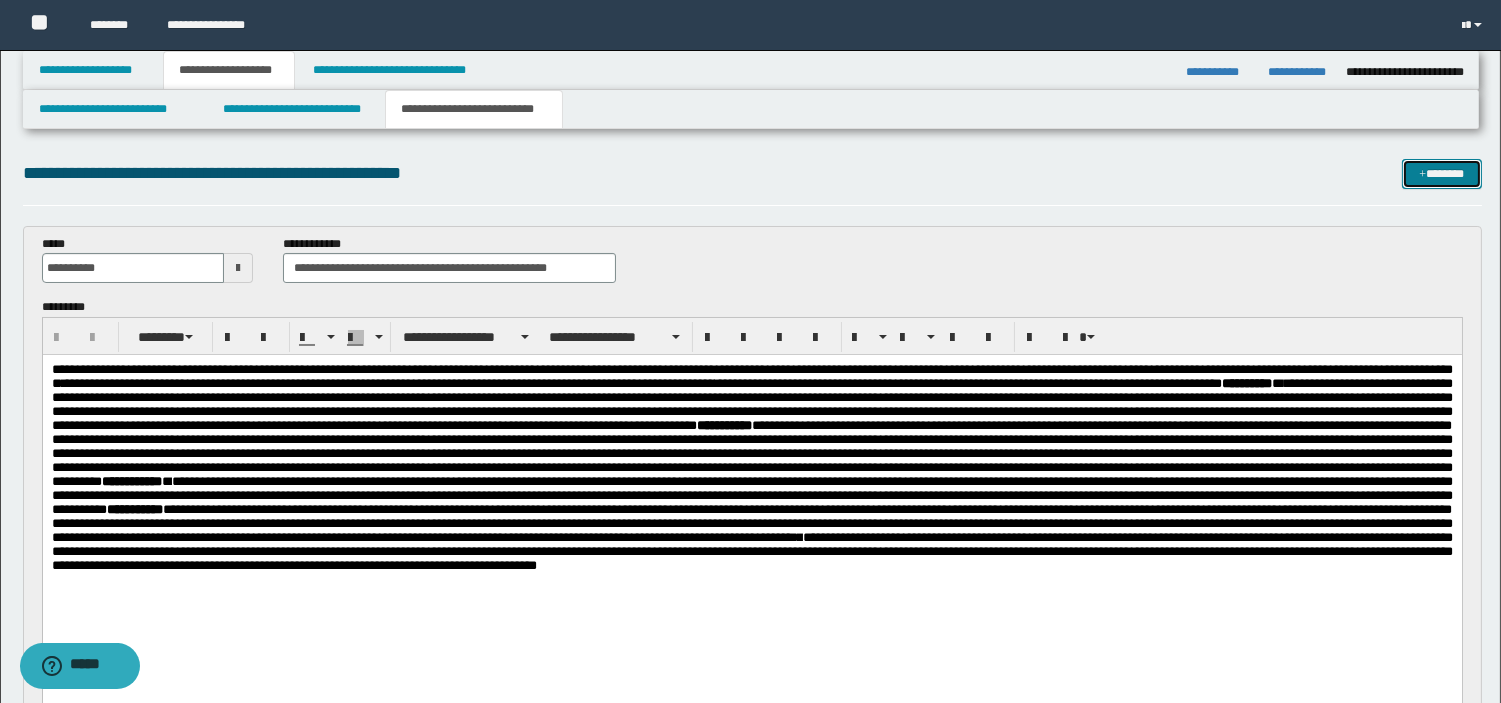 click at bounding box center [1422, 175] 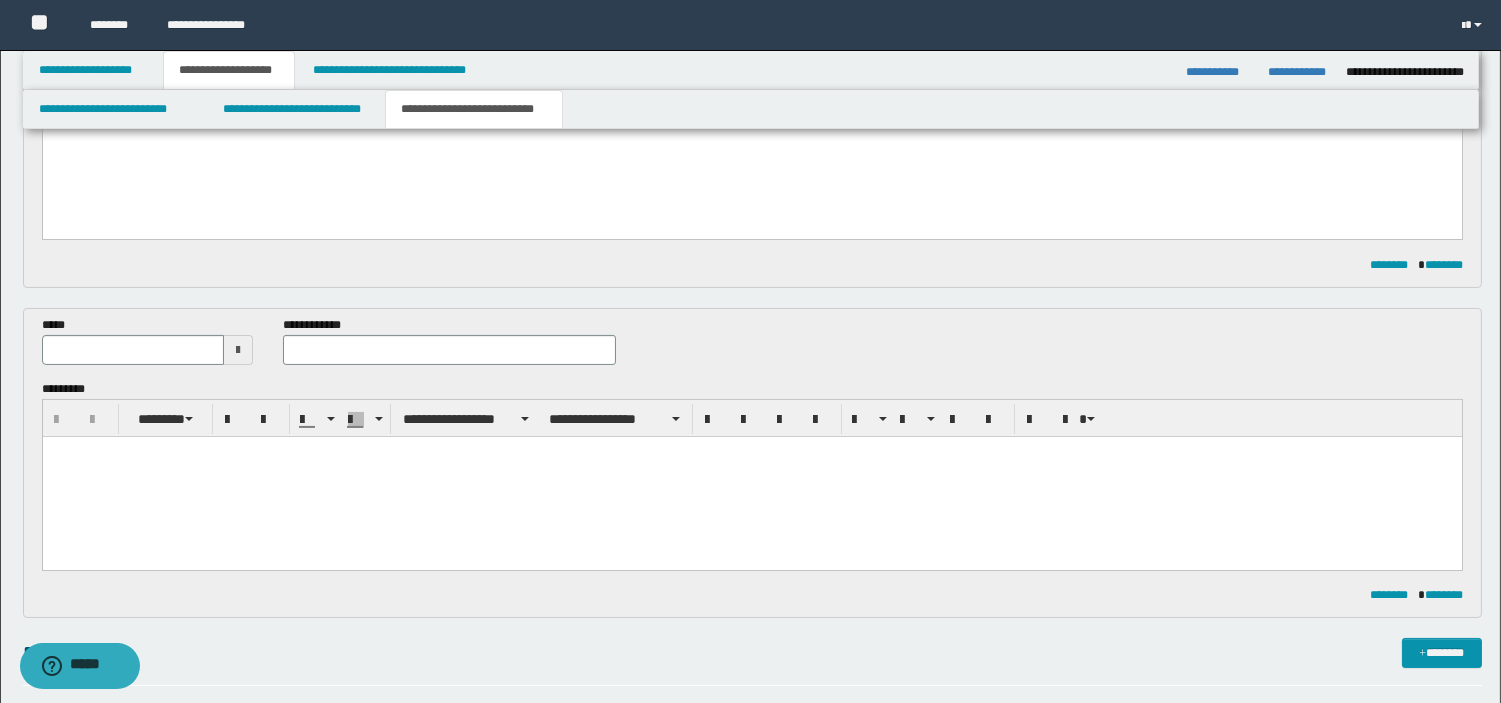 scroll, scrollTop: 0, scrollLeft: 0, axis: both 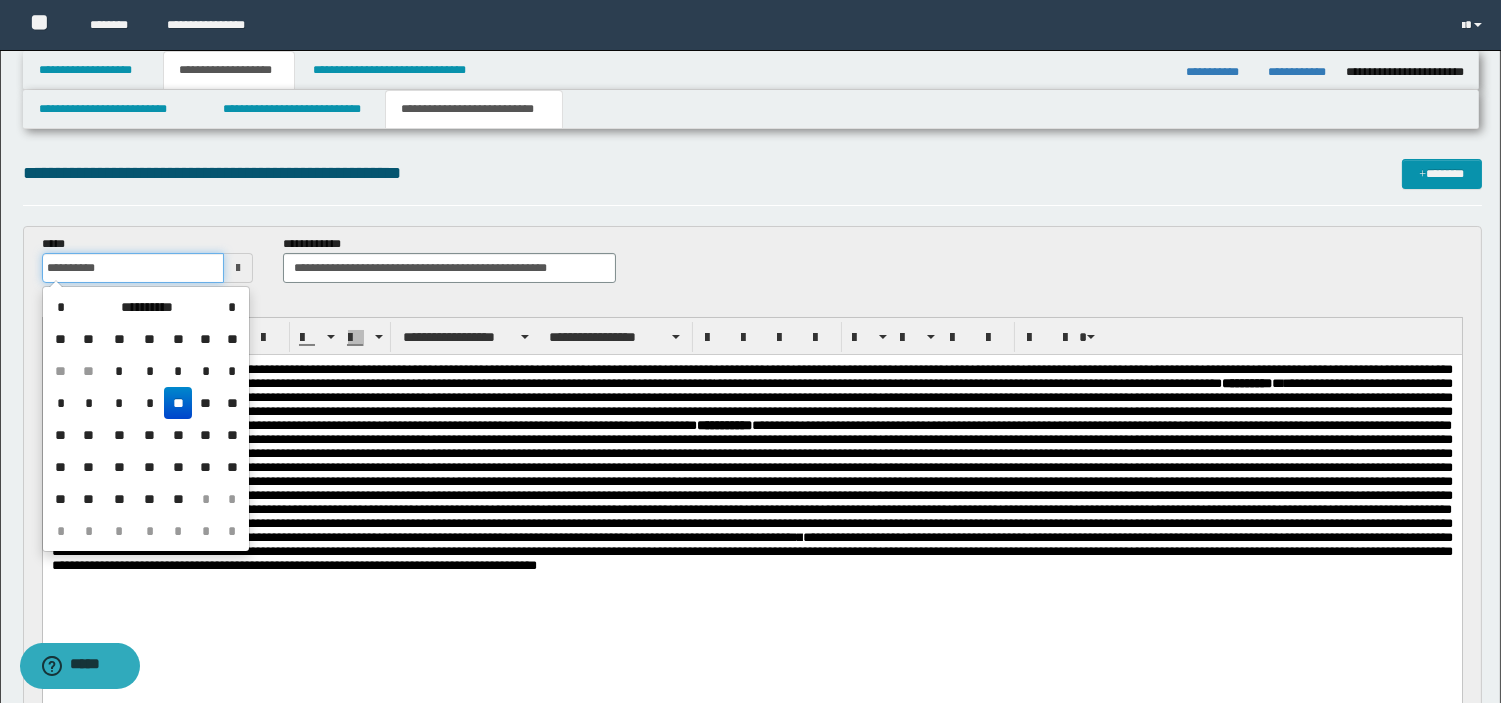 drag, startPoint x: 131, startPoint y: 265, endPoint x: 0, endPoint y: 254, distance: 131.46101 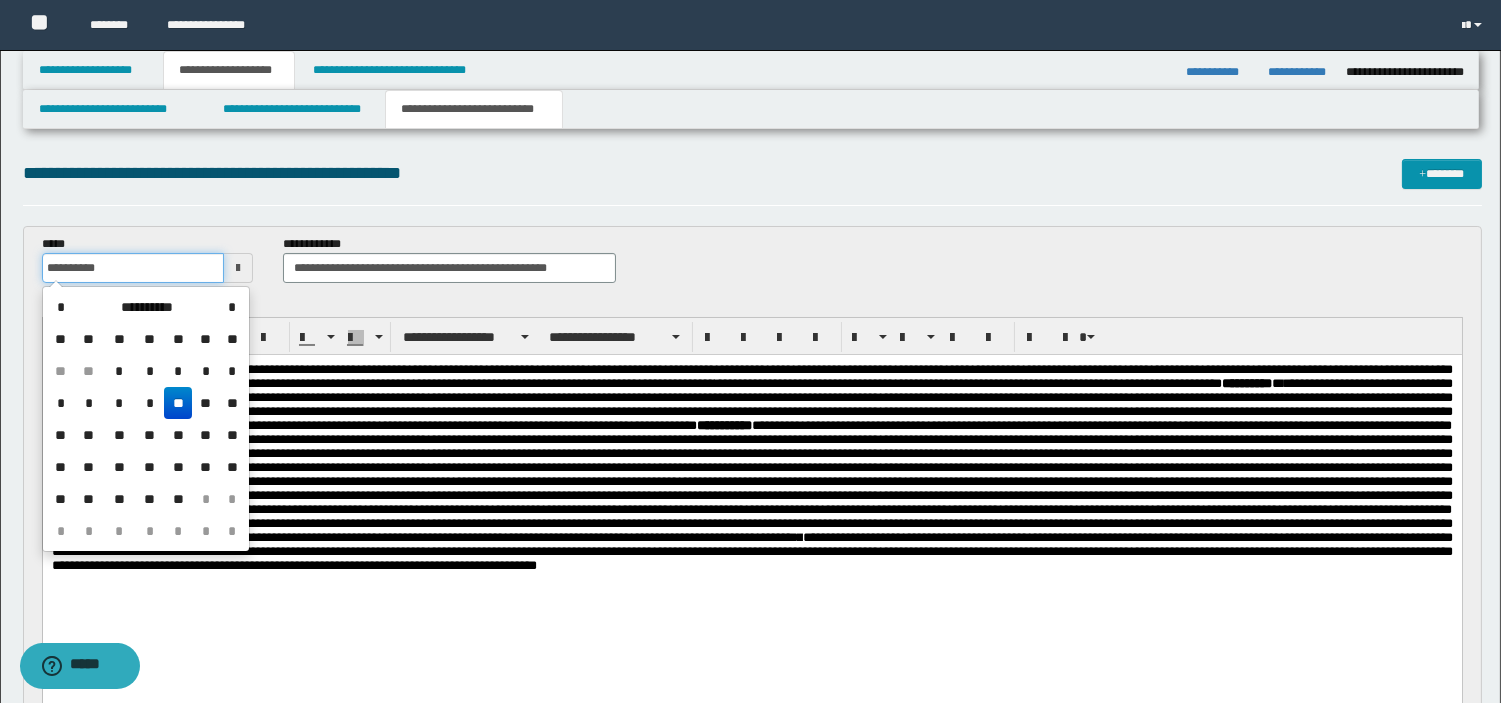 click on "**********" at bounding box center (750, 1080) 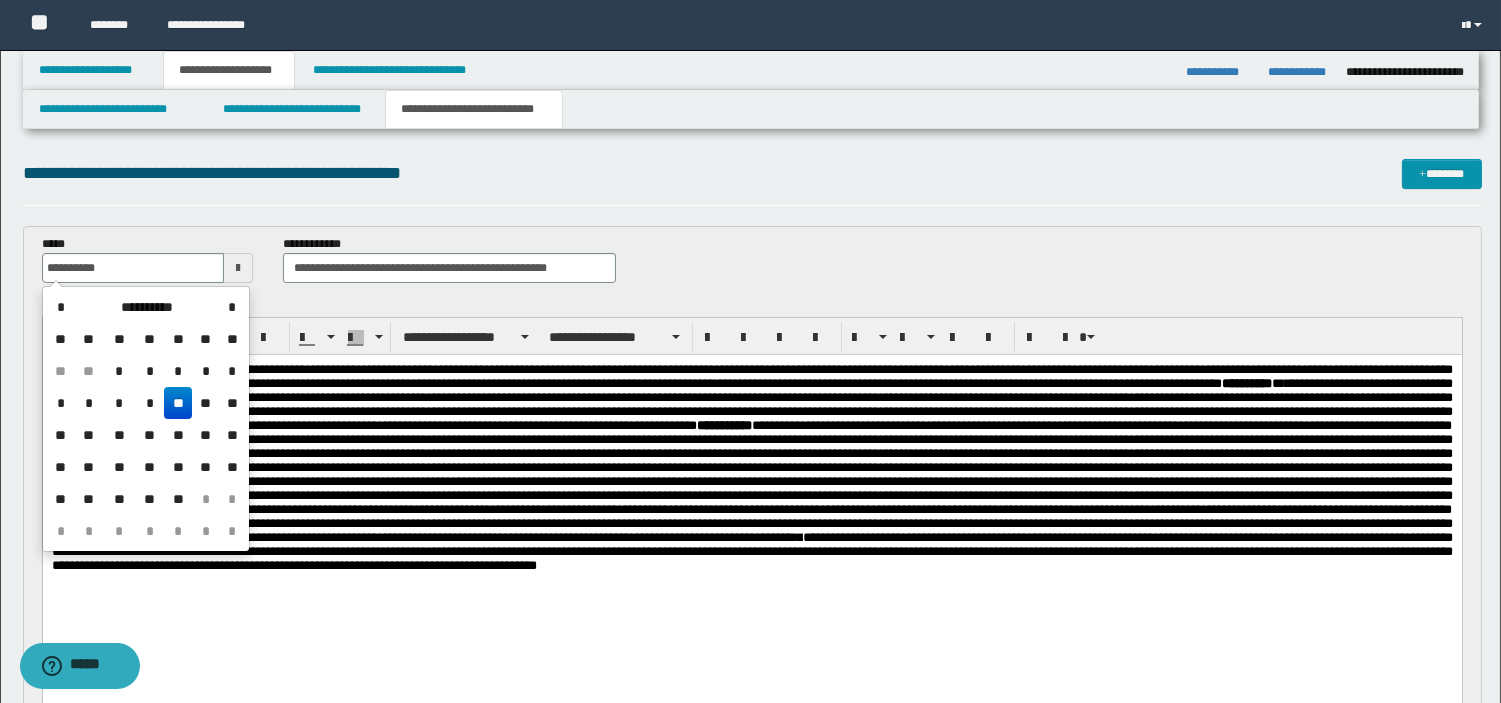 type on "**********" 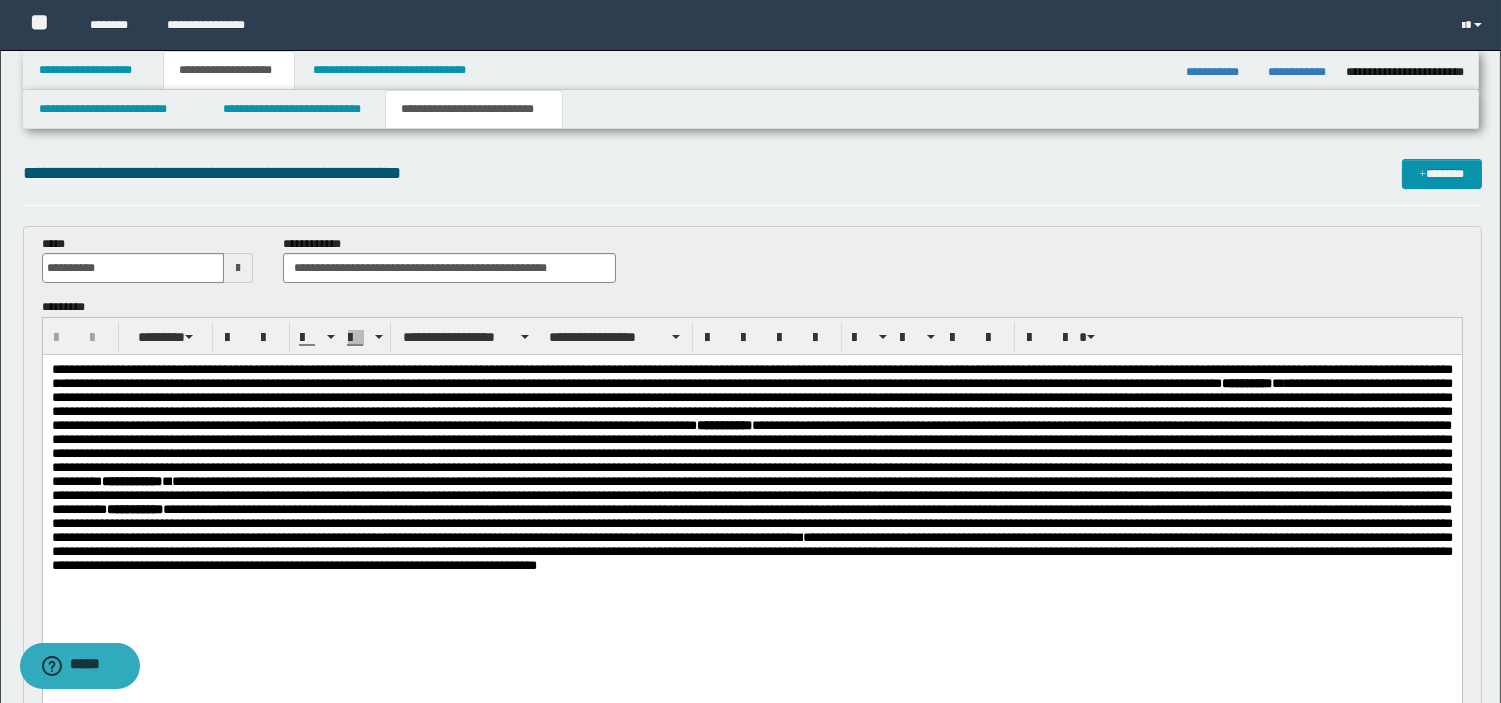 click on "**********" at bounding box center [752, 182] 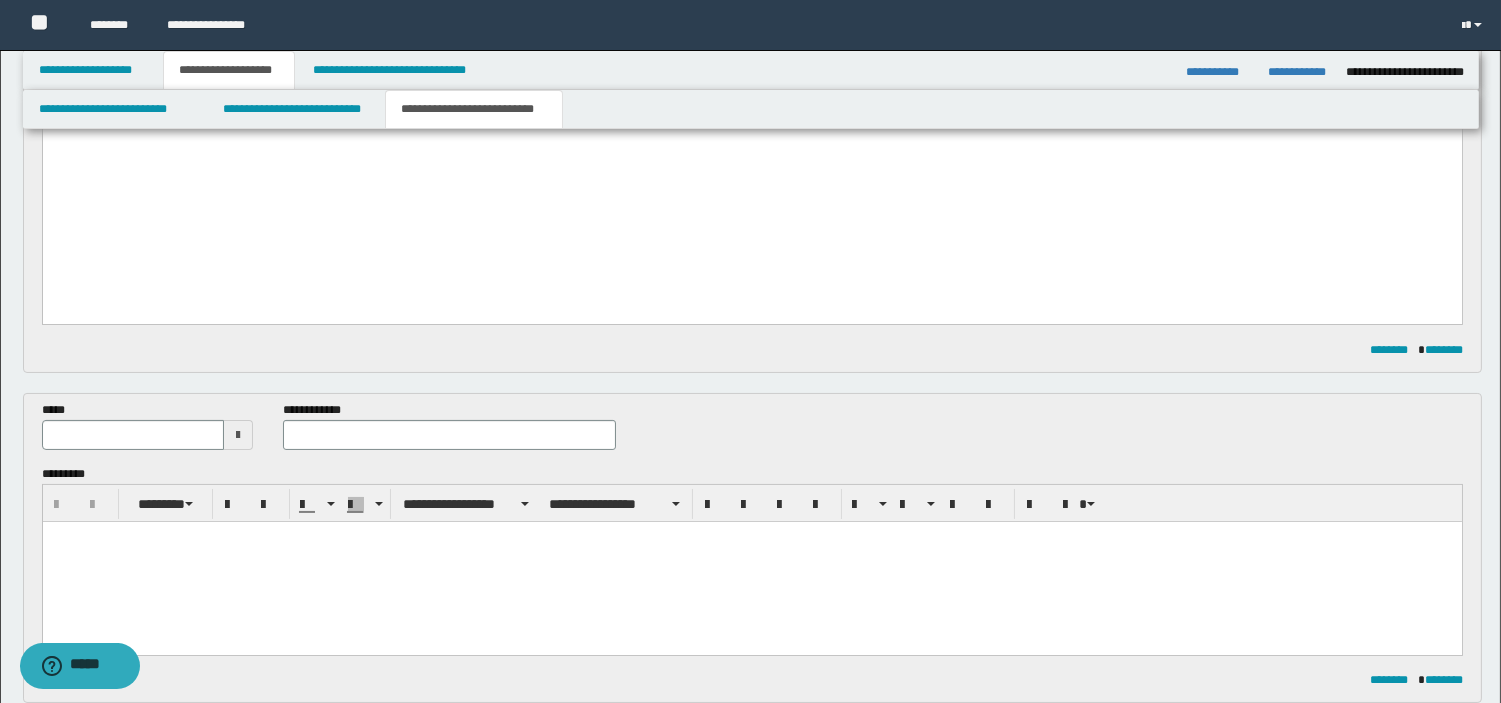 scroll, scrollTop: 443, scrollLeft: 0, axis: vertical 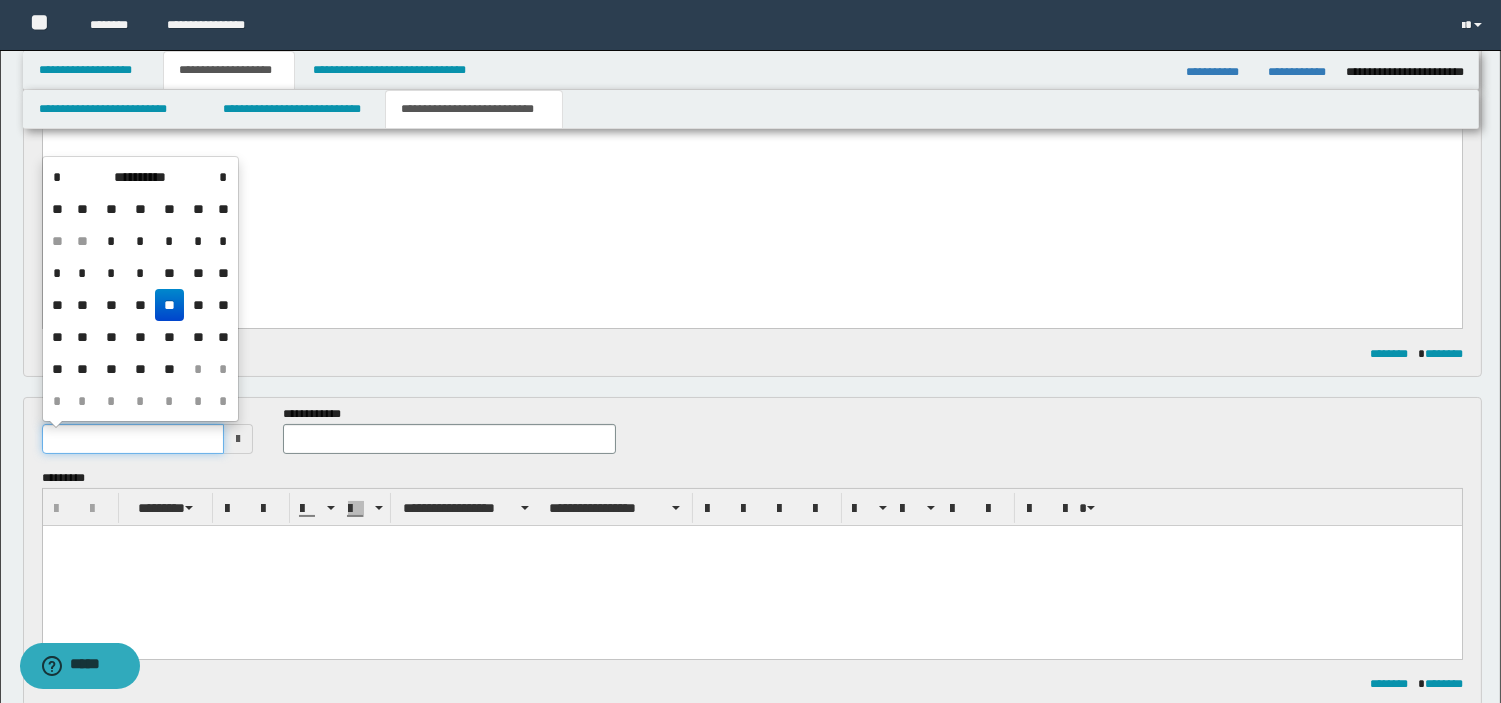 click at bounding box center [133, 439] 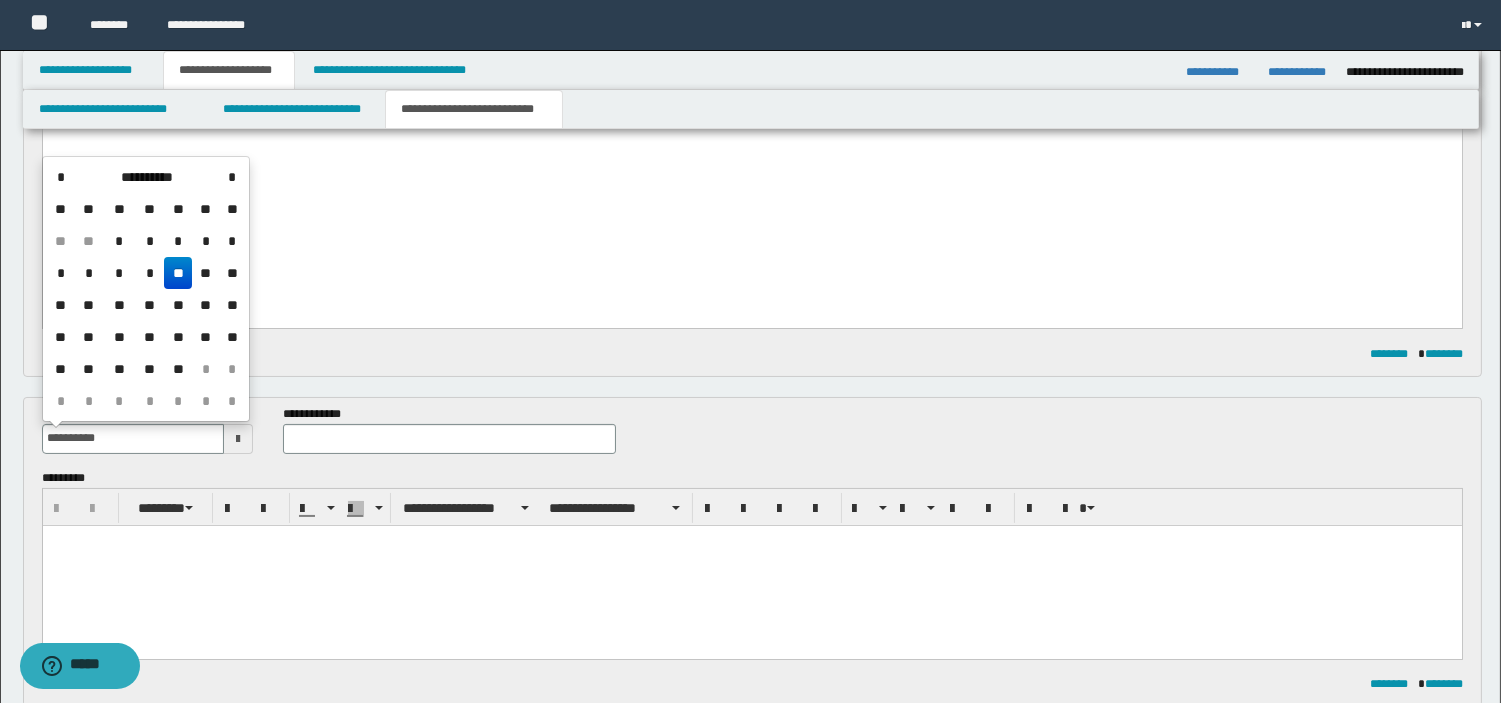 click at bounding box center [751, 565] 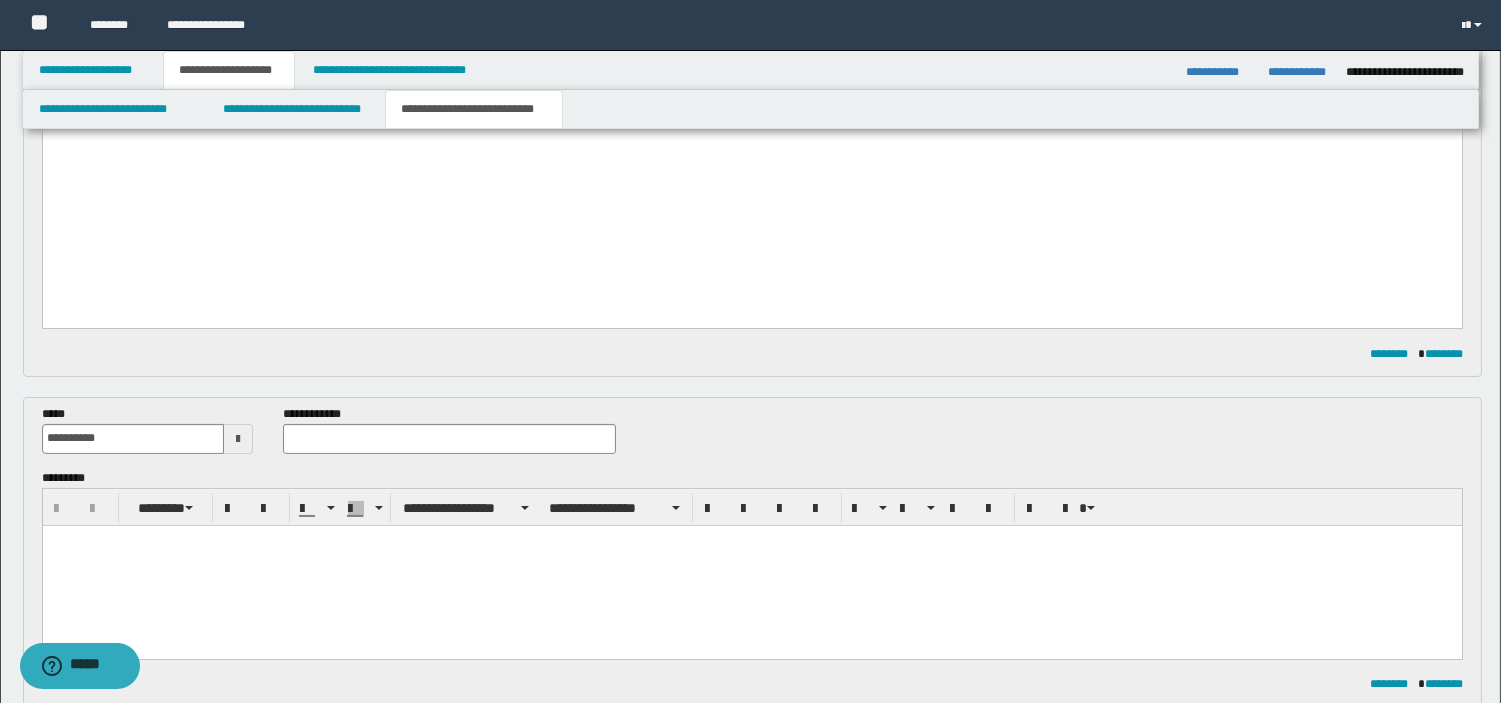 click on "********
********" at bounding box center [752, 354] 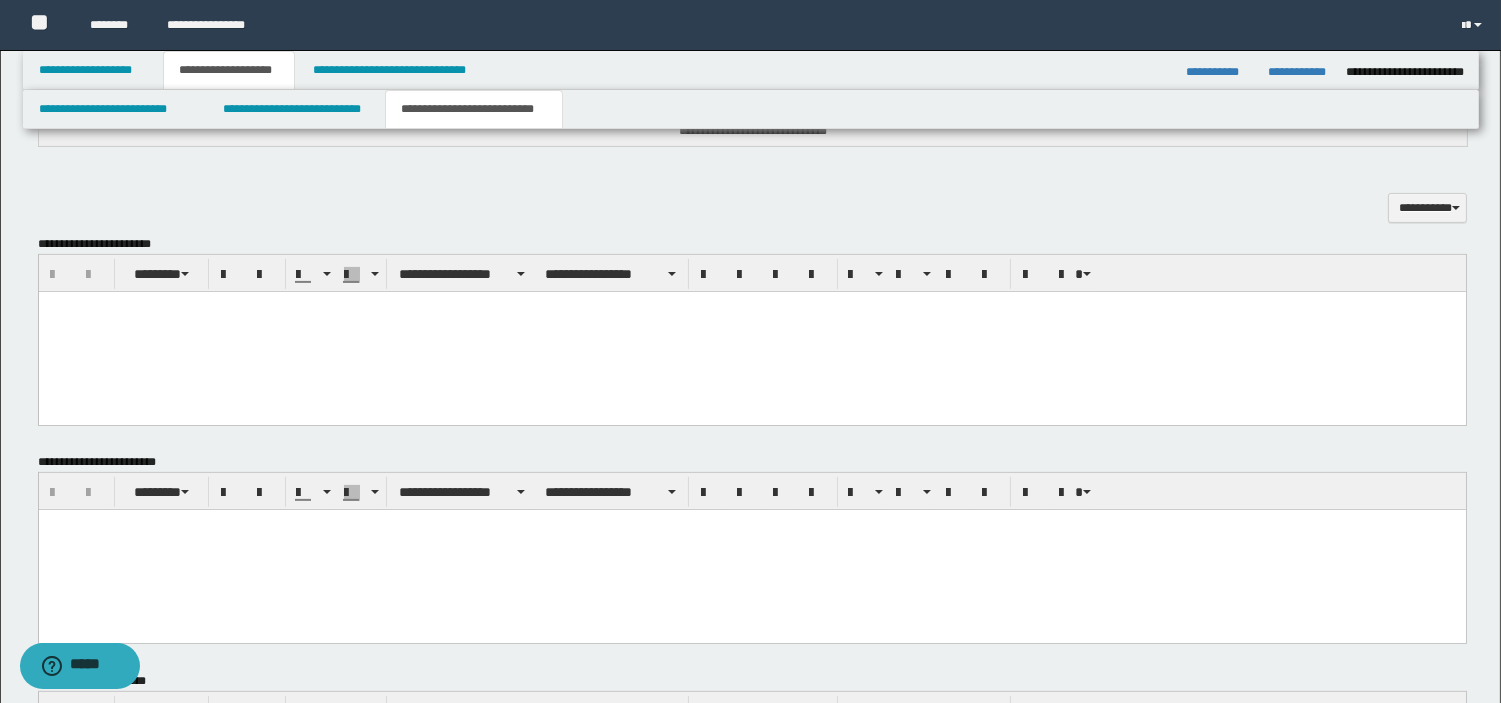 scroll, scrollTop: 1125, scrollLeft: 0, axis: vertical 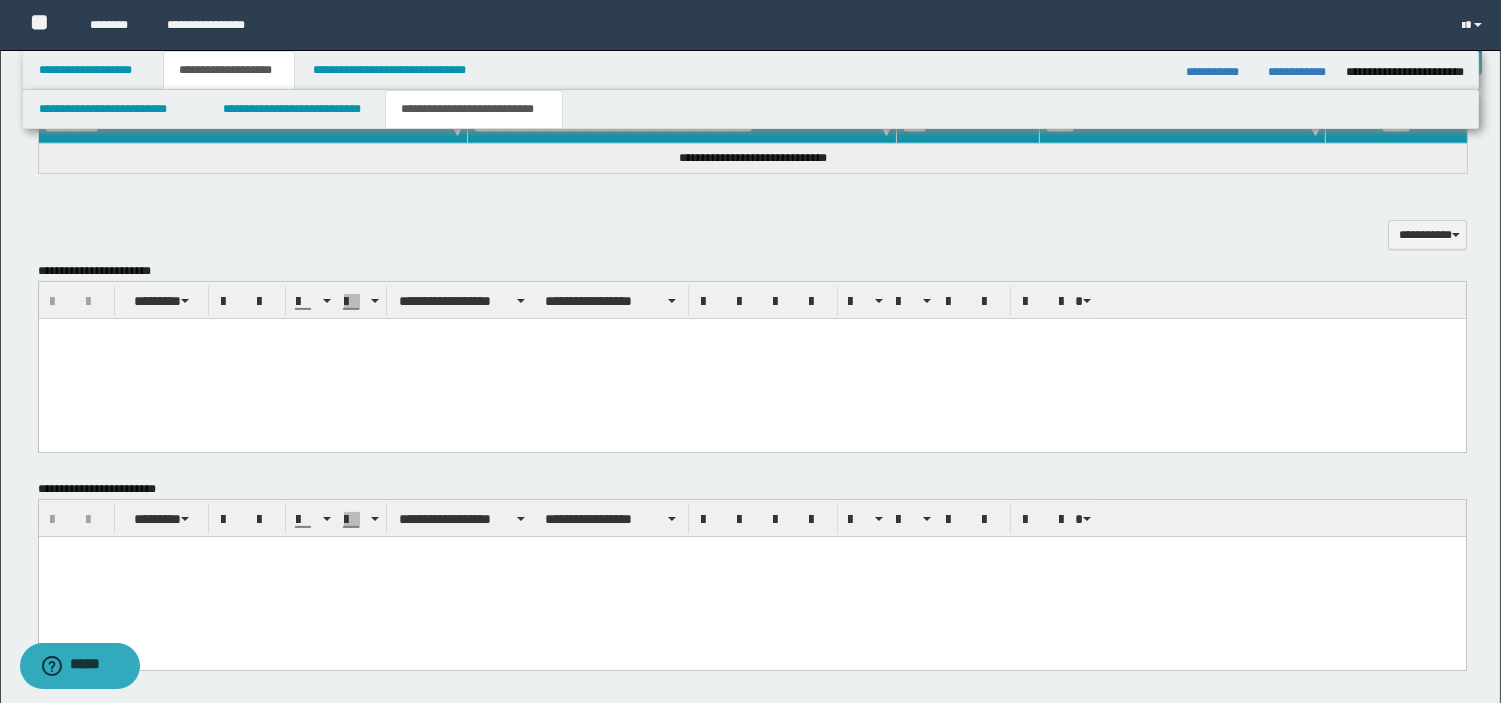 click at bounding box center (751, 358) 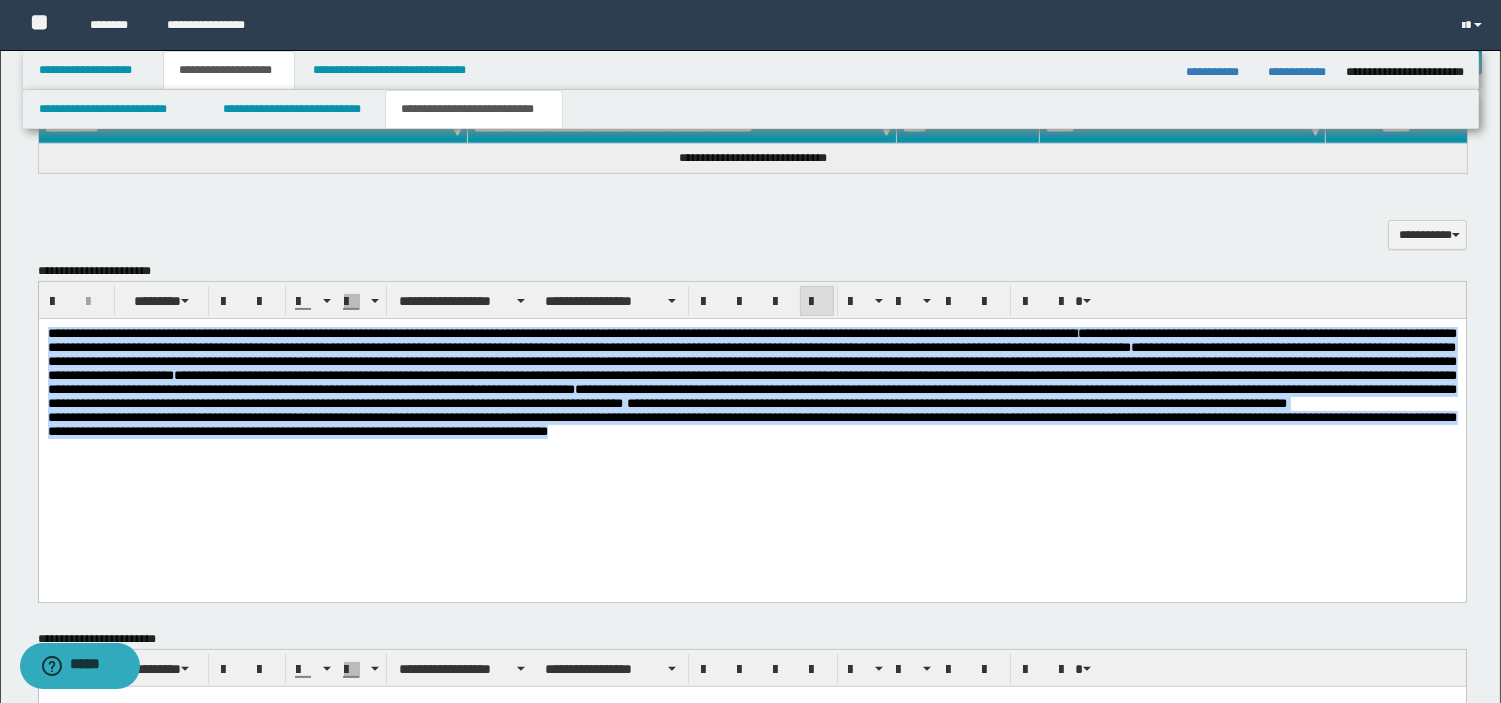drag, startPoint x: 293, startPoint y: 249, endPoint x: 40, endPoint y: 472, distance: 337.25064 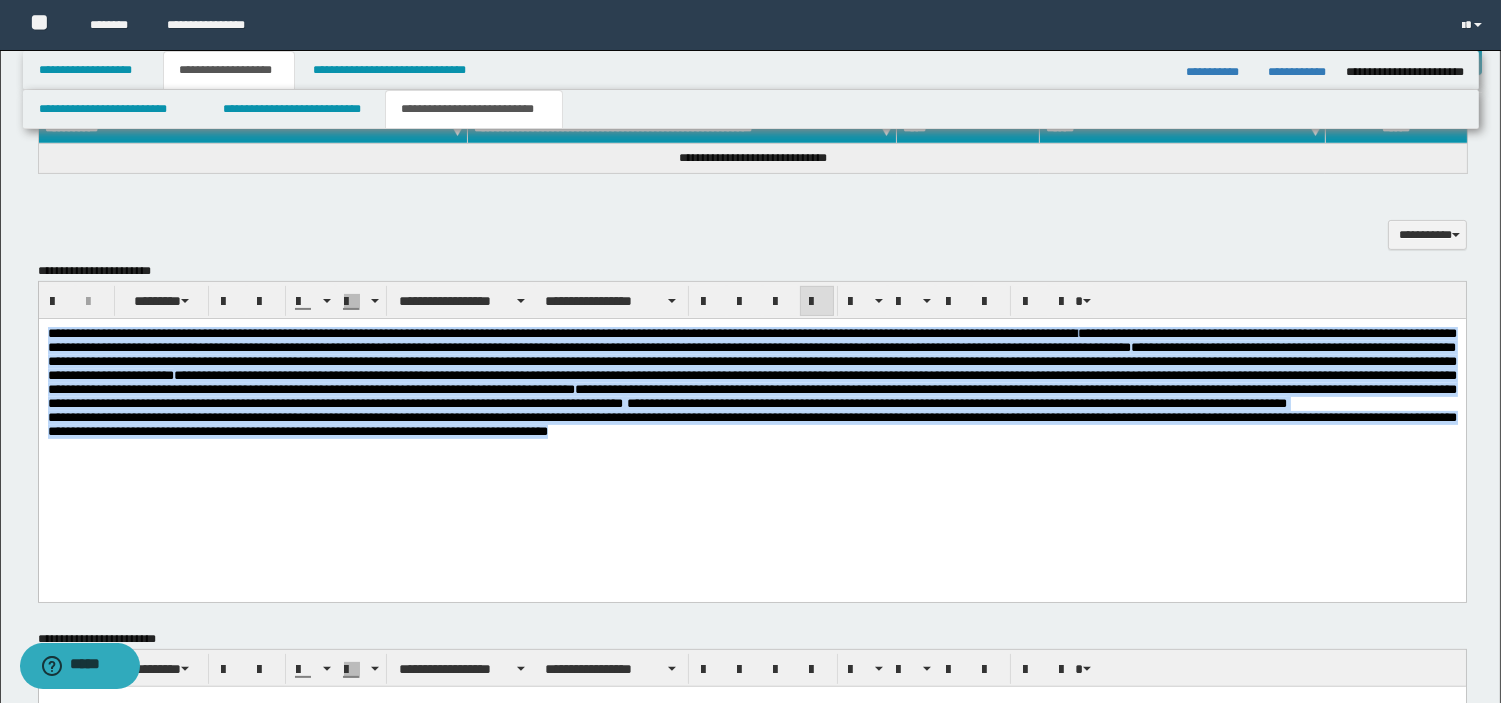 click on "**********" at bounding box center [751, 407] 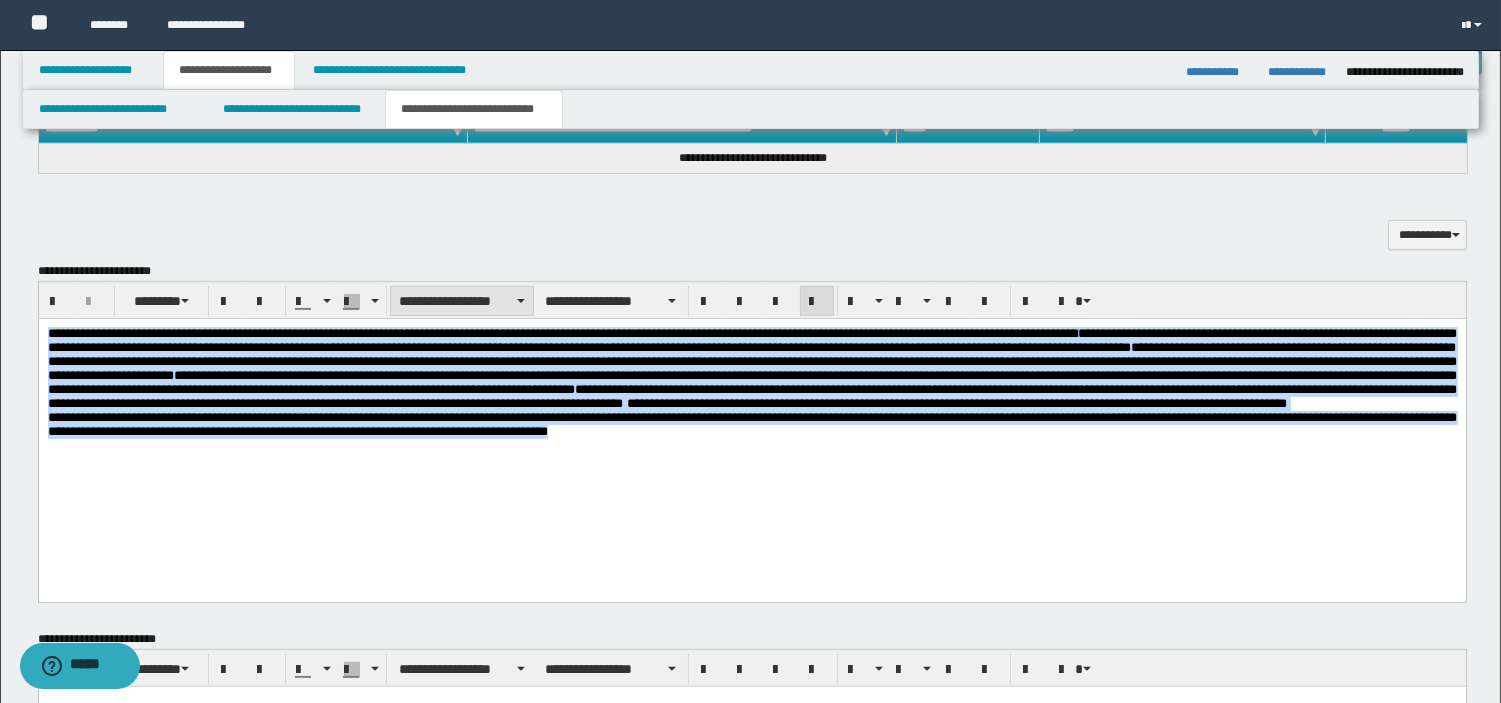 click on "**********" at bounding box center [462, 301] 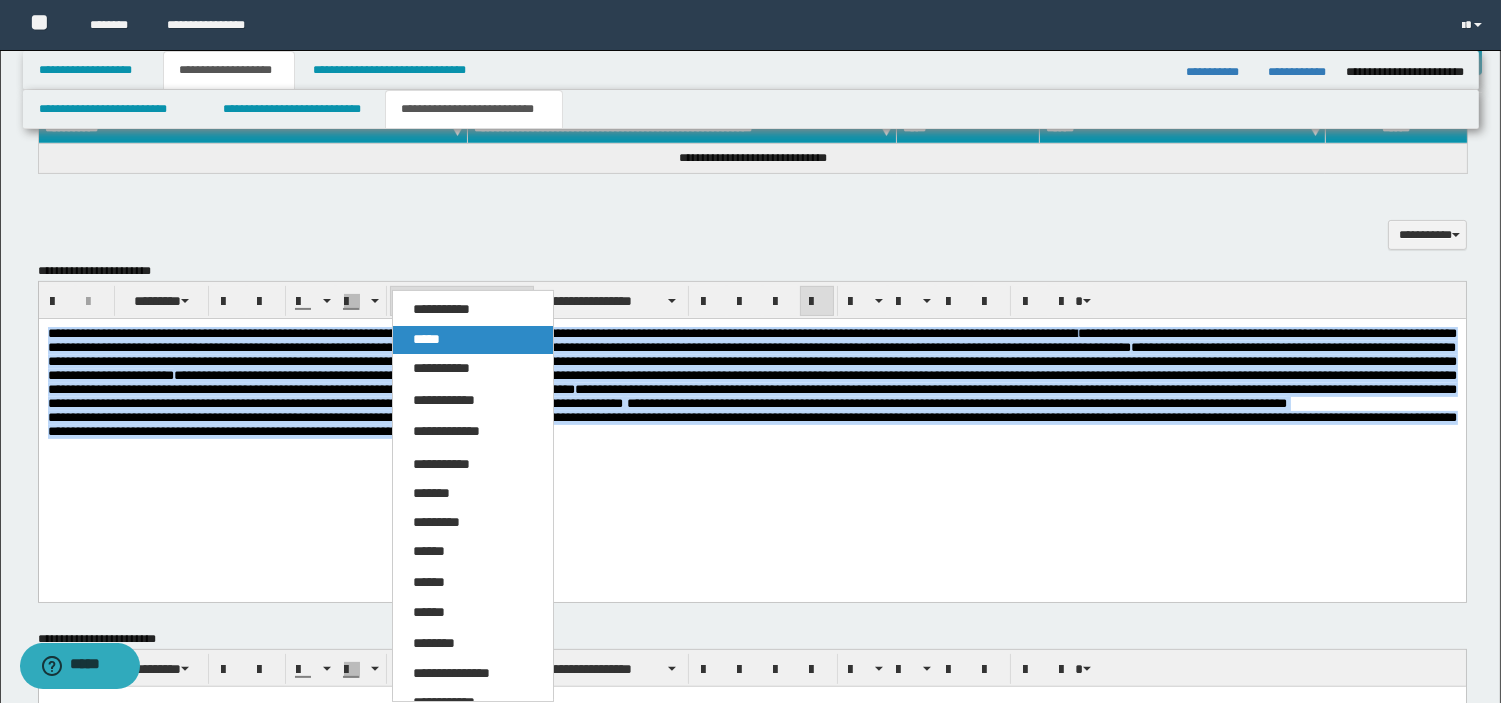click on "*****" at bounding box center (473, 340) 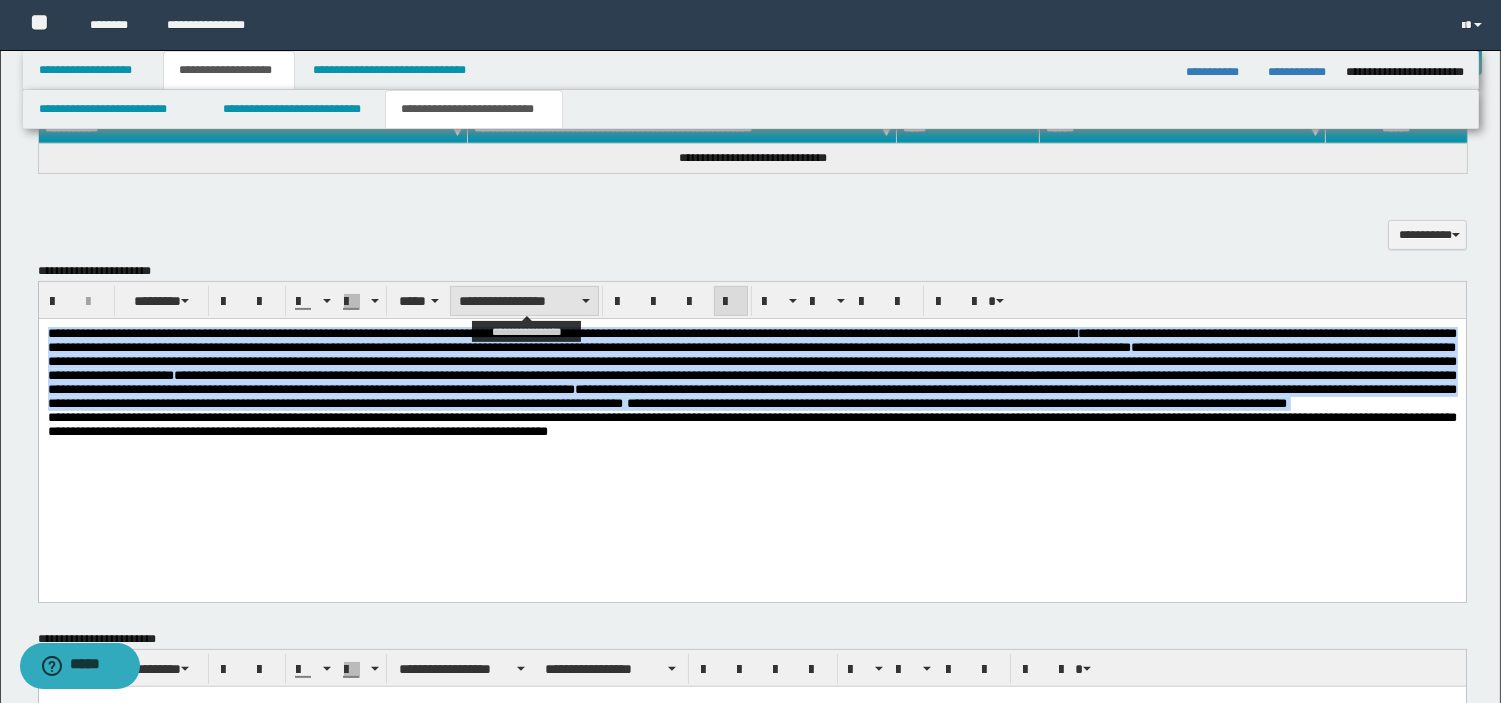 click on "**********" at bounding box center [524, 301] 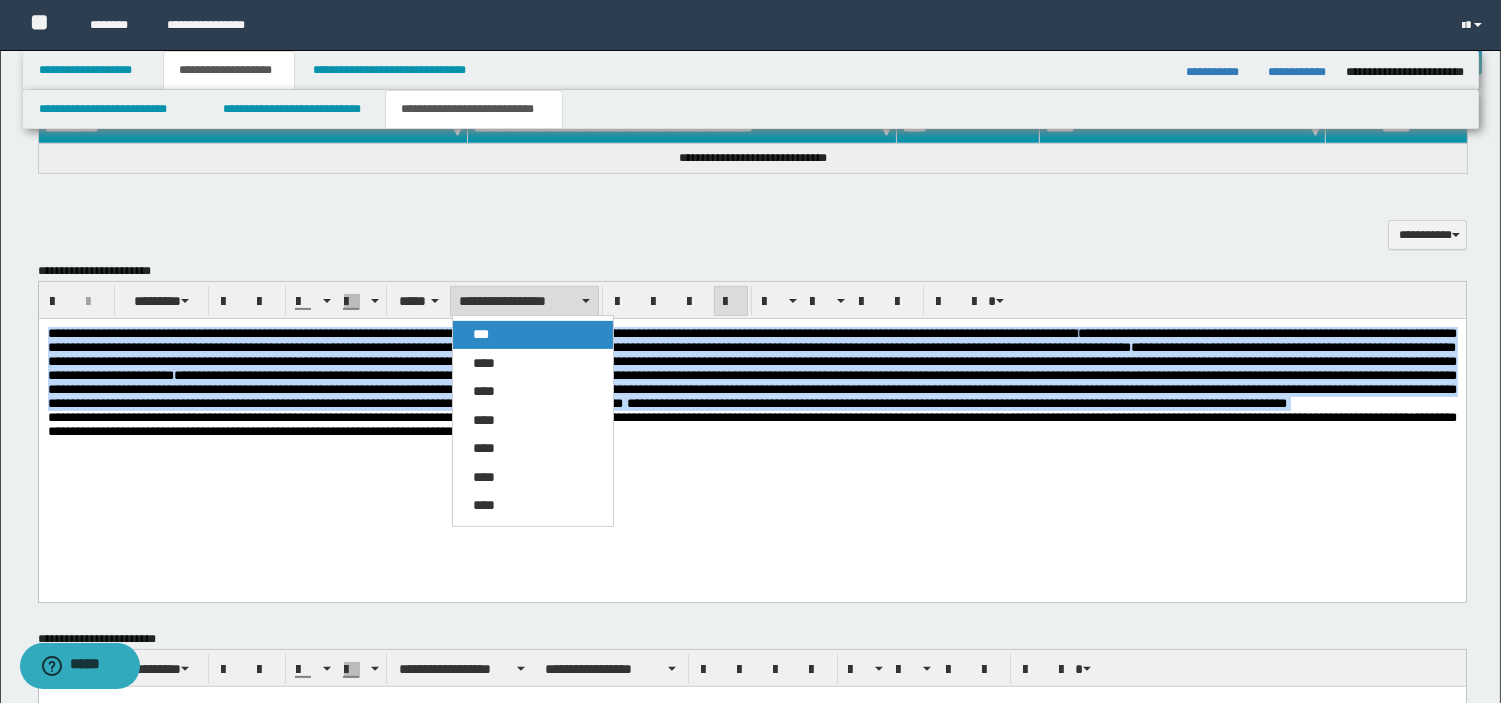 click on "***" at bounding box center [533, 335] 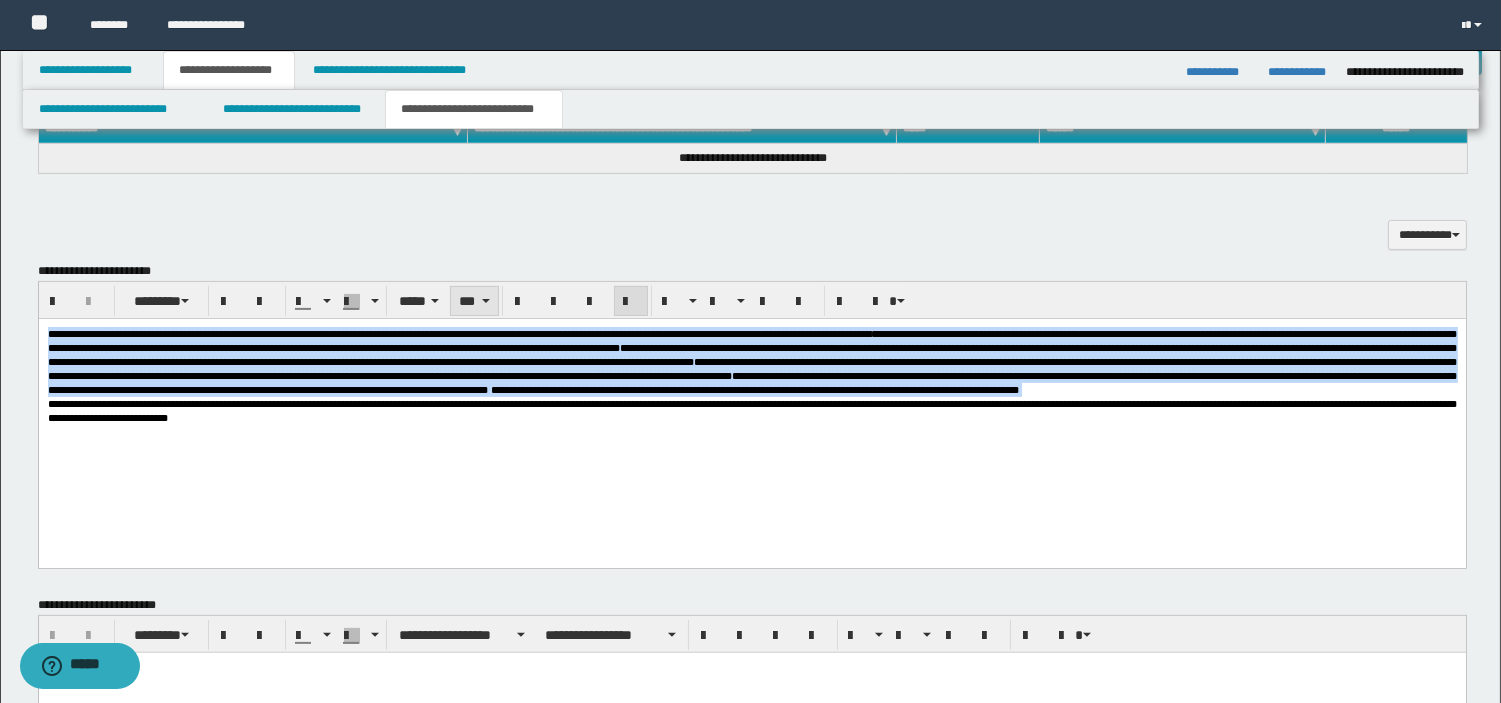 click on "***" at bounding box center [474, 301] 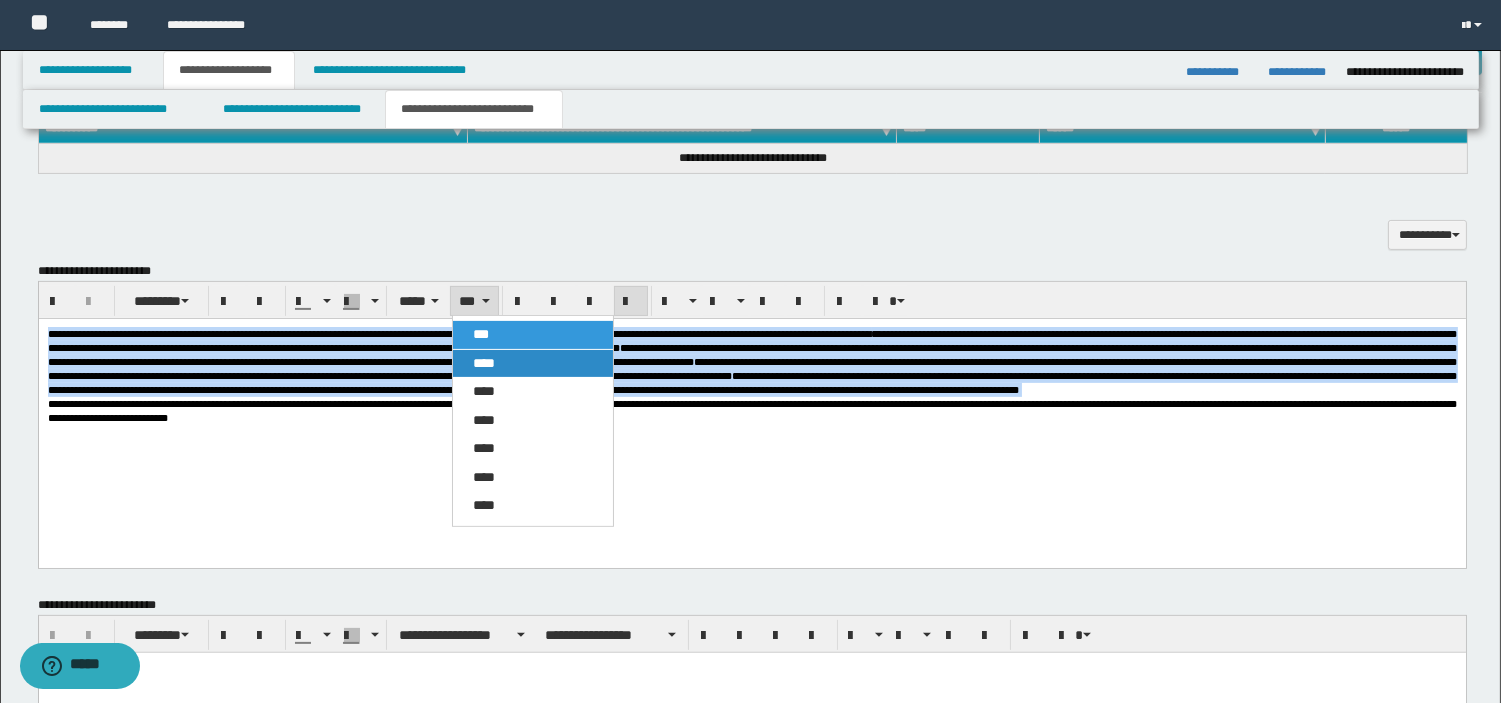 click on "****" at bounding box center (484, 363) 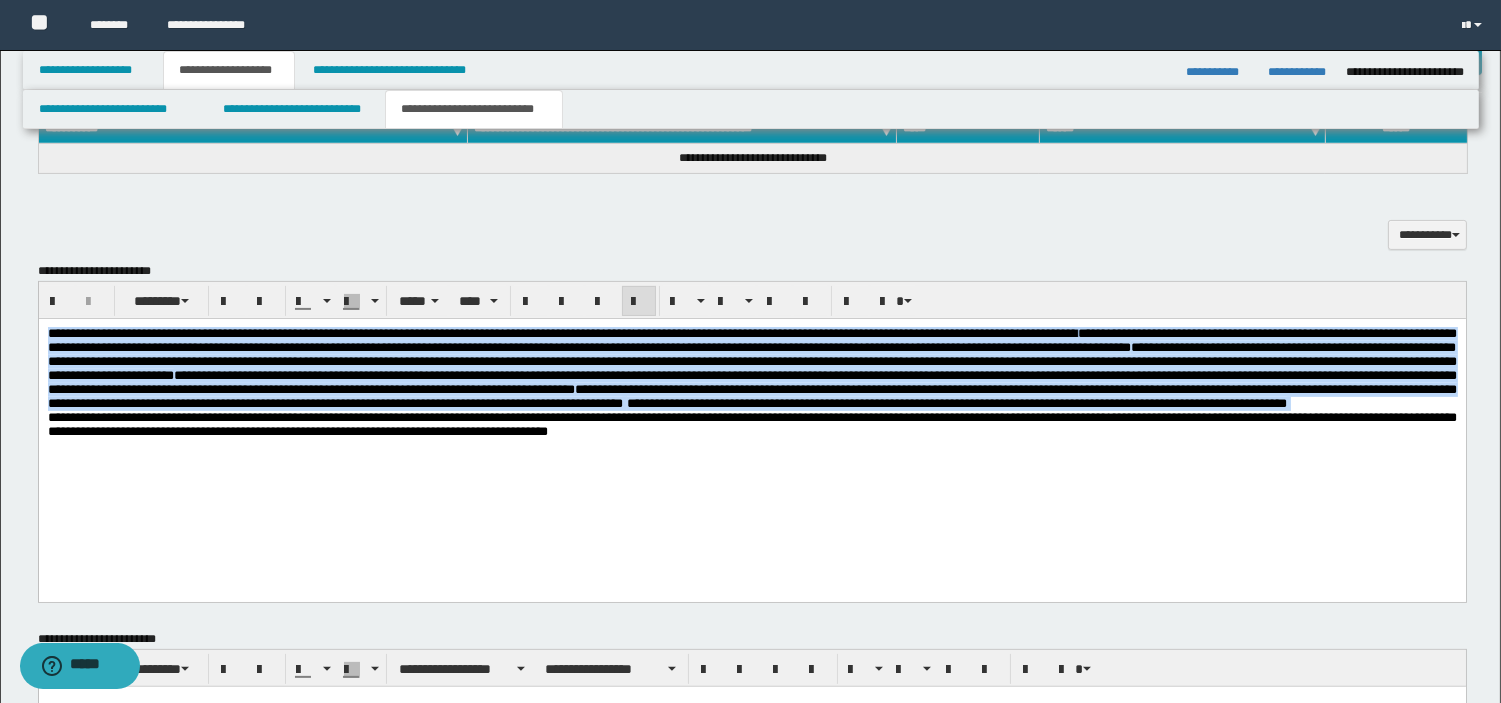 click on "**********" at bounding box center (751, 360) 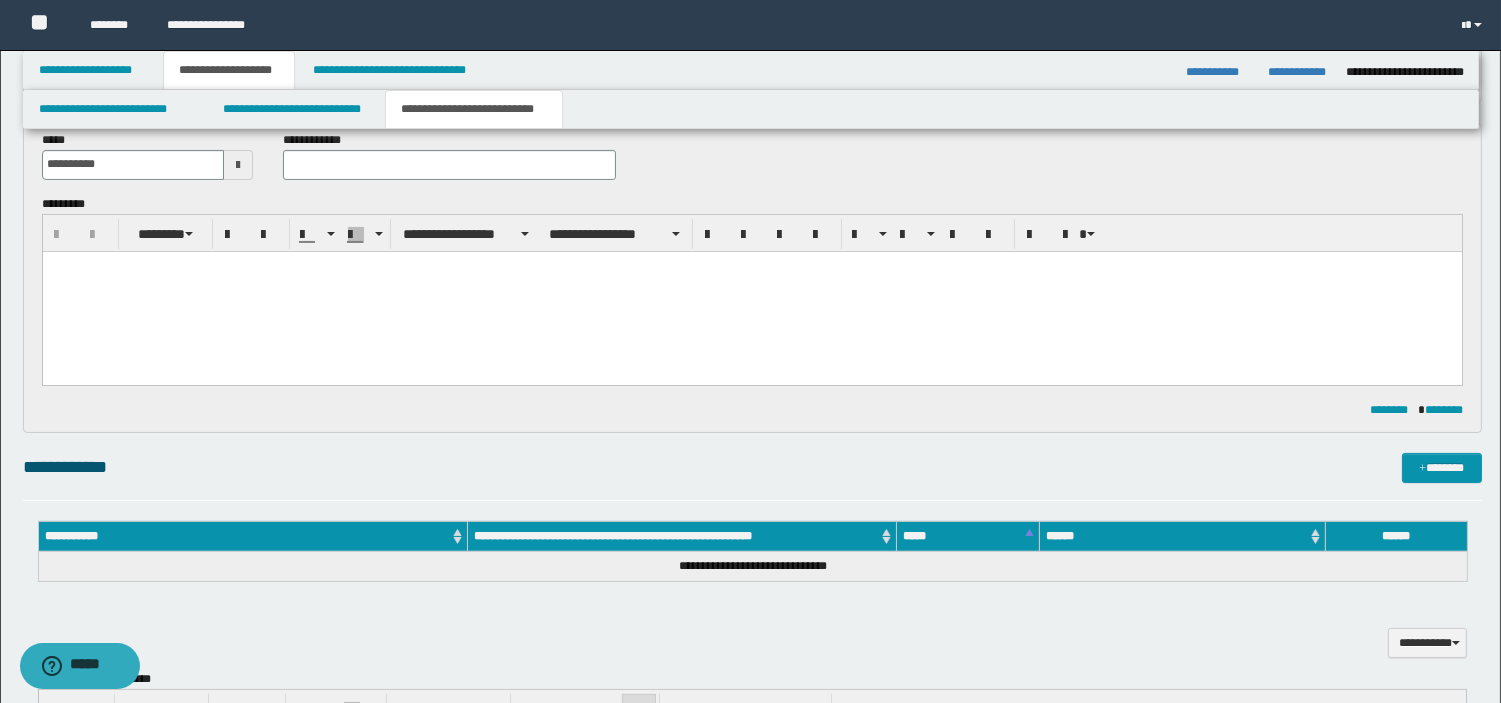 scroll, scrollTop: 671, scrollLeft: 0, axis: vertical 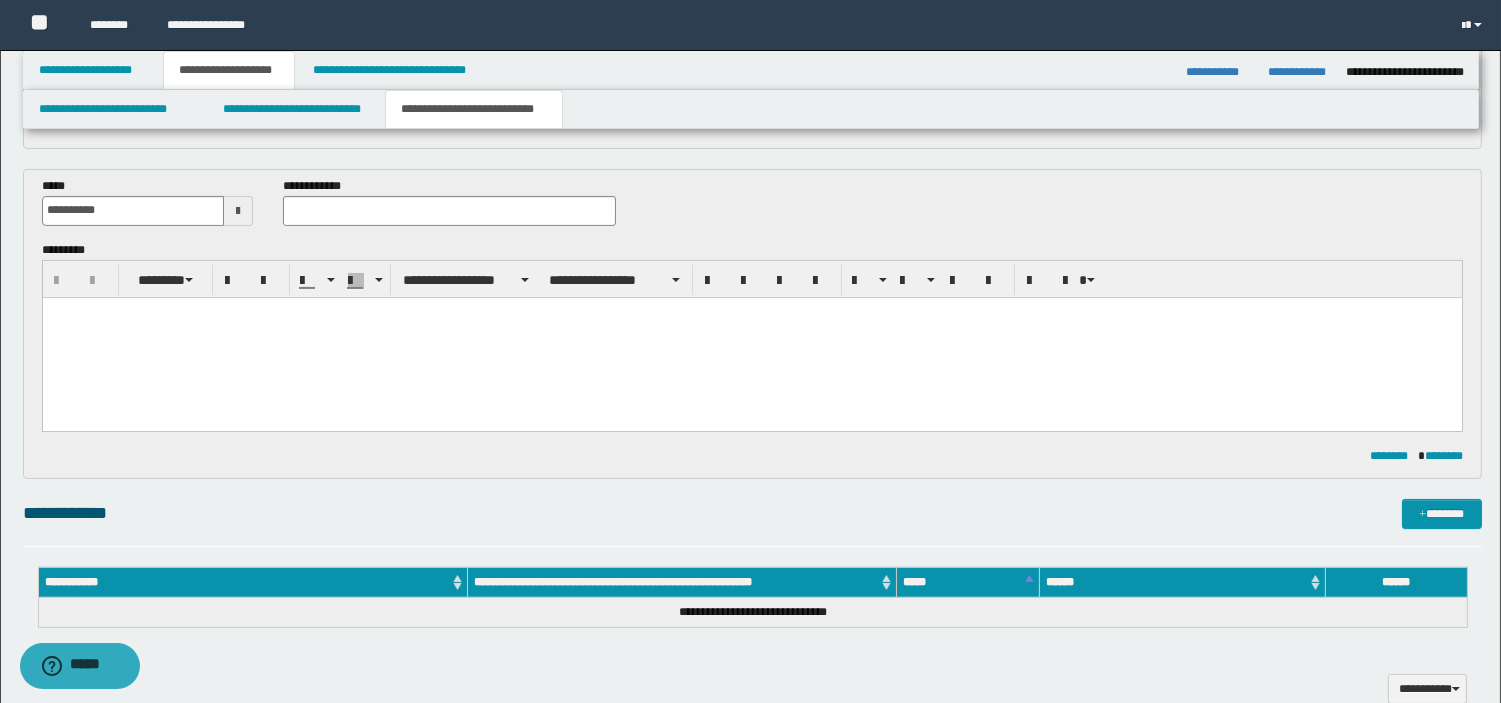 click at bounding box center (751, 337) 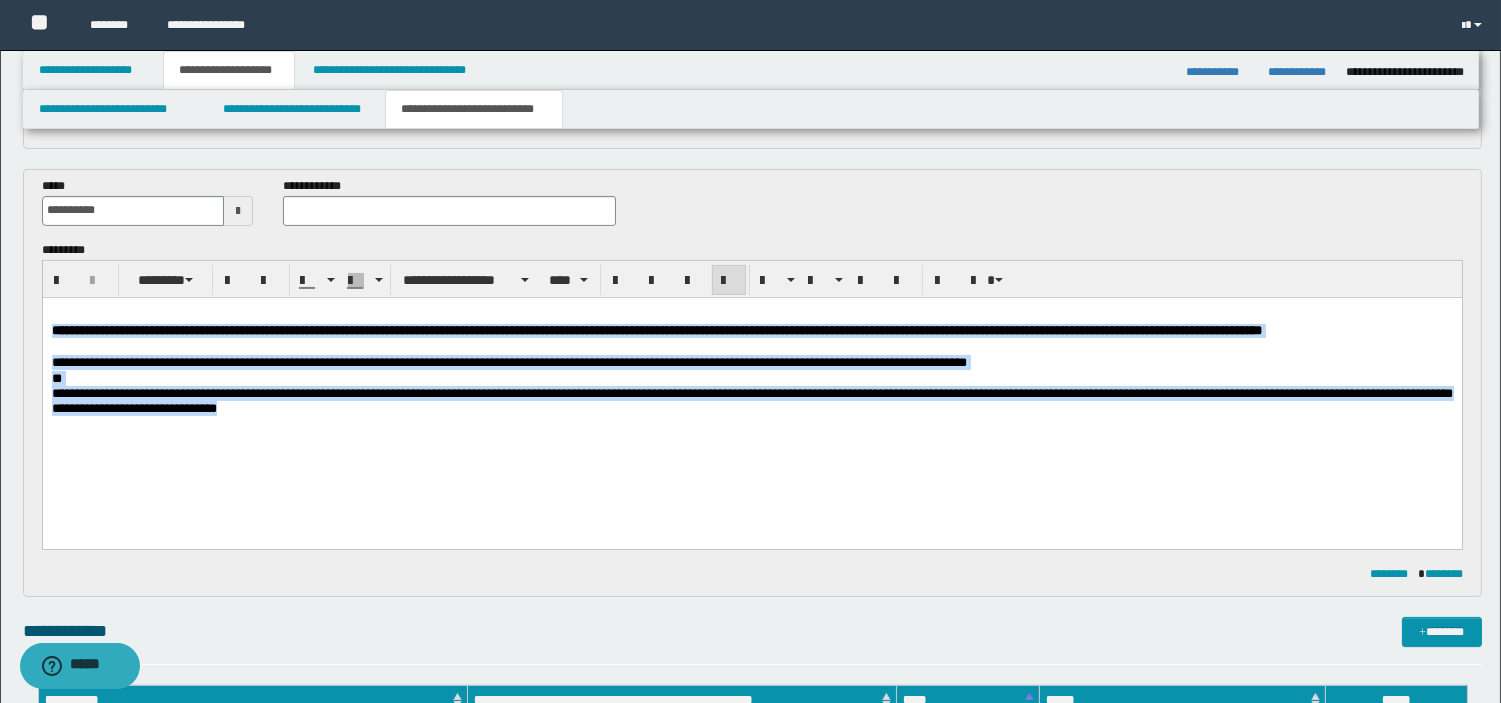 drag, startPoint x: 571, startPoint y: 437, endPoint x: 42, endPoint y: 577, distance: 547.21204 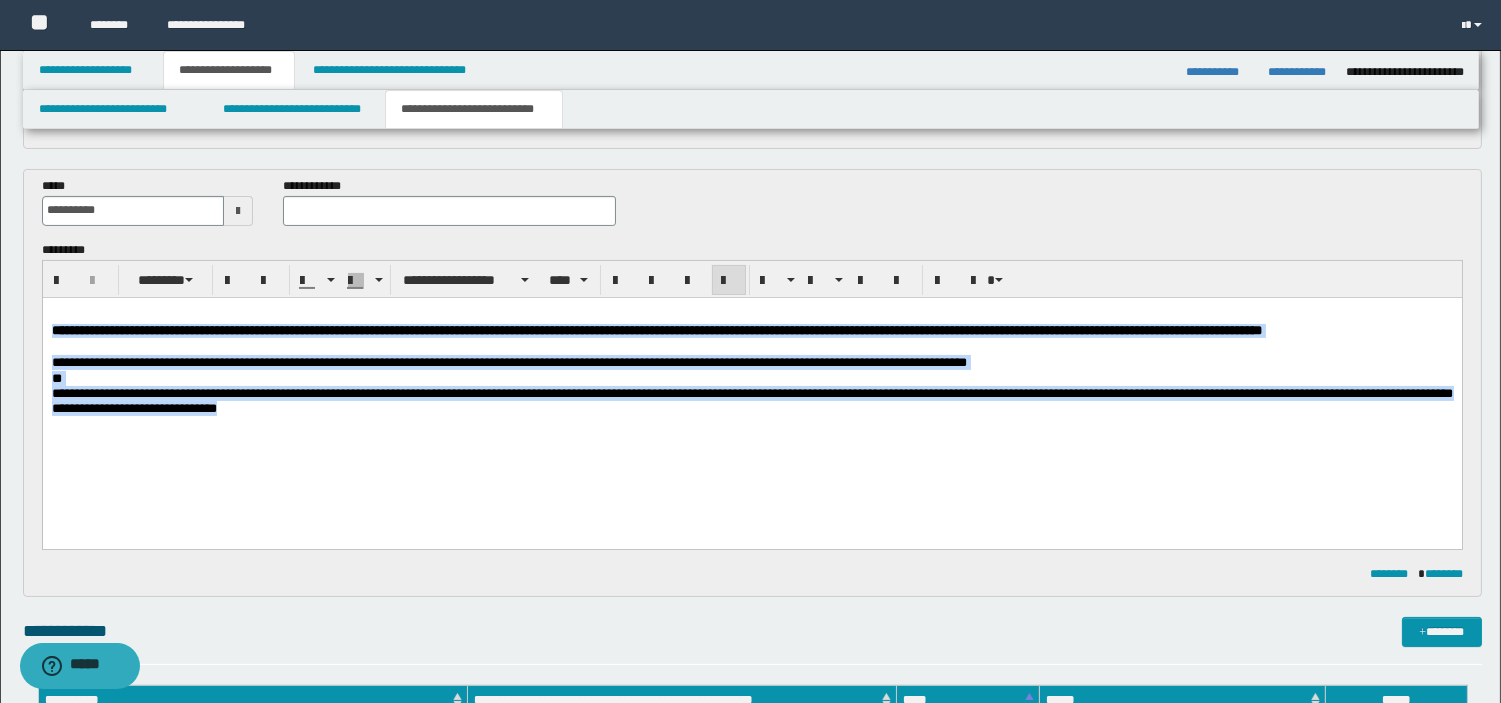 click on "**********" at bounding box center (751, 385) 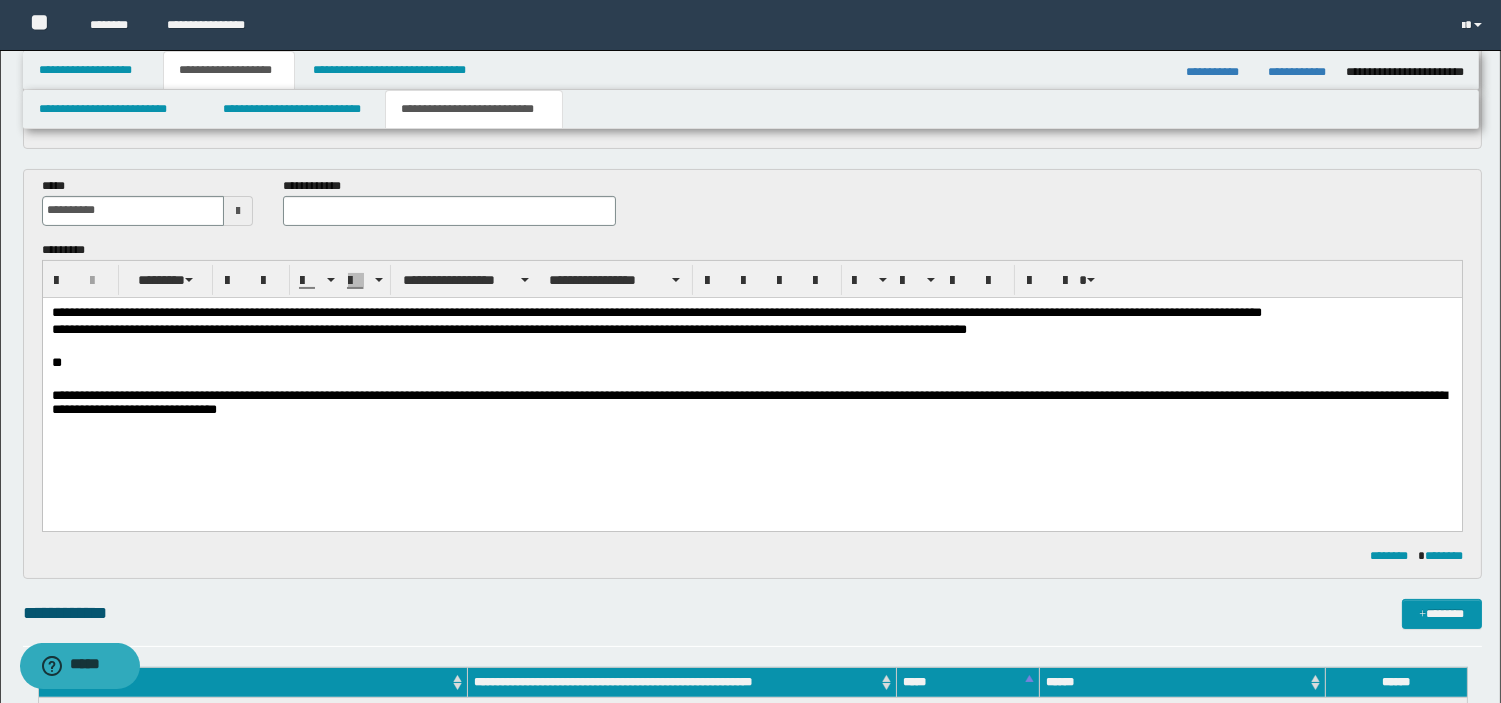 click on "**" at bounding box center (751, 363) 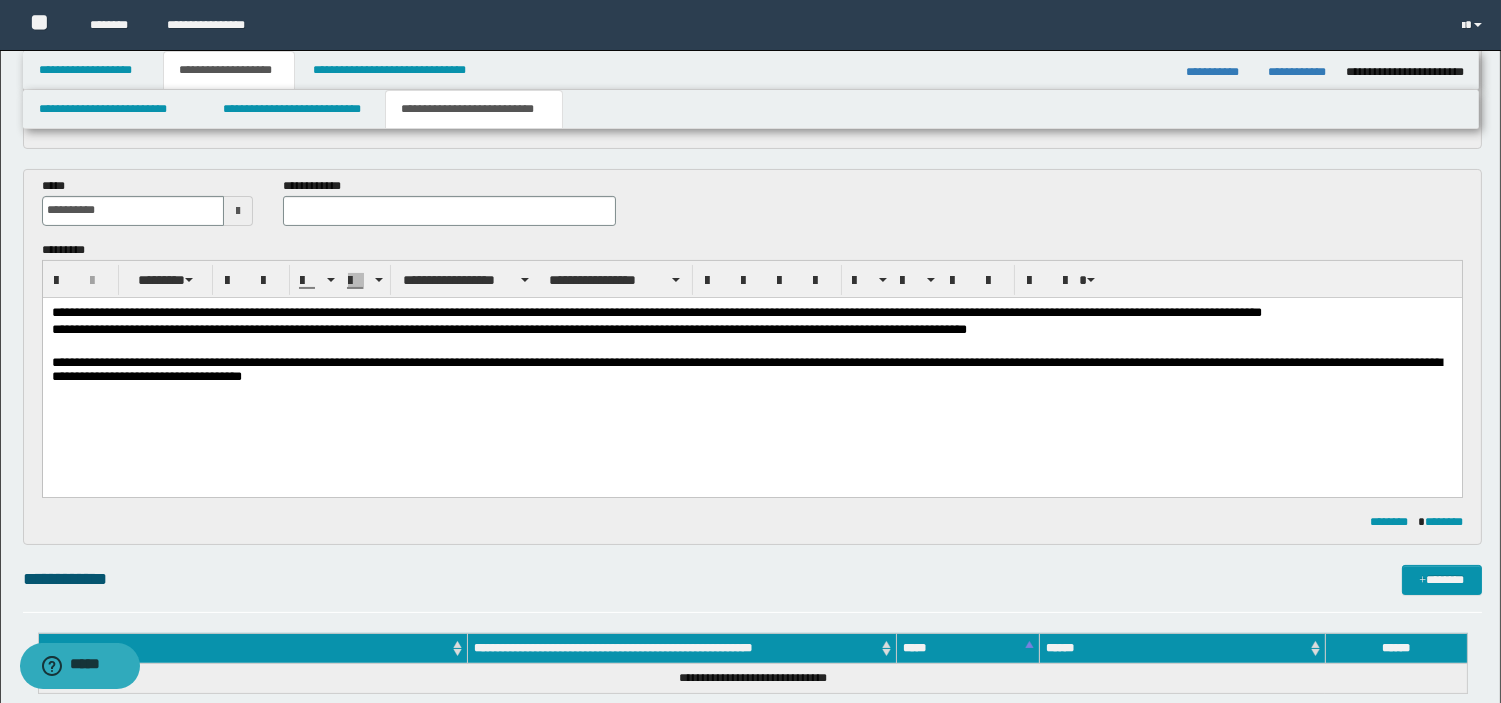 click on "**********" at bounding box center [751, 371] 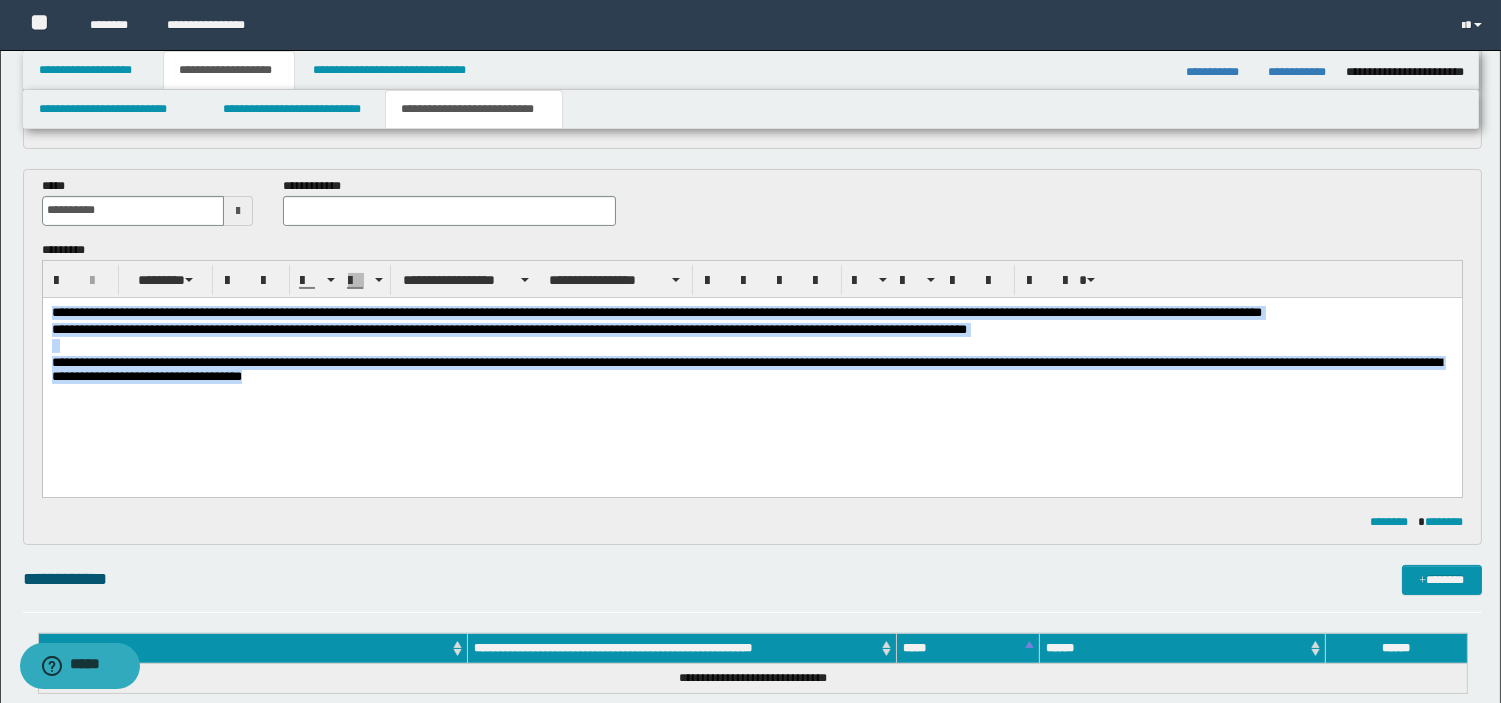 drag, startPoint x: 479, startPoint y: 384, endPoint x: 42, endPoint y: 484, distance: 448.29565 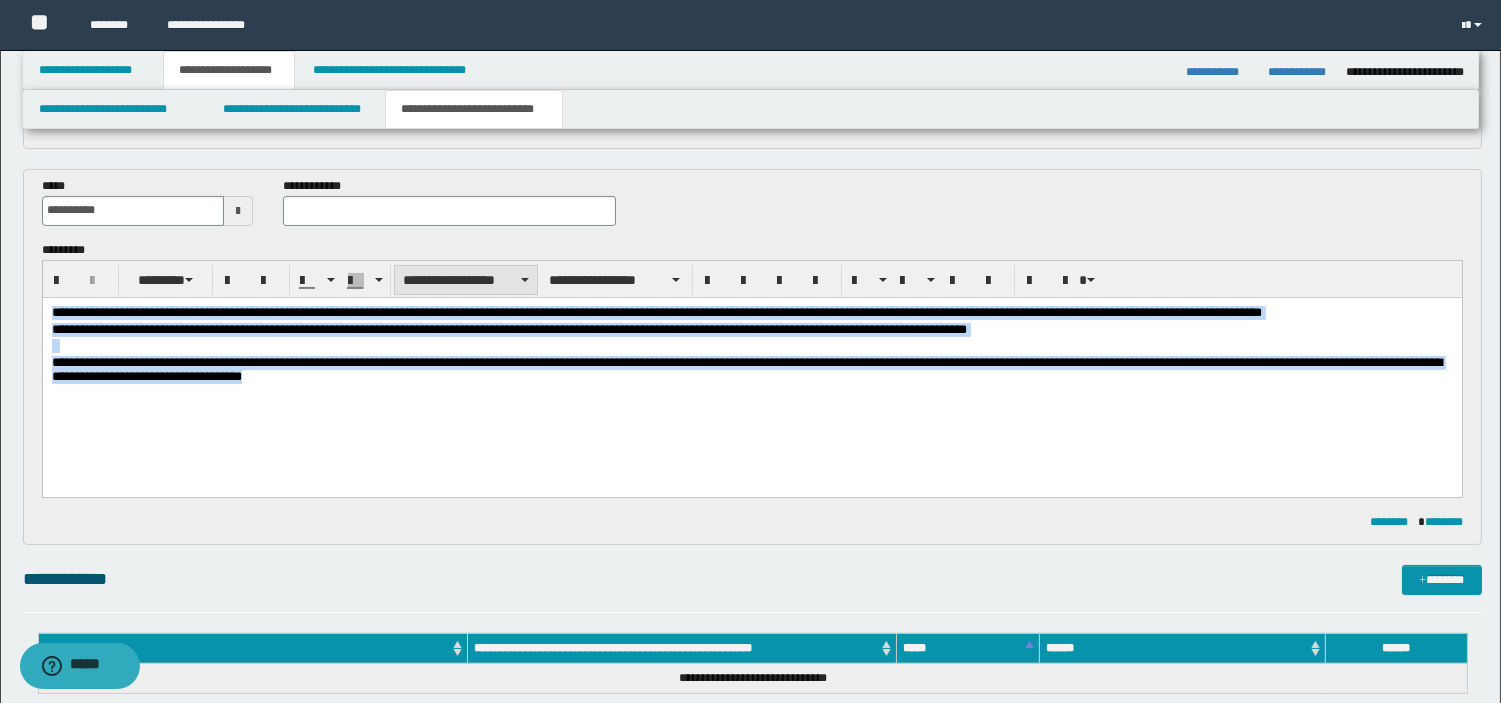 click on "**********" at bounding box center (466, 280) 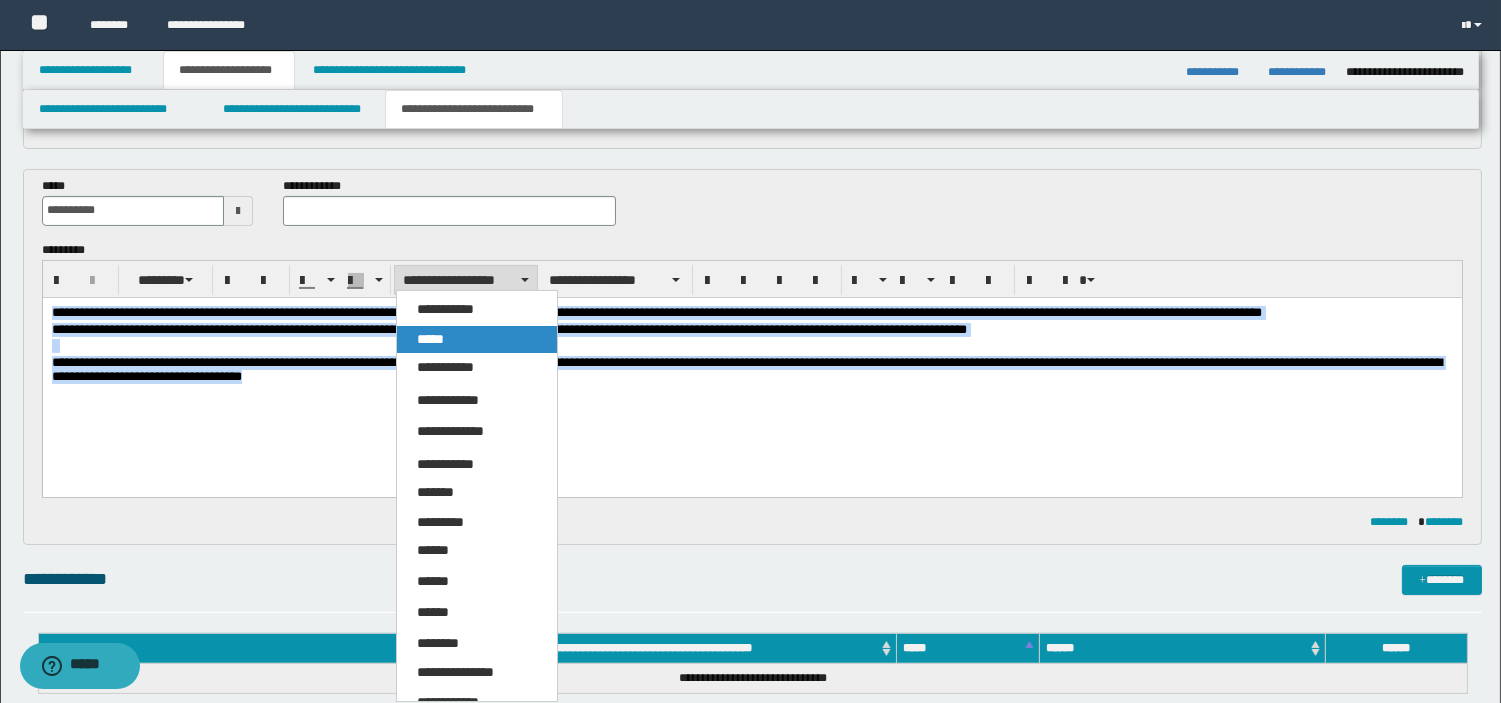 click on "*****" at bounding box center [477, 340] 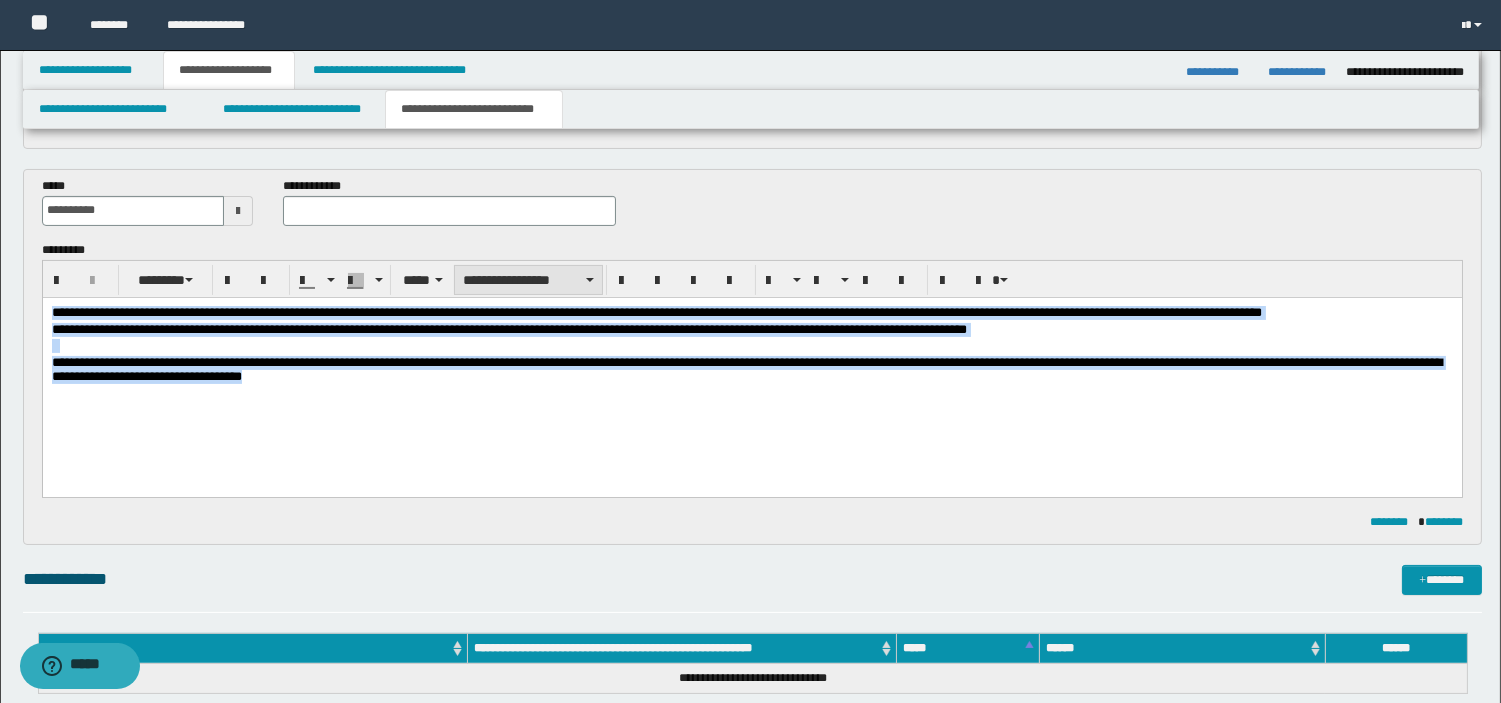 click on "**********" at bounding box center (528, 280) 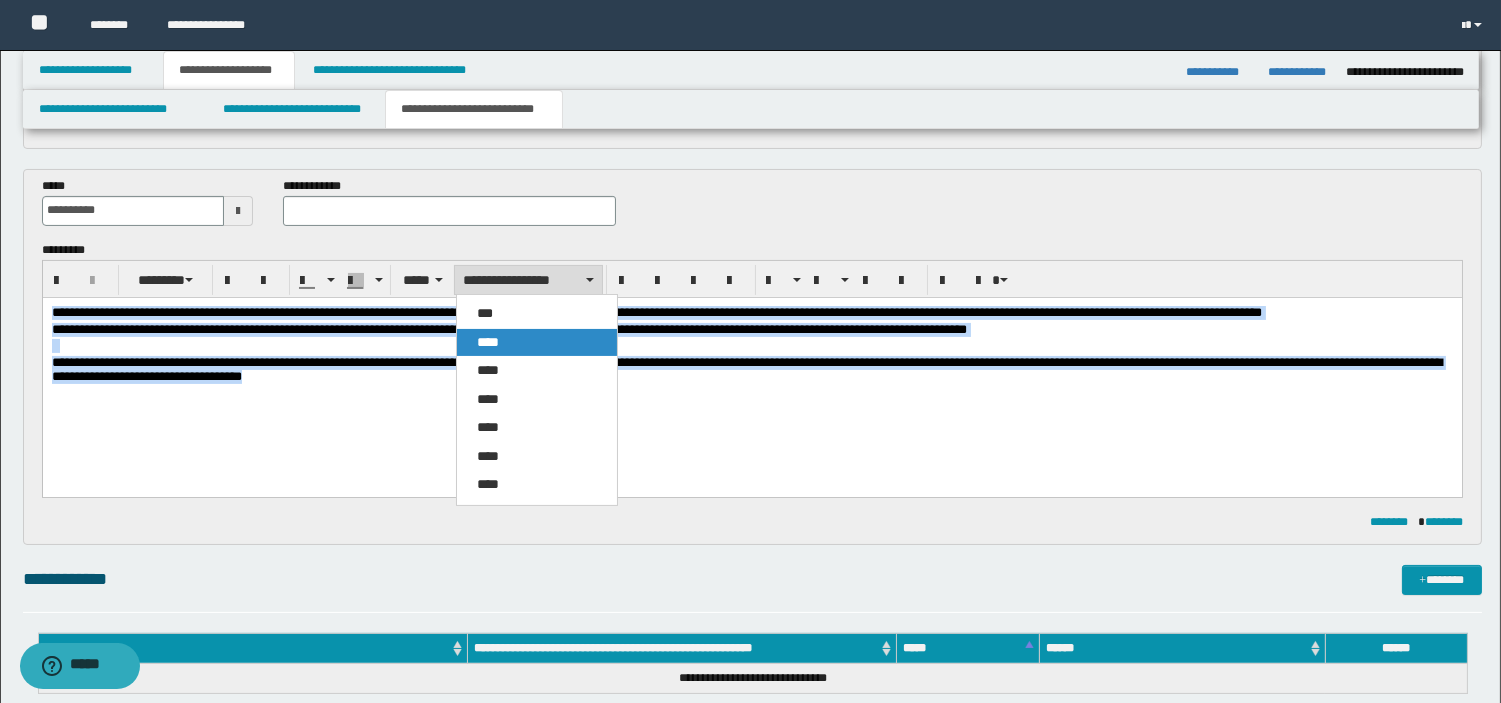 click on "****" at bounding box center (537, 343) 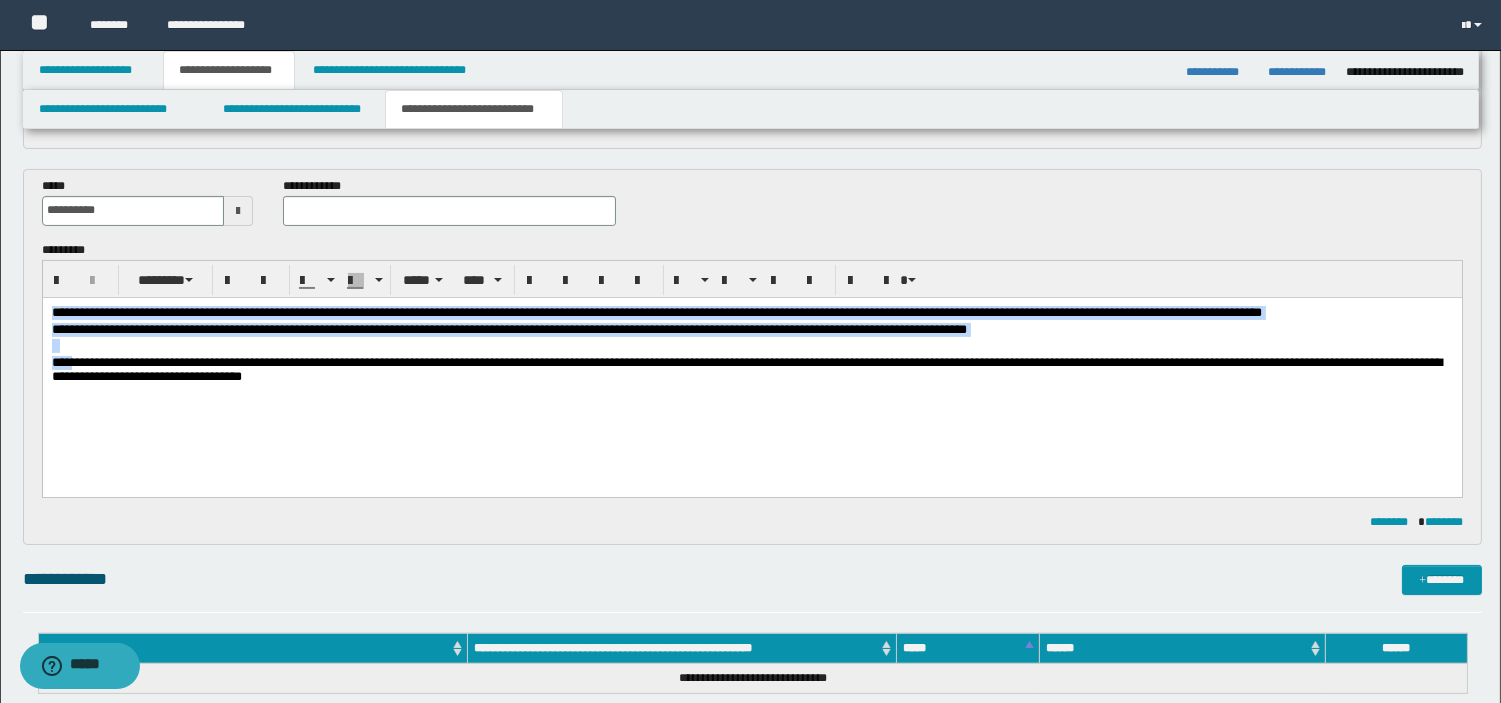 click on "**********" at bounding box center (751, 371) 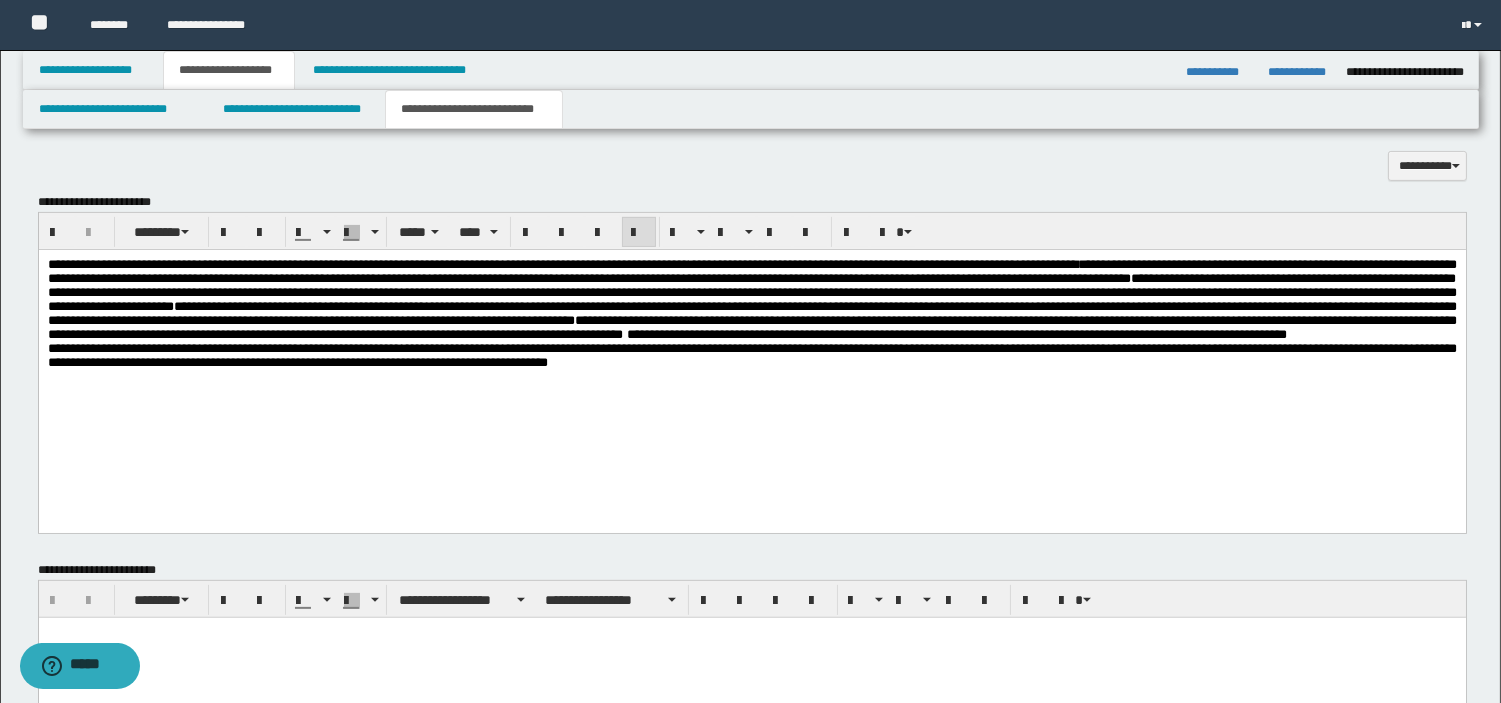 scroll, scrollTop: 1275, scrollLeft: 0, axis: vertical 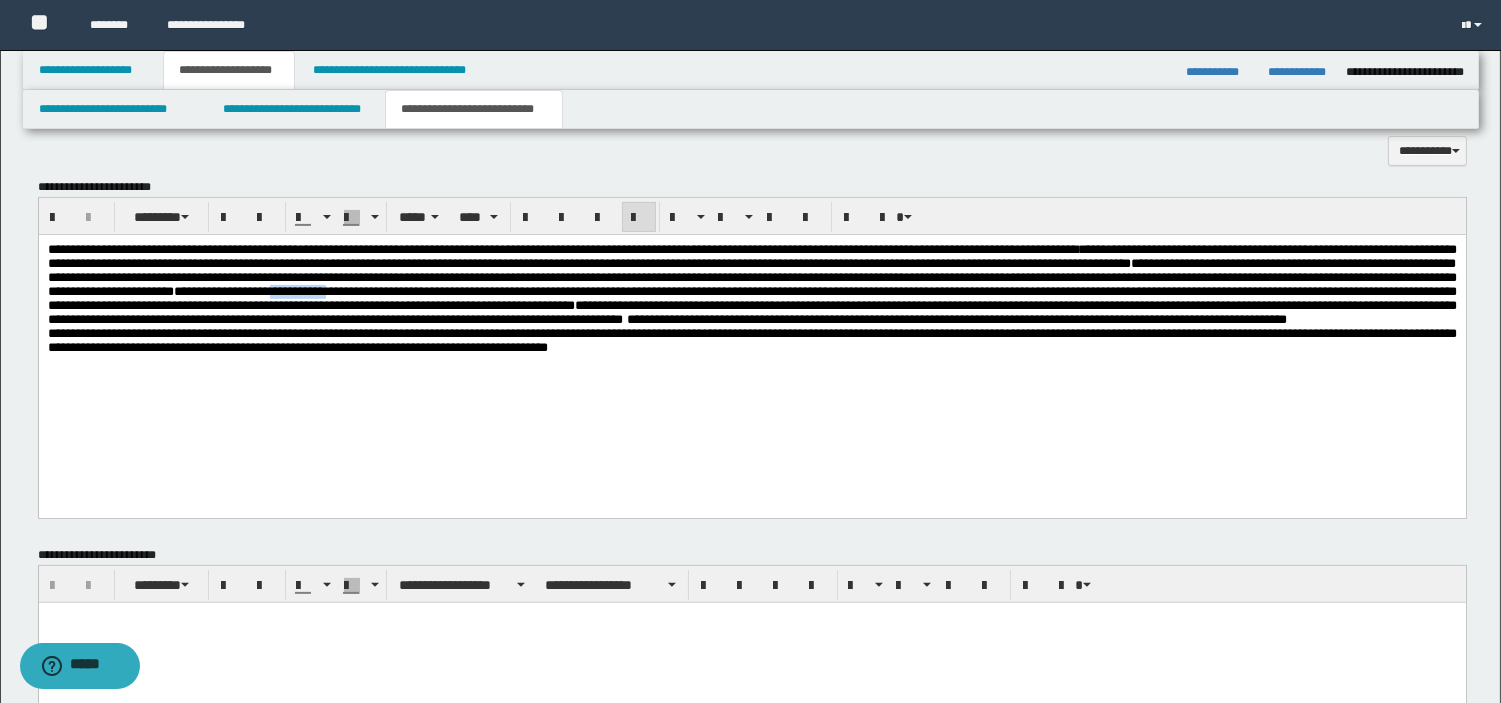 drag, startPoint x: 1124, startPoint y: 300, endPoint x: 1219, endPoint y: 300, distance: 95 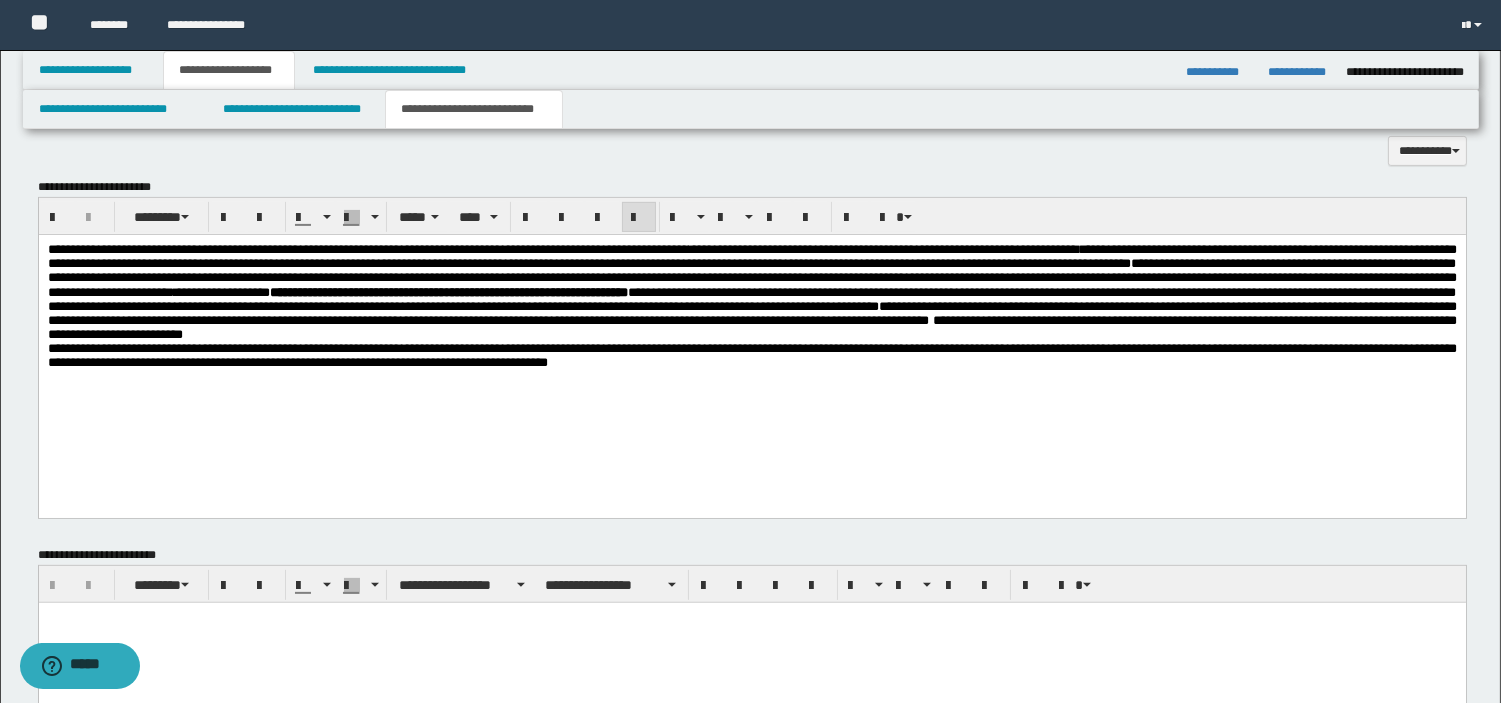 click on "**********" at bounding box center [751, 291] 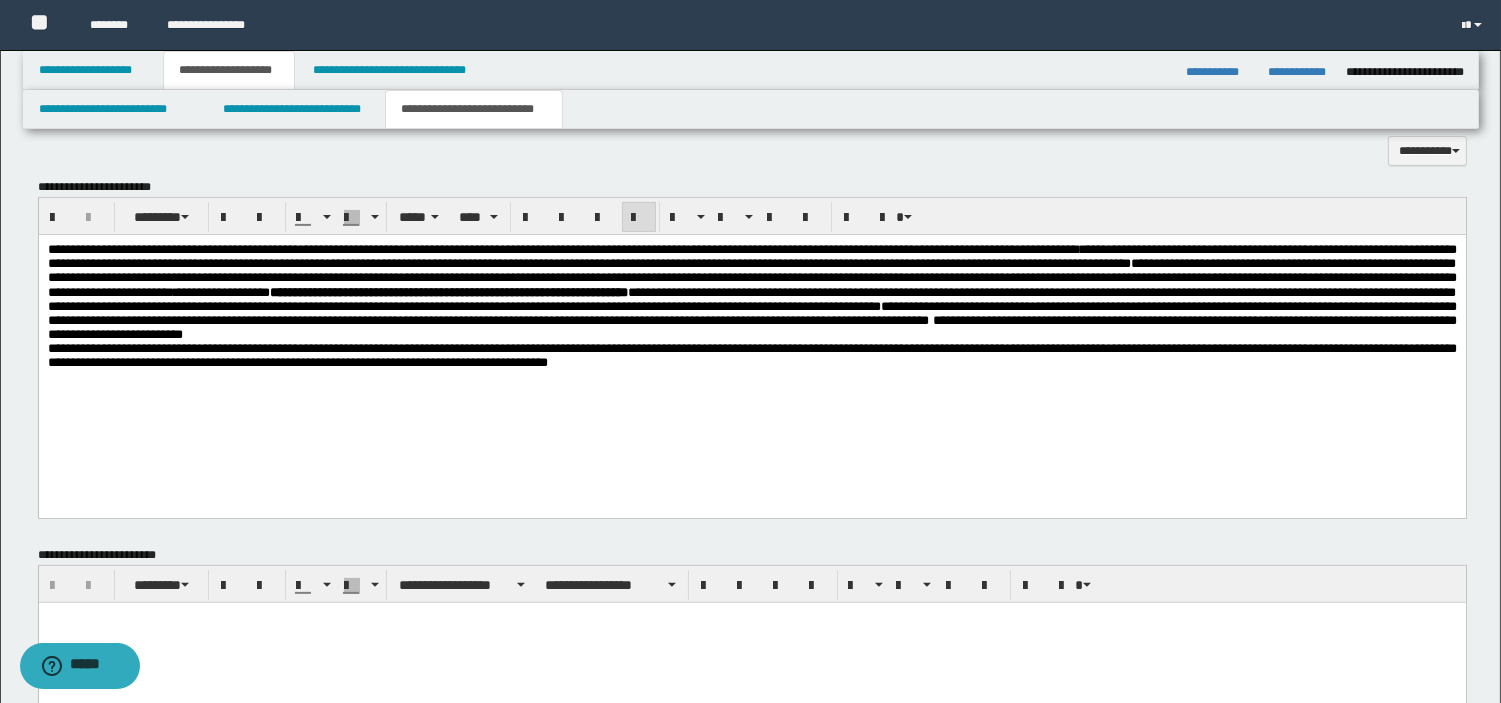 click on "**********" at bounding box center [751, 291] 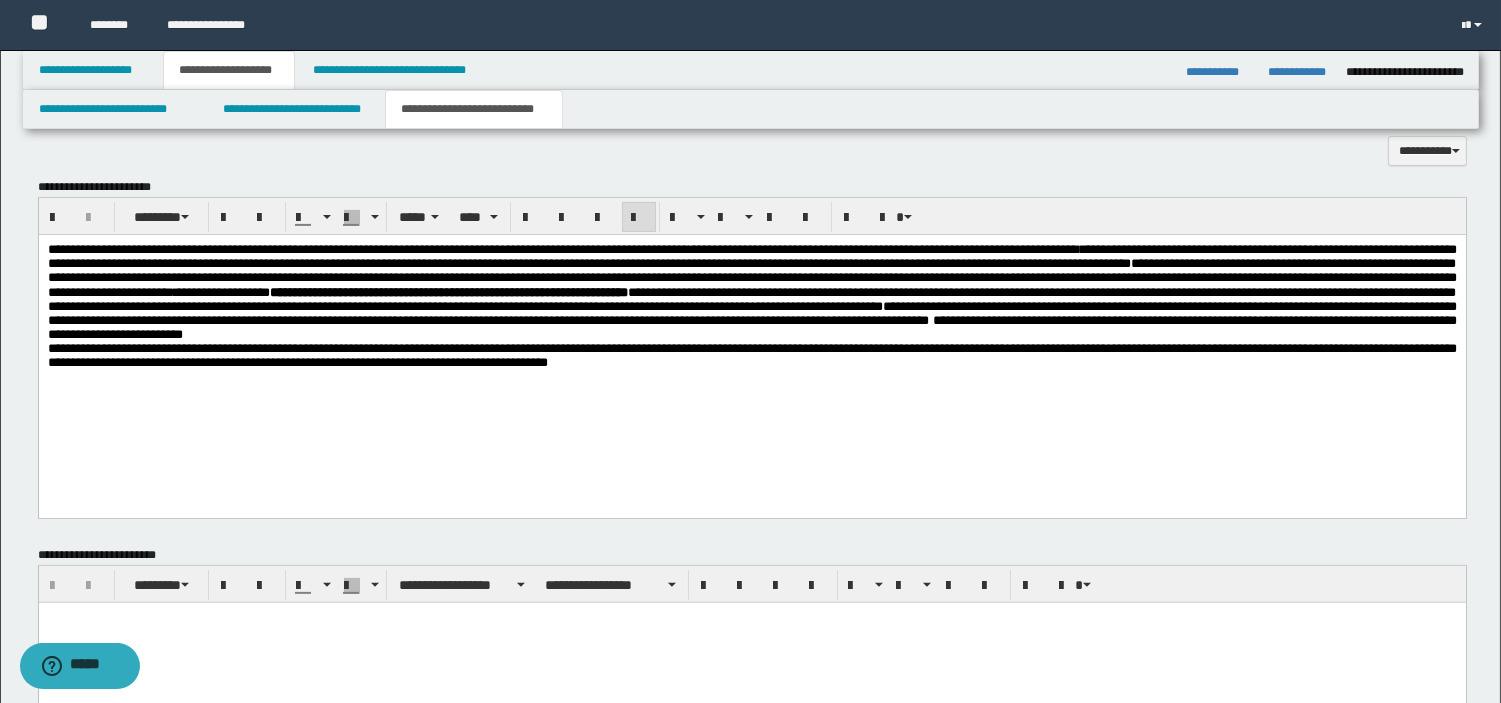 click on "**********" at bounding box center [751, 291] 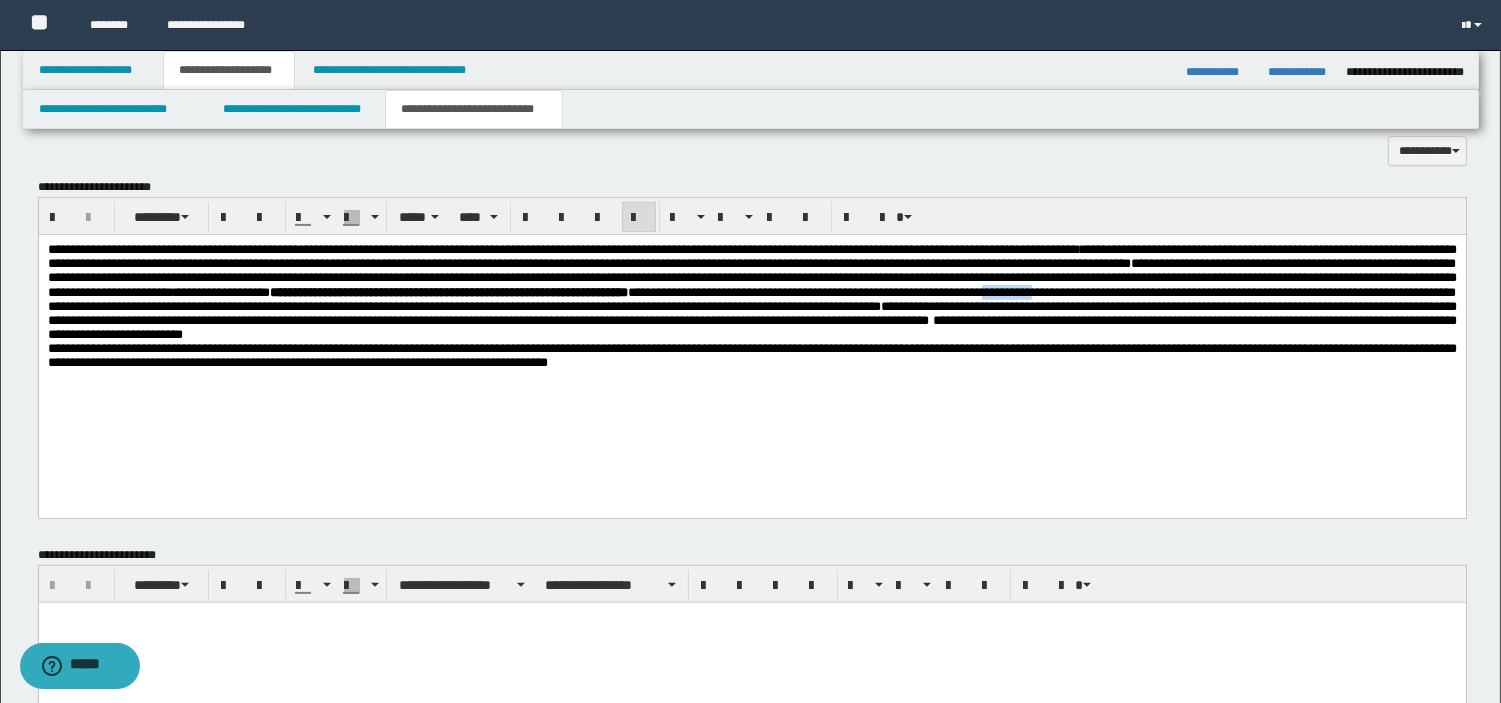 drag, startPoint x: 614, startPoint y: 314, endPoint x: 706, endPoint y: 318, distance: 92.086914 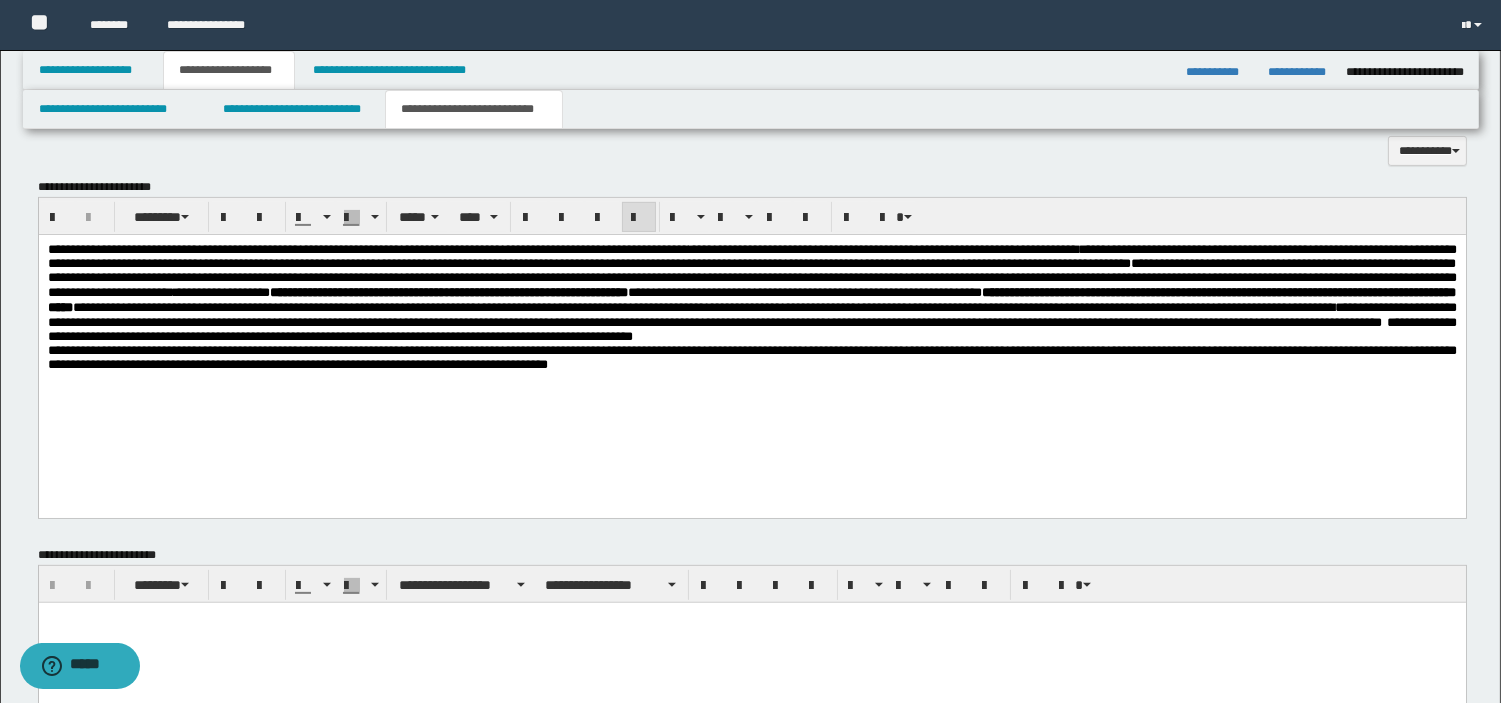 click on "**********" at bounding box center [751, 292] 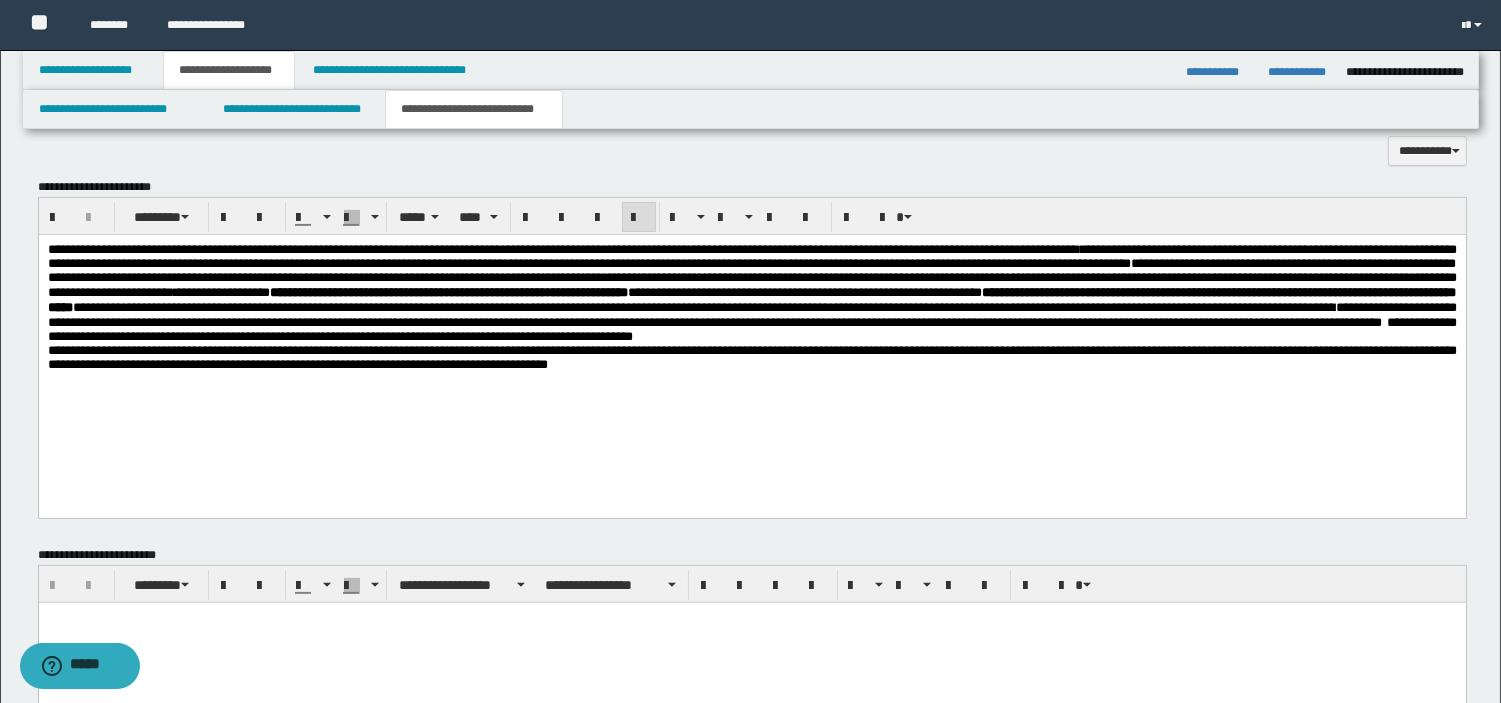 click on "**********" at bounding box center [751, 292] 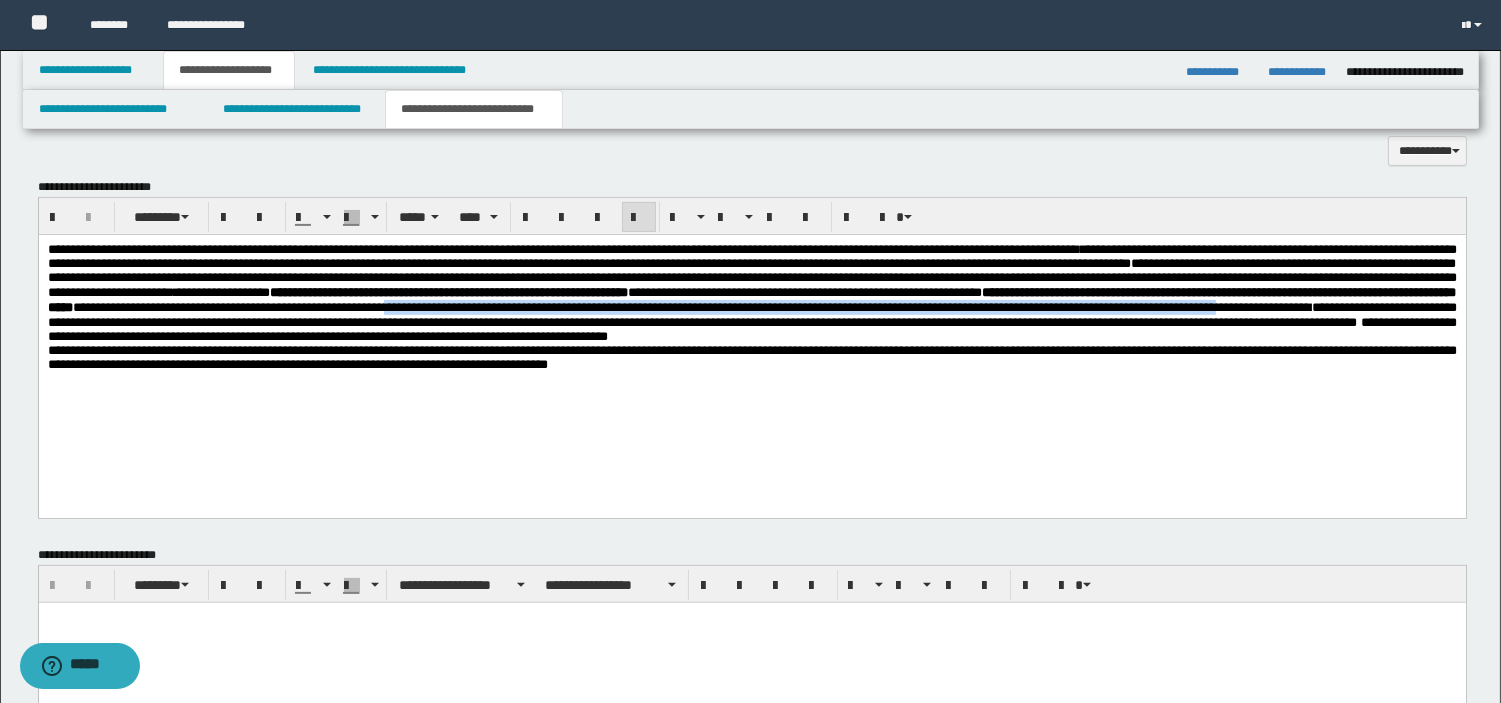 drag, startPoint x: 211, startPoint y: 331, endPoint x: 1290, endPoint y: 335, distance: 1079.0074 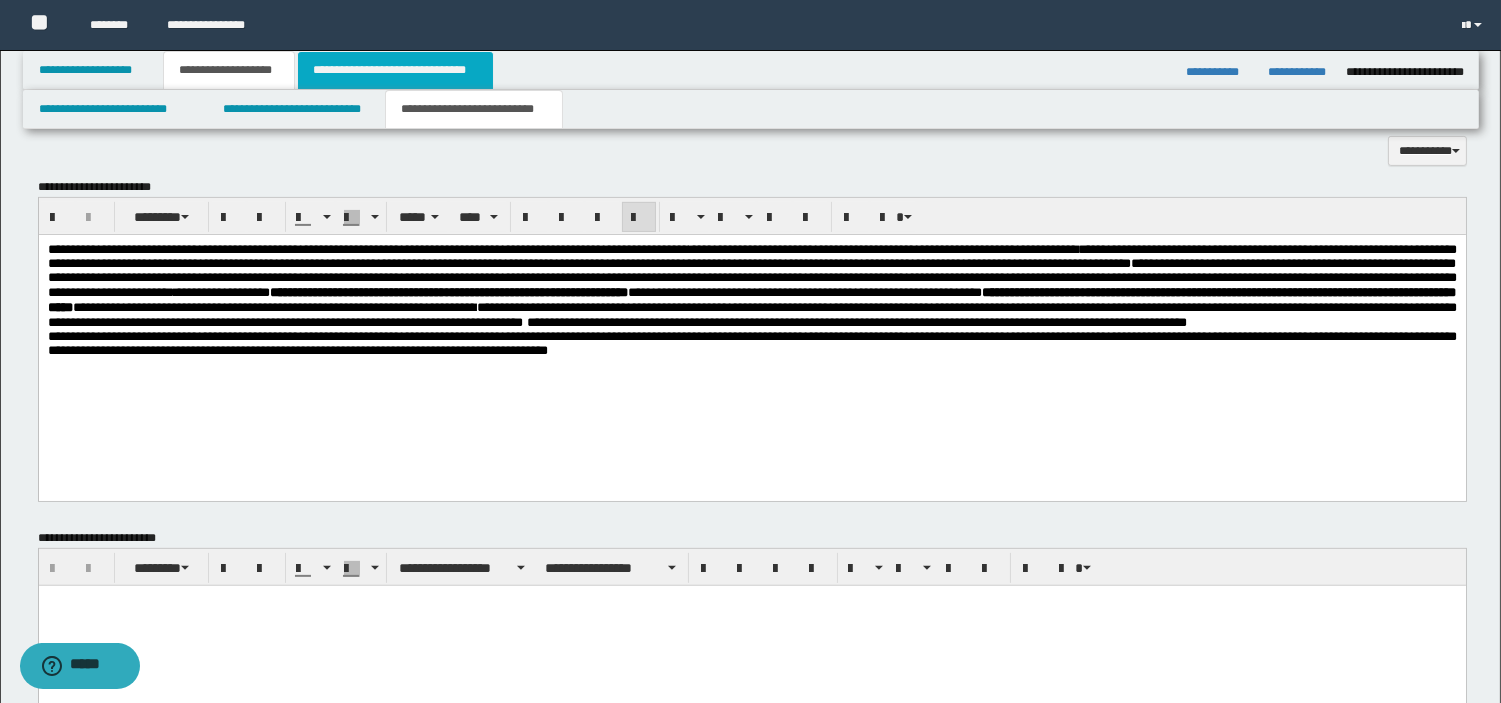 click on "**********" at bounding box center (395, 70) 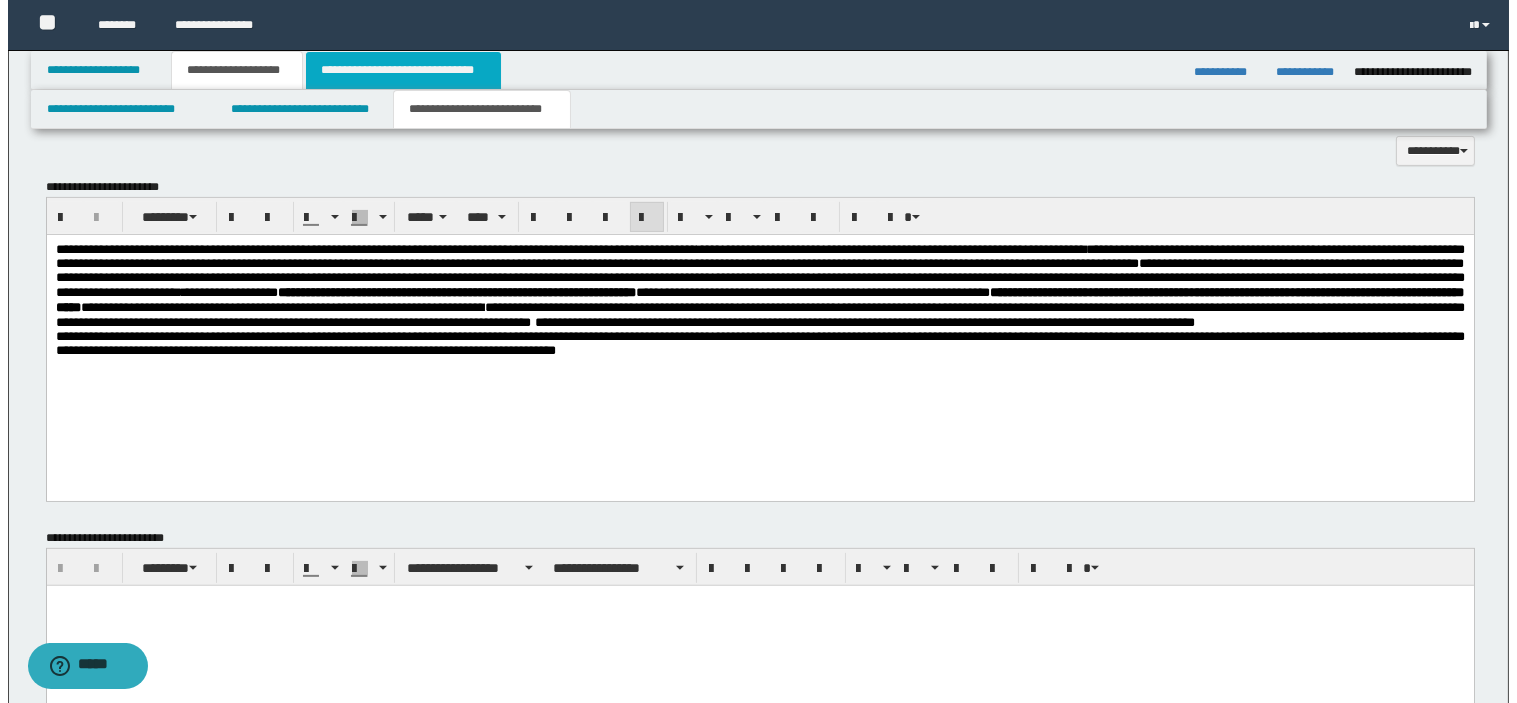 scroll, scrollTop: 0, scrollLeft: 0, axis: both 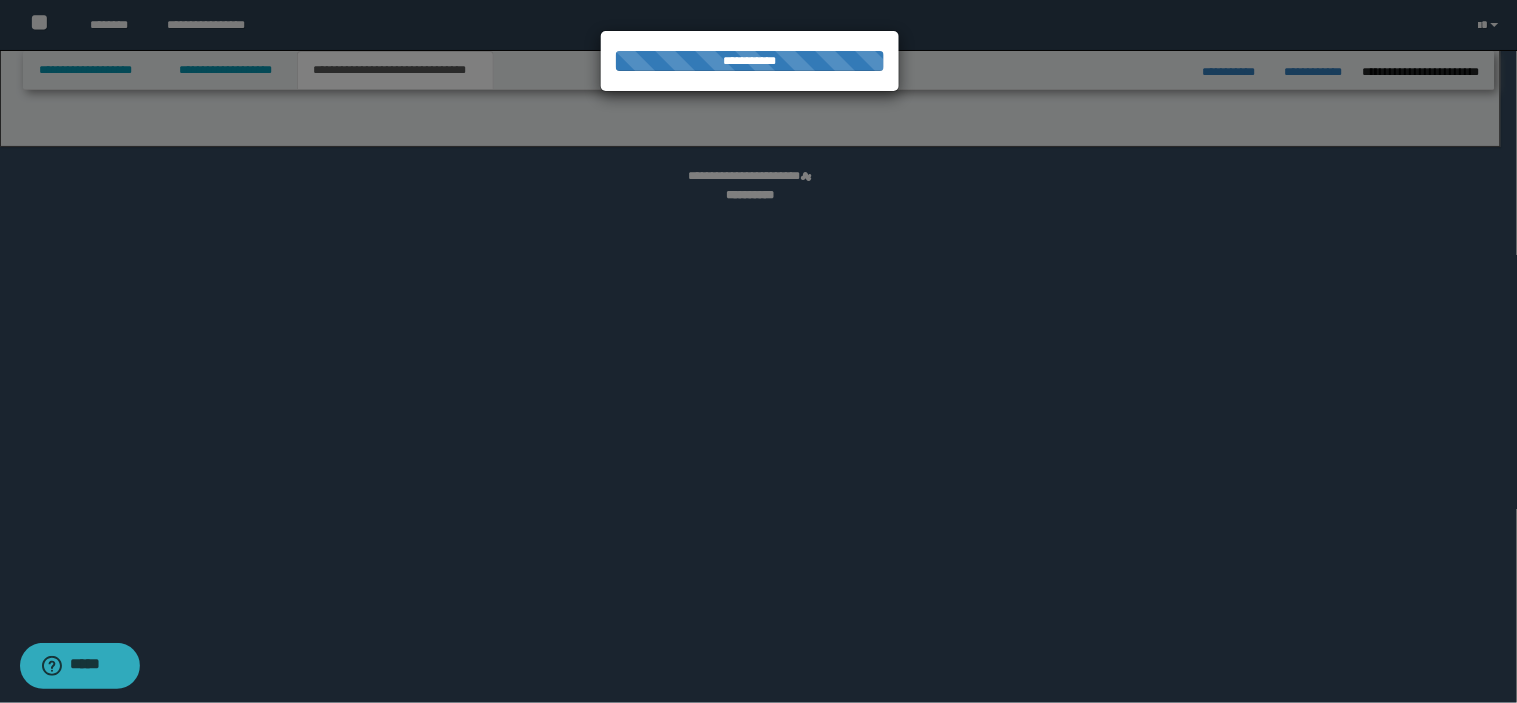 select on "*" 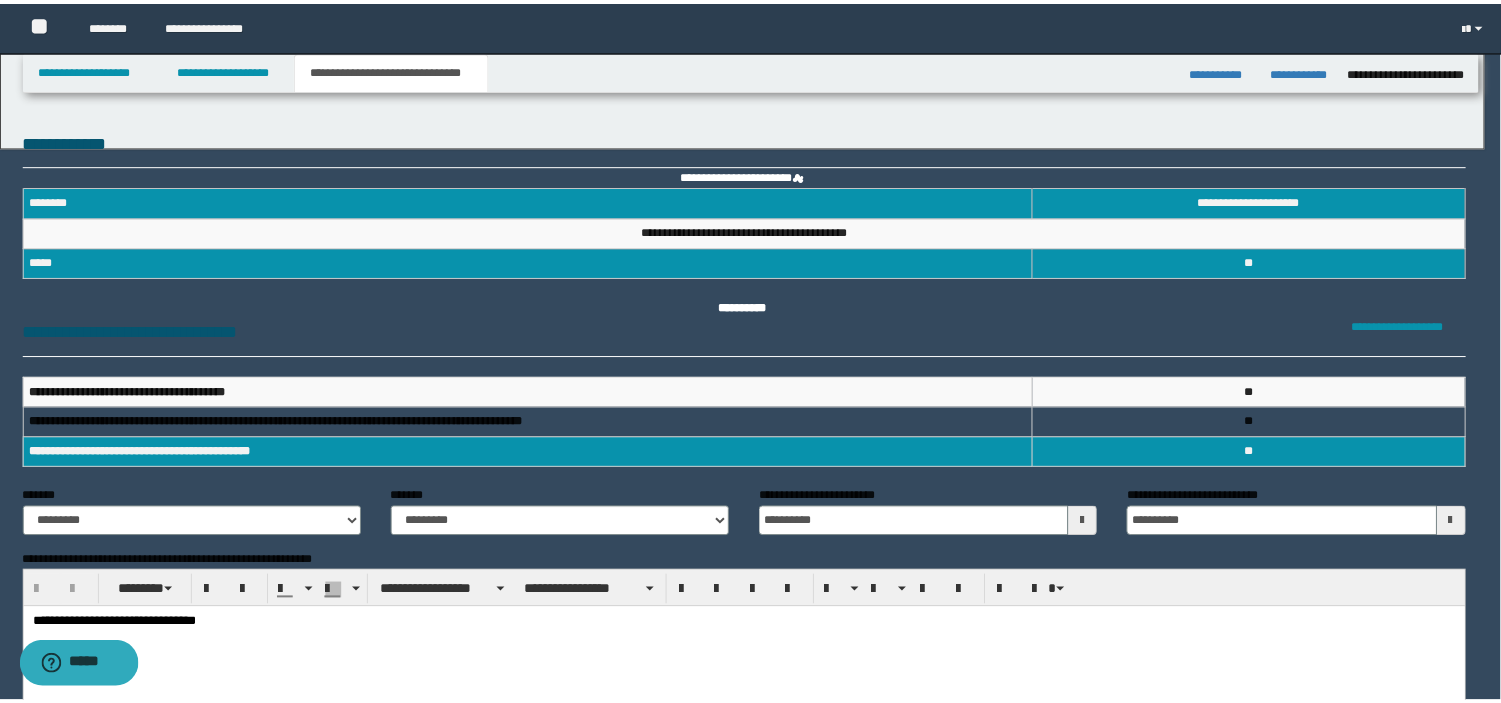 scroll, scrollTop: 0, scrollLeft: 0, axis: both 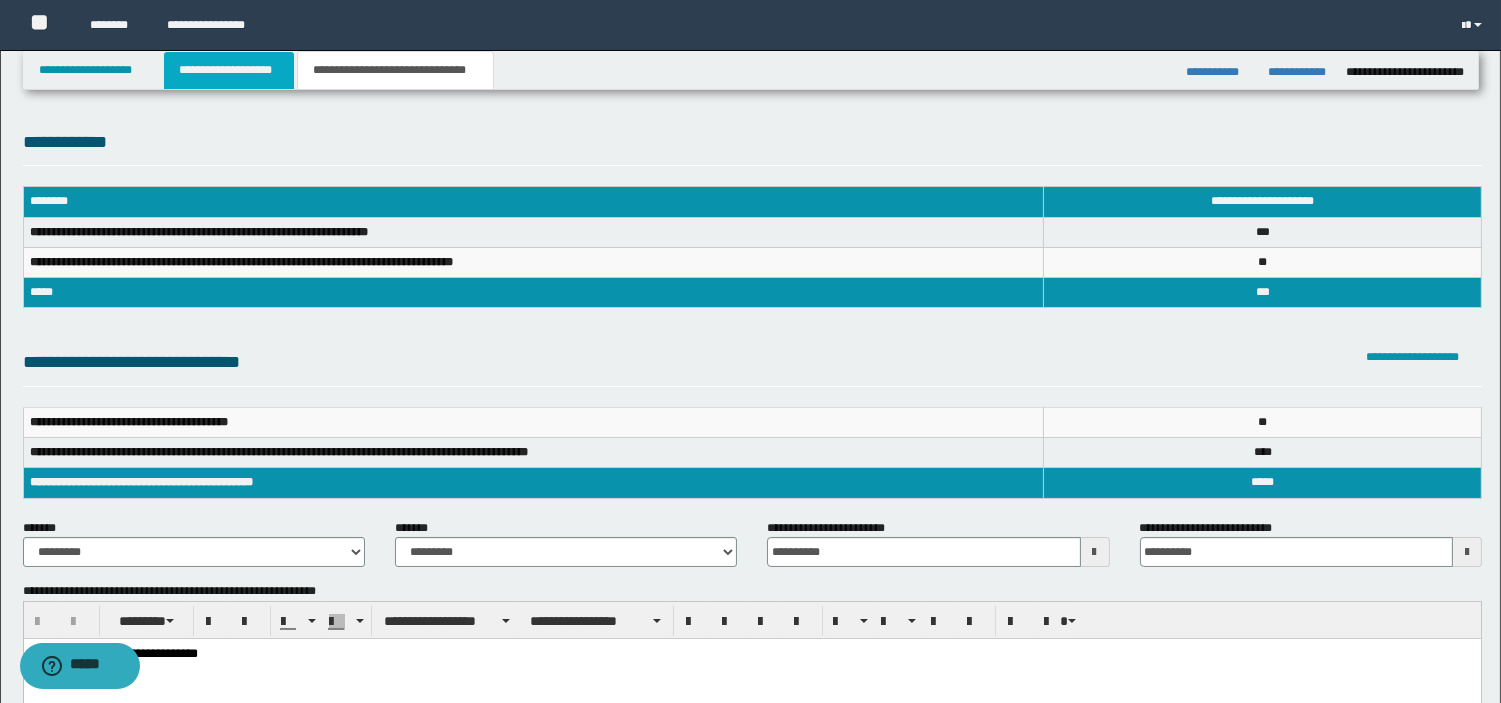 click on "**********" at bounding box center (229, 70) 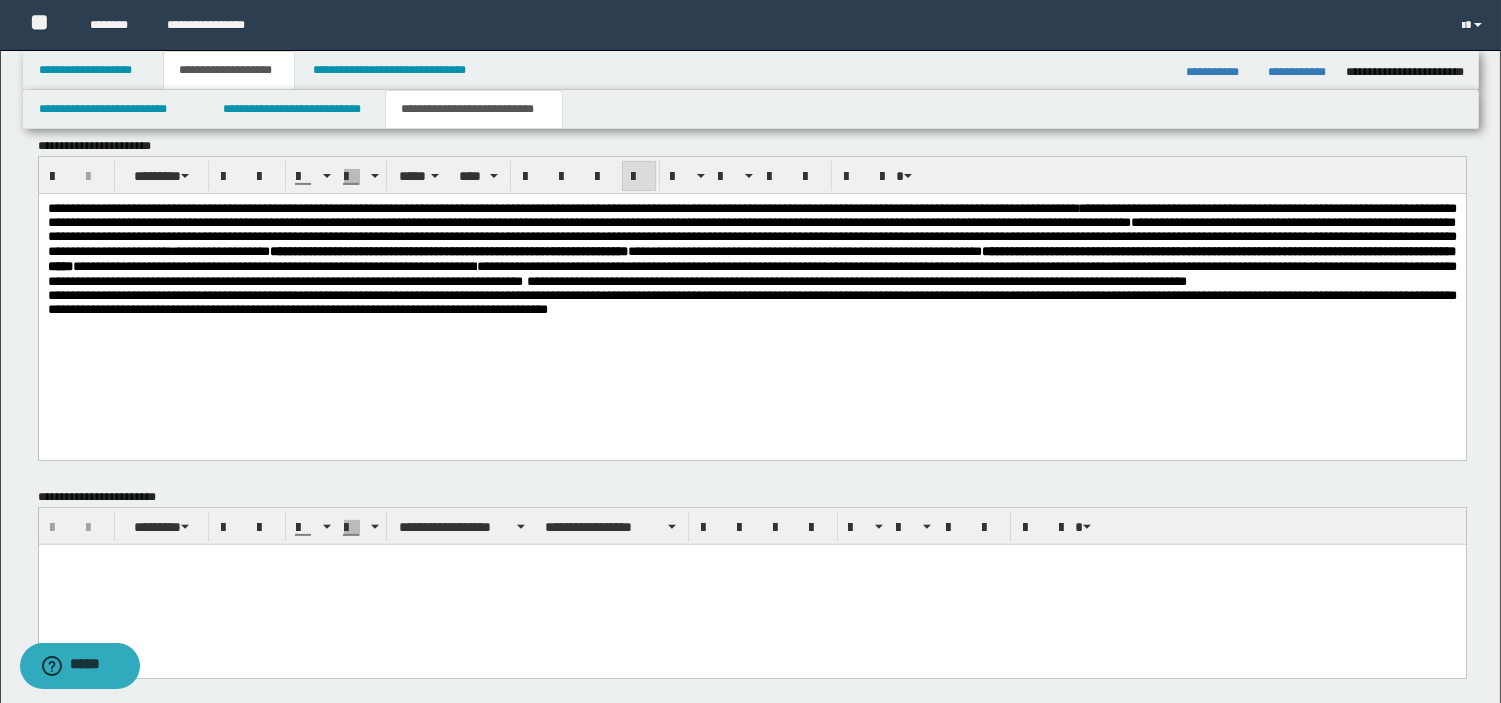 scroll, scrollTop: 1320, scrollLeft: 0, axis: vertical 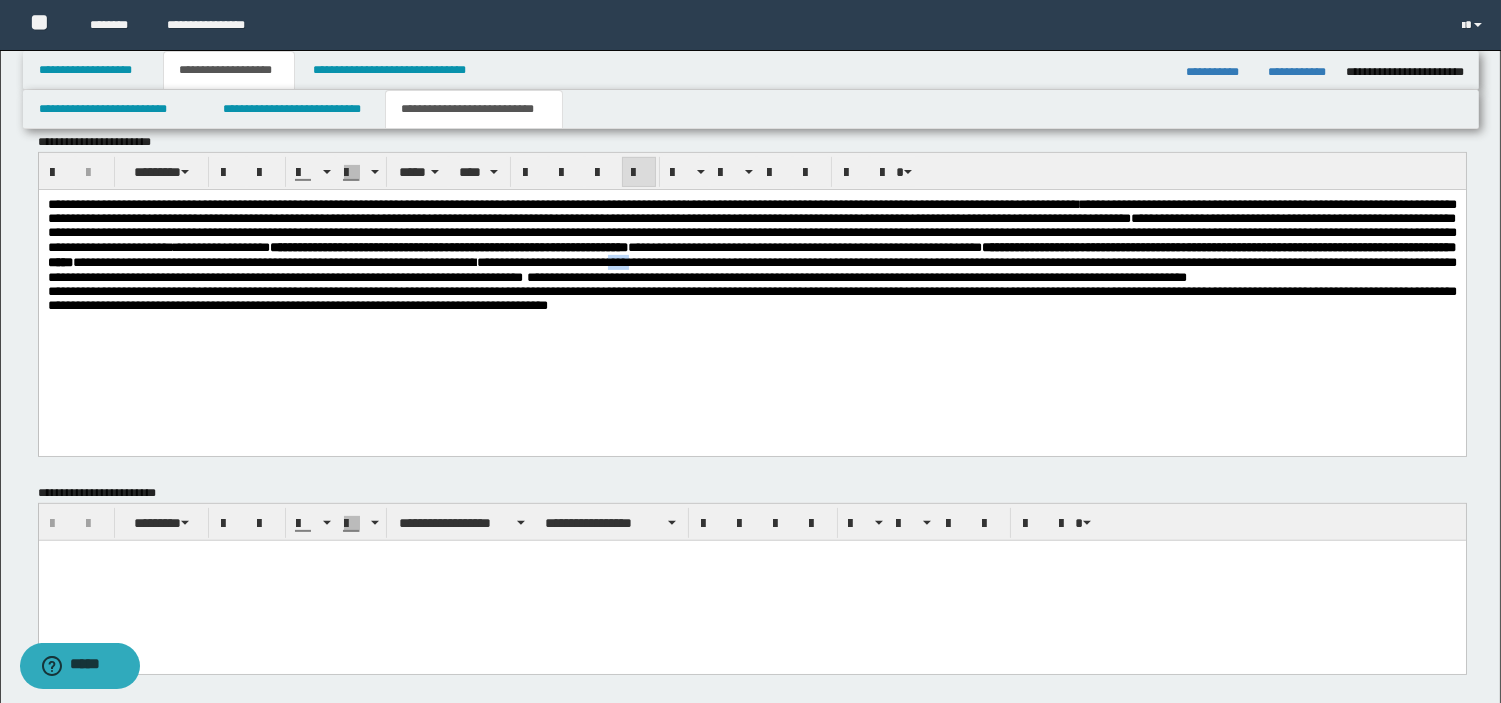 drag, startPoint x: 454, startPoint y: 285, endPoint x: 484, endPoint y: 288, distance: 30.149628 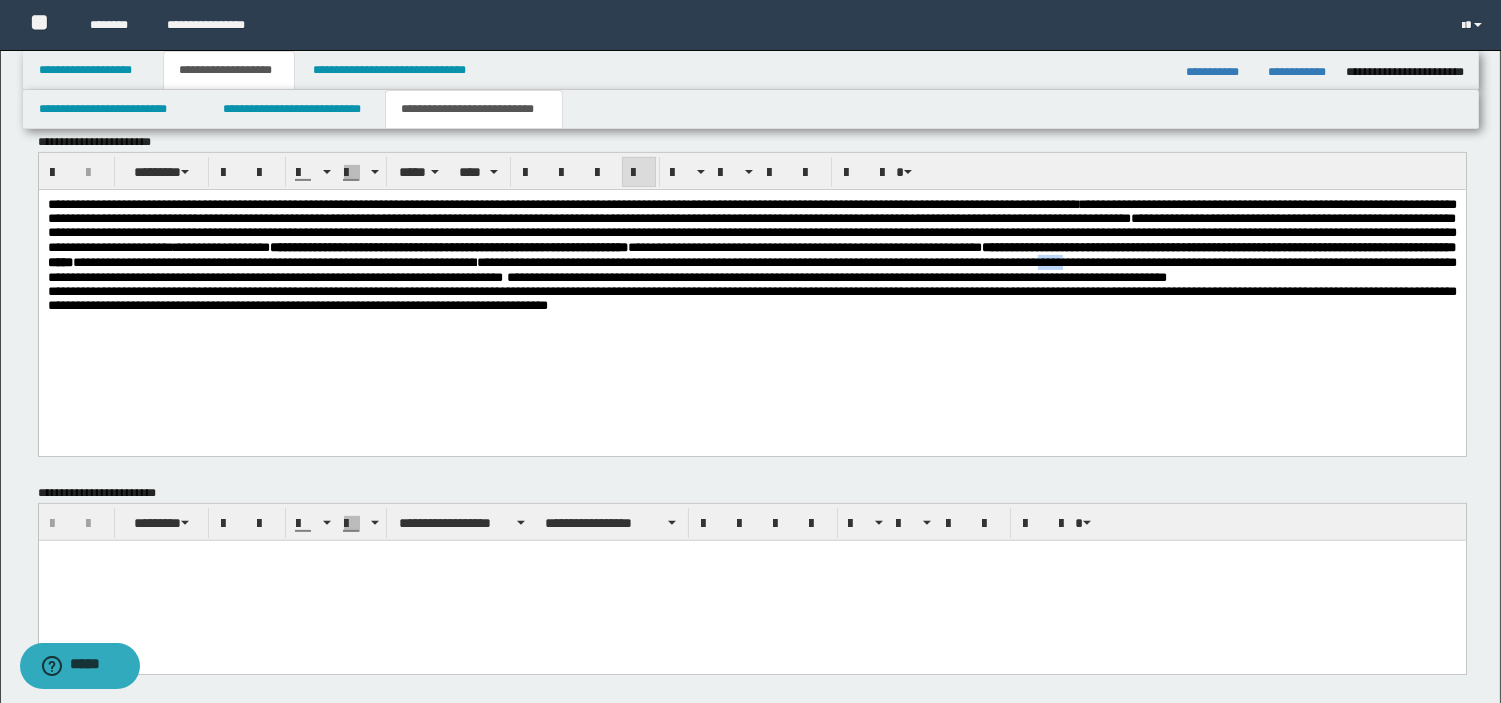 drag, startPoint x: 972, startPoint y: 286, endPoint x: 1011, endPoint y: 285, distance: 39.012817 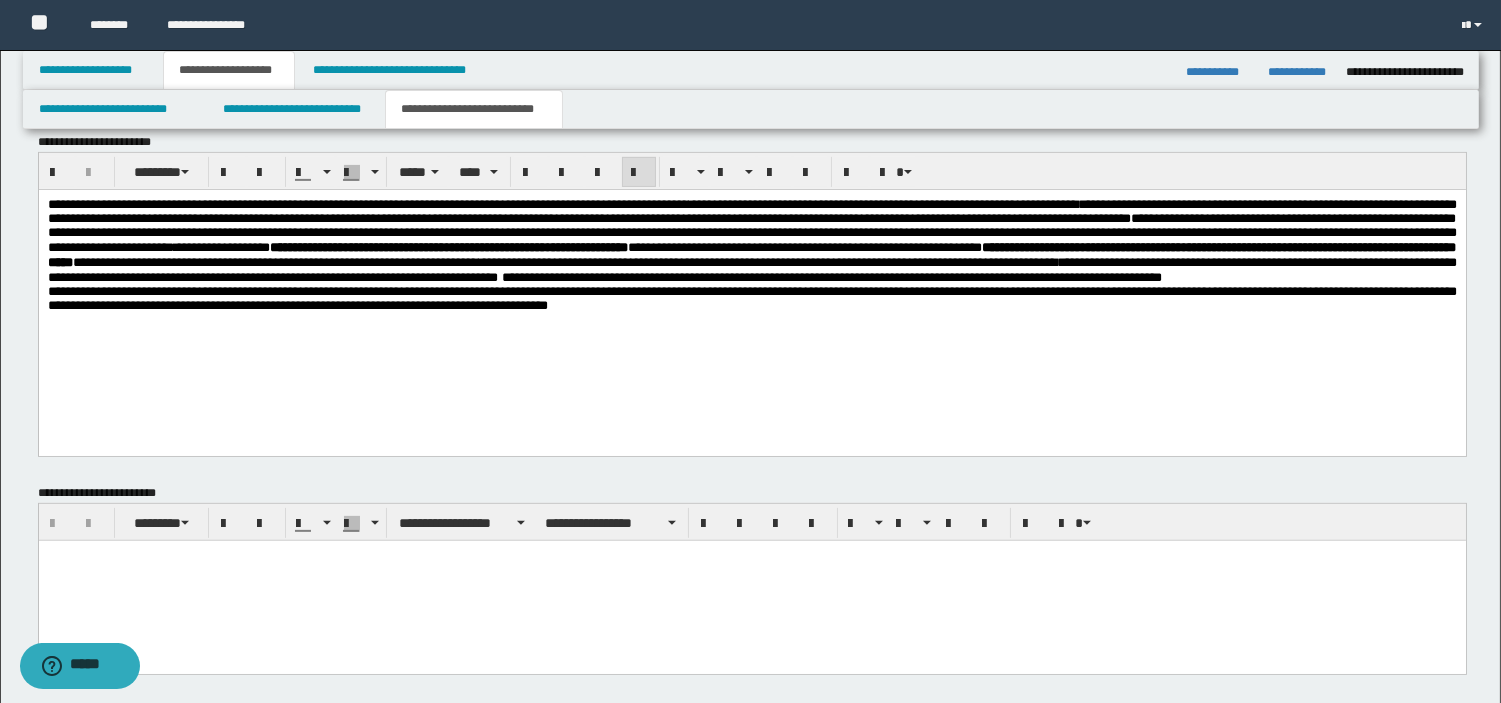 click on "**********" at bounding box center [751, 268] 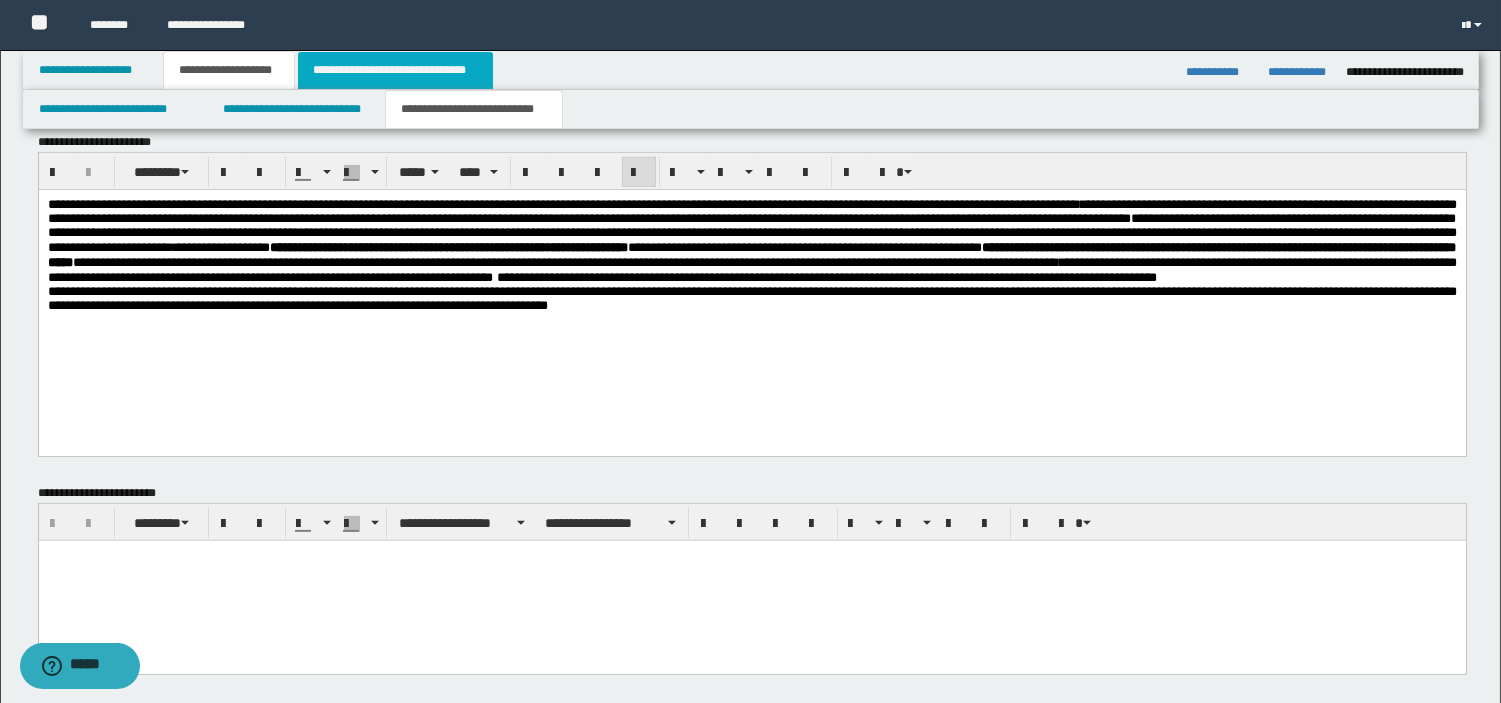 click on "**********" at bounding box center [395, 70] 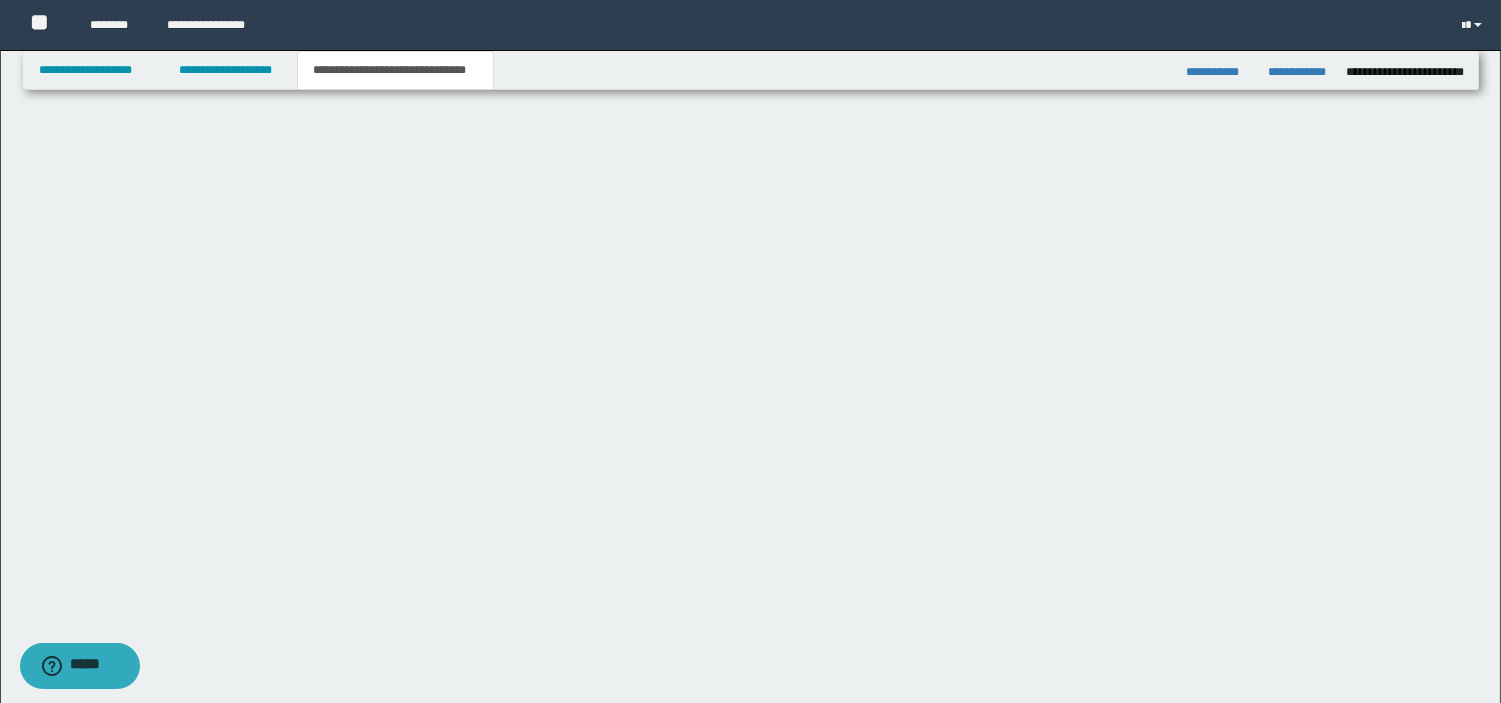 scroll, scrollTop: 837, scrollLeft: 0, axis: vertical 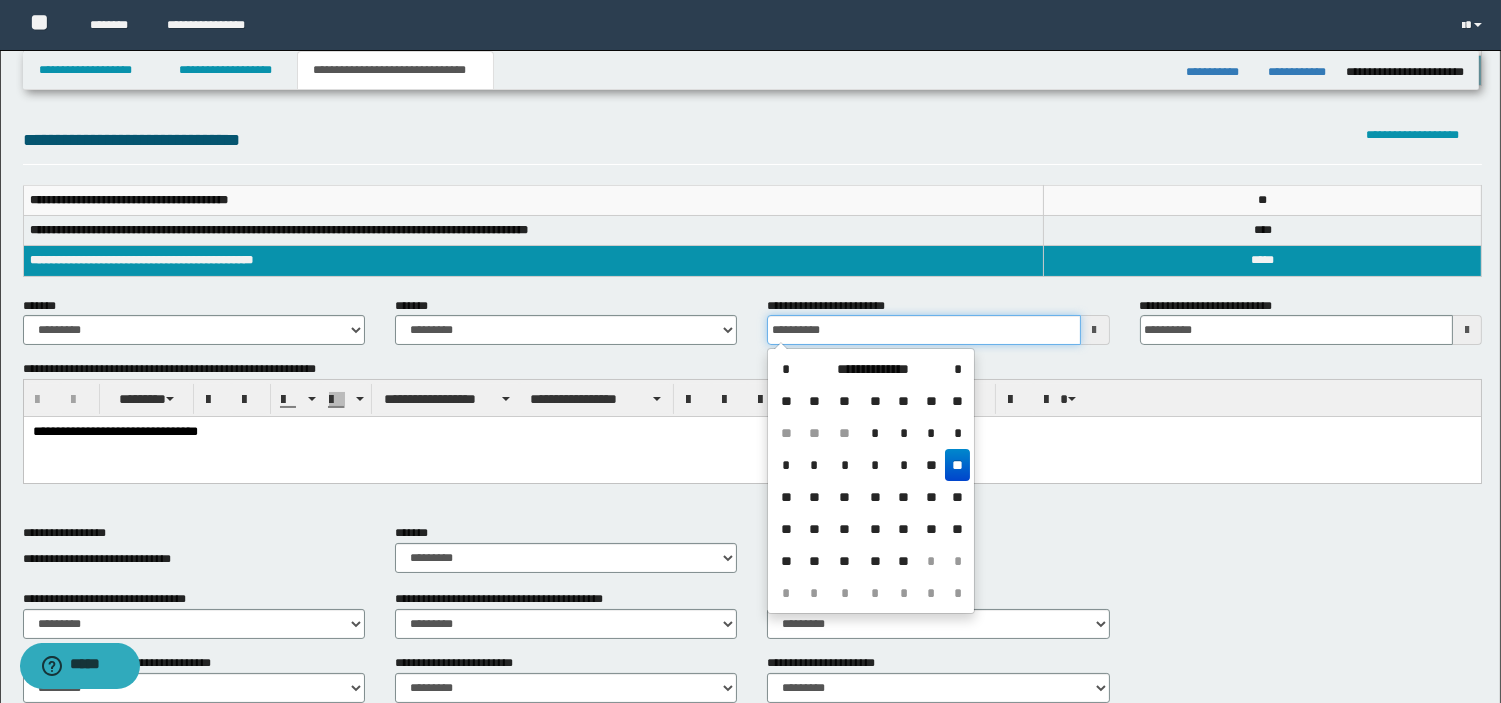 drag, startPoint x: 798, startPoint y: 315, endPoint x: 554, endPoint y: 331, distance: 244.52403 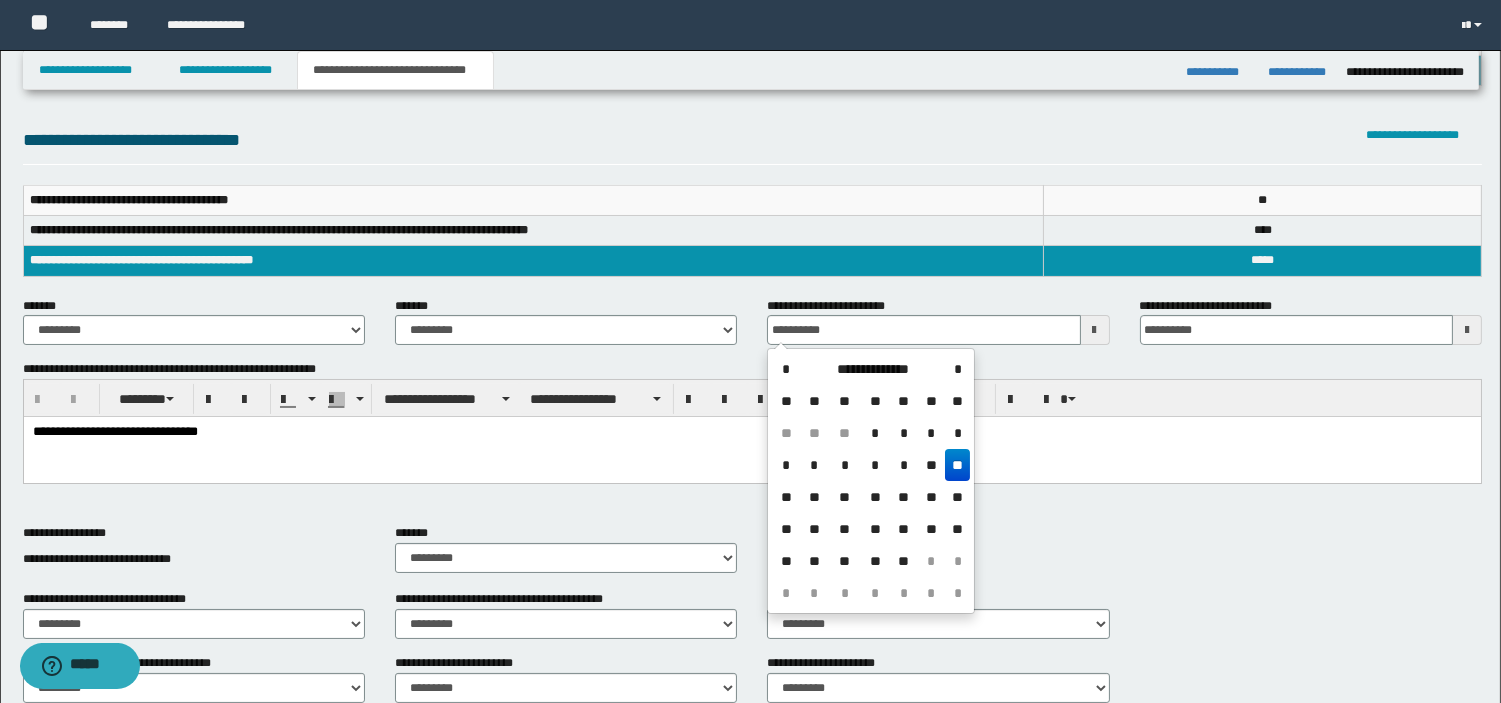 type on "**********" 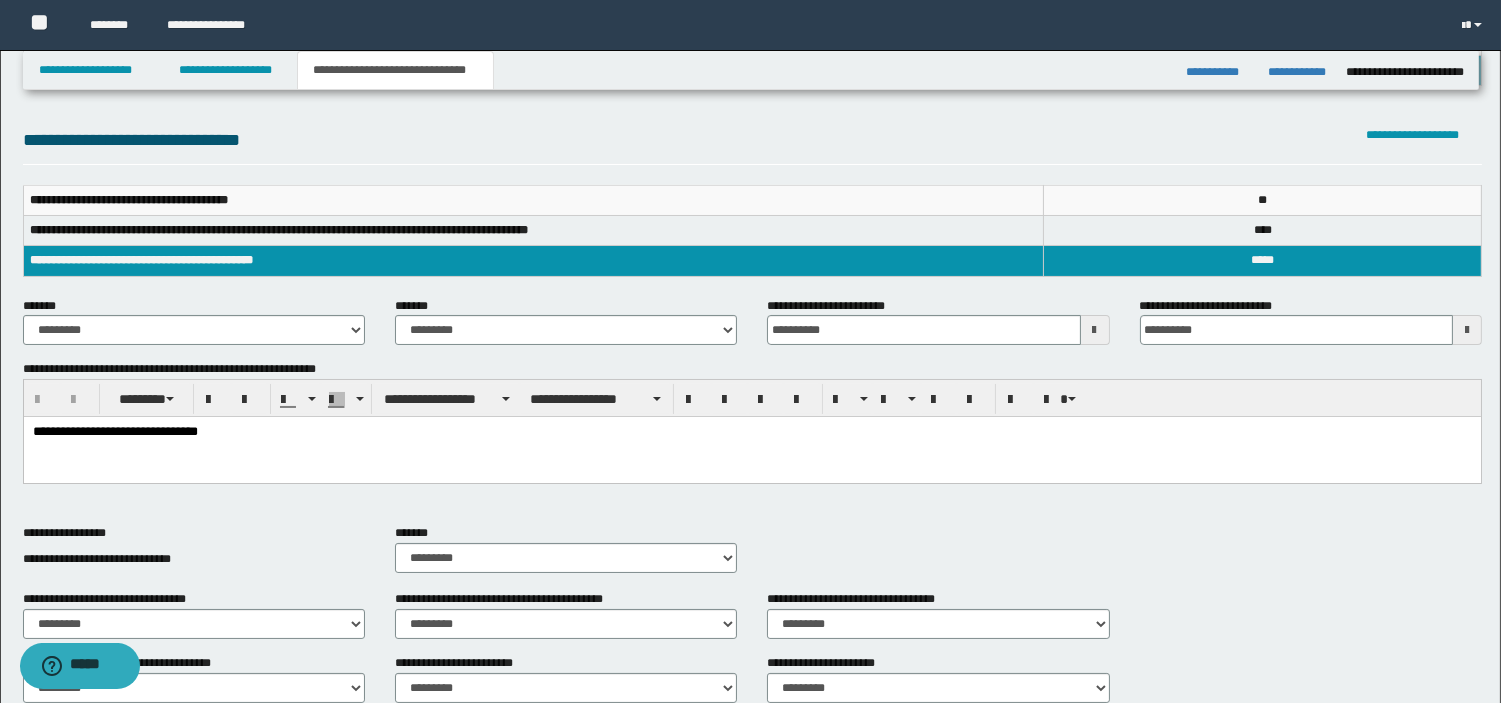 click on "**********" at bounding box center [533, 231] 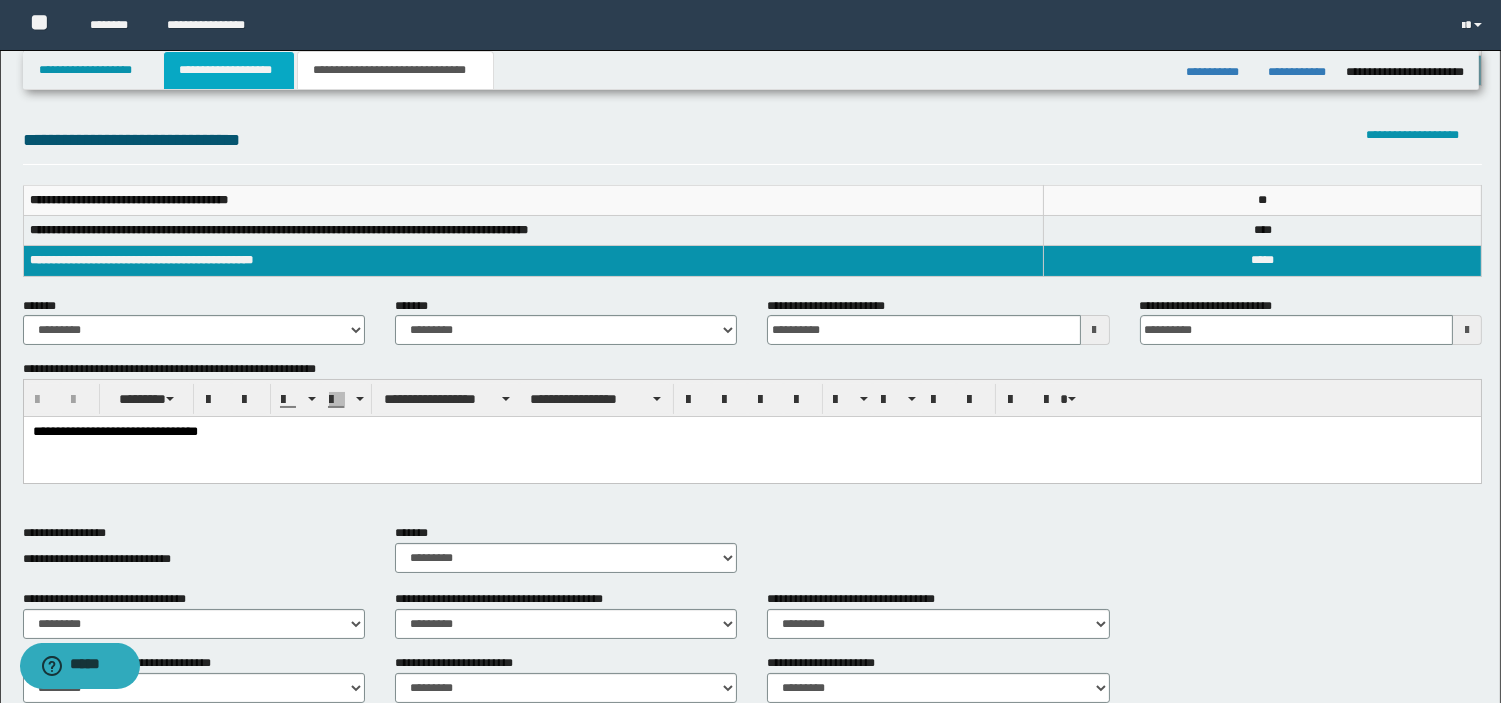 click on "**********" at bounding box center [229, 70] 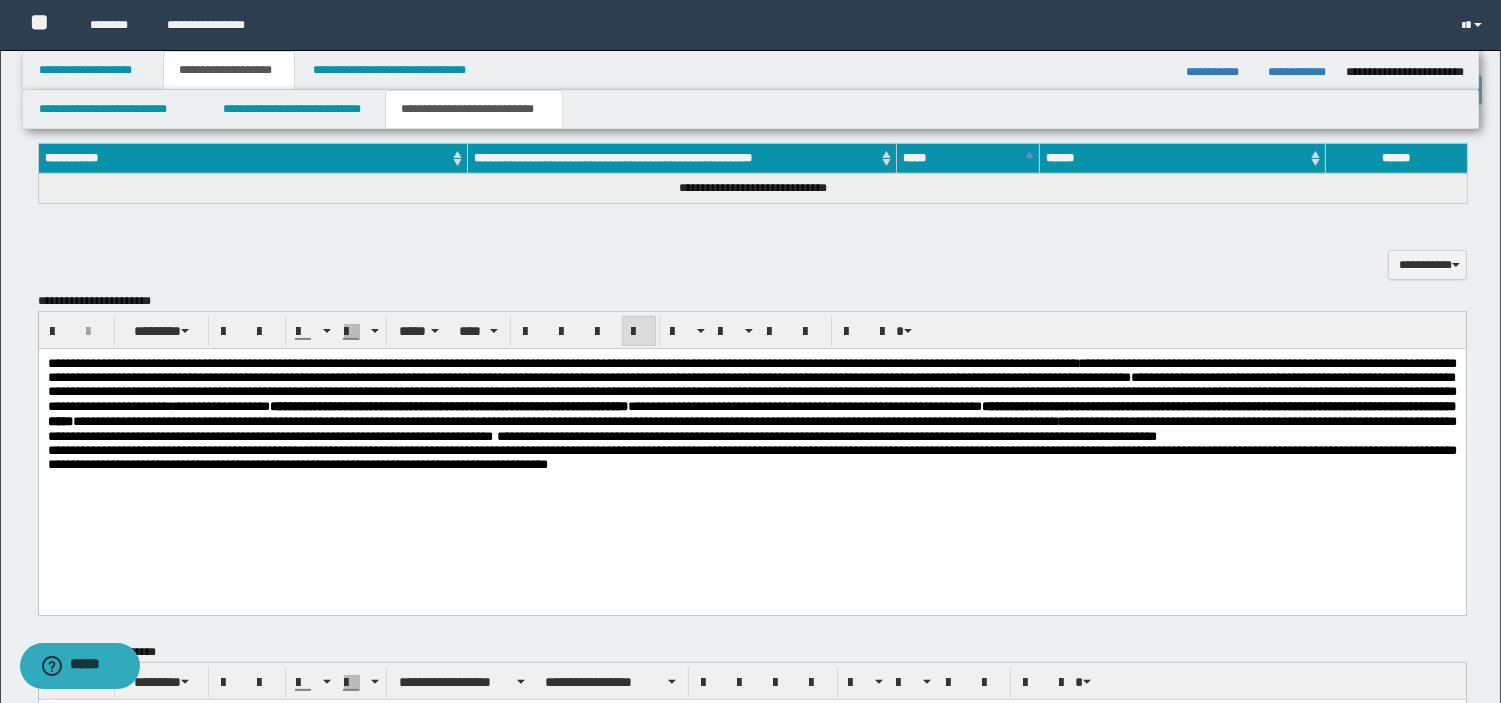 scroll, scrollTop: 1176, scrollLeft: 0, axis: vertical 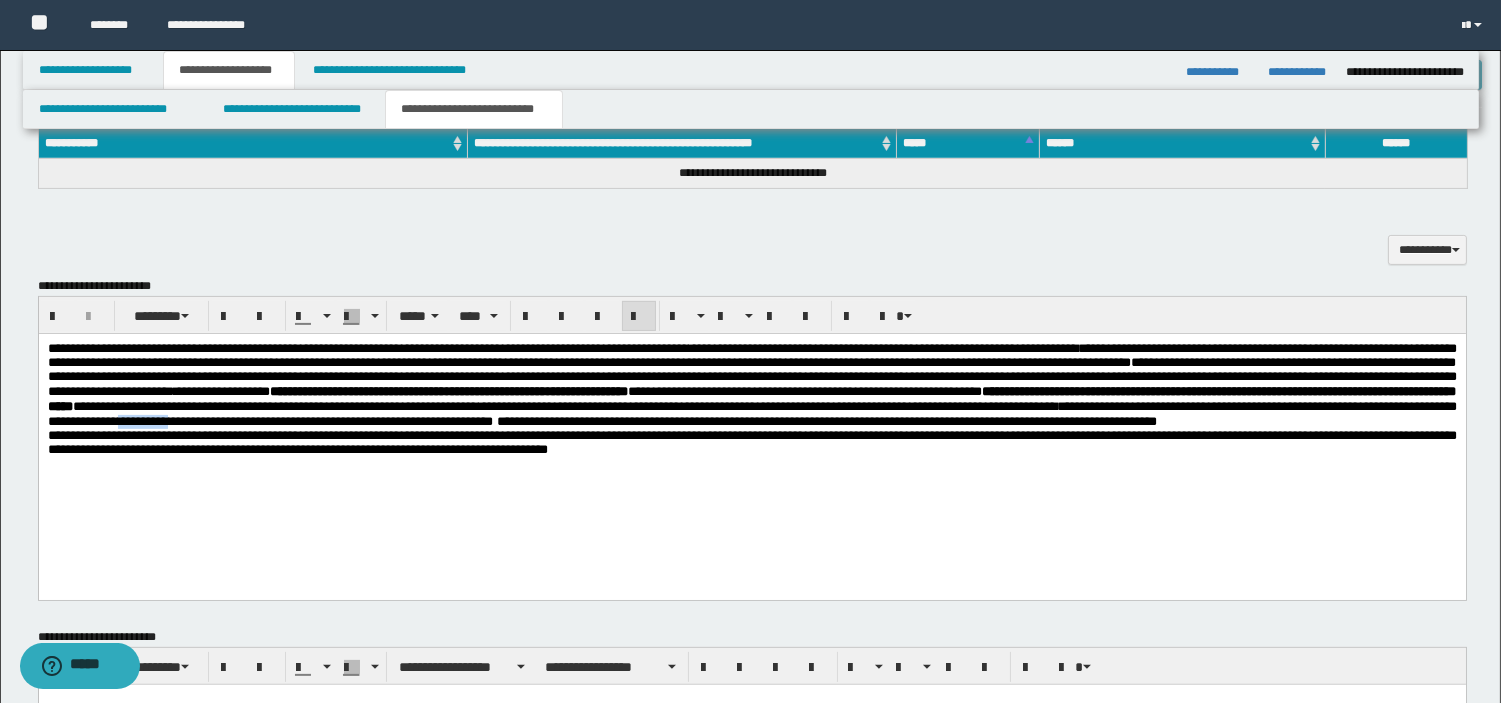 drag, startPoint x: 173, startPoint y: 447, endPoint x: 248, endPoint y: 450, distance: 75.059975 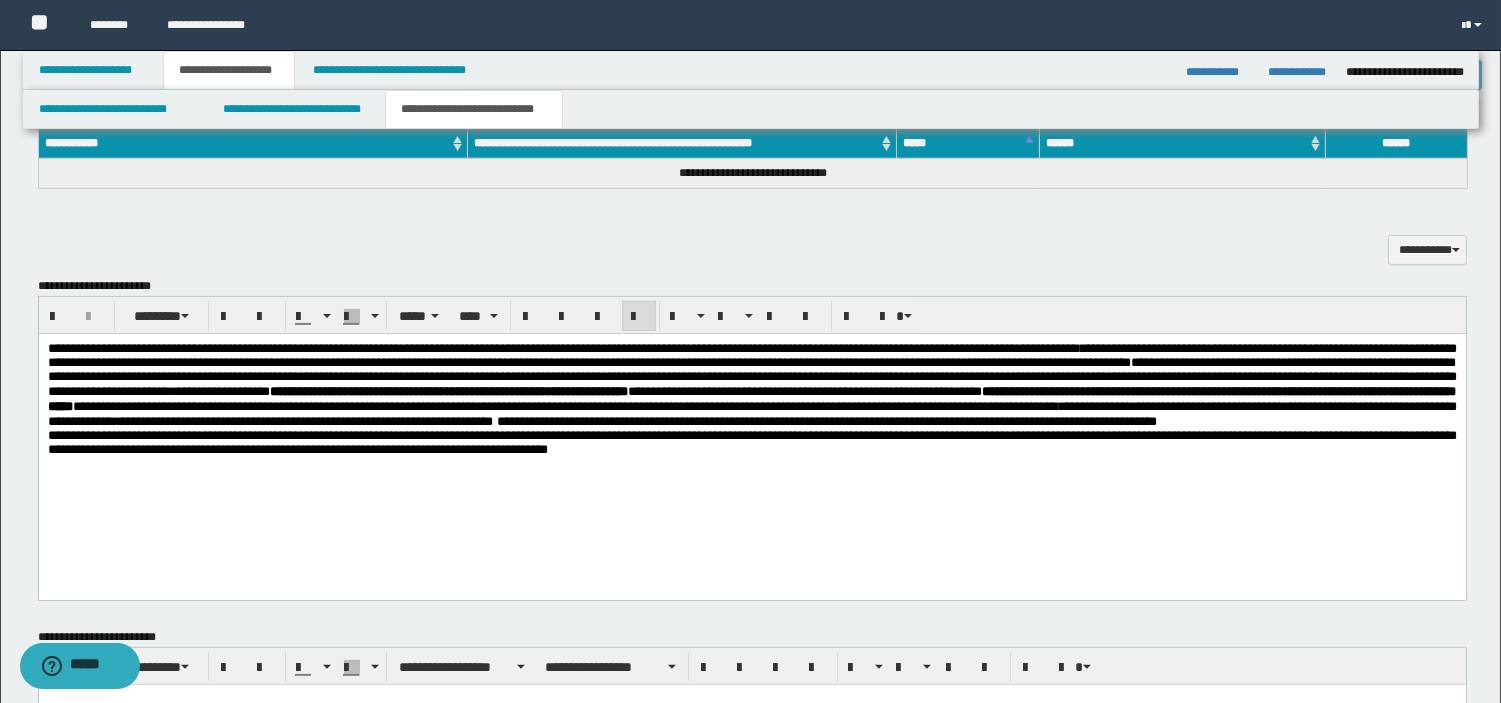 click on "**********" at bounding box center (751, 412) 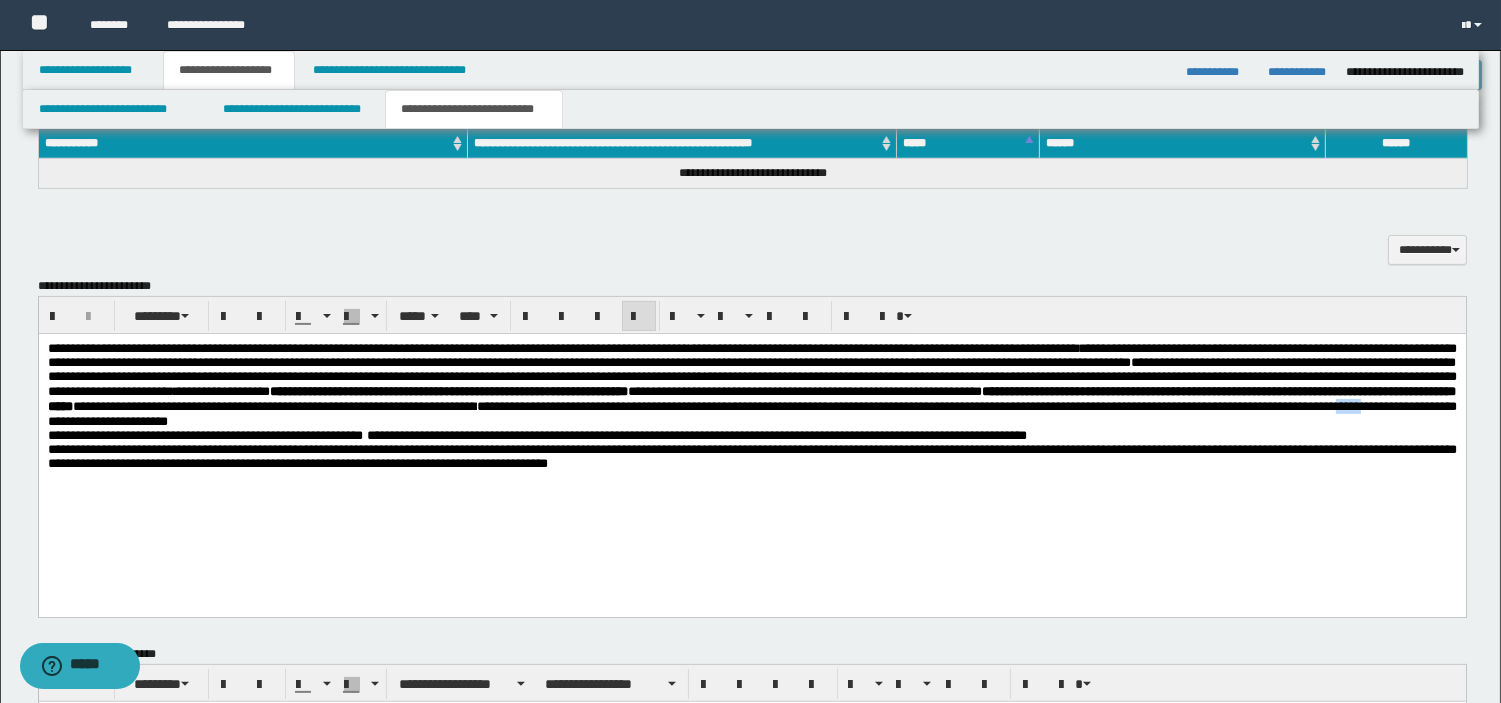 drag, startPoint x: 1344, startPoint y: 432, endPoint x: 1389, endPoint y: 435, distance: 45.099888 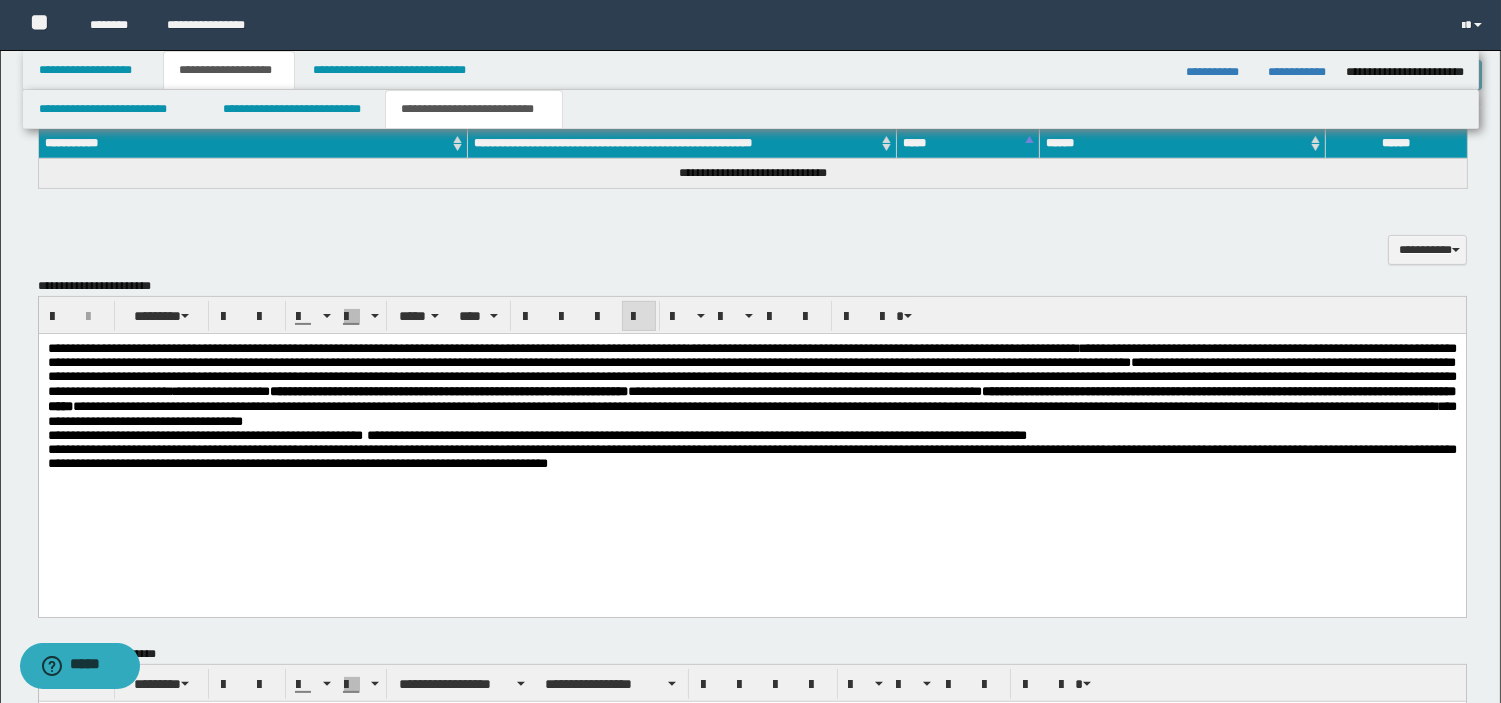 click on "**********" at bounding box center [751, 455] 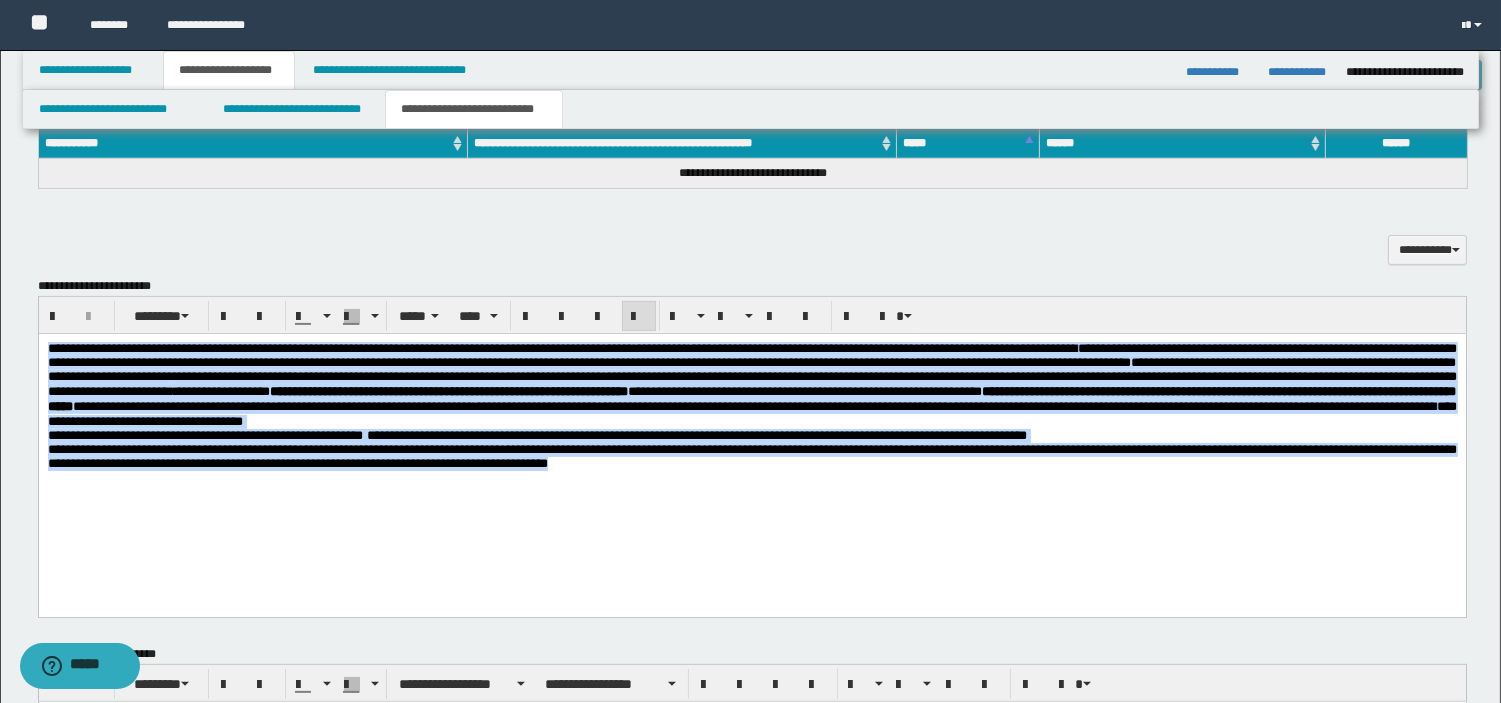 drag, startPoint x: 976, startPoint y: 512, endPoint x: -1, endPoint y: 314, distance: 996.8616 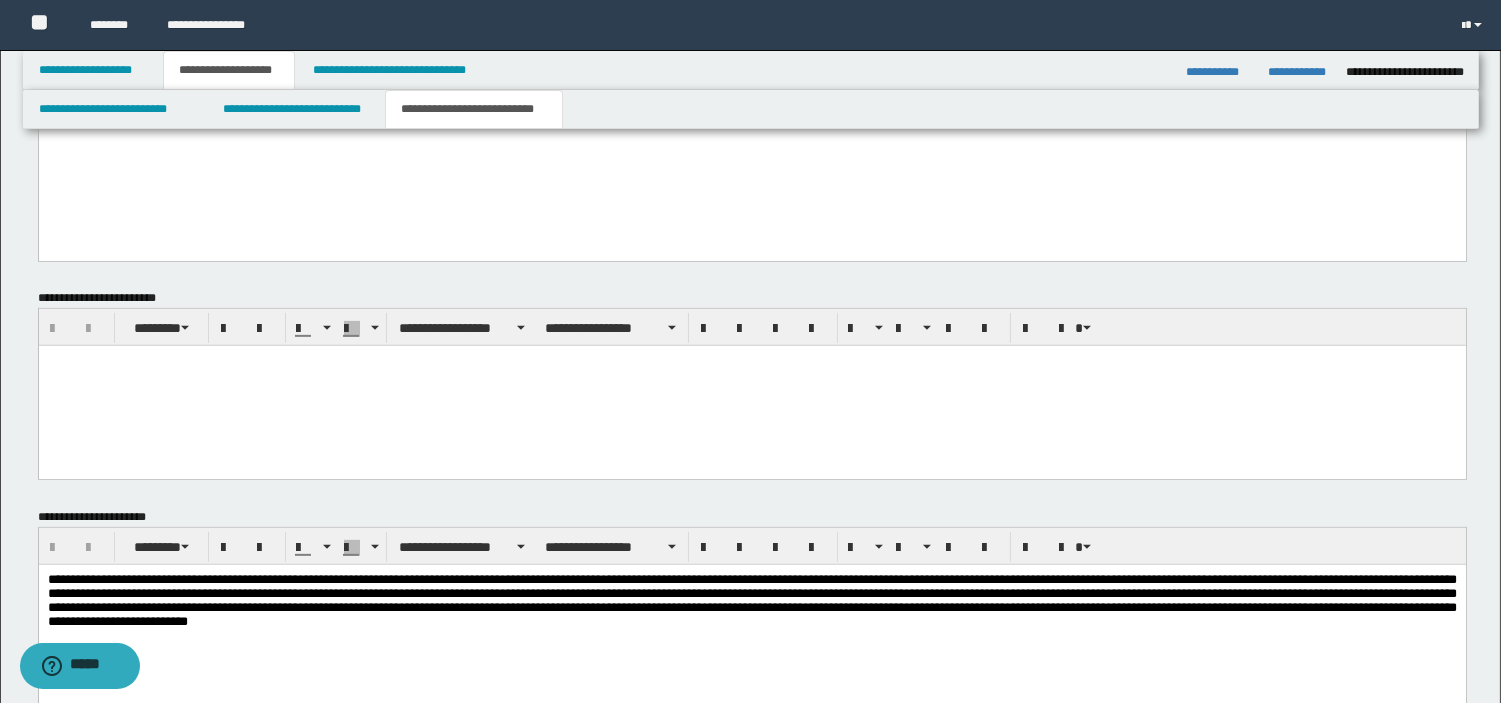 scroll, scrollTop: 1567, scrollLeft: 0, axis: vertical 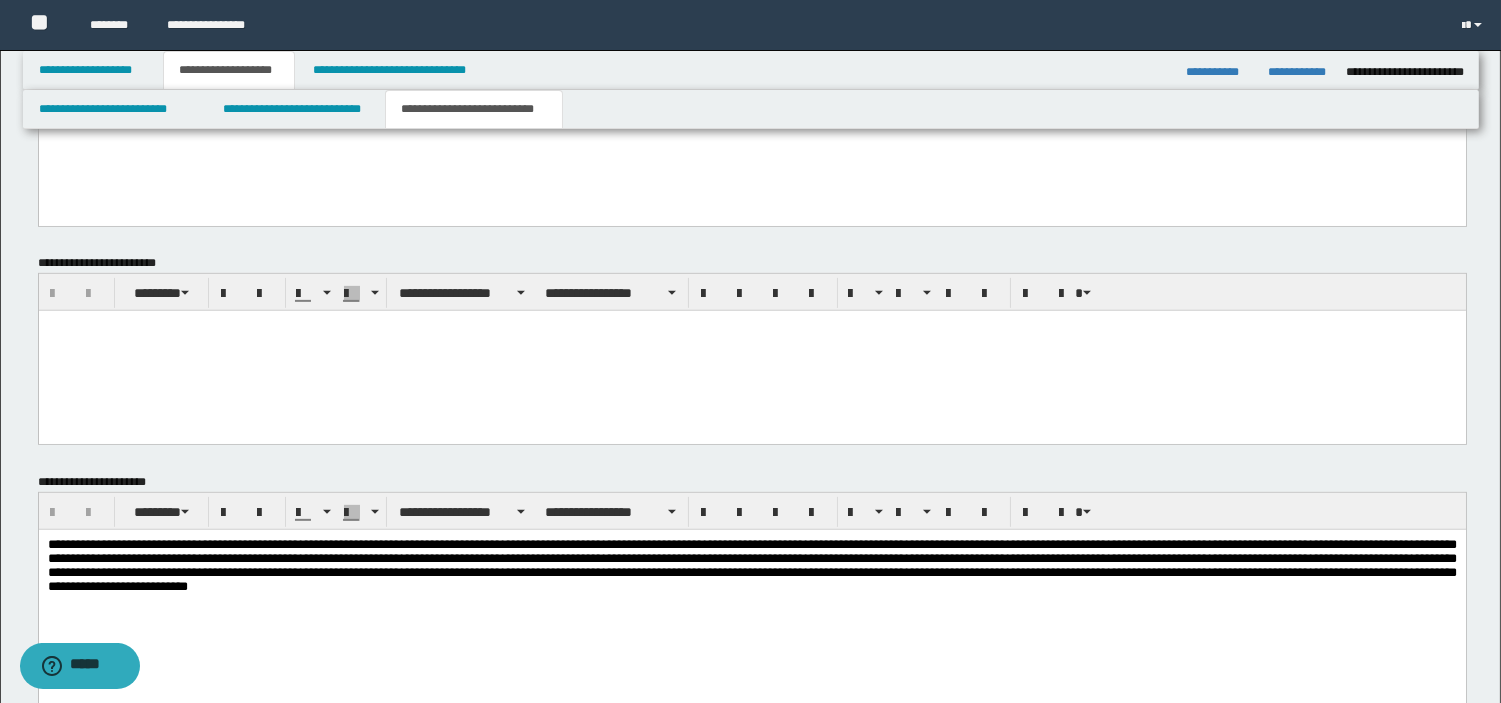 click on "**********" at bounding box center (751, 590) 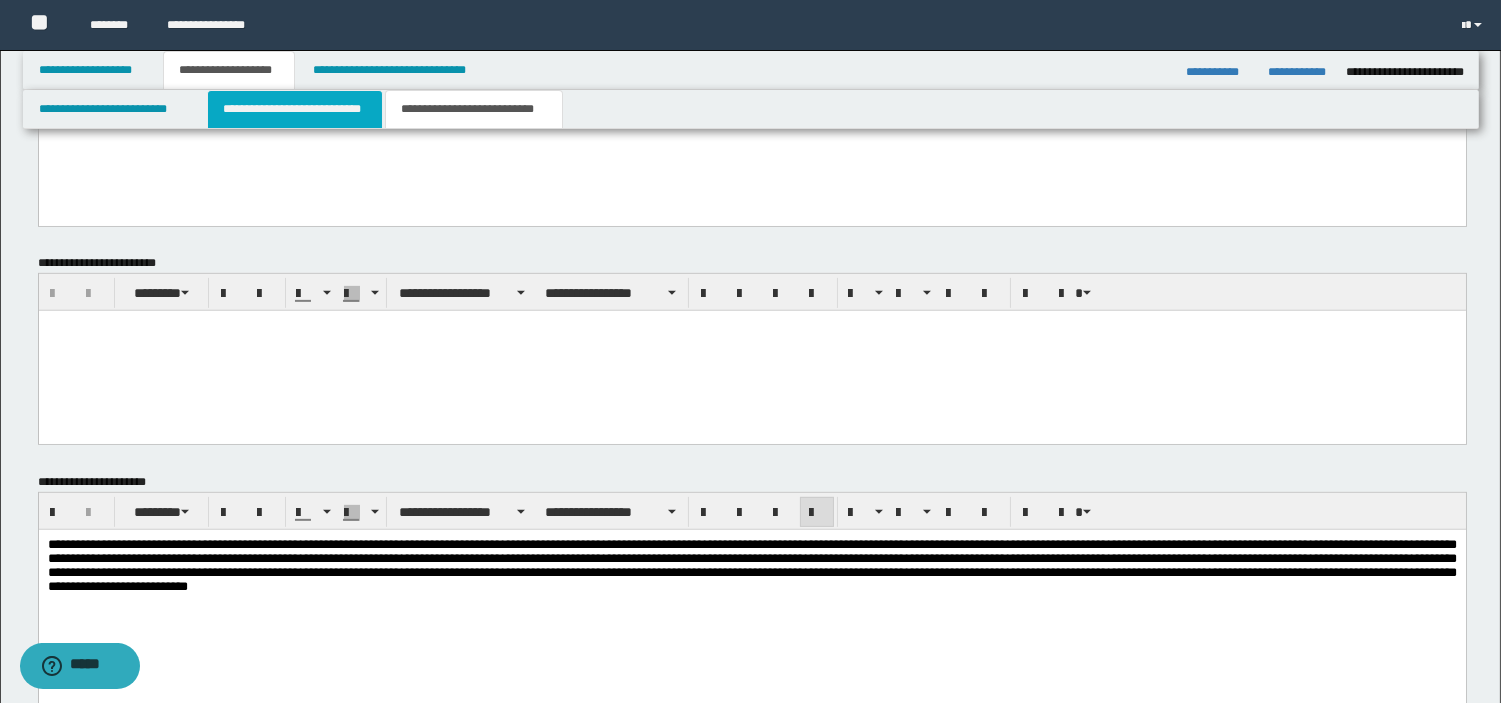 click on "**********" at bounding box center [295, 109] 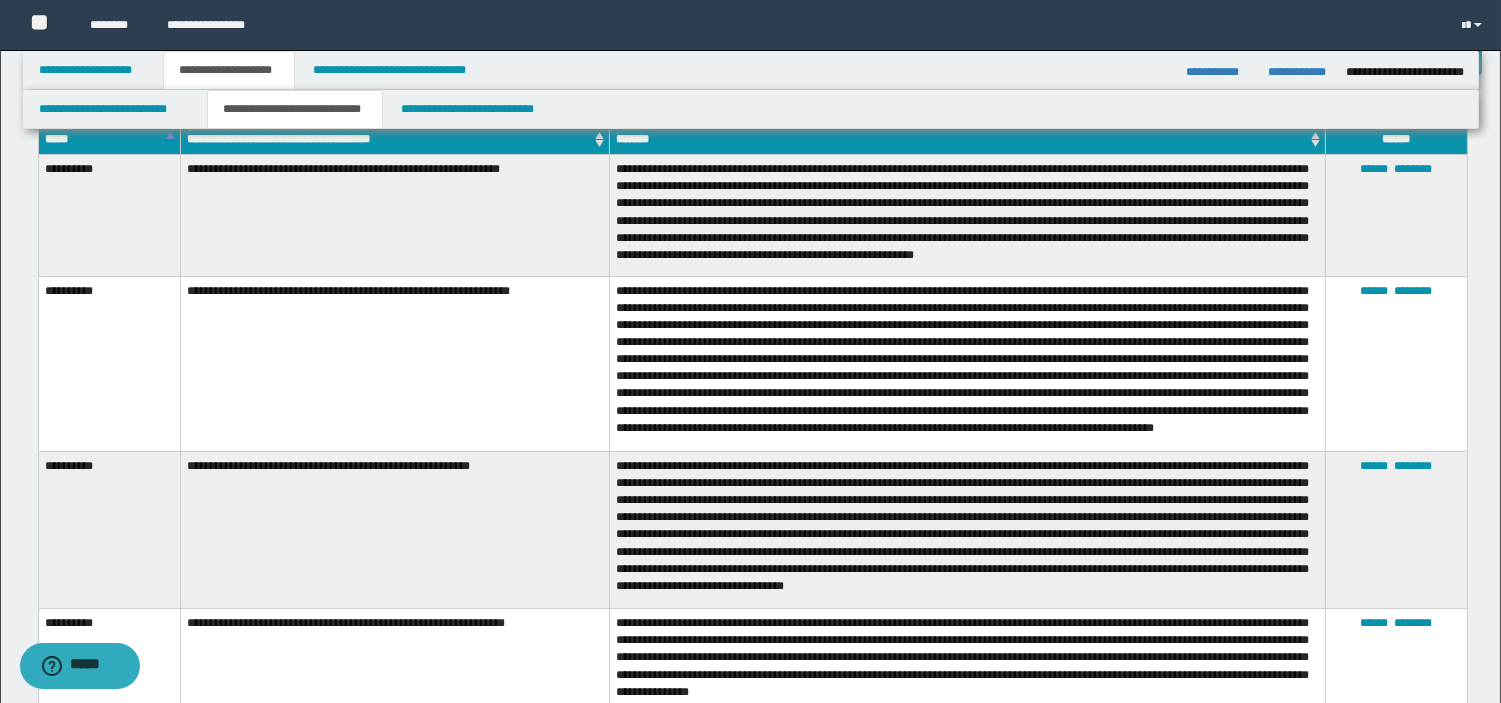 scroll, scrollTop: 658, scrollLeft: 0, axis: vertical 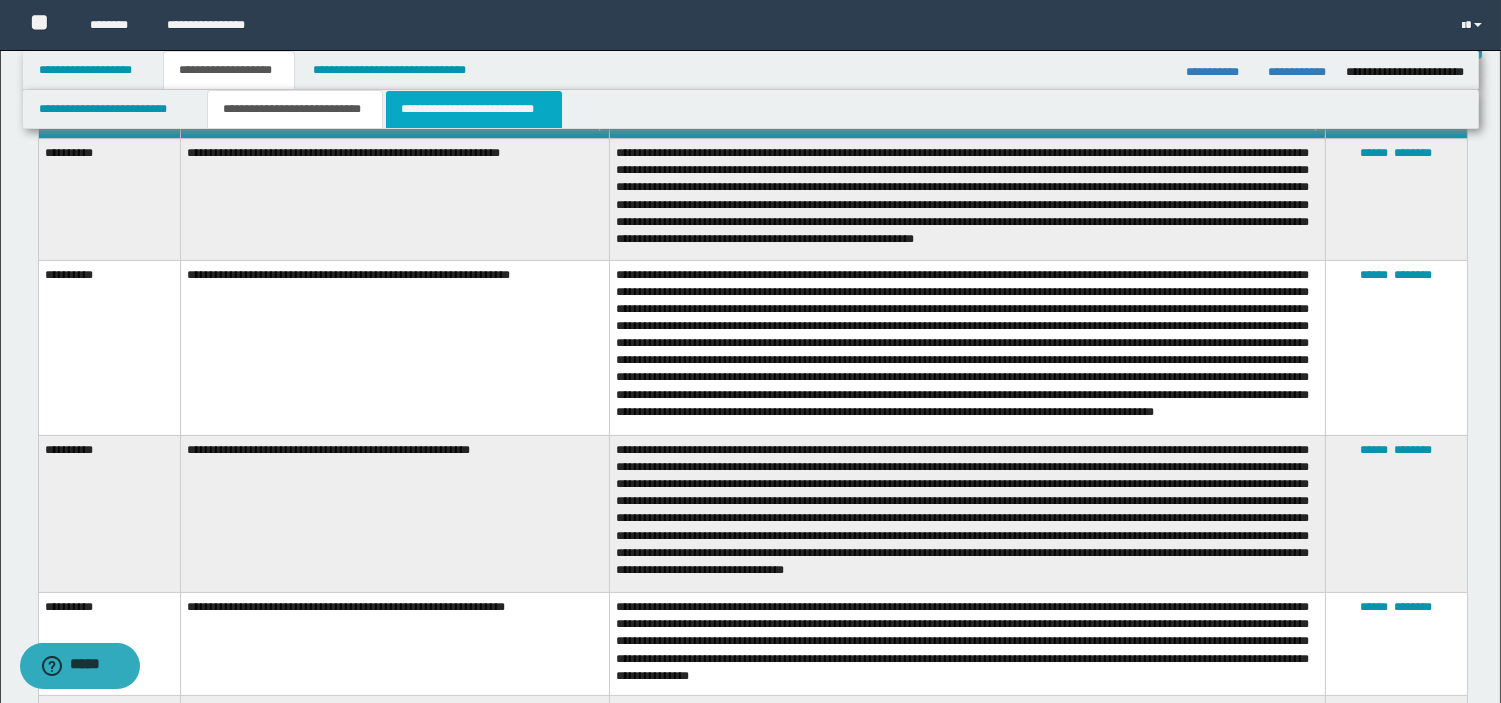 click on "**********" at bounding box center (474, 109) 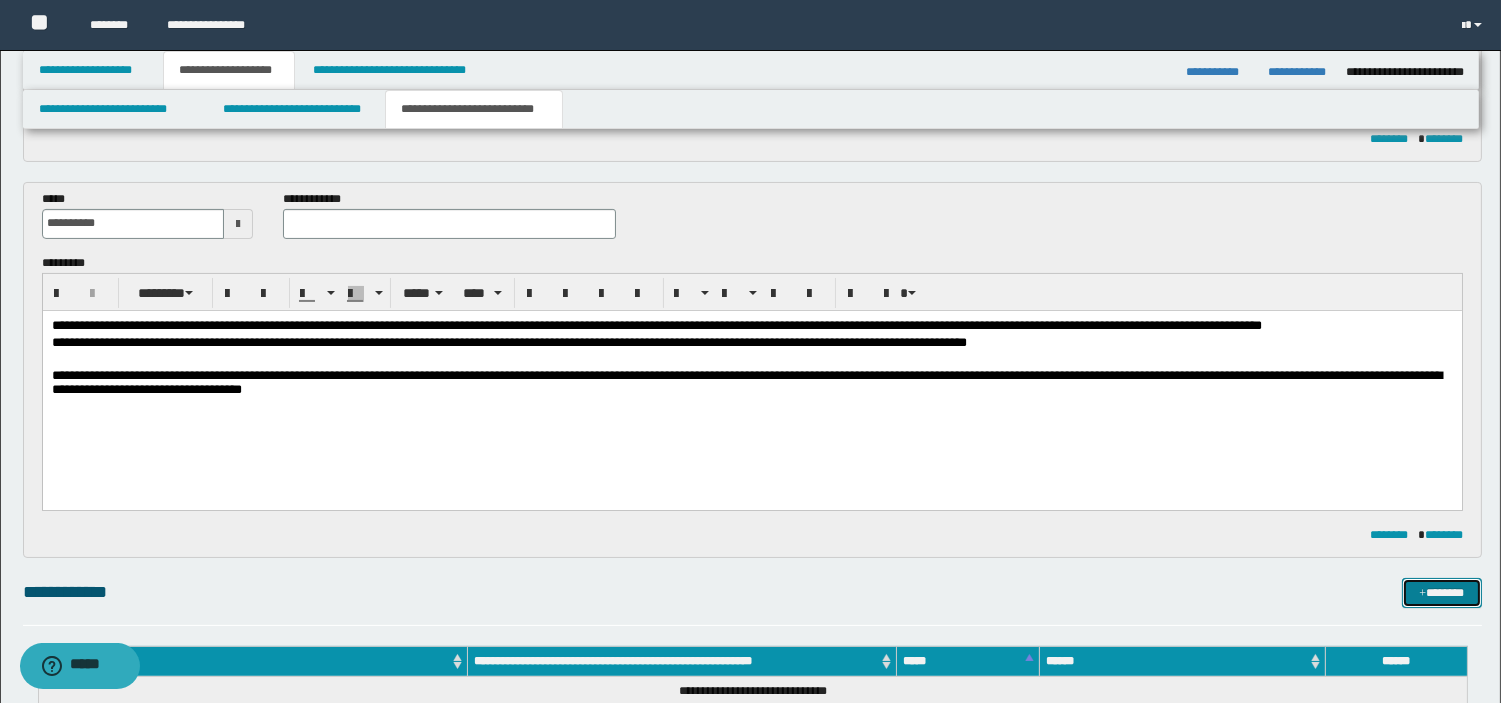 click on "*******" at bounding box center (1442, 593) 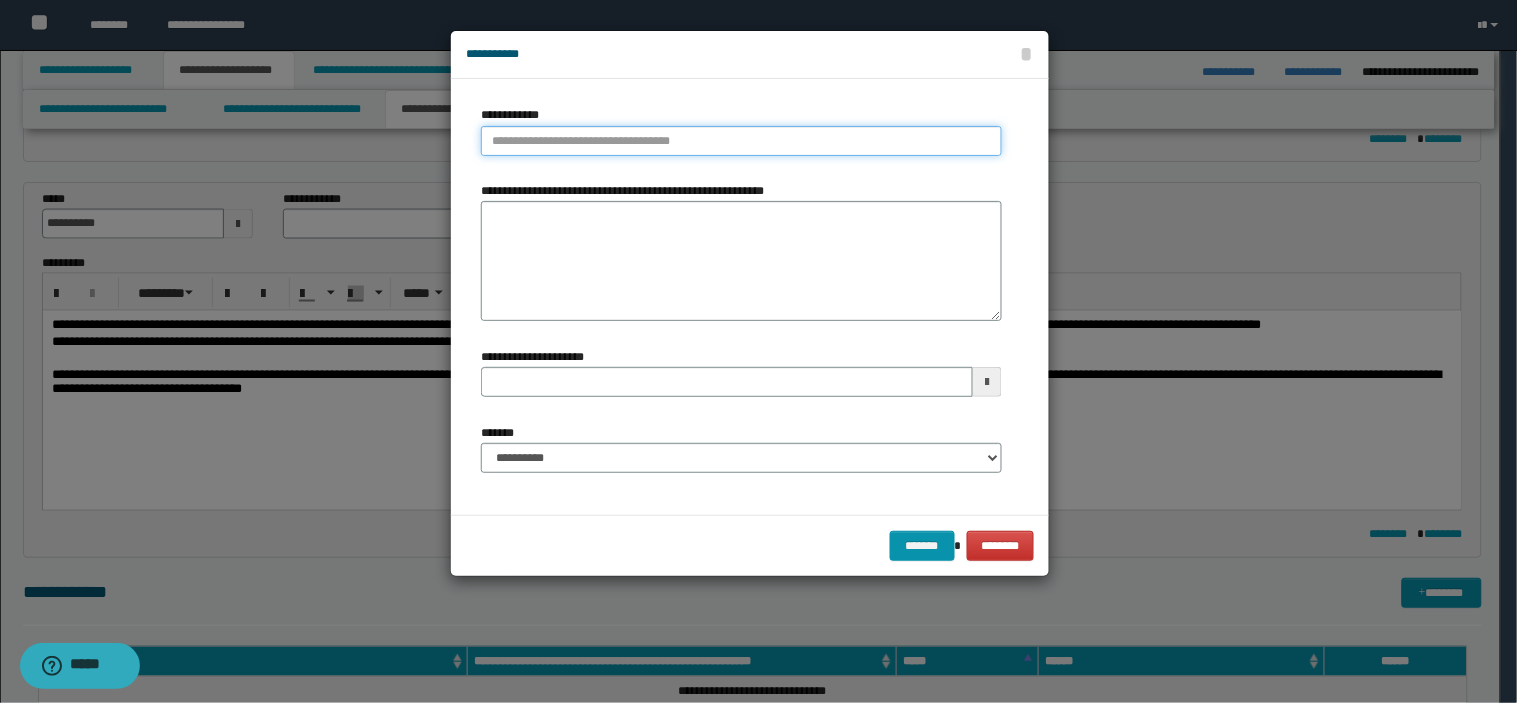 click on "**********" at bounding box center [741, 141] 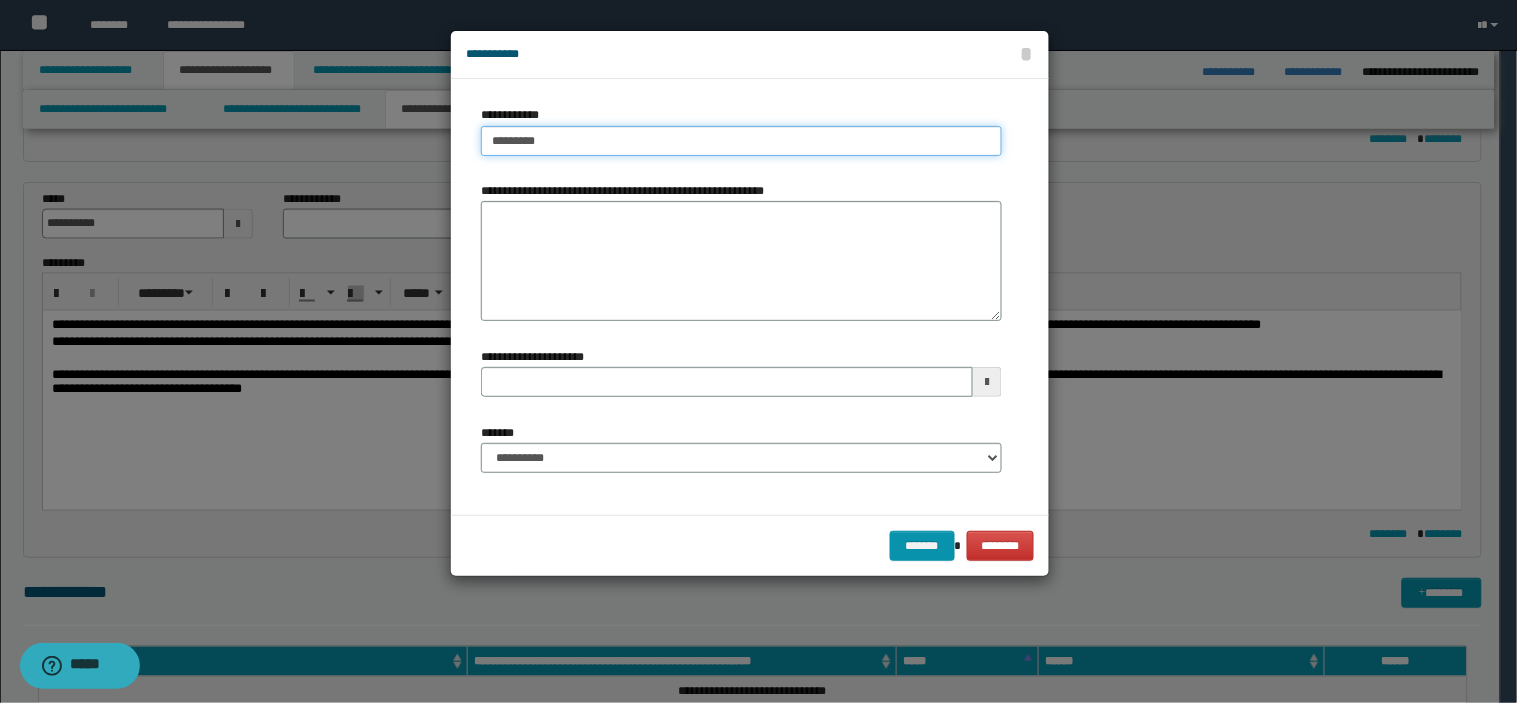 type on "*********" 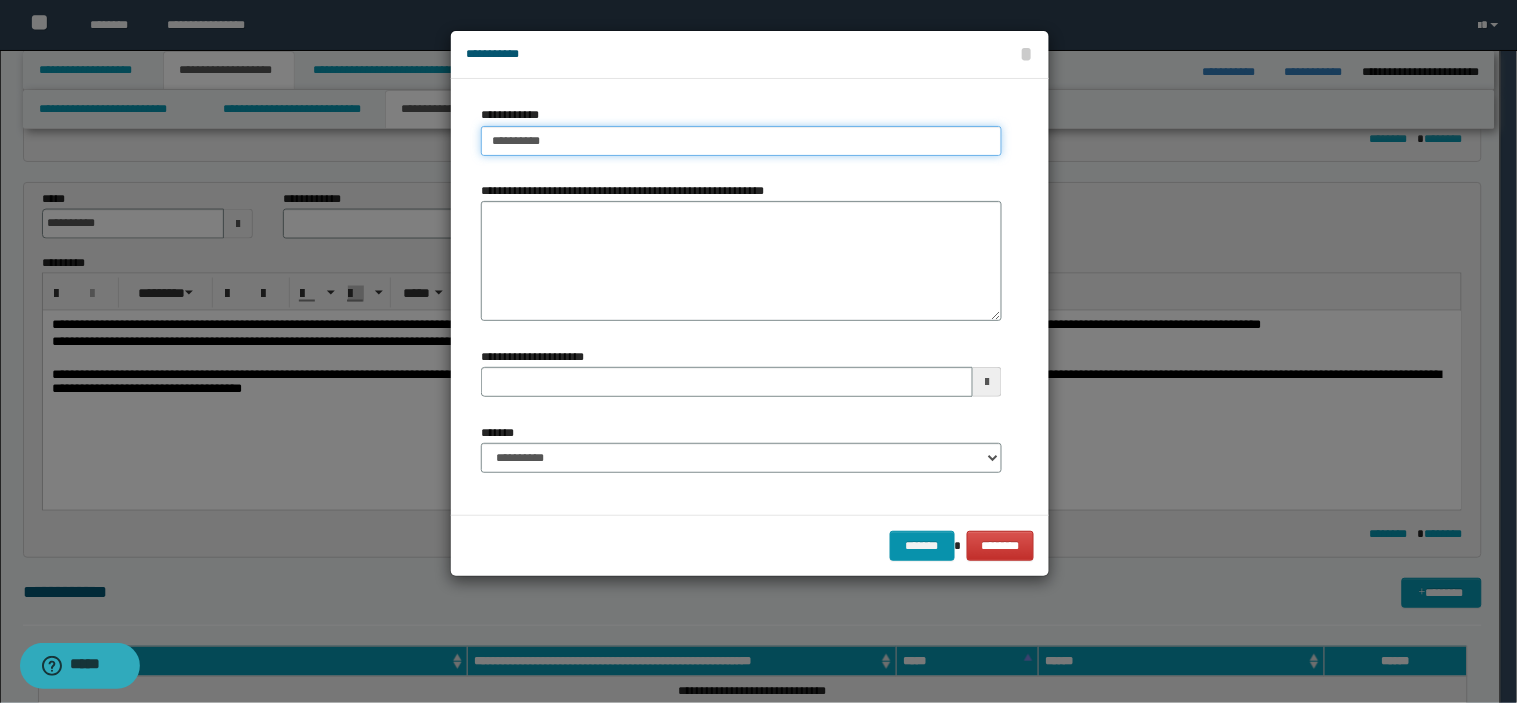 type on "*********" 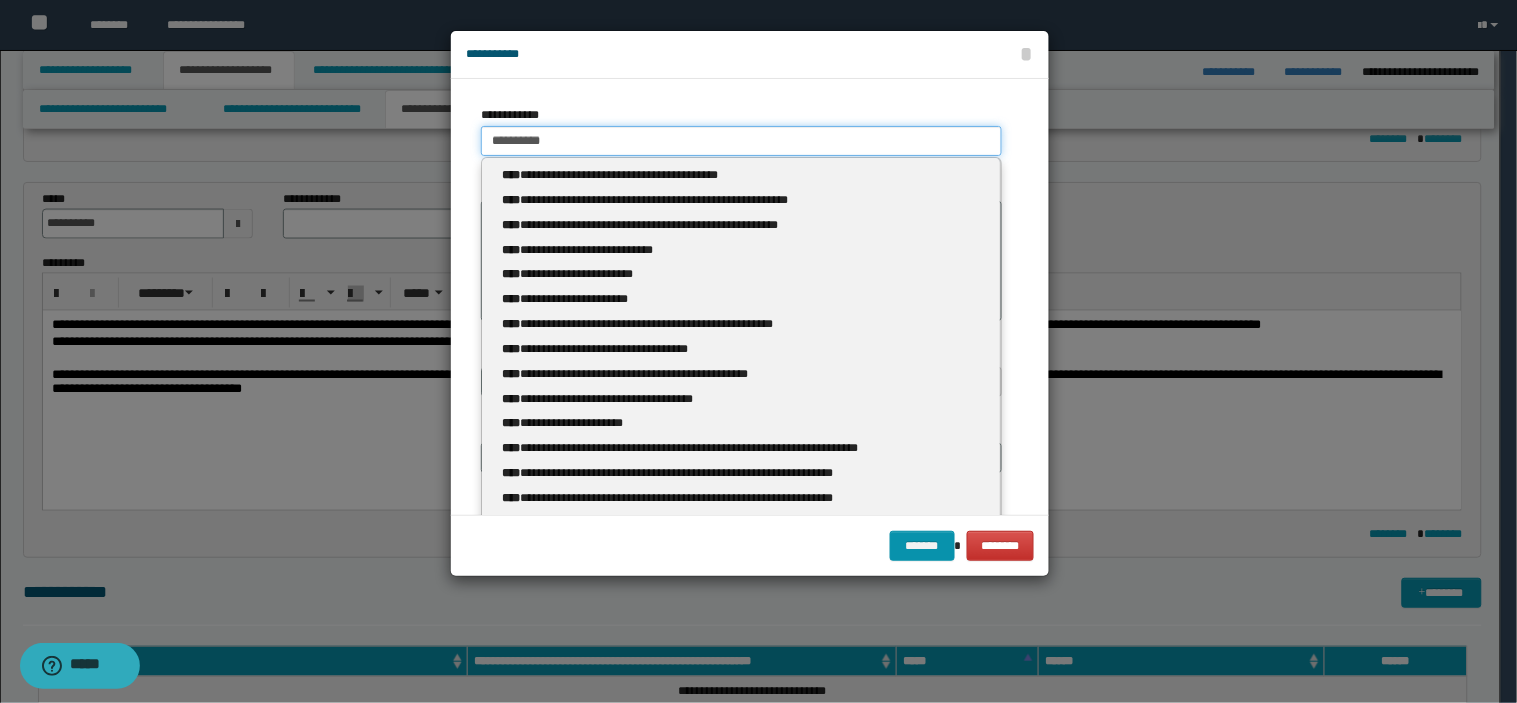 type 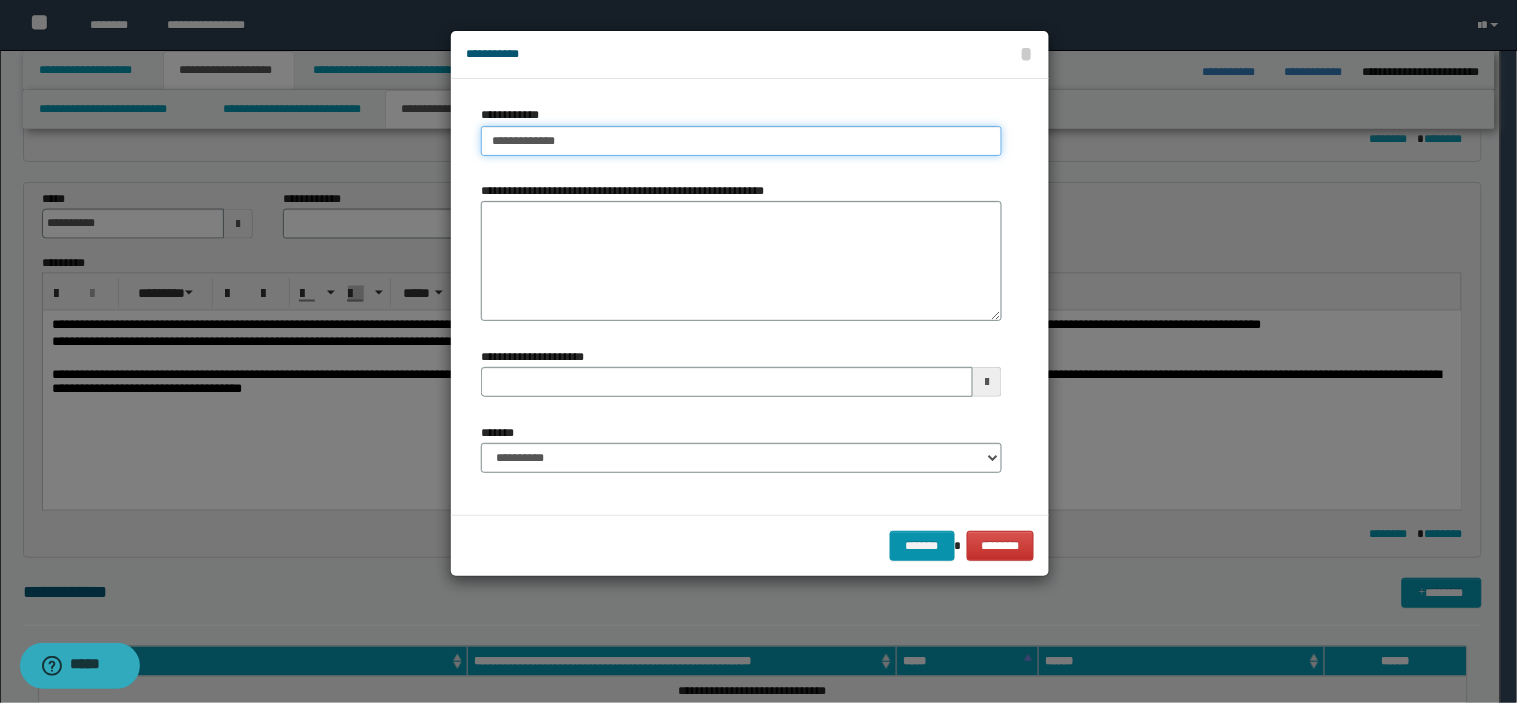type on "**********" 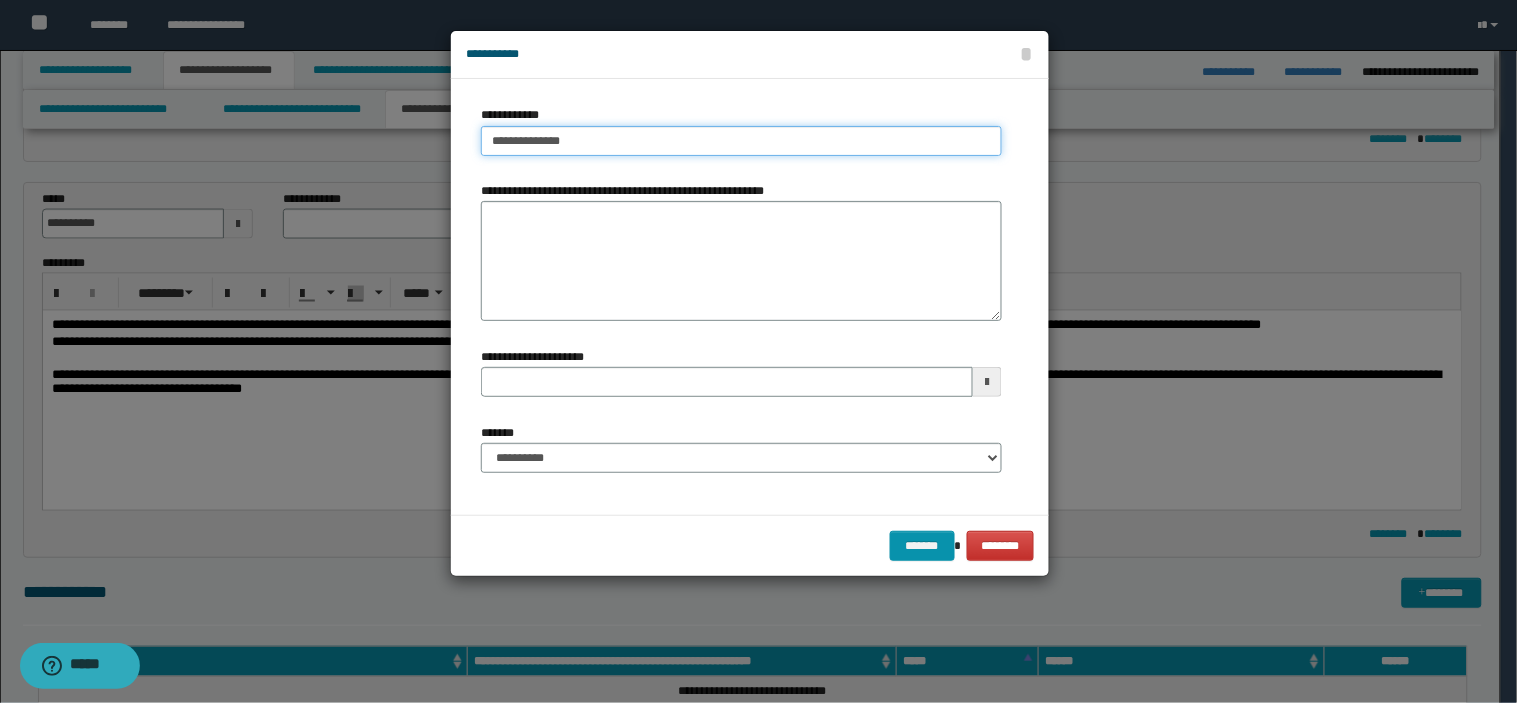 type on "**********" 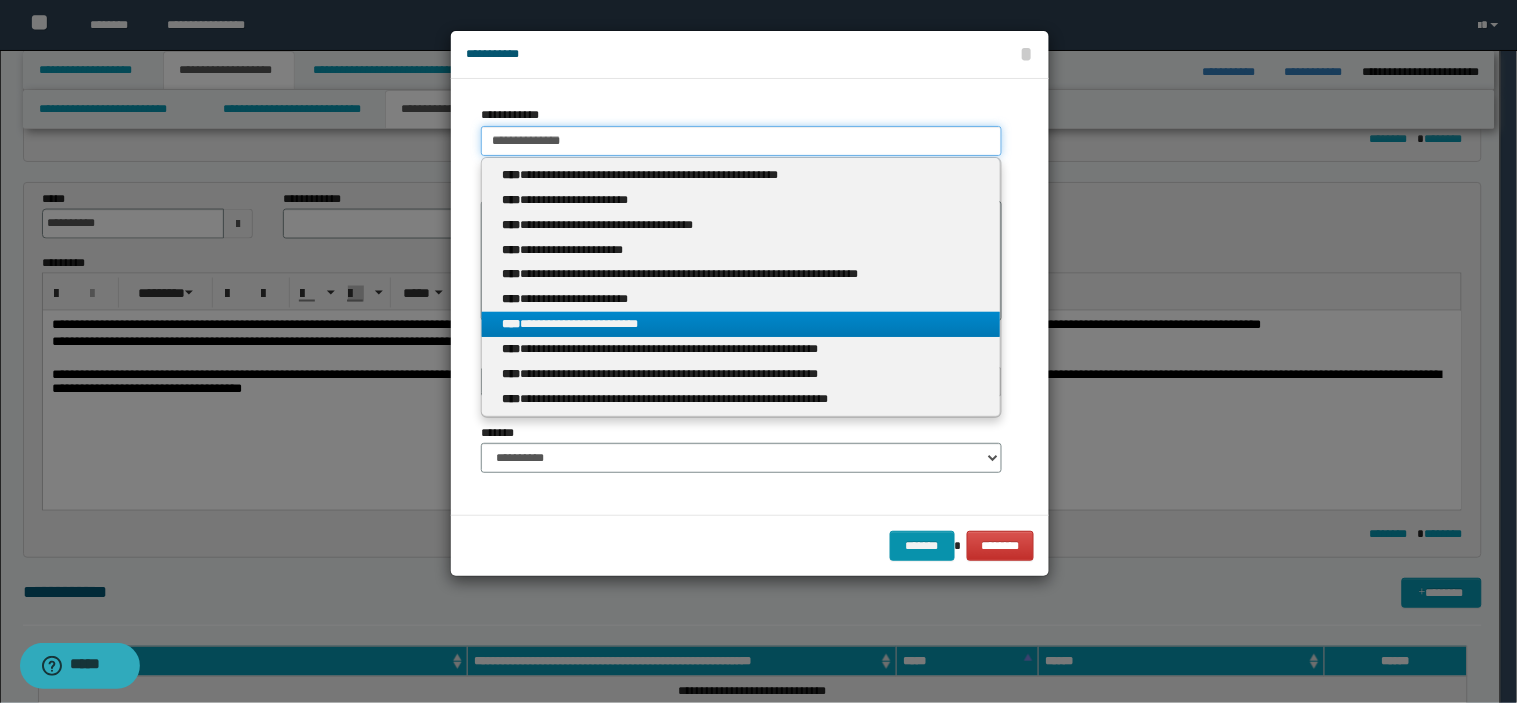 type on "**********" 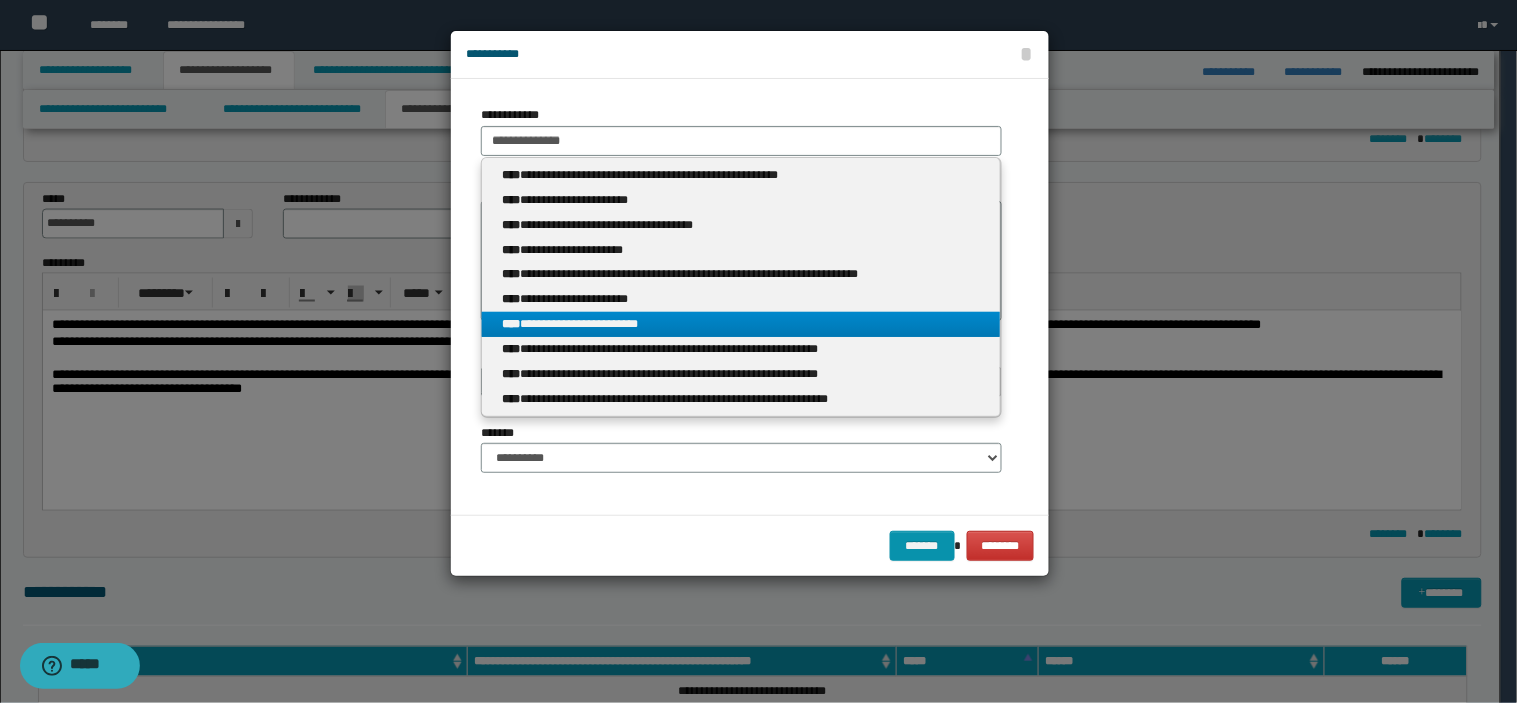 click on "**********" at bounding box center (741, 324) 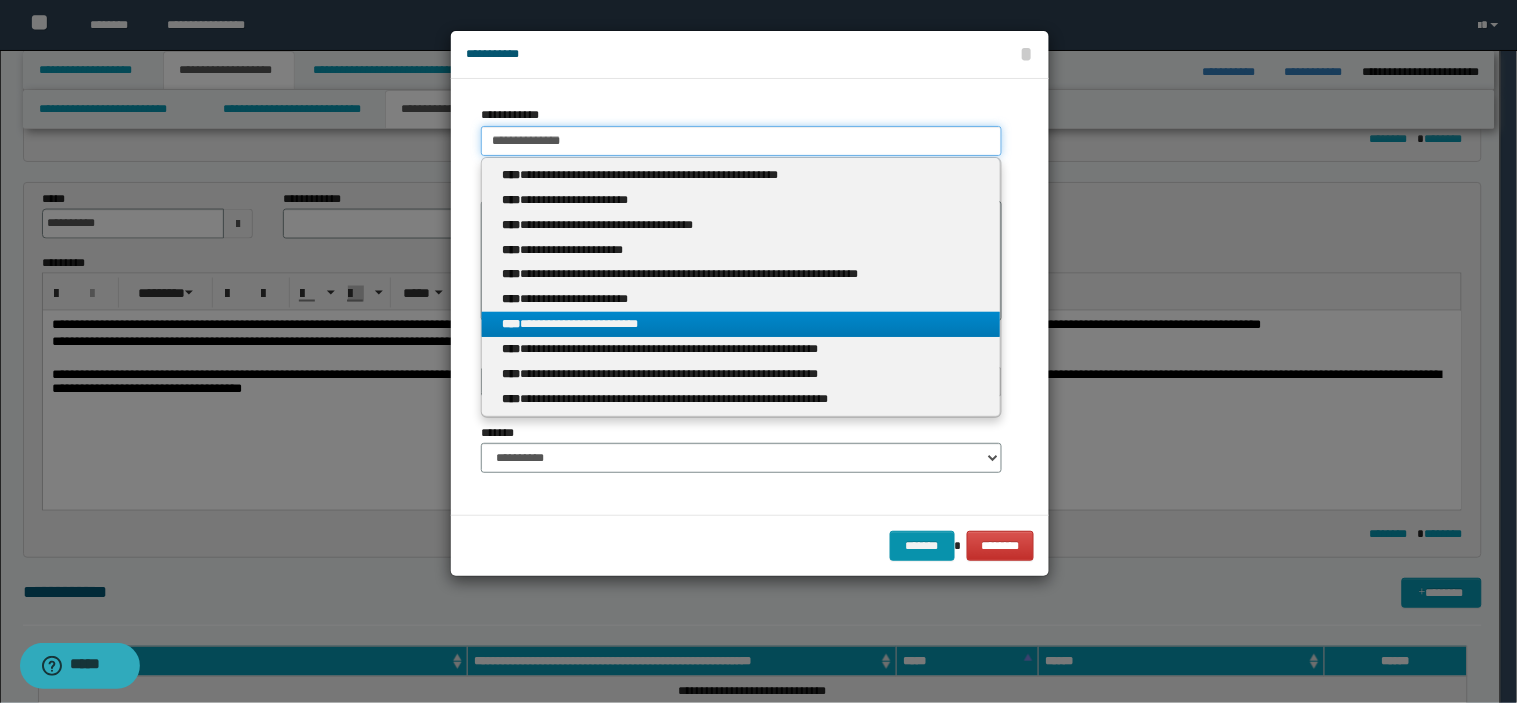 type 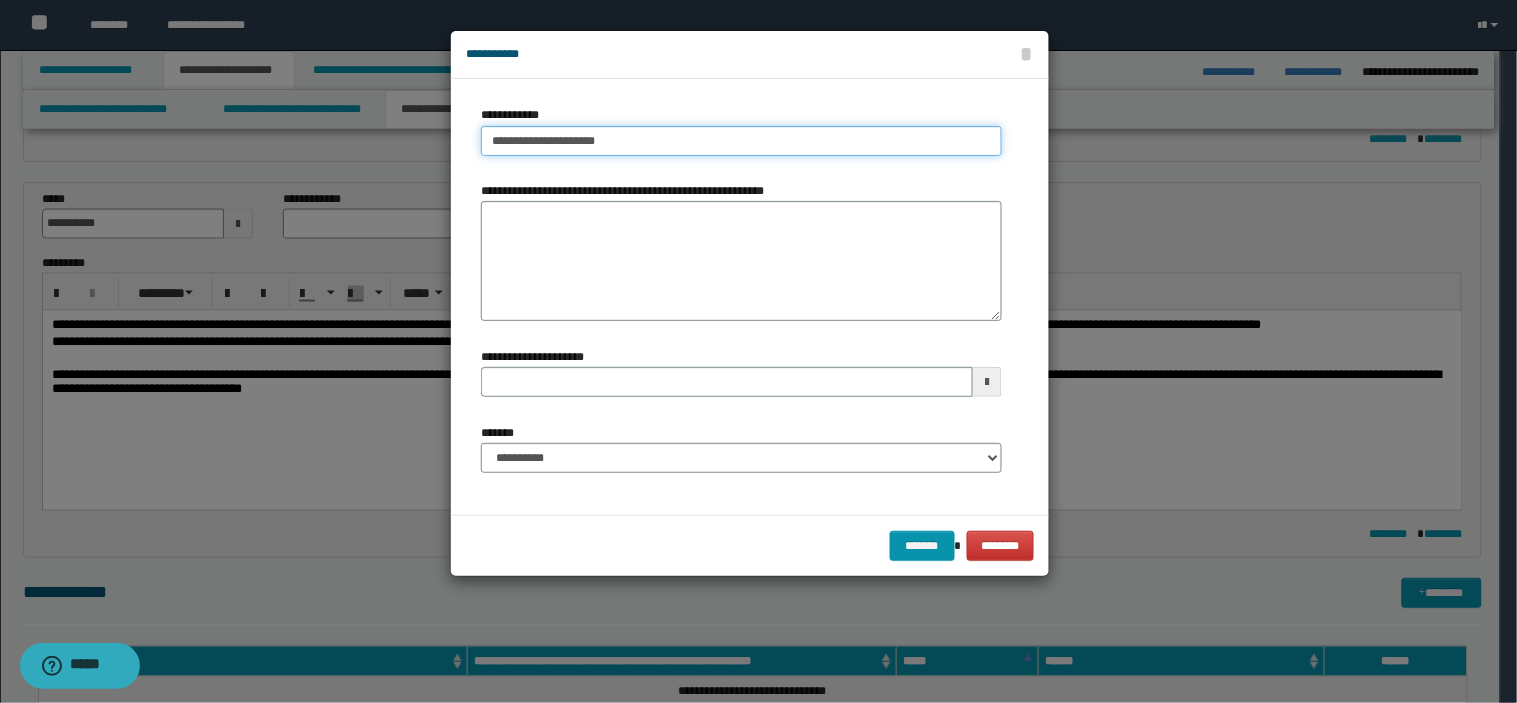 type 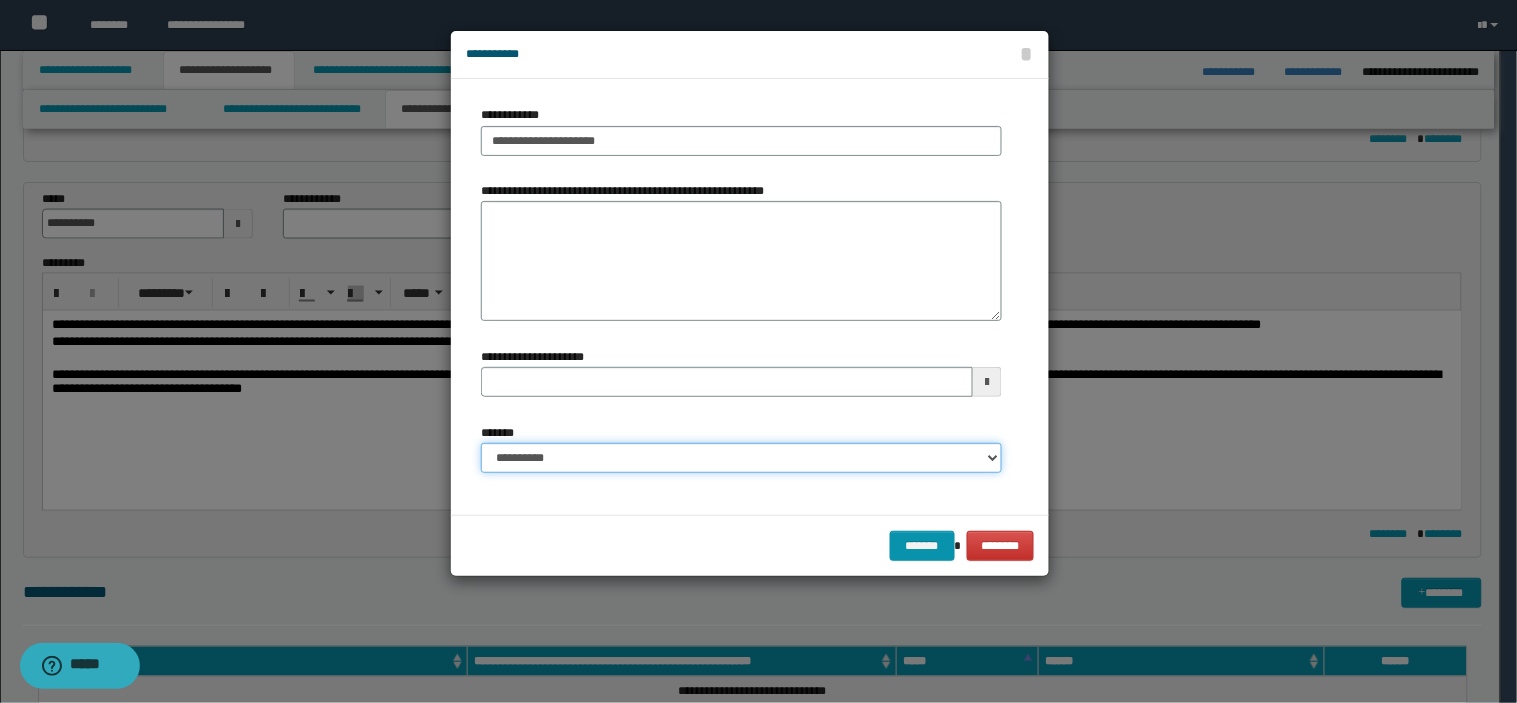 click on "**********" at bounding box center (741, 458) 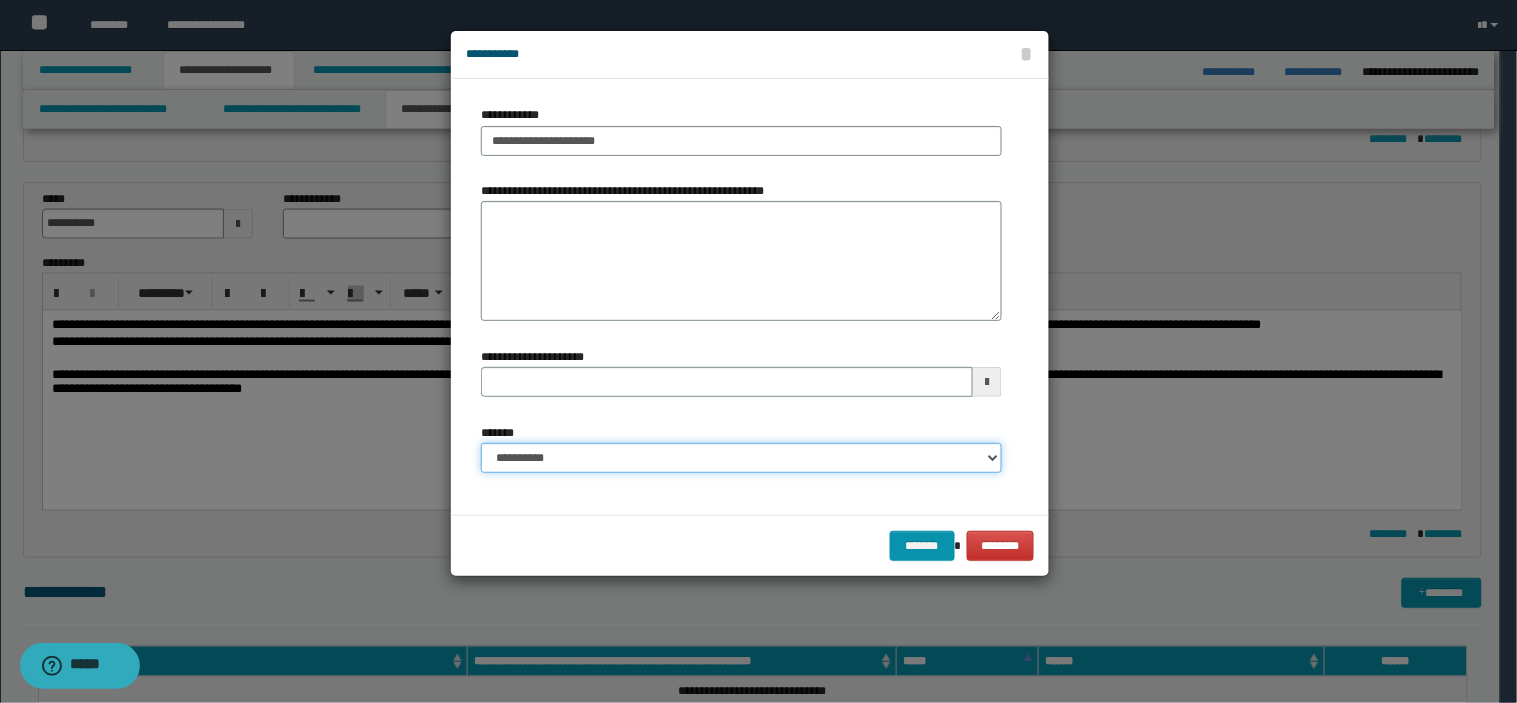 select on "*" 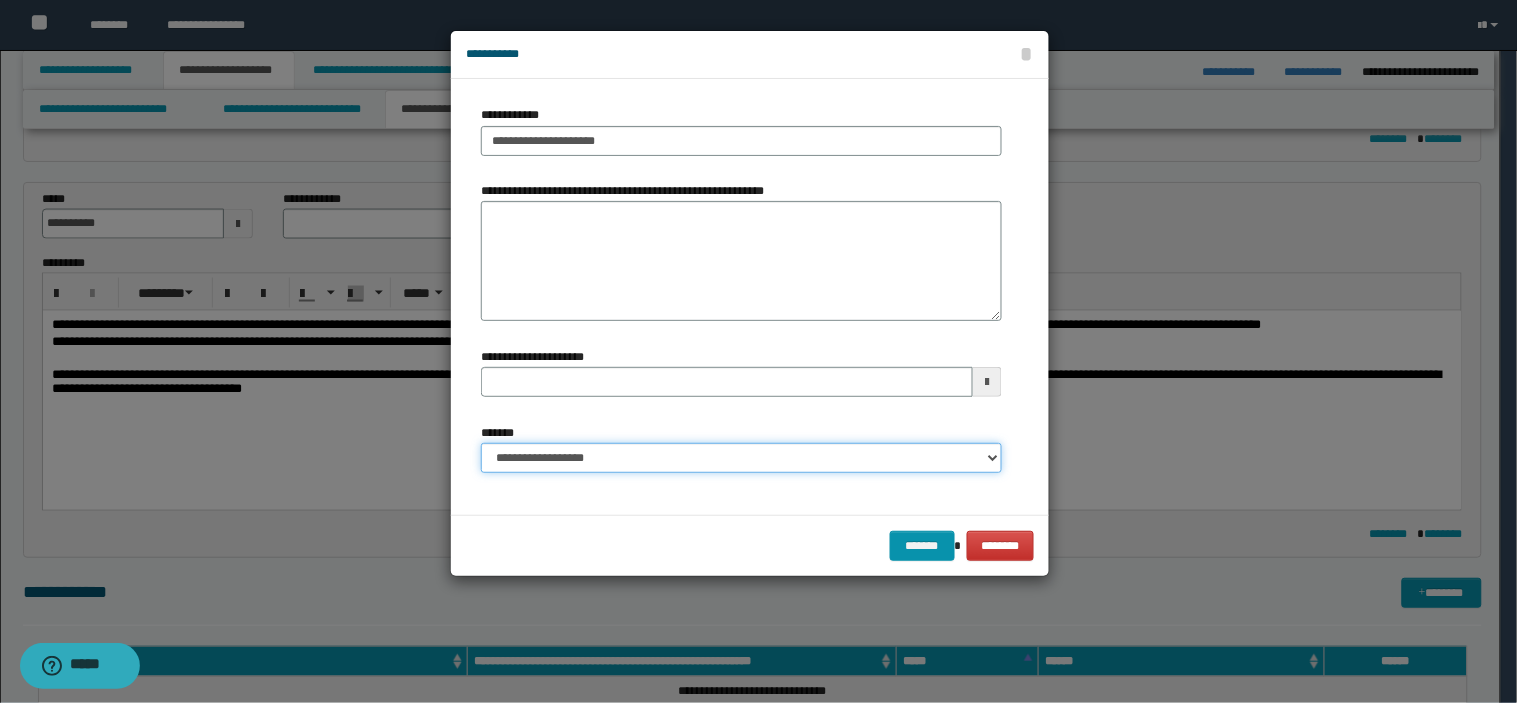 click on "**********" at bounding box center [741, 458] 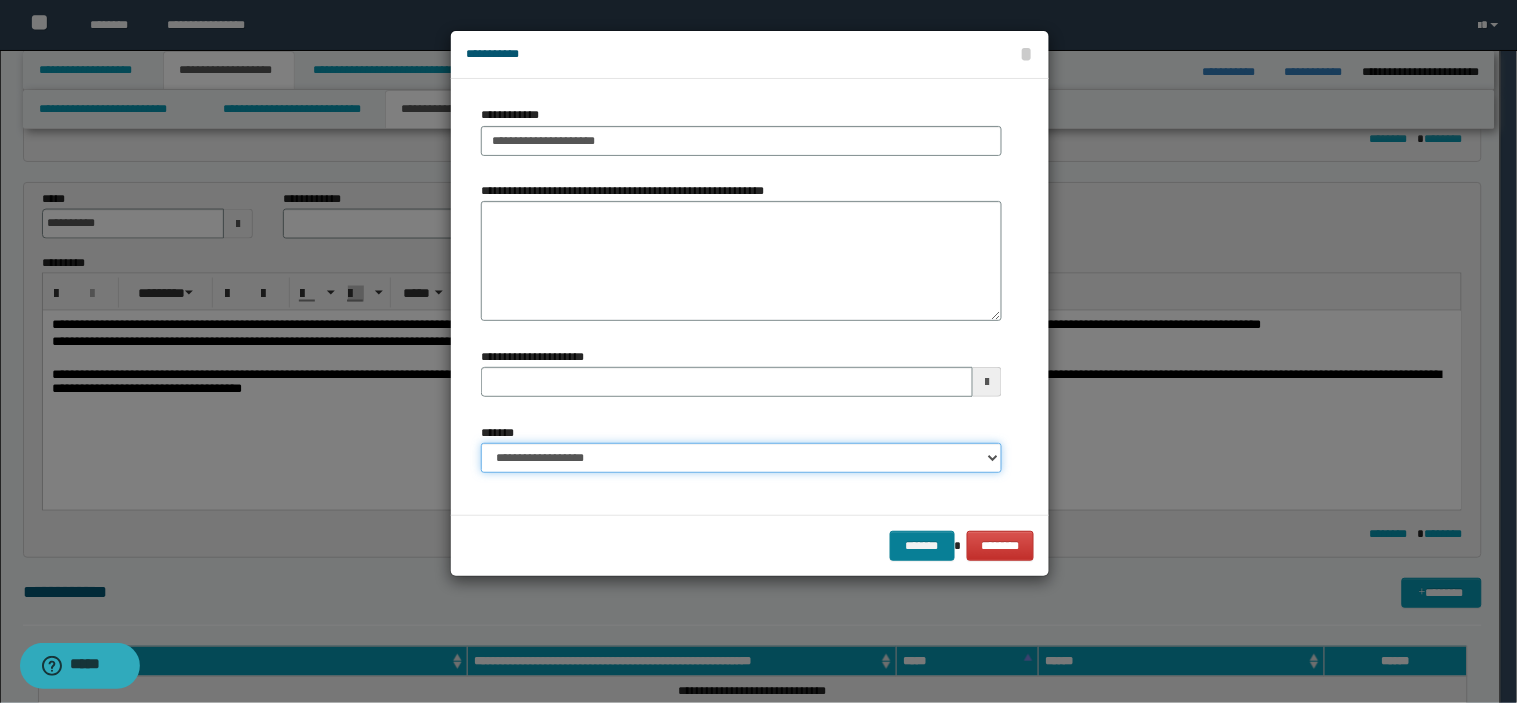 type 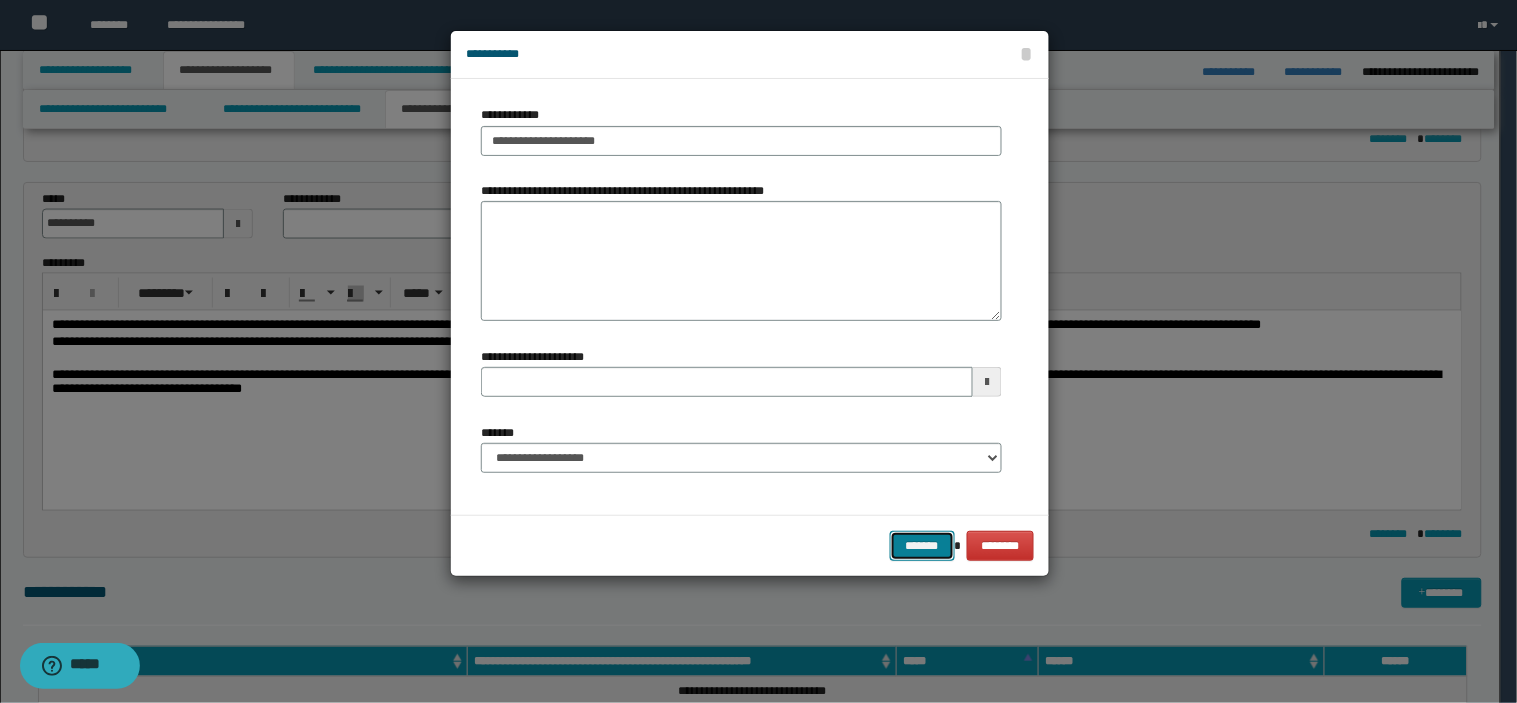 click on "*******" at bounding box center (922, 546) 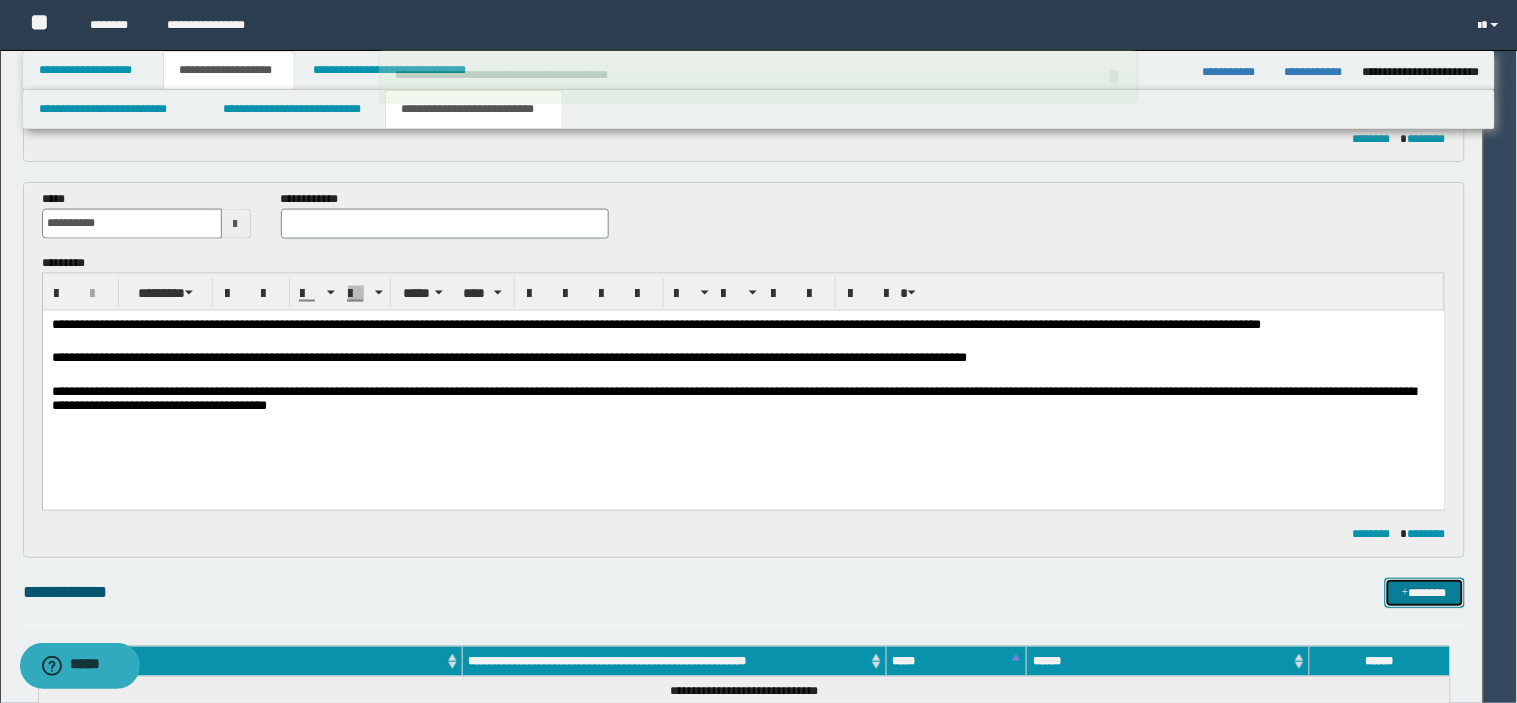 type 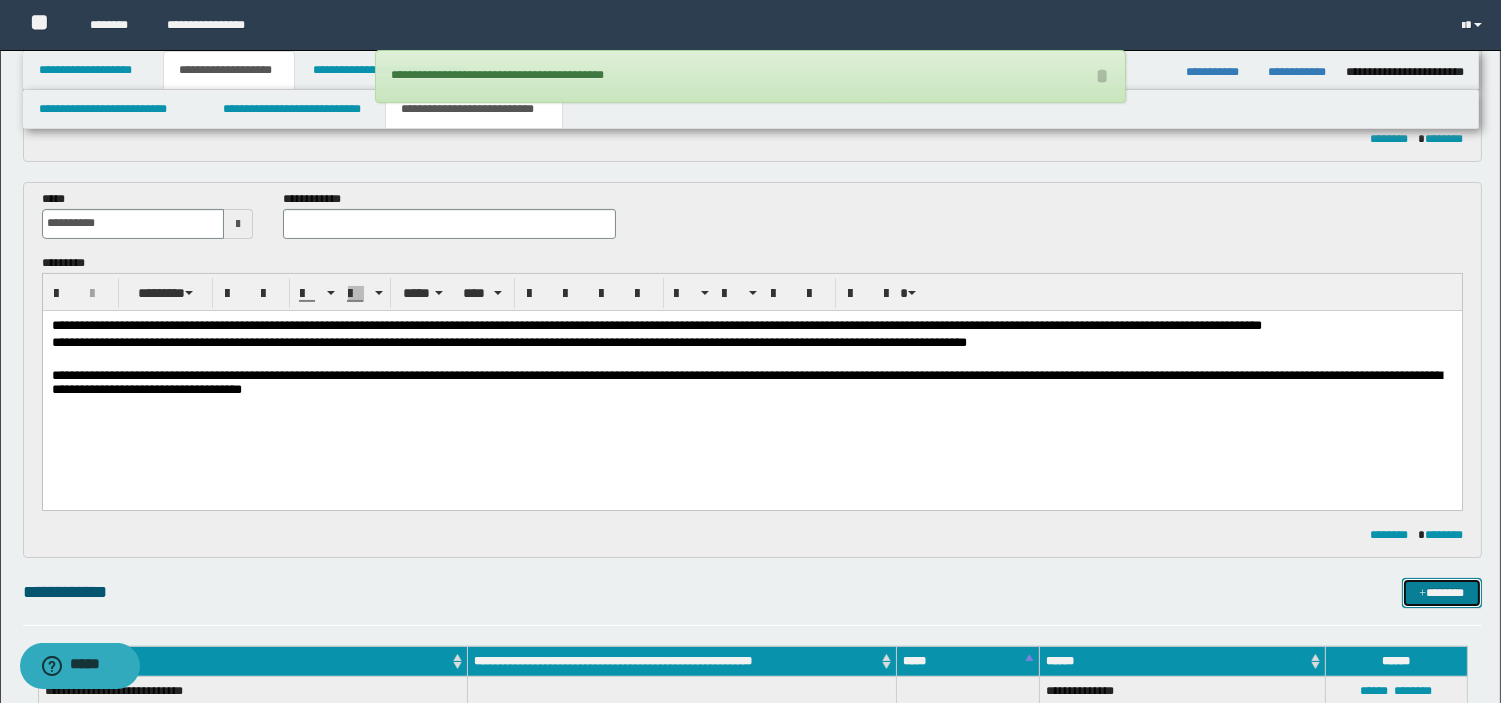 click on "*******" at bounding box center (1442, 593) 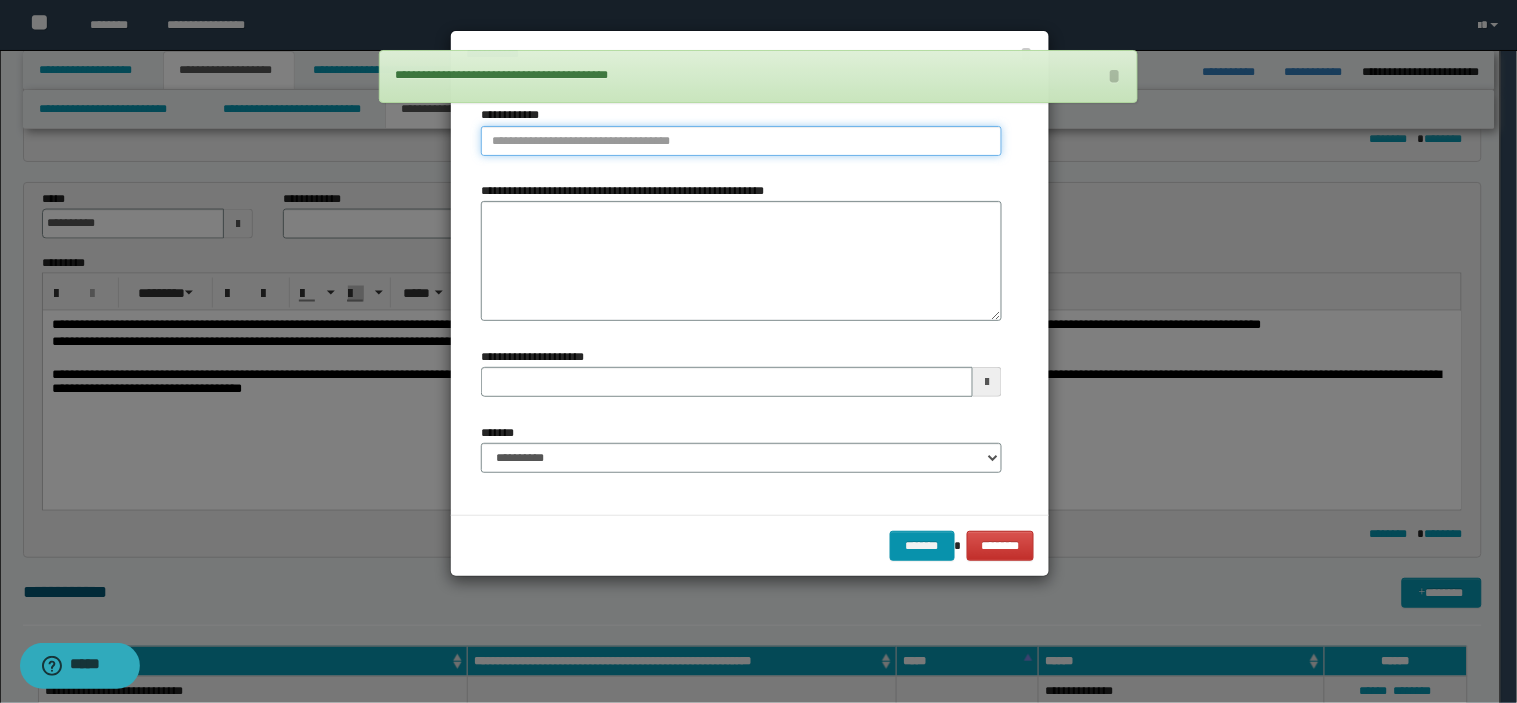 type on "**********" 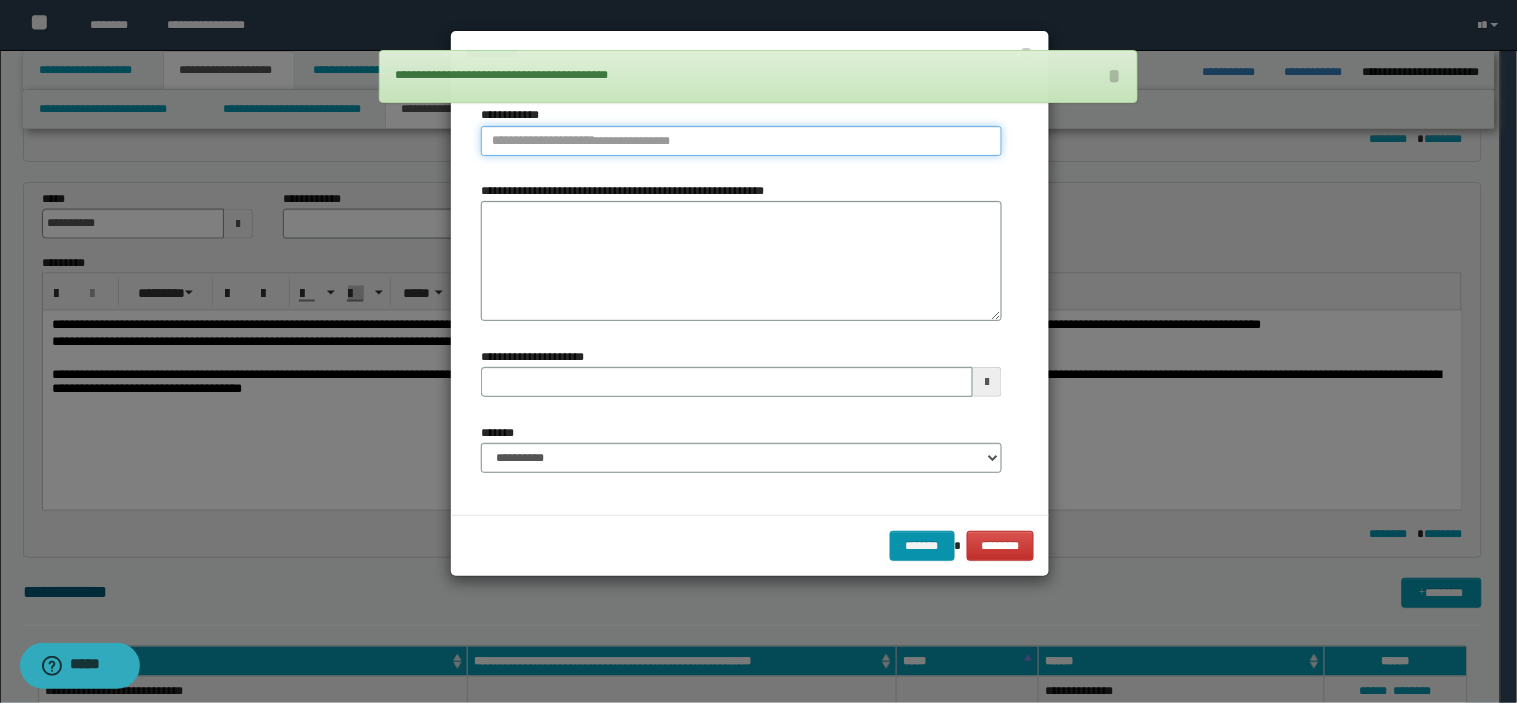 click on "**********" at bounding box center [741, 141] 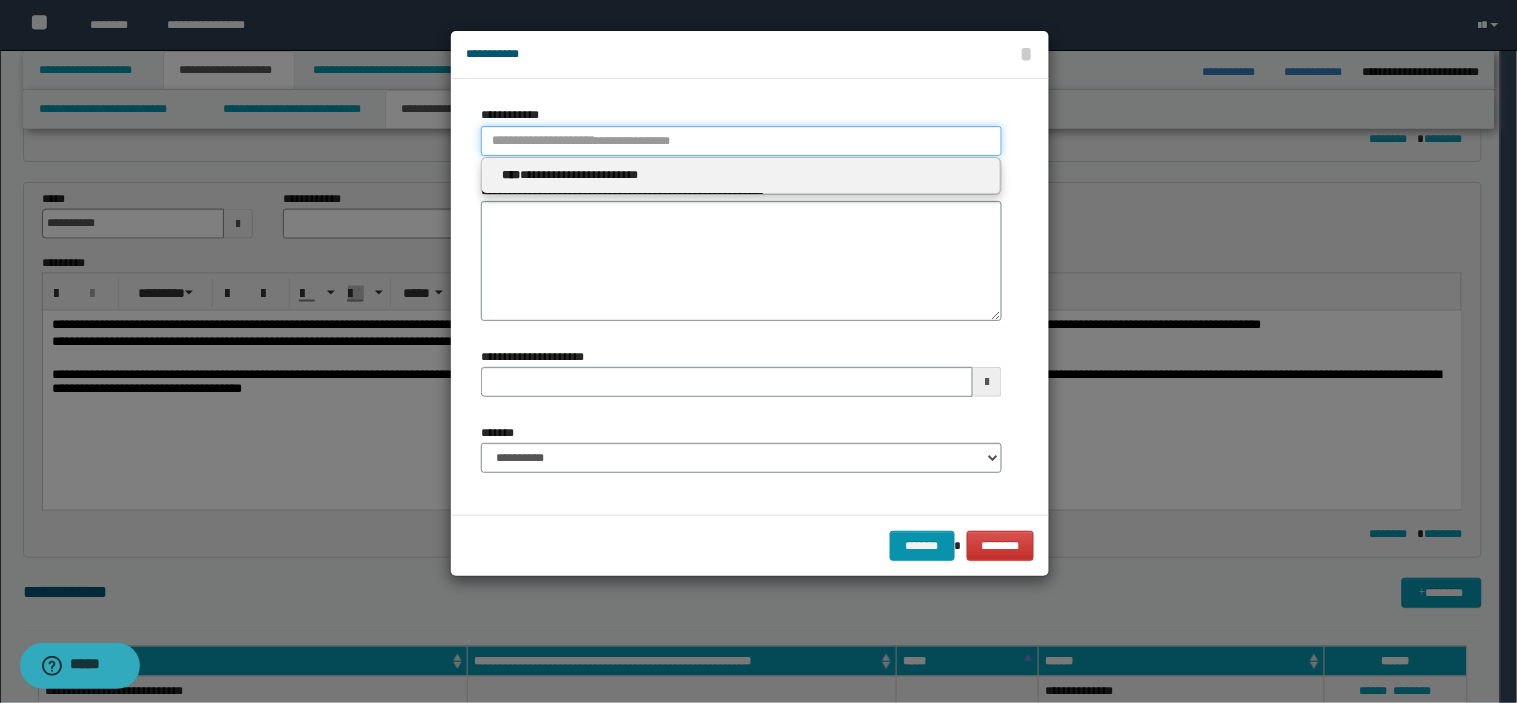 type 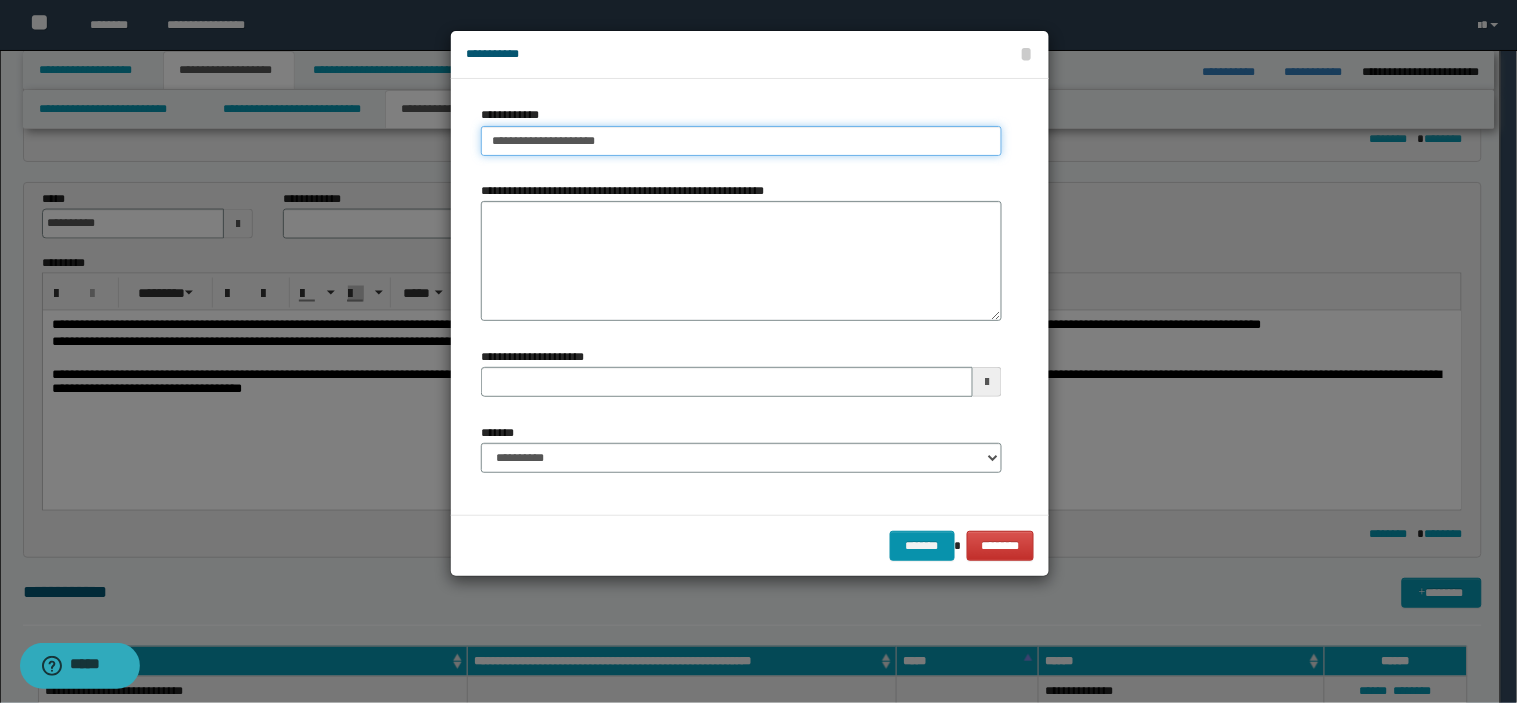 type on "**********" 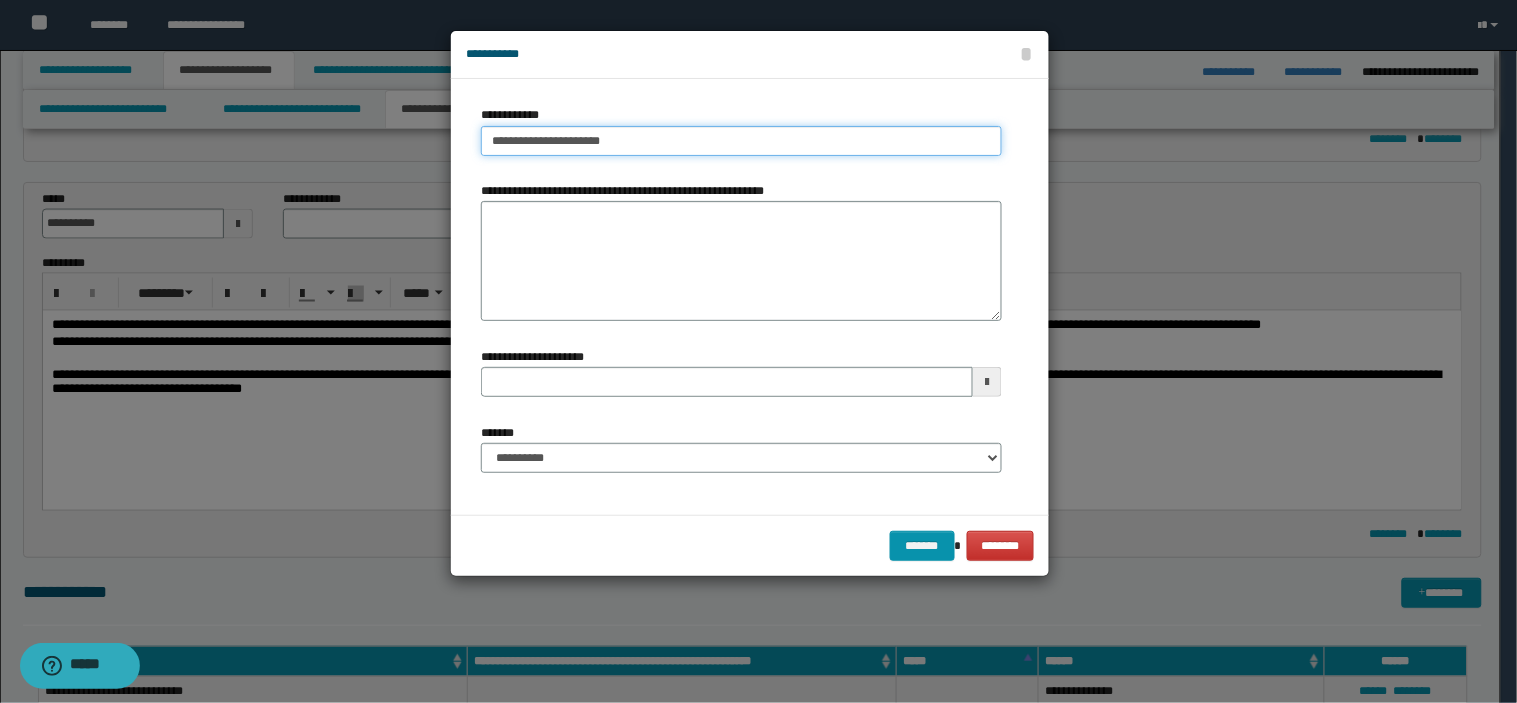 type on "**********" 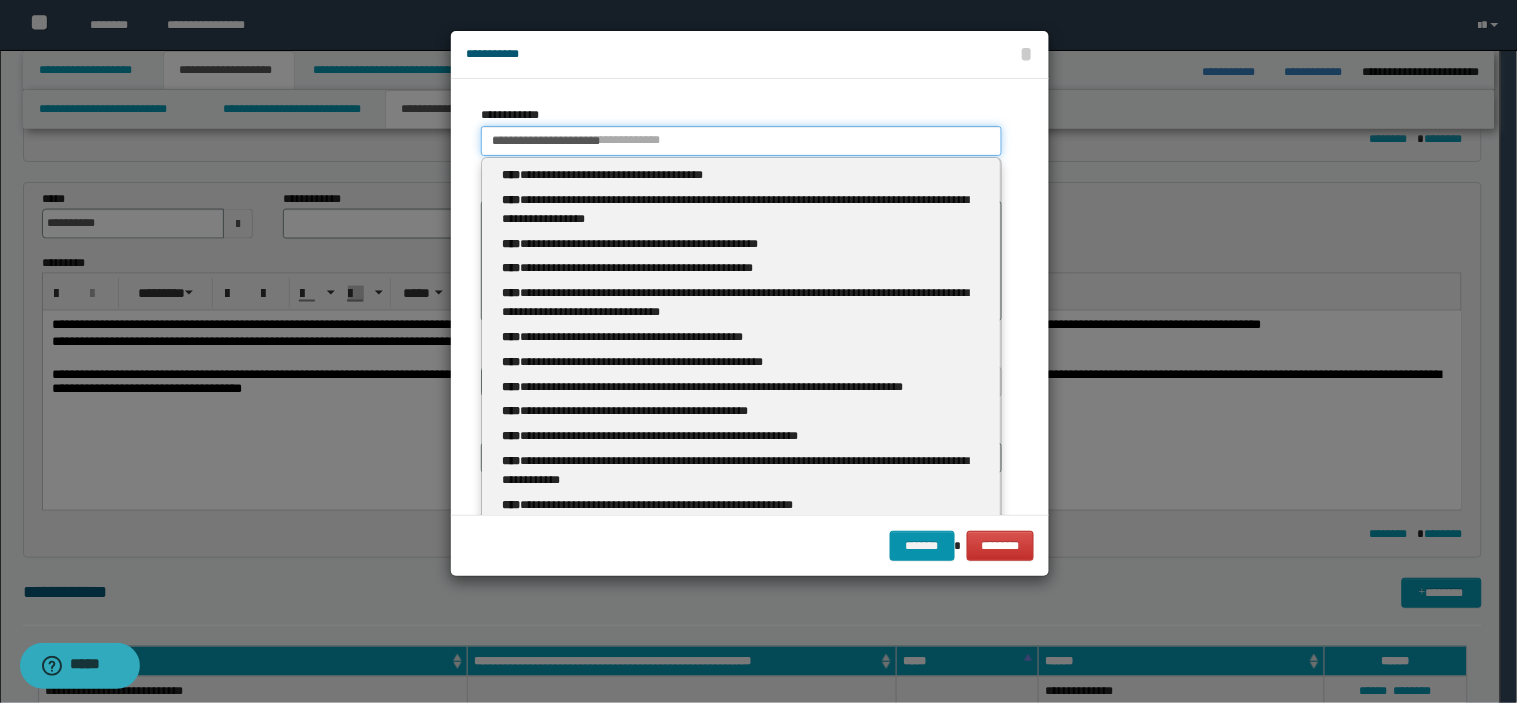 type 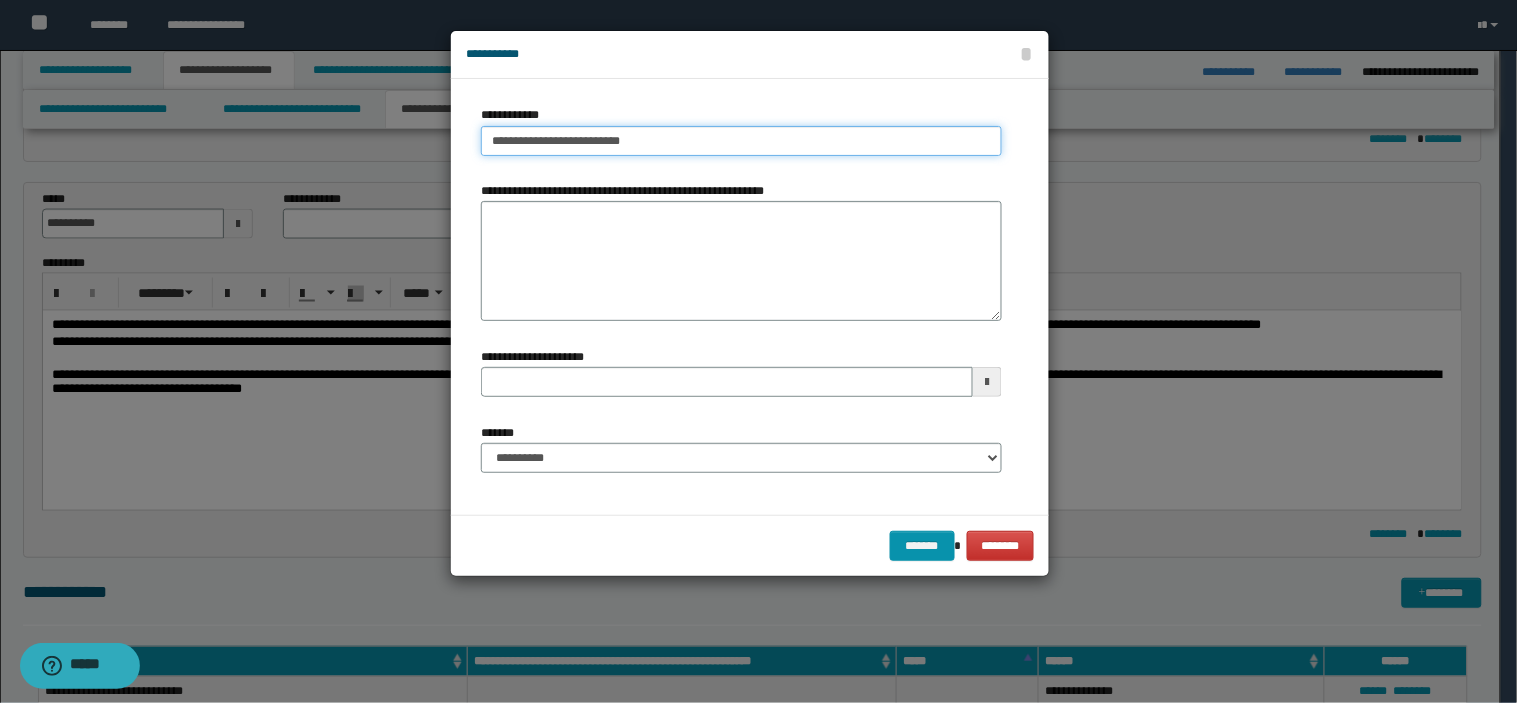 type on "**********" 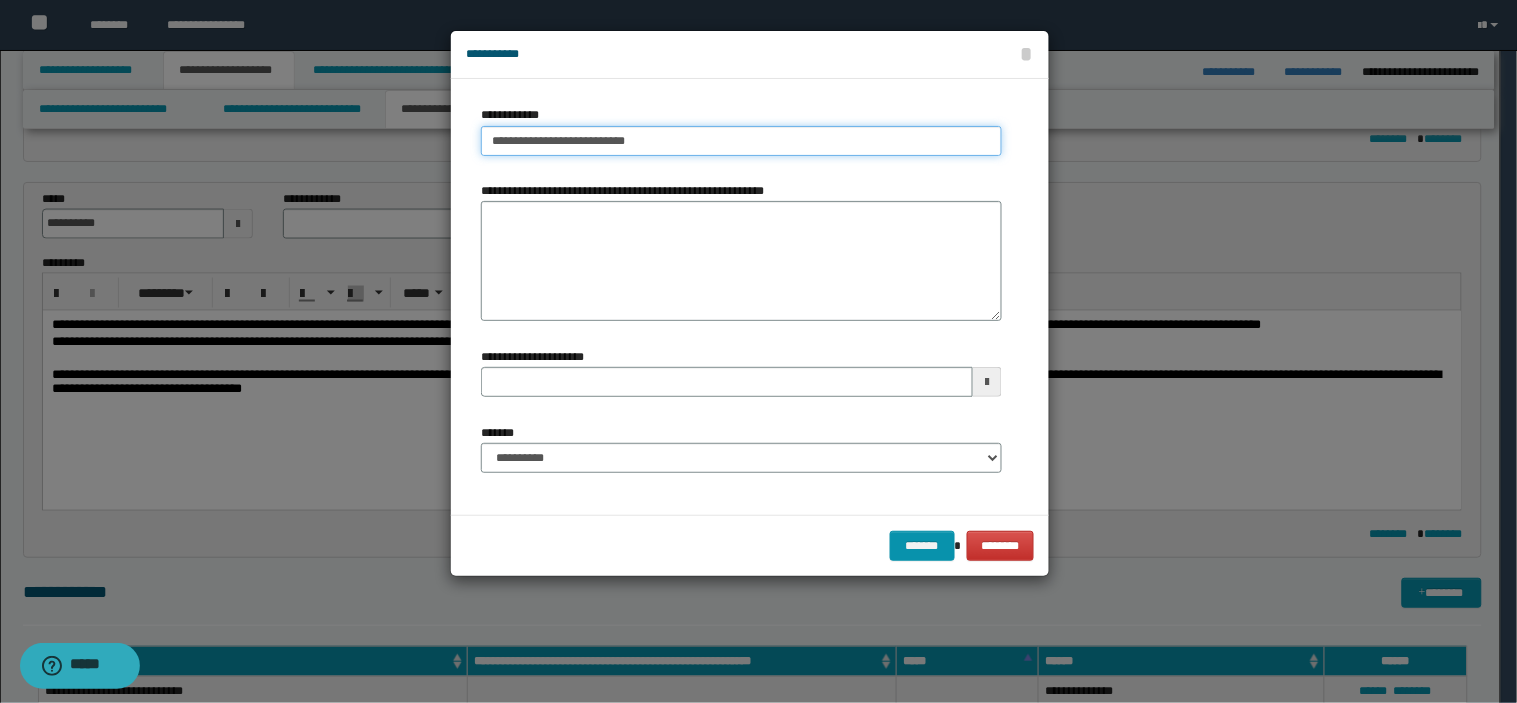 type on "**********" 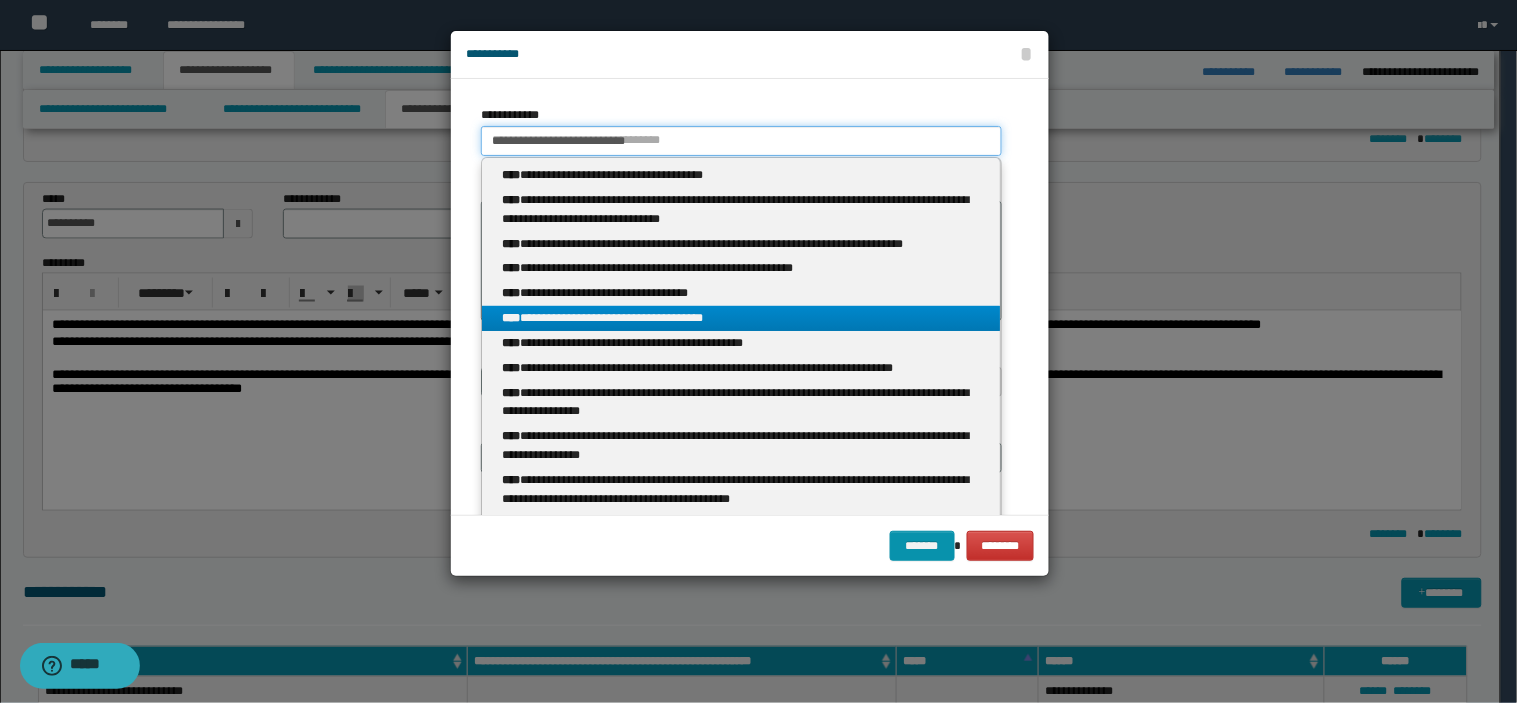 type on "**********" 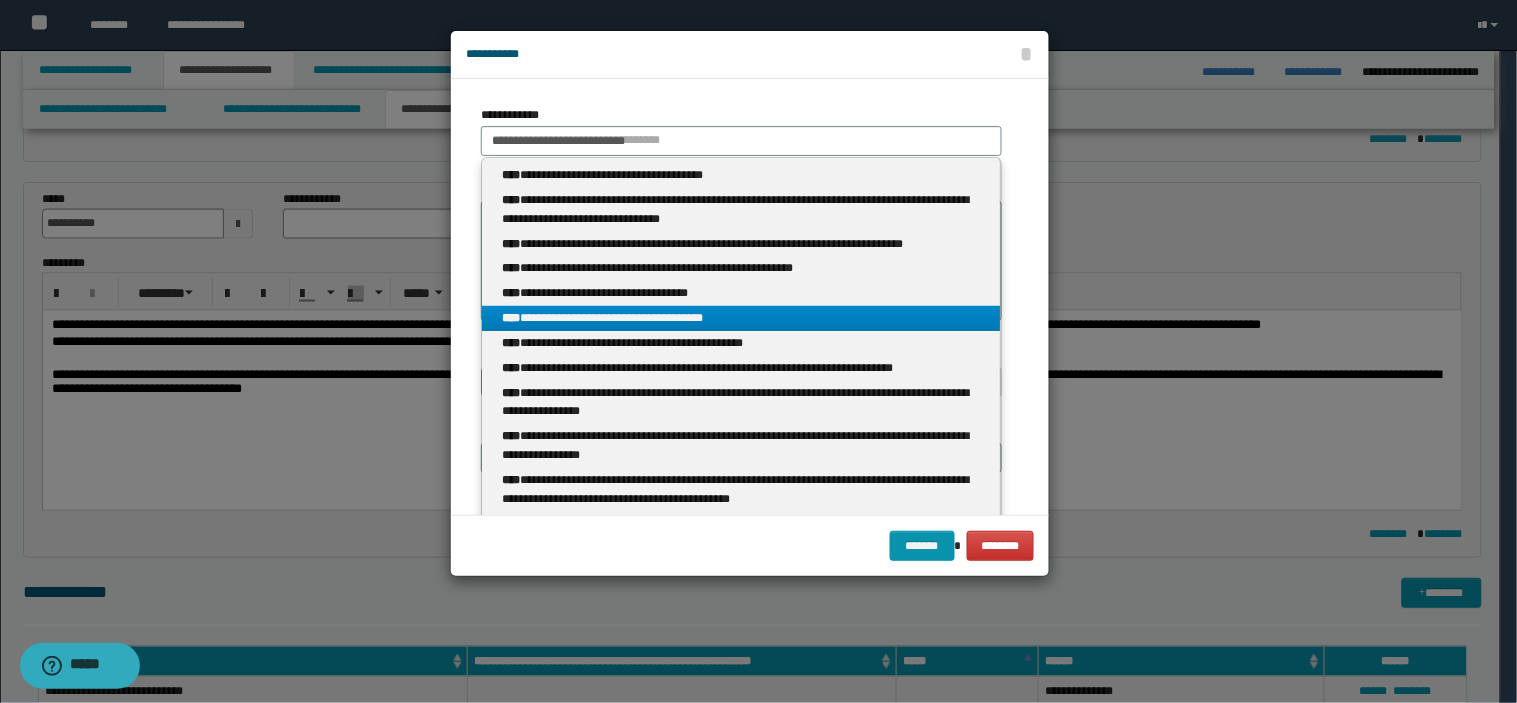 click on "**********" at bounding box center [741, 318] 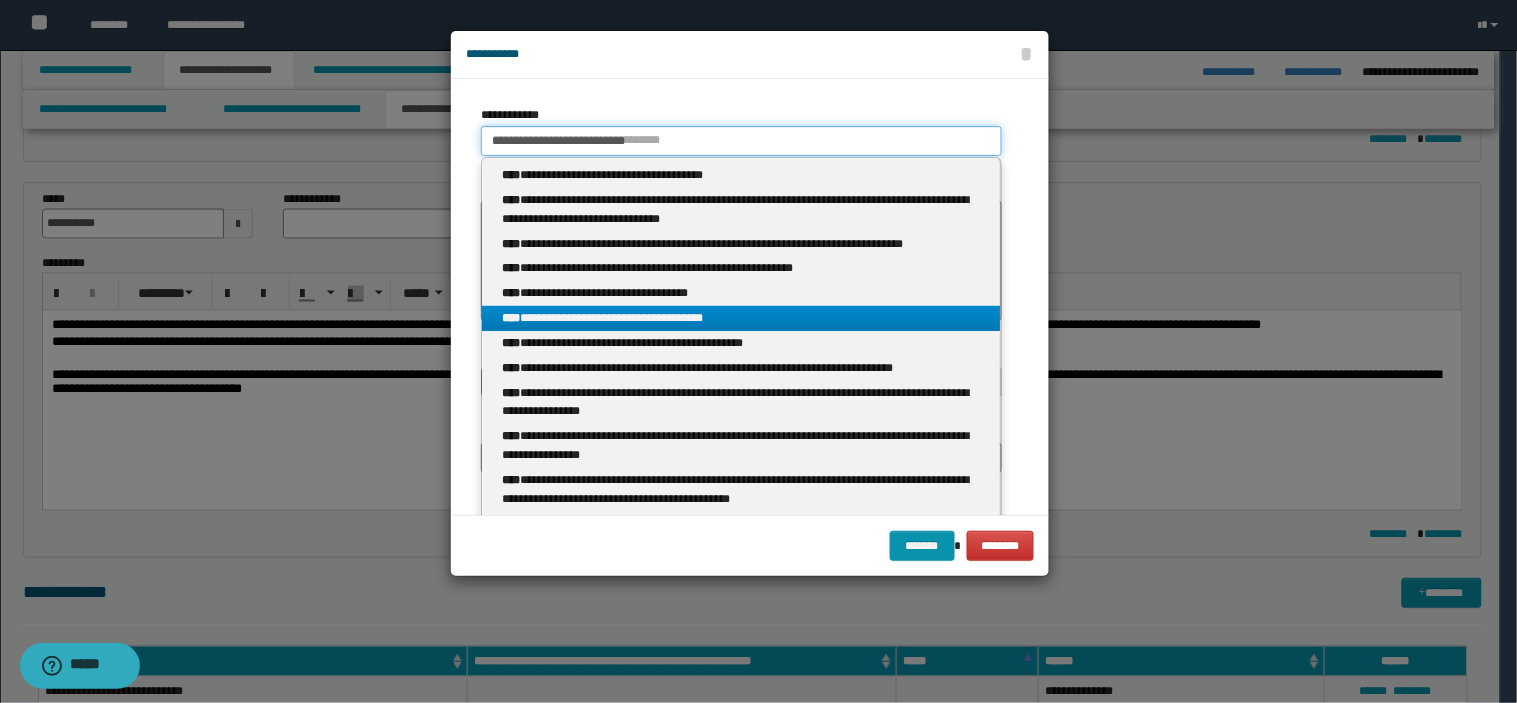type 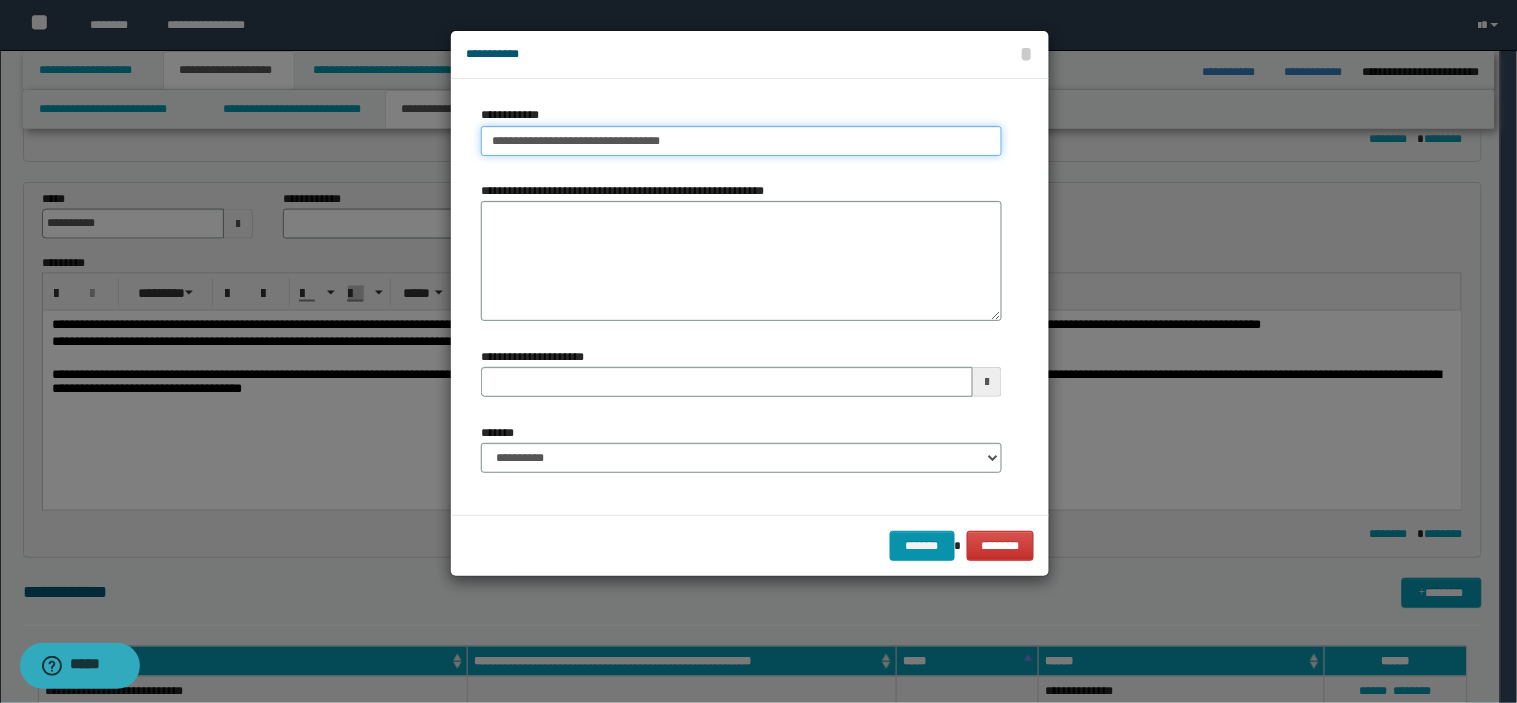 type 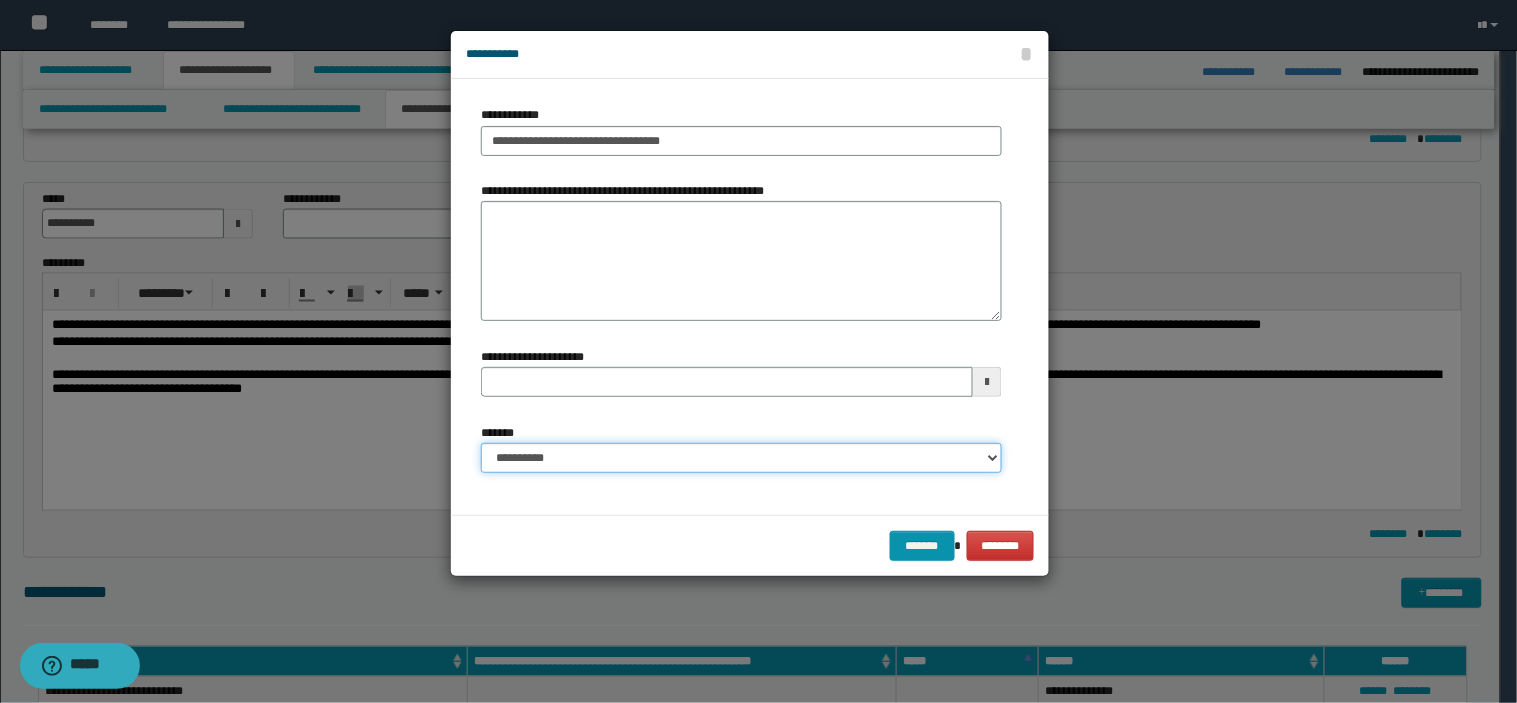 click on "**********" at bounding box center [741, 458] 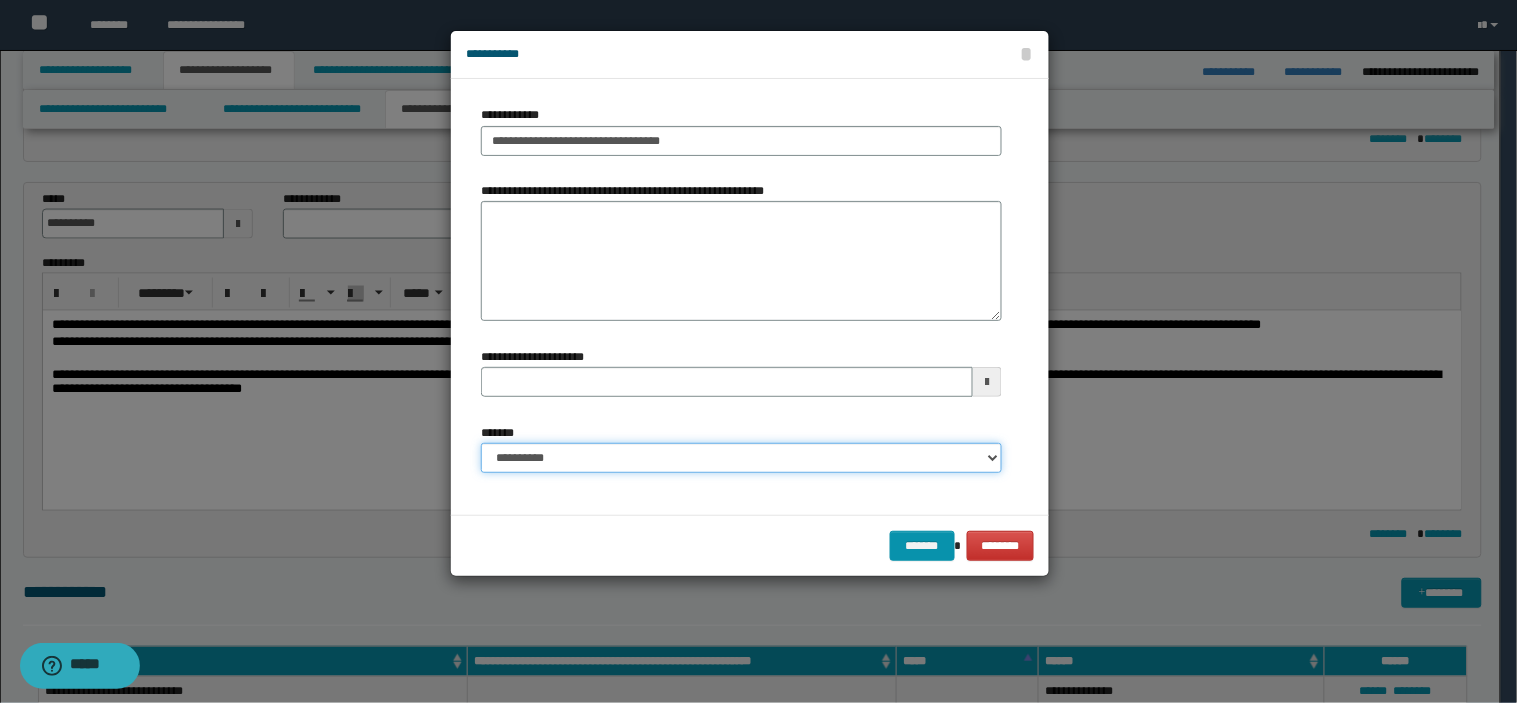 select on "*" 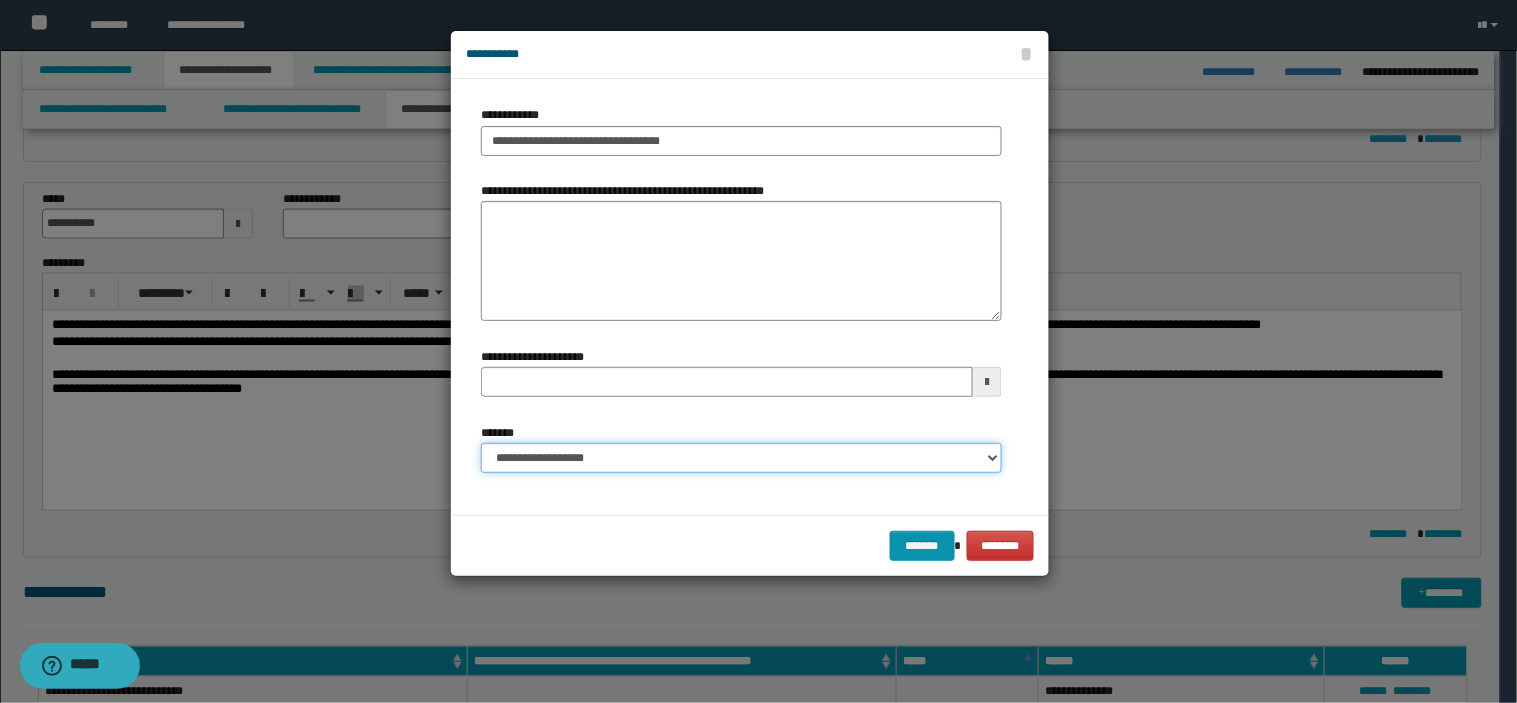 click on "**********" at bounding box center [741, 458] 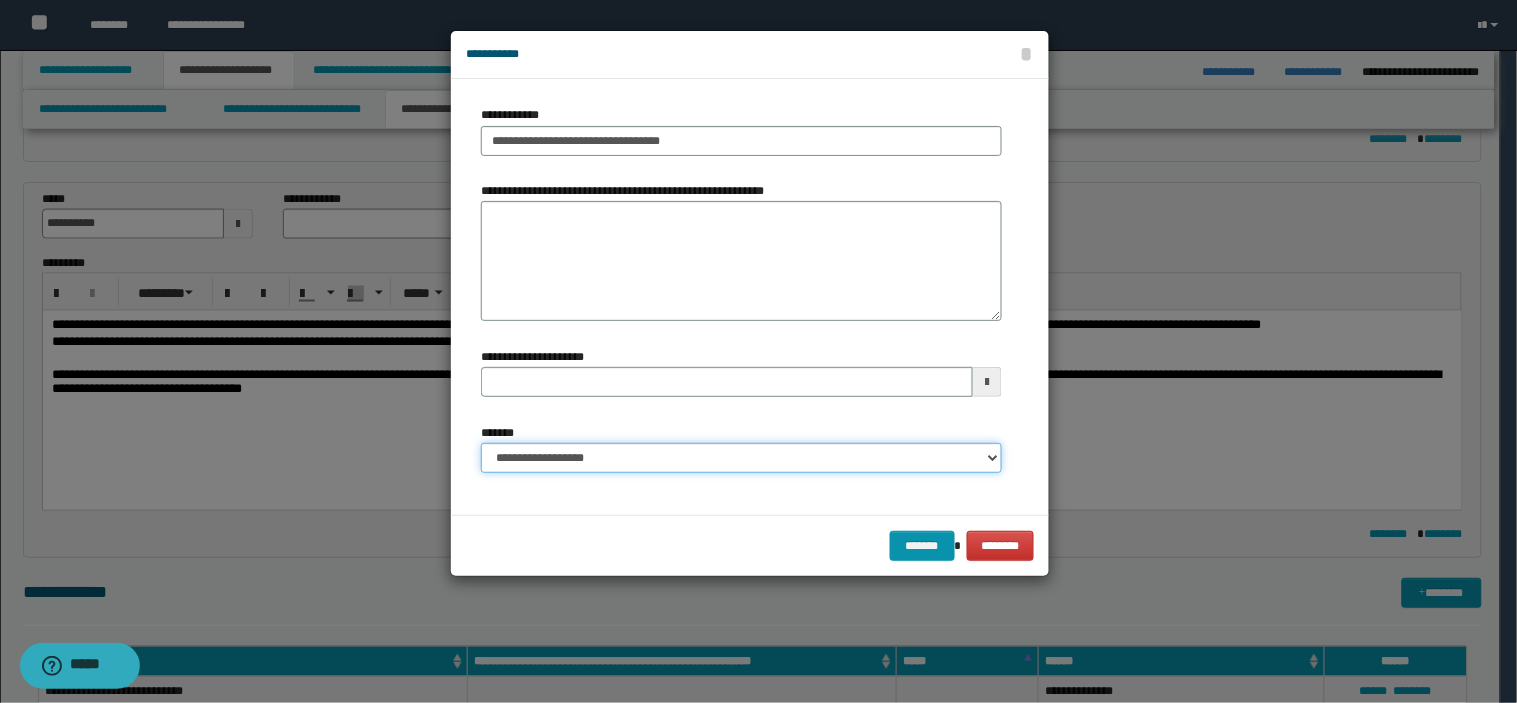 type 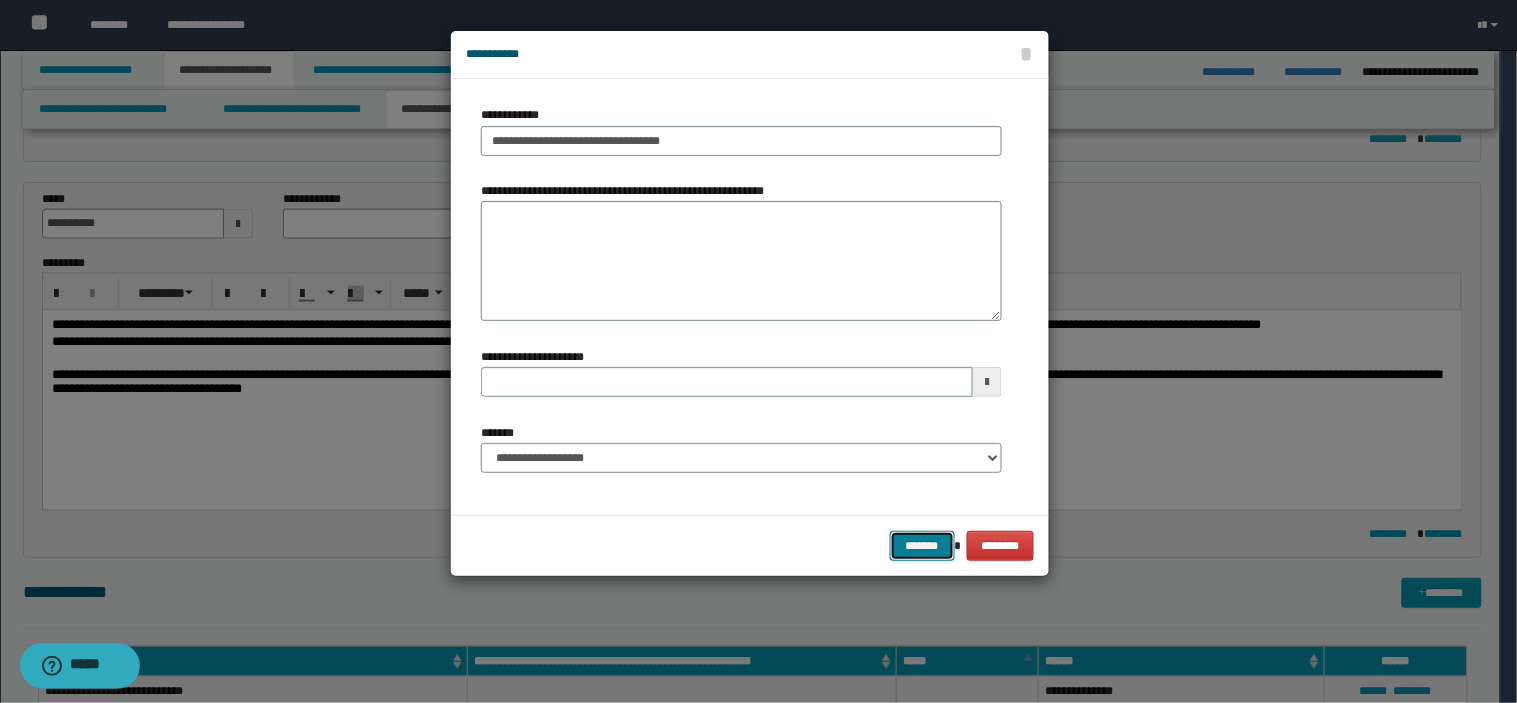 click on "*******" at bounding box center [922, 546] 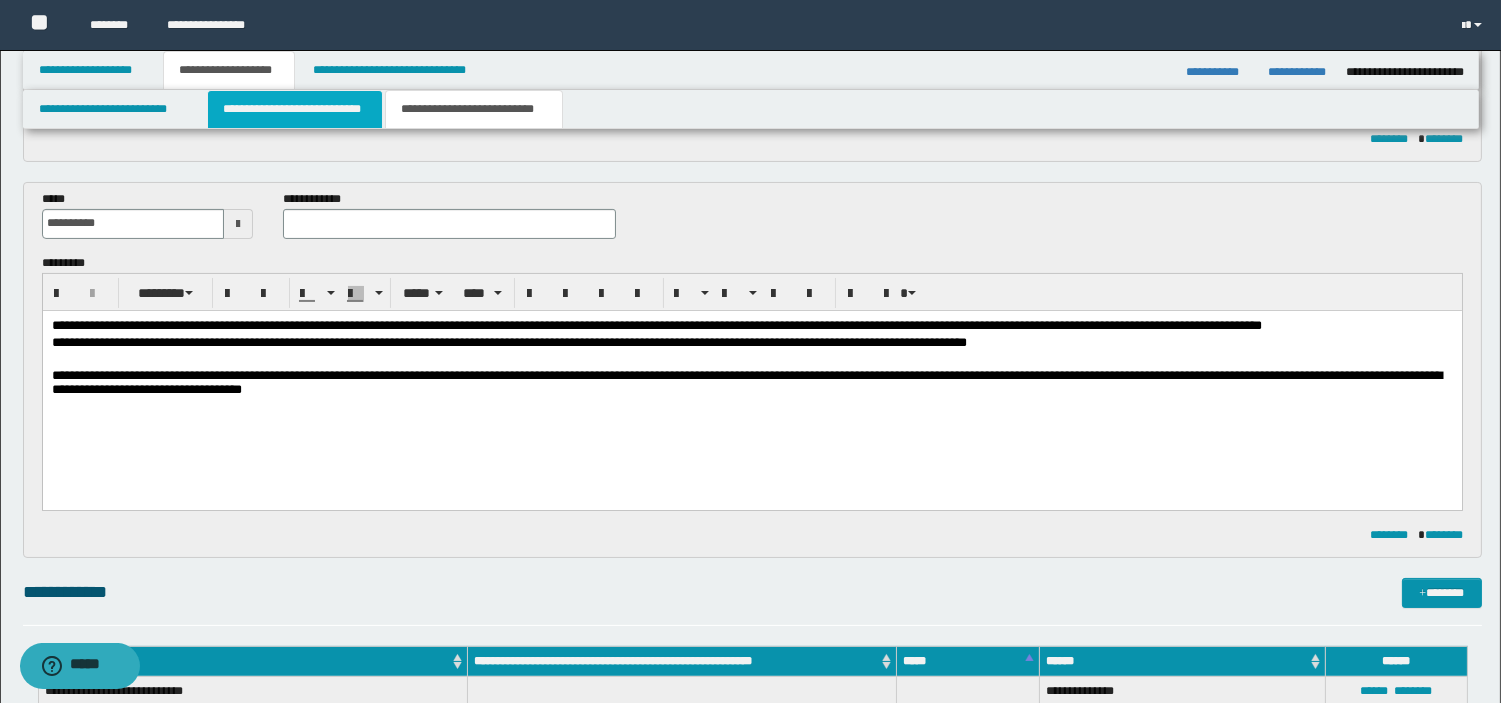click on "**********" at bounding box center [295, 109] 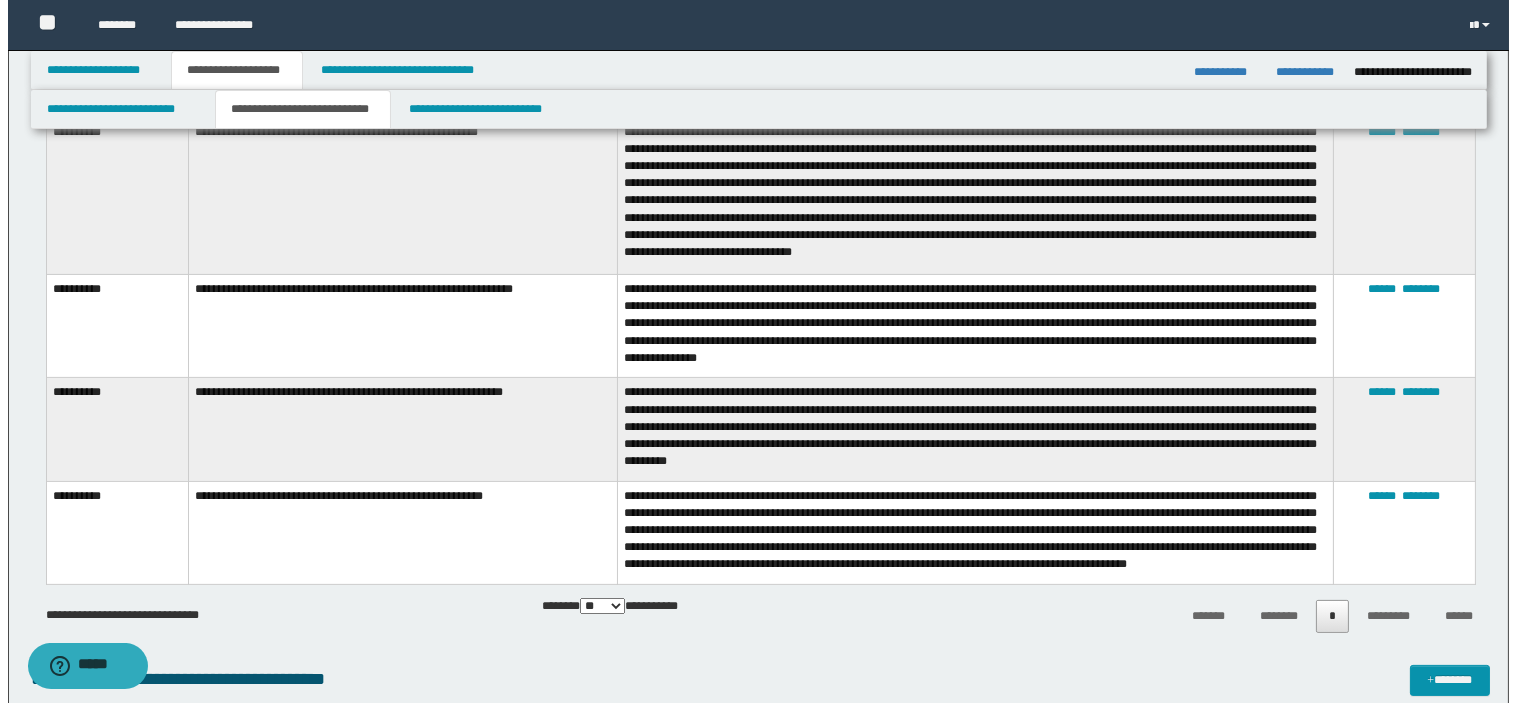scroll, scrollTop: 973, scrollLeft: 0, axis: vertical 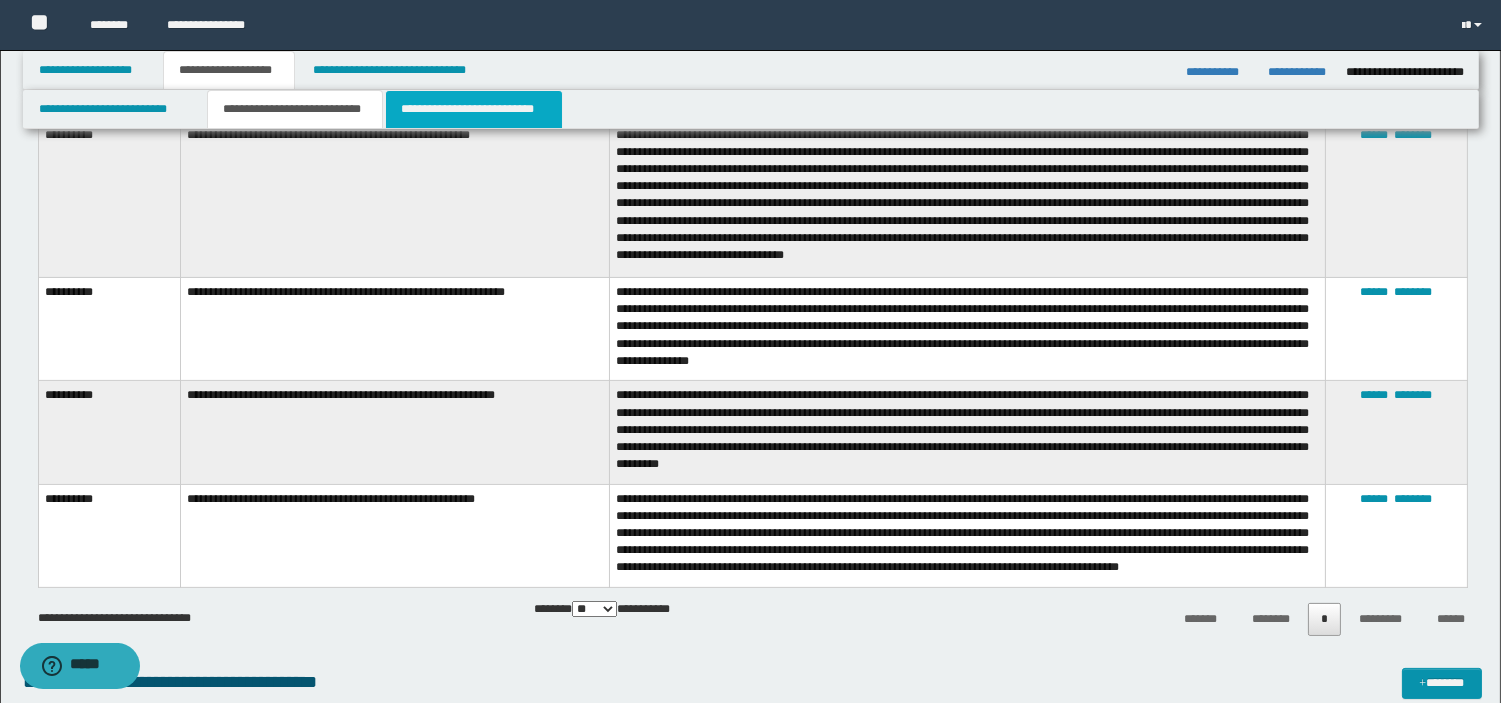 click on "**********" at bounding box center [474, 109] 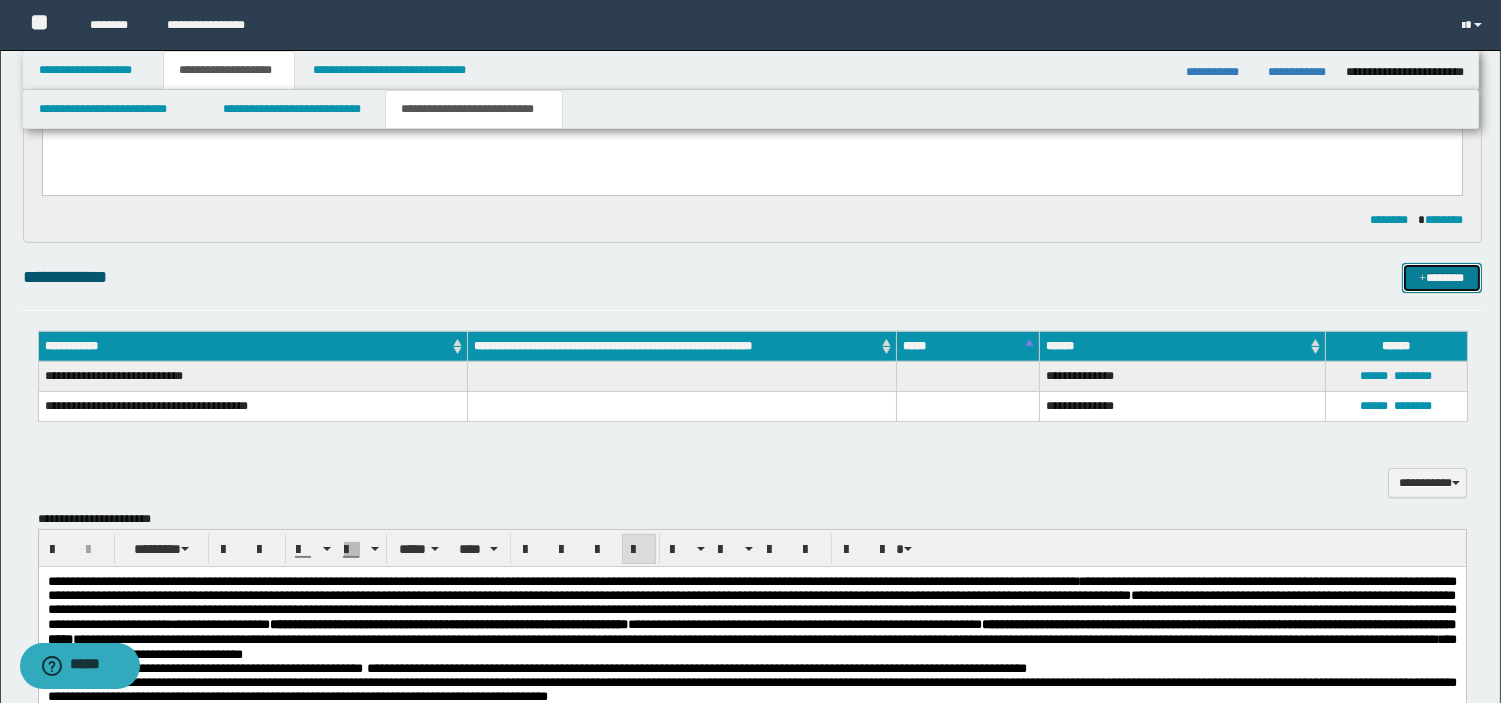 click on "*******" at bounding box center (1442, 278) 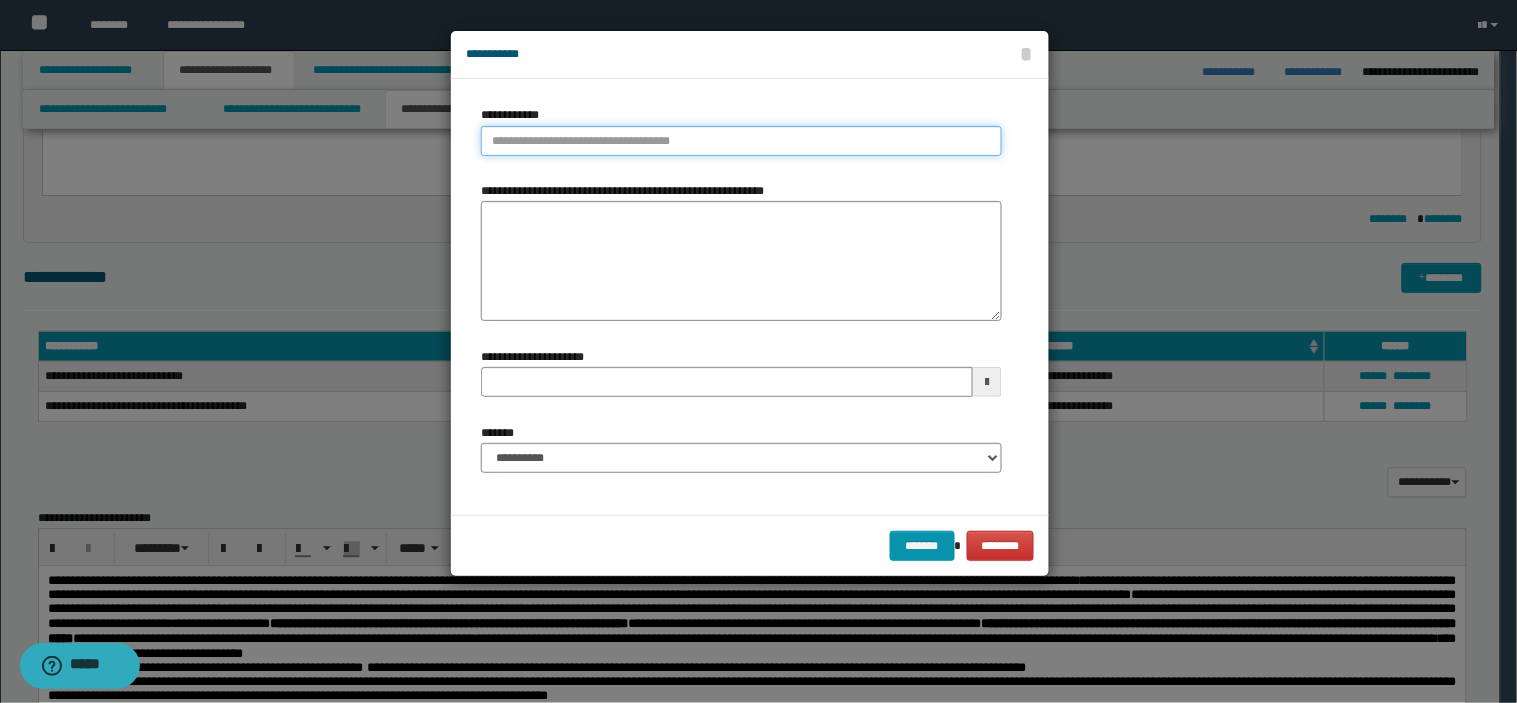 type on "**********" 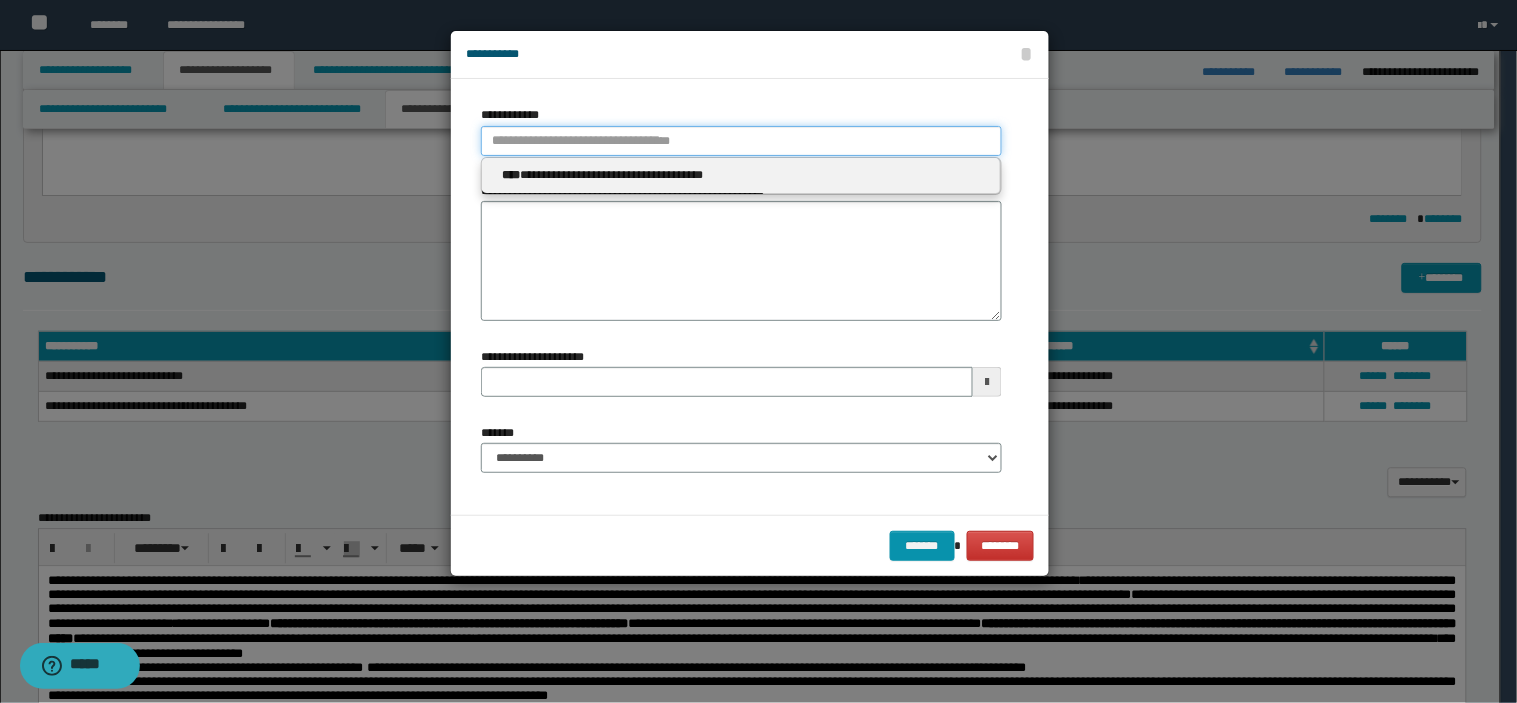 click on "**********" at bounding box center [741, 141] 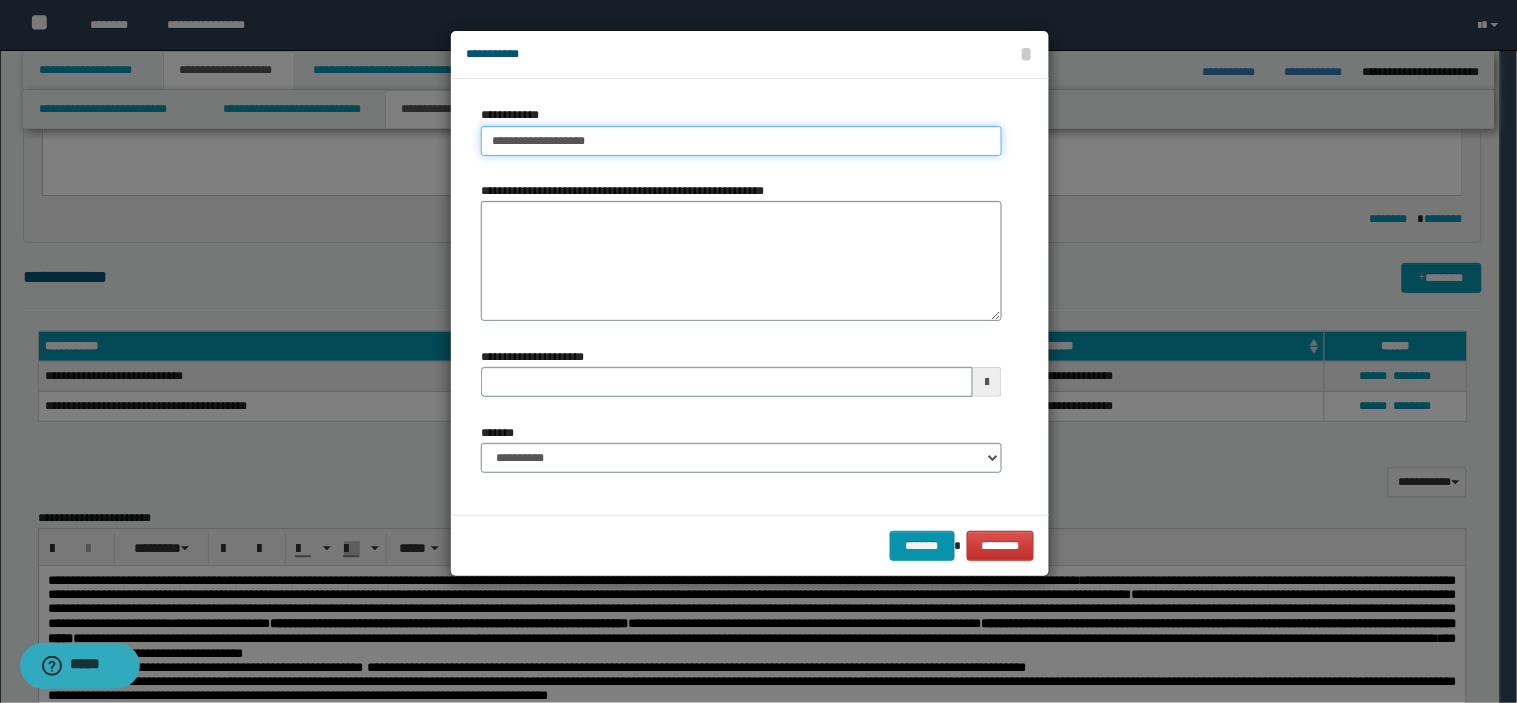 type on "**********" 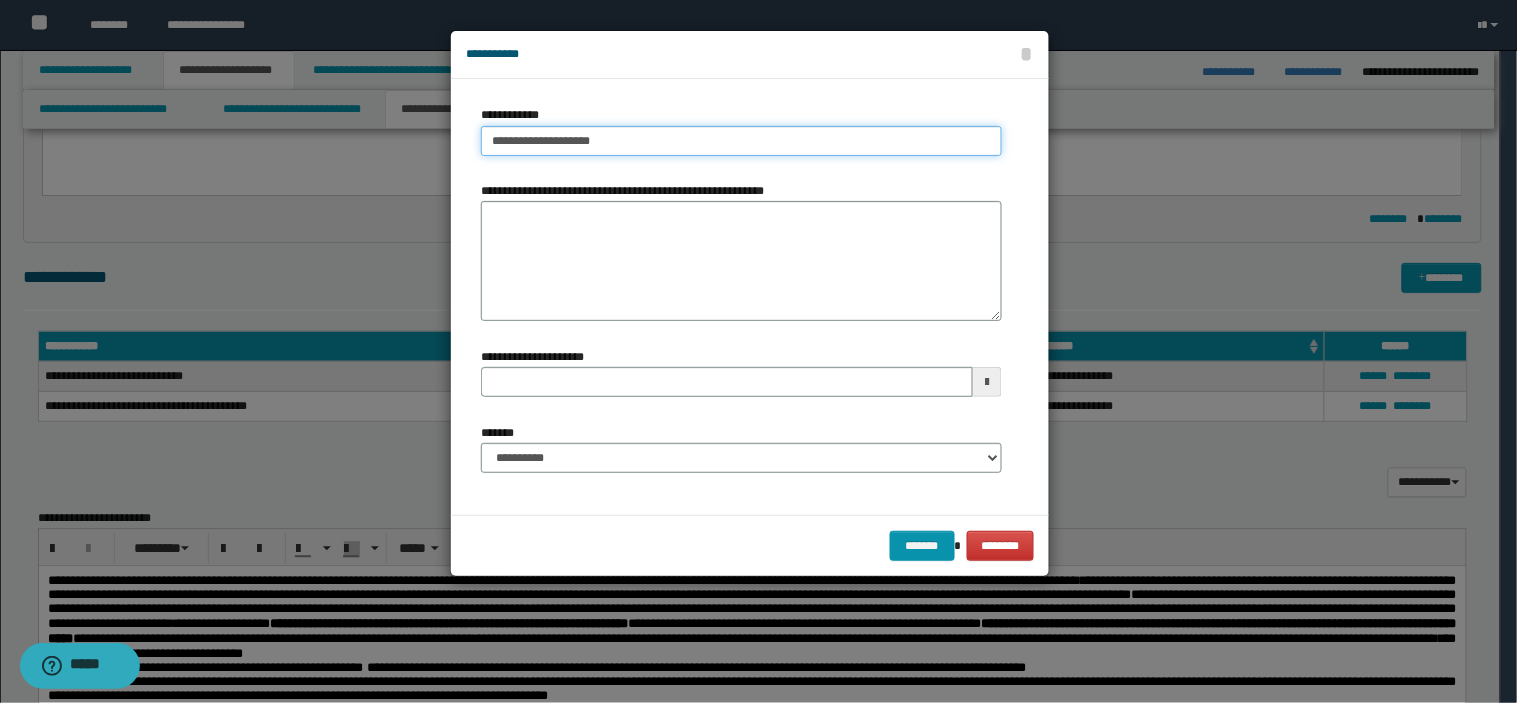 type on "**********" 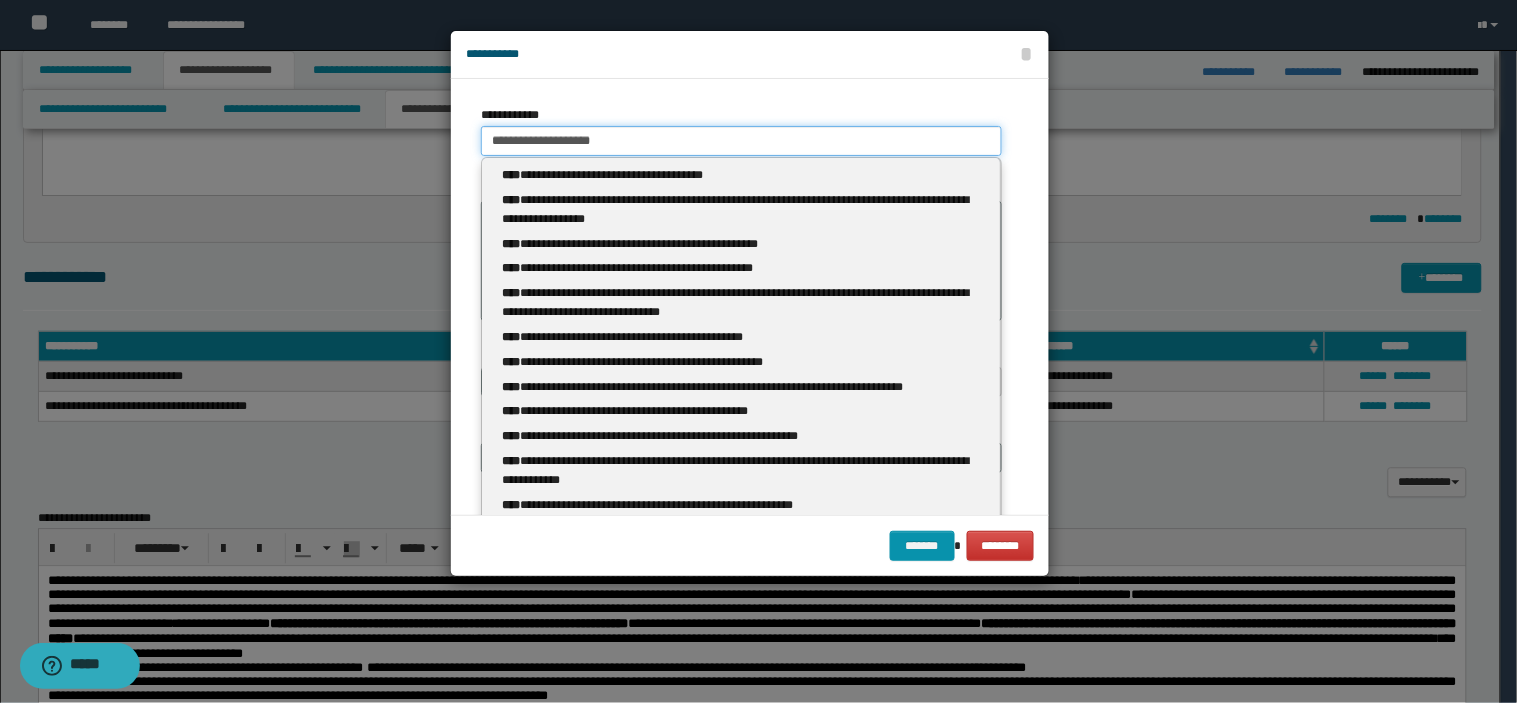 type 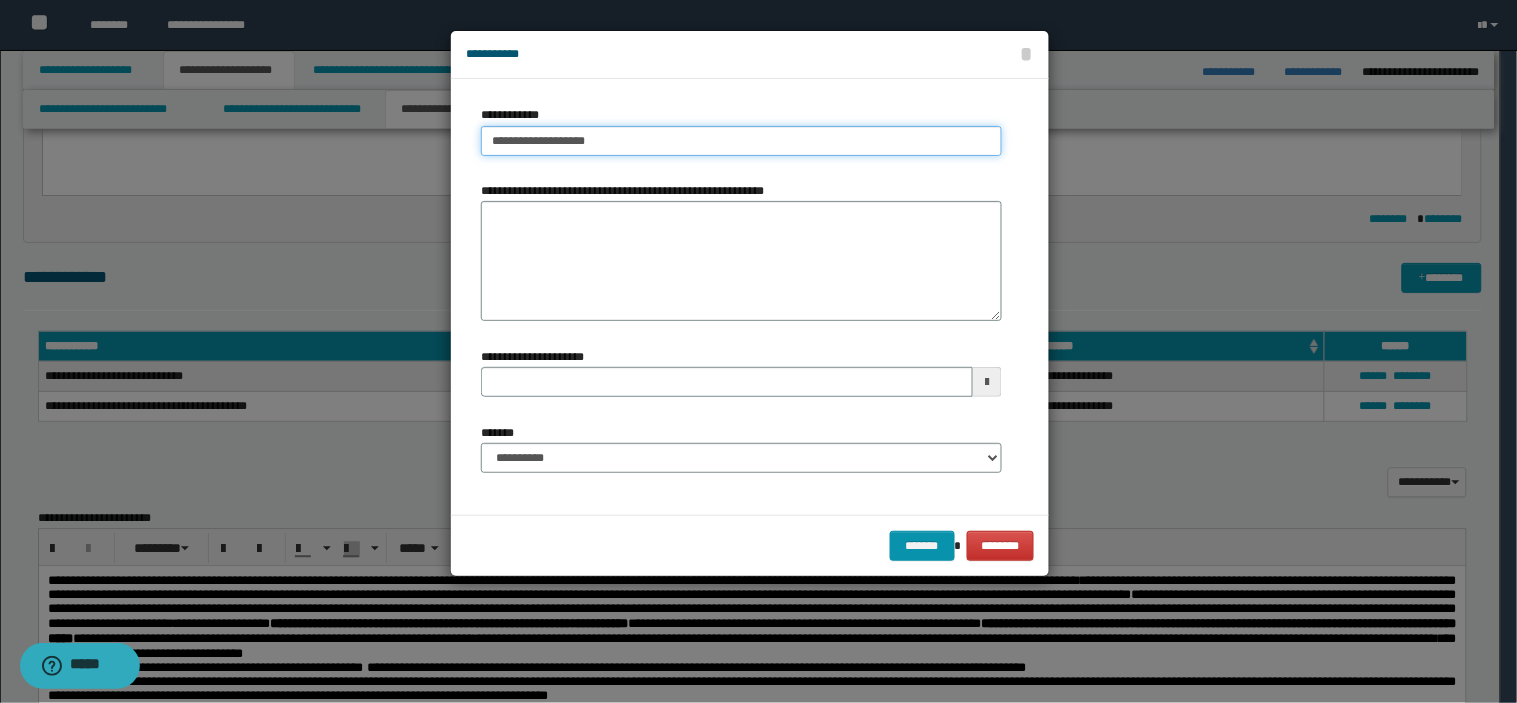 type on "**********" 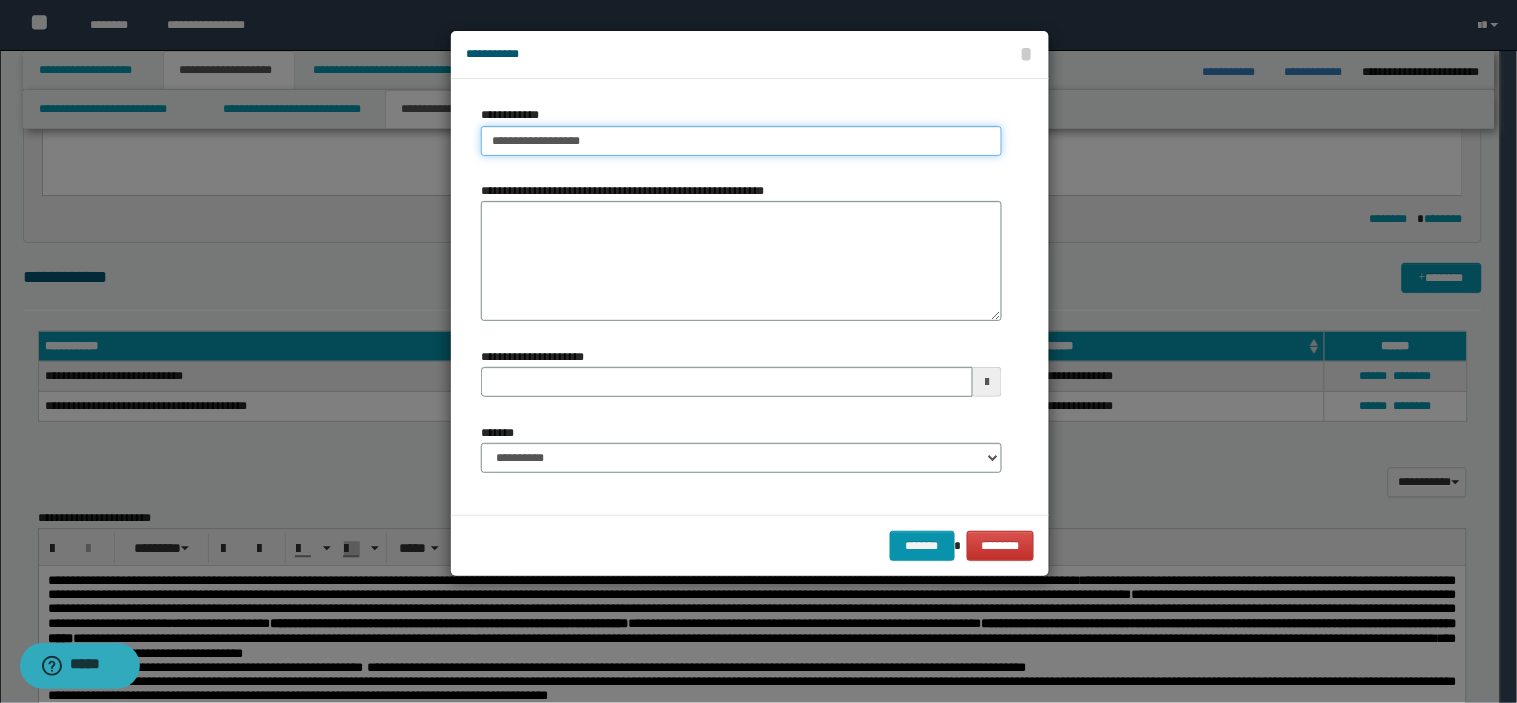 type 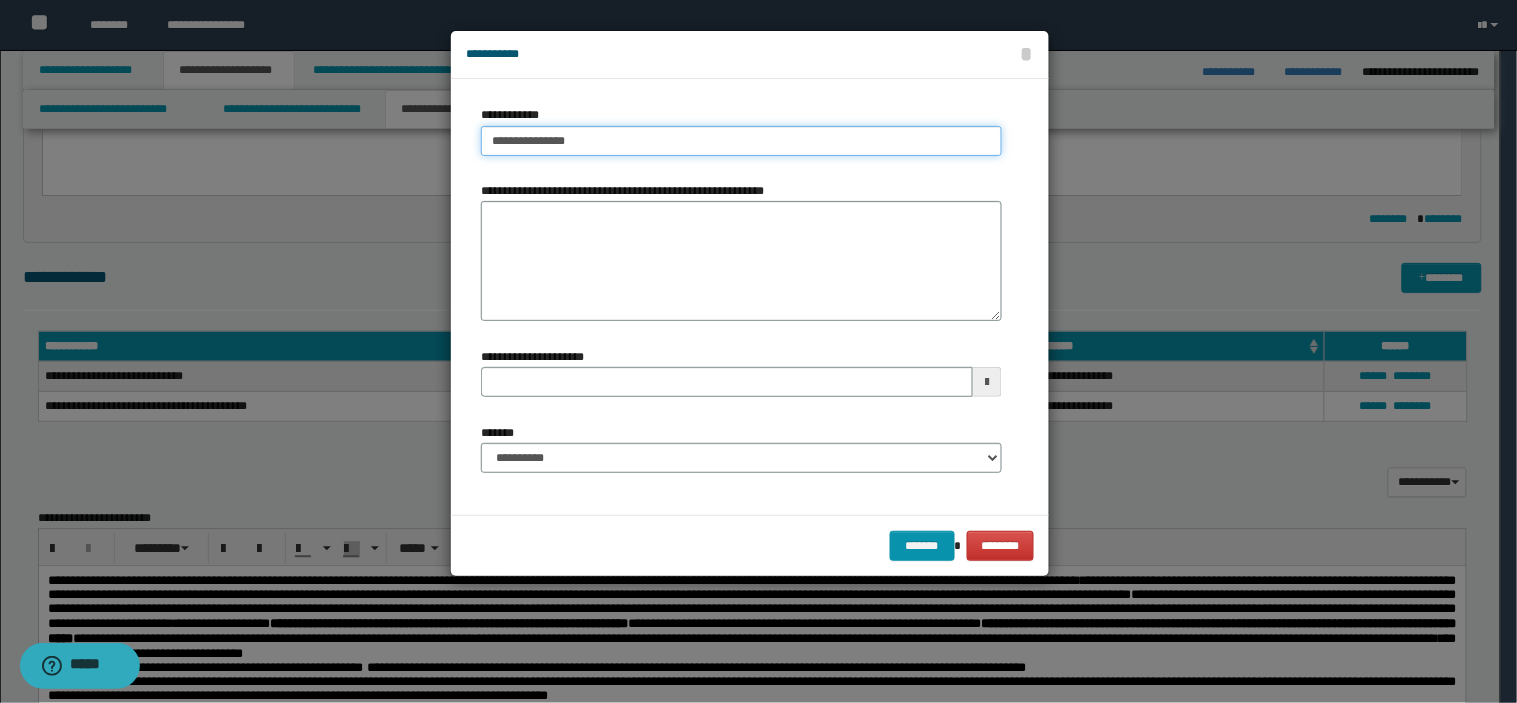 type on "**********" 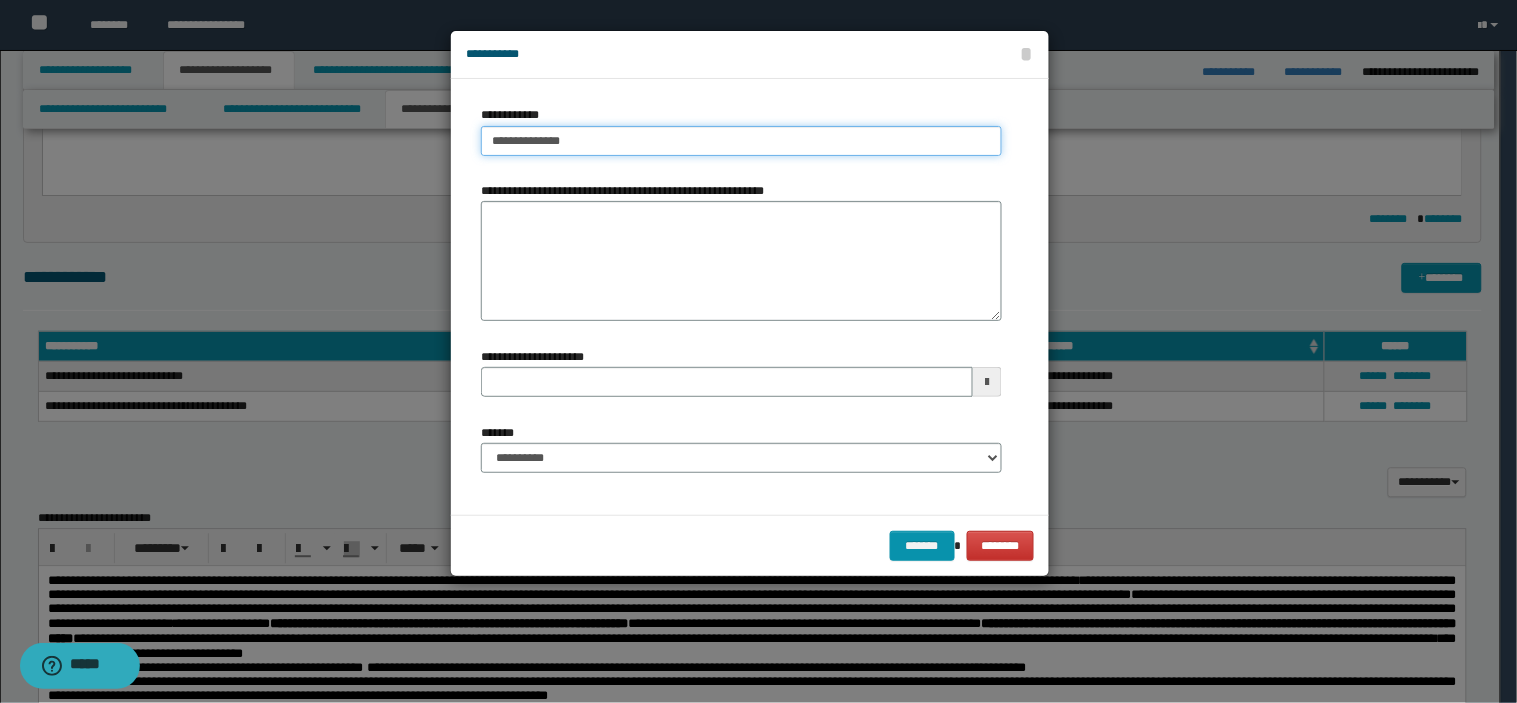 type on "**********" 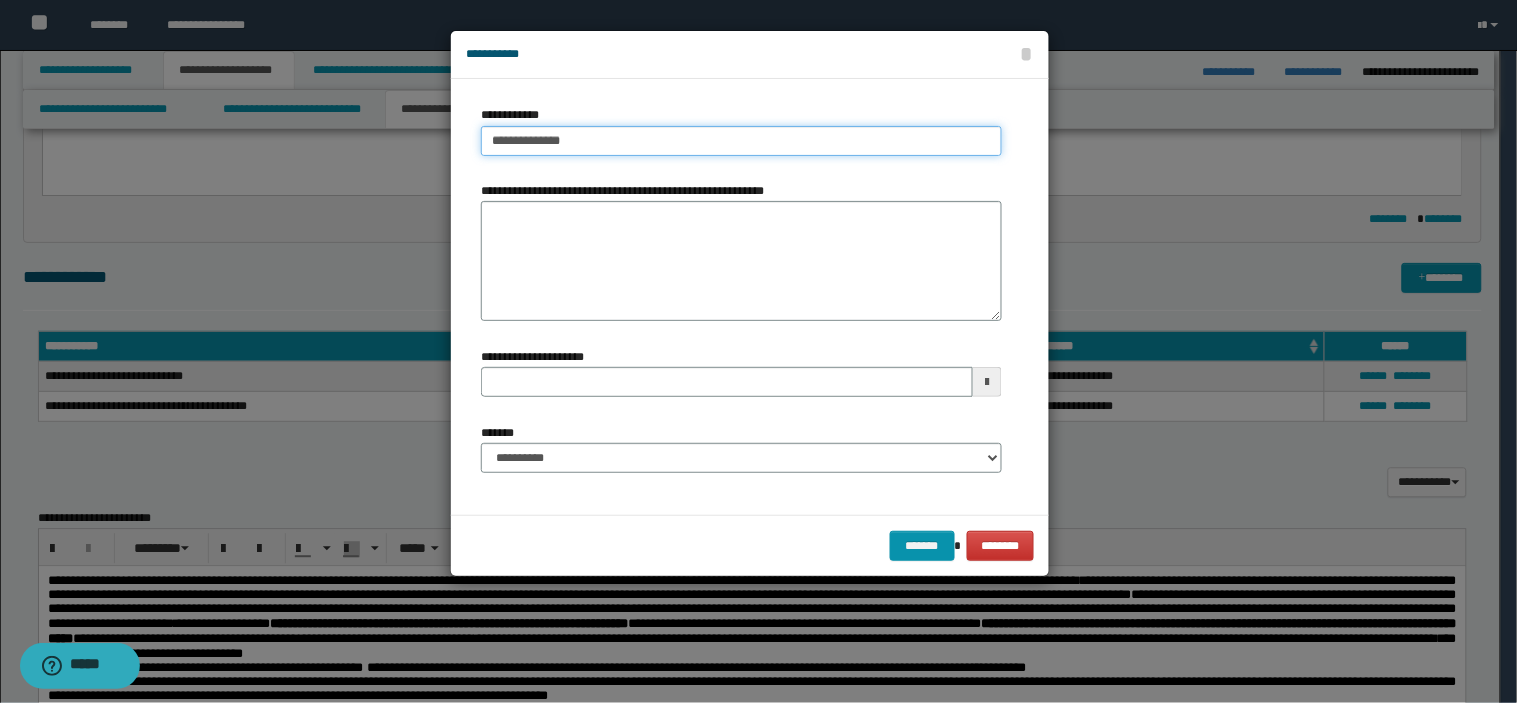 type 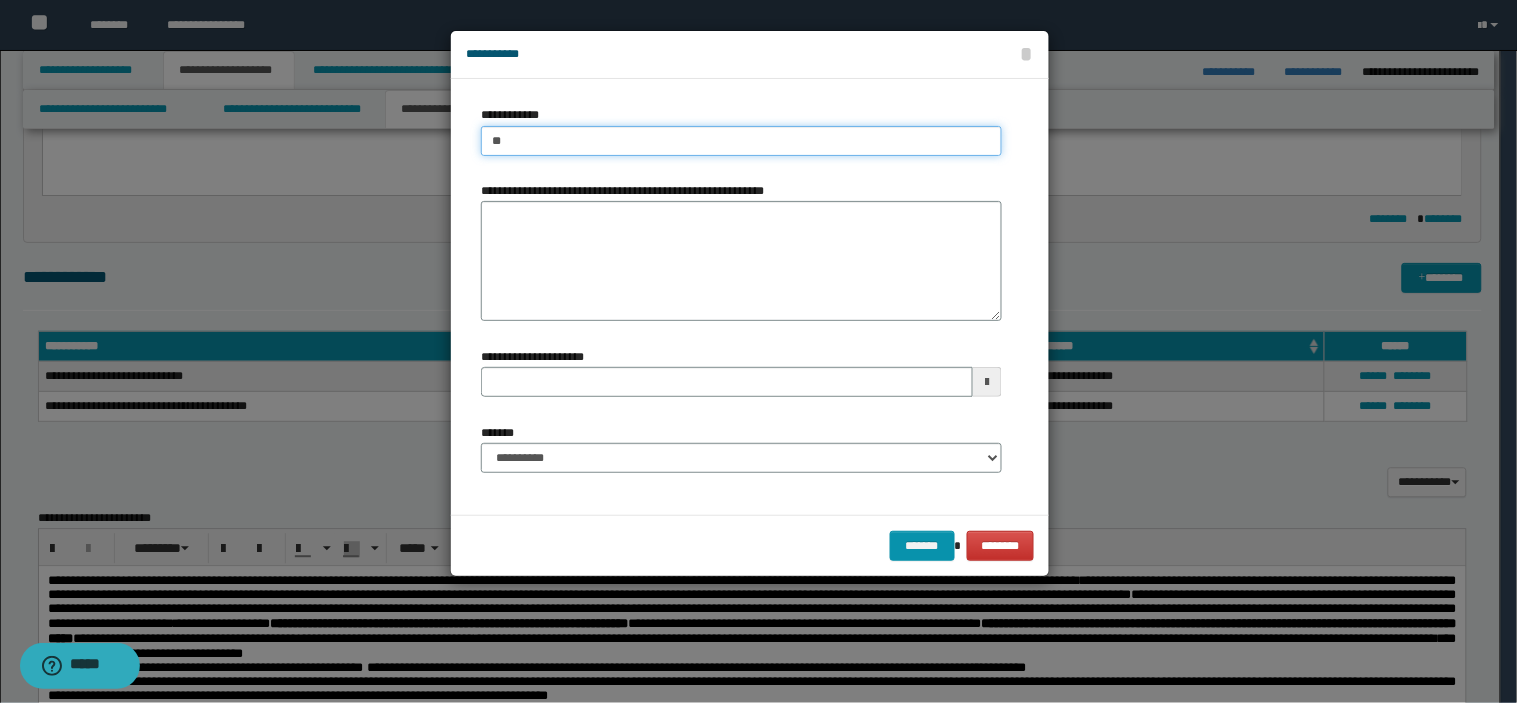 type on "*" 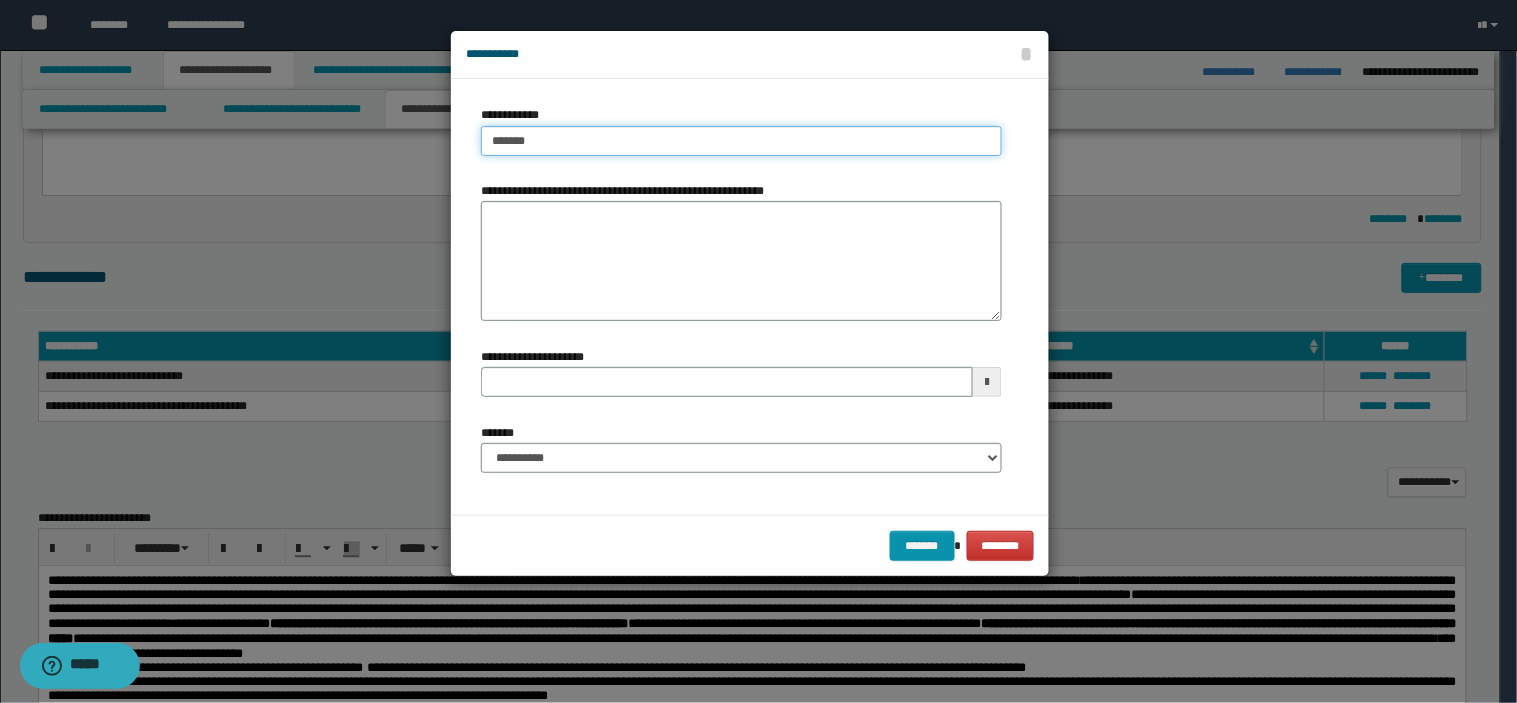type on "********" 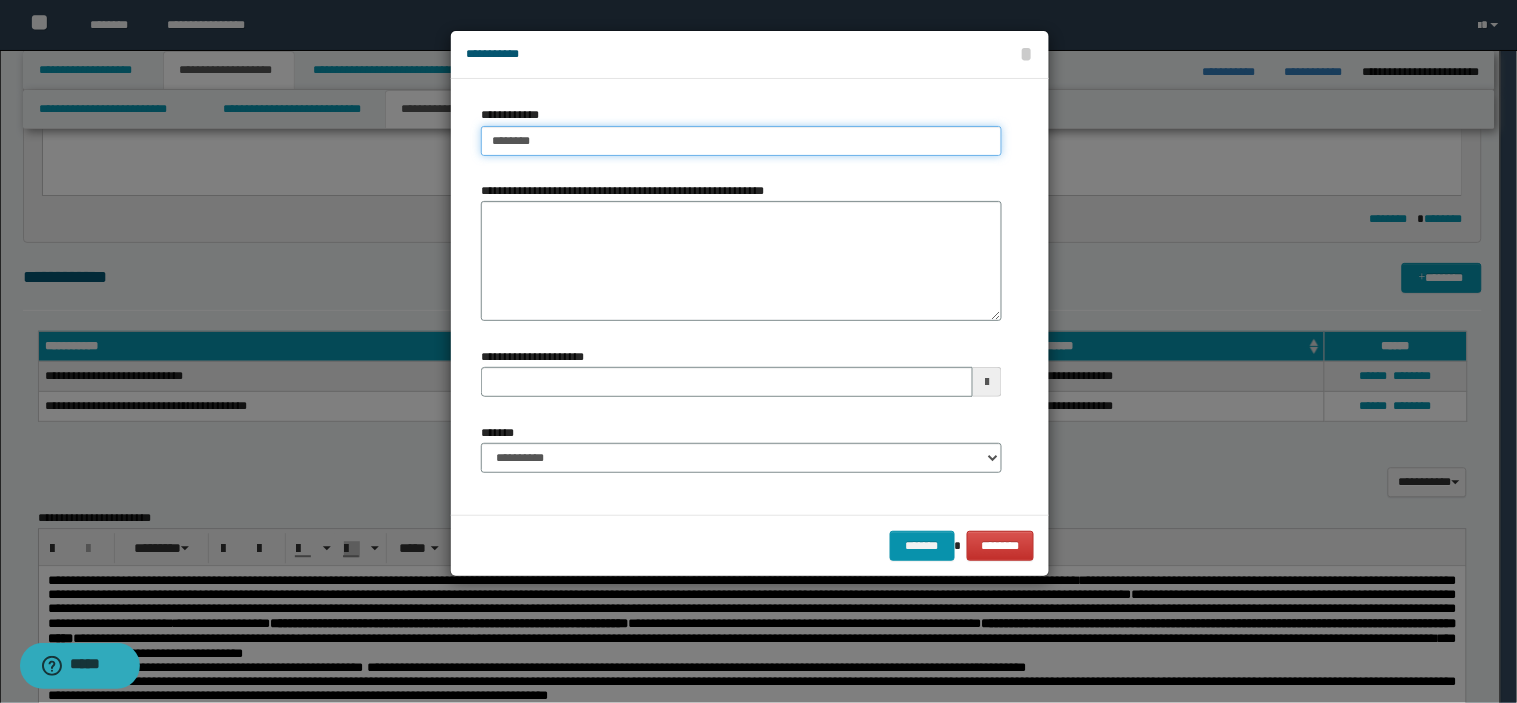 type on "********" 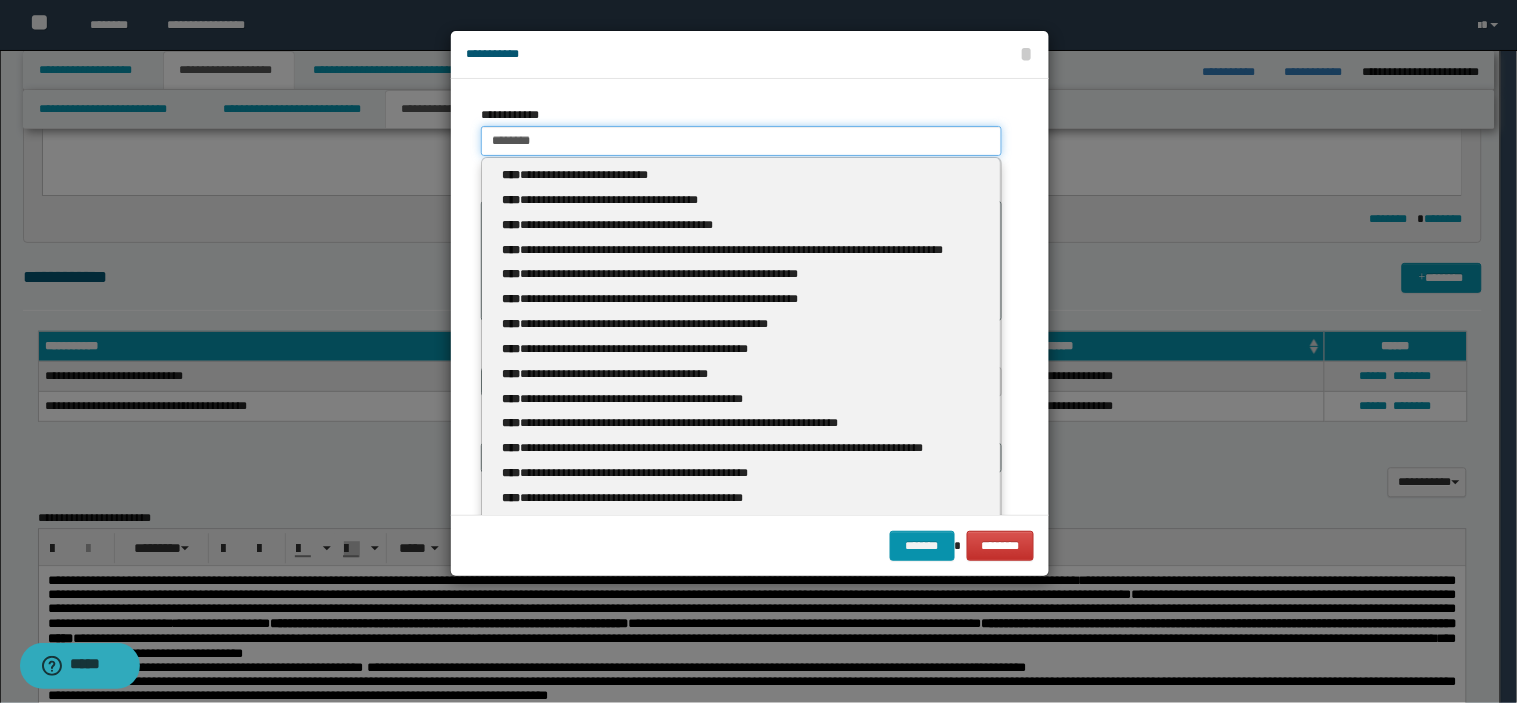 type 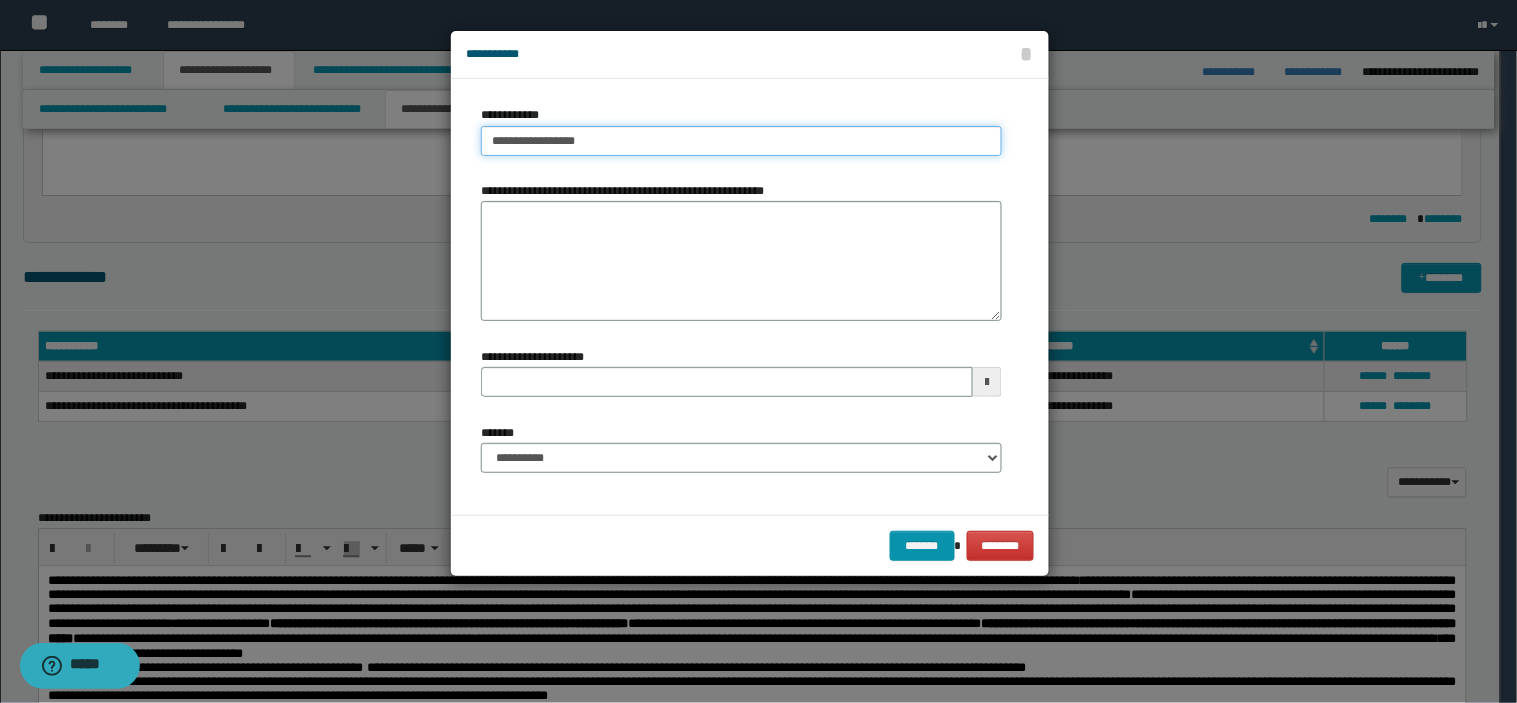 type on "**********" 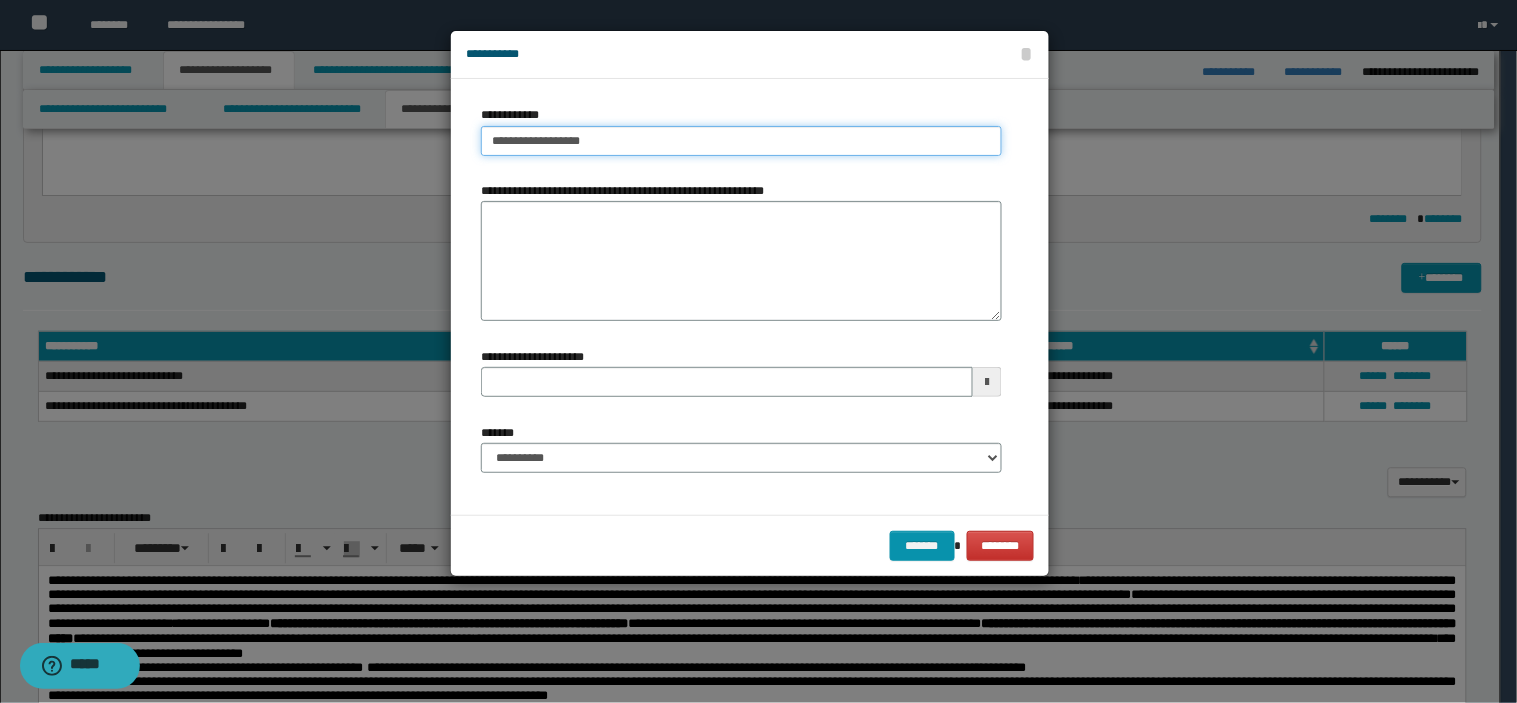 type on "**********" 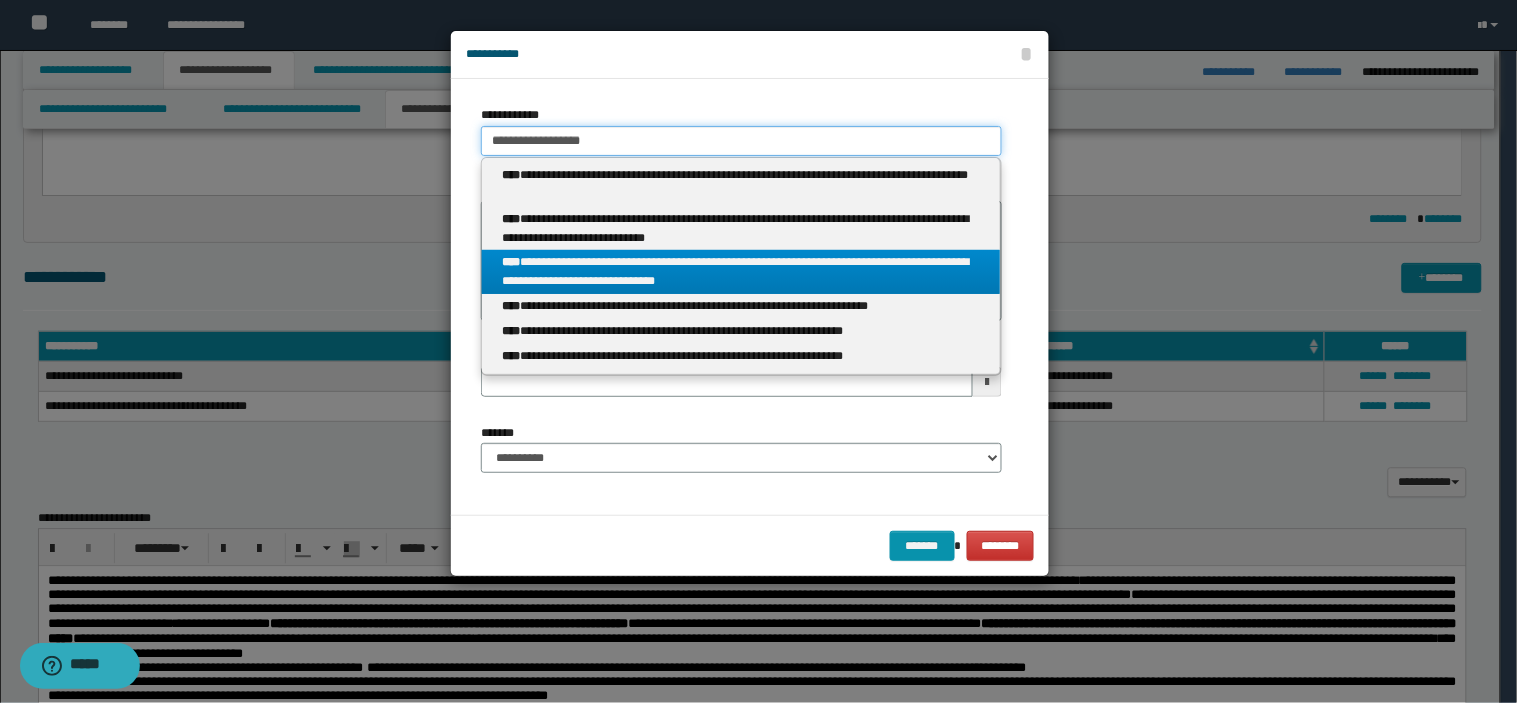 type on "**********" 